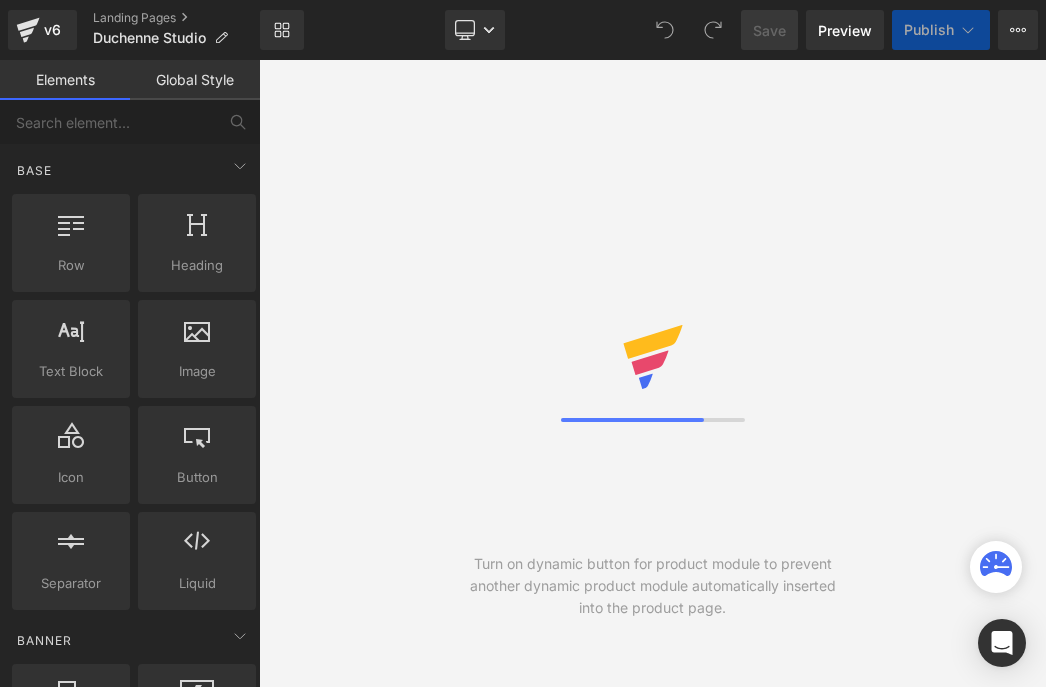 scroll, scrollTop: 0, scrollLeft: 0, axis: both 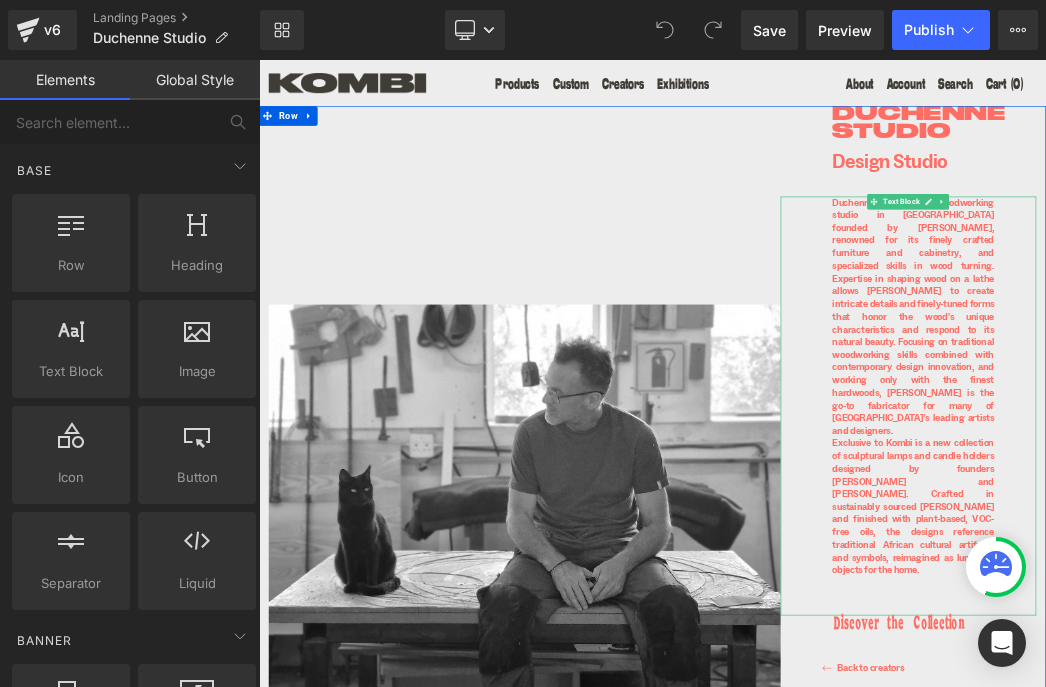 click on "Duchenne is a custom woodworking studio in Cape Town founded by Jean Duchenne, renowned for its finely crafted furniture and cabinetry, and specialized skills in wood turning. Expertise in shaping wood on a lathe allows Duchenne to create intricate details and finely-tuned forms that honor the wood's unique characteristics and respond to its natural beauty. Focusing on traditional woodworking skills combined with contemporary design innovation, and working only with the finest hardwoods, Duchenne is the go-to fabricator for many of South Africa’s leading artists and designers." at bounding box center [1265, 455] 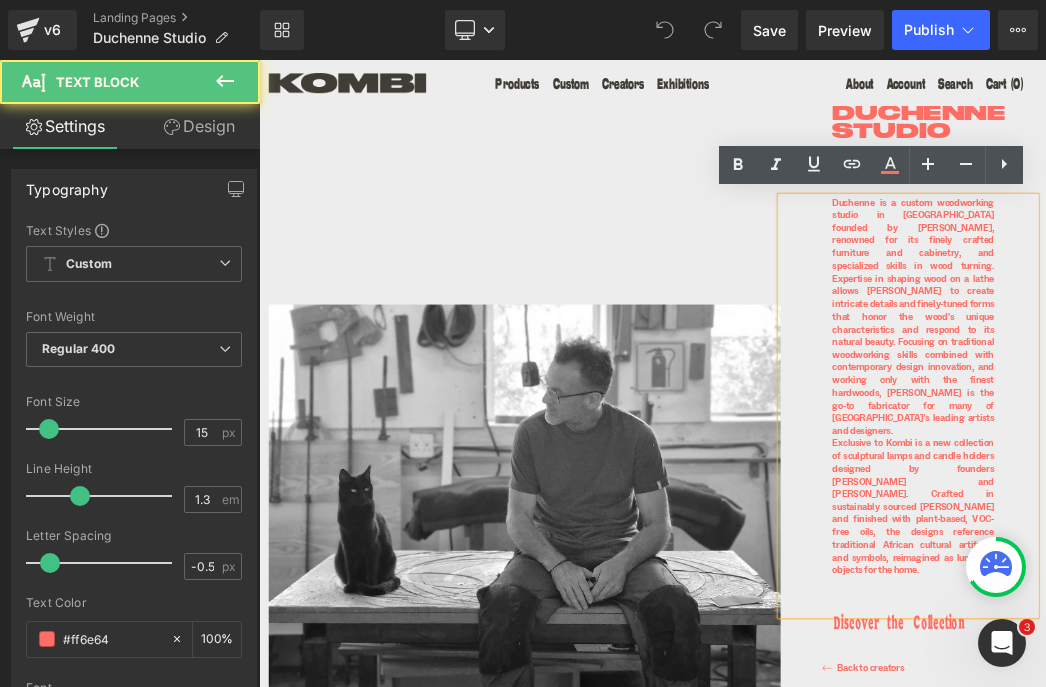 scroll, scrollTop: 0, scrollLeft: 0, axis: both 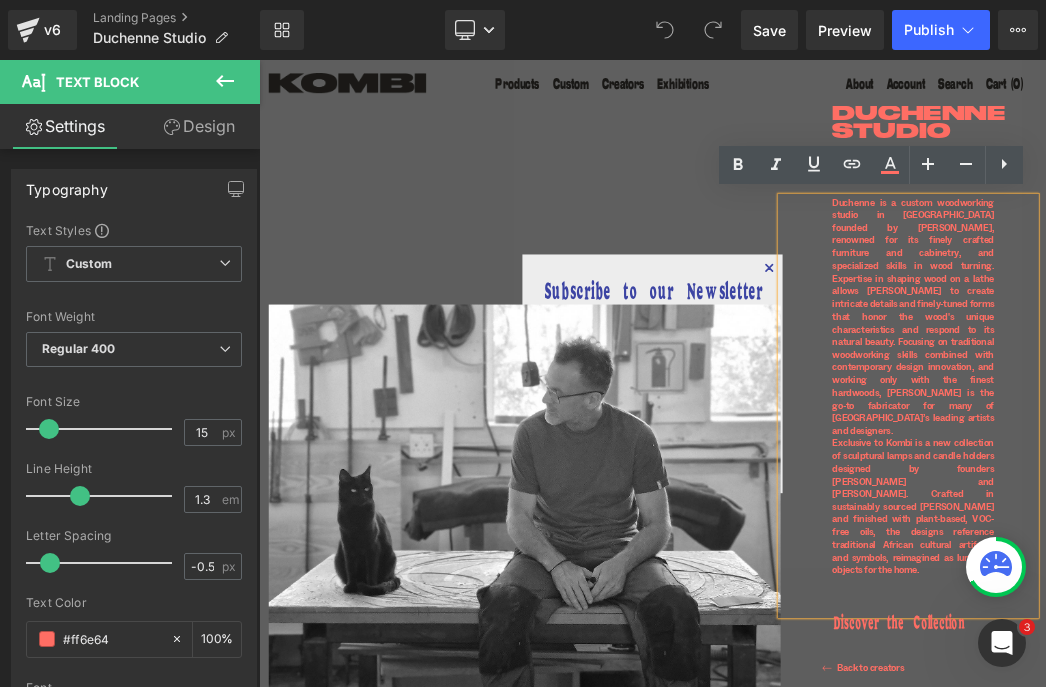 click on "Duchenne is a custom woodworking studio in Cape Town founded by Jean Duchenne, renowned for its finely crafted furniture and cabinetry, and specialized skills in wood turning. Expertise in shaping wood on a lathe allows Duchenne to create intricate details and finely-tuned forms that honor the wood's unique characteristics and respond to its natural beauty. Focusing on traditional woodworking skills combined with contemporary design innovation, and working only with the finest hardwoods, Duchenne is the go-to fabricator for many of South Africa’s leading artists and designers." at bounding box center (1265, 455) 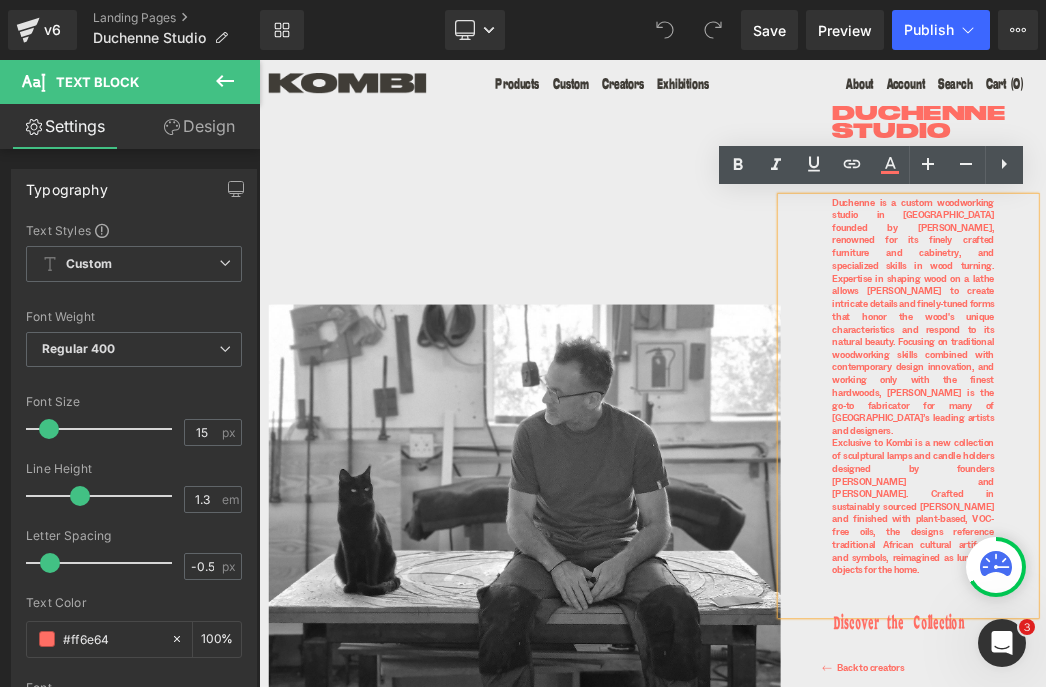 type 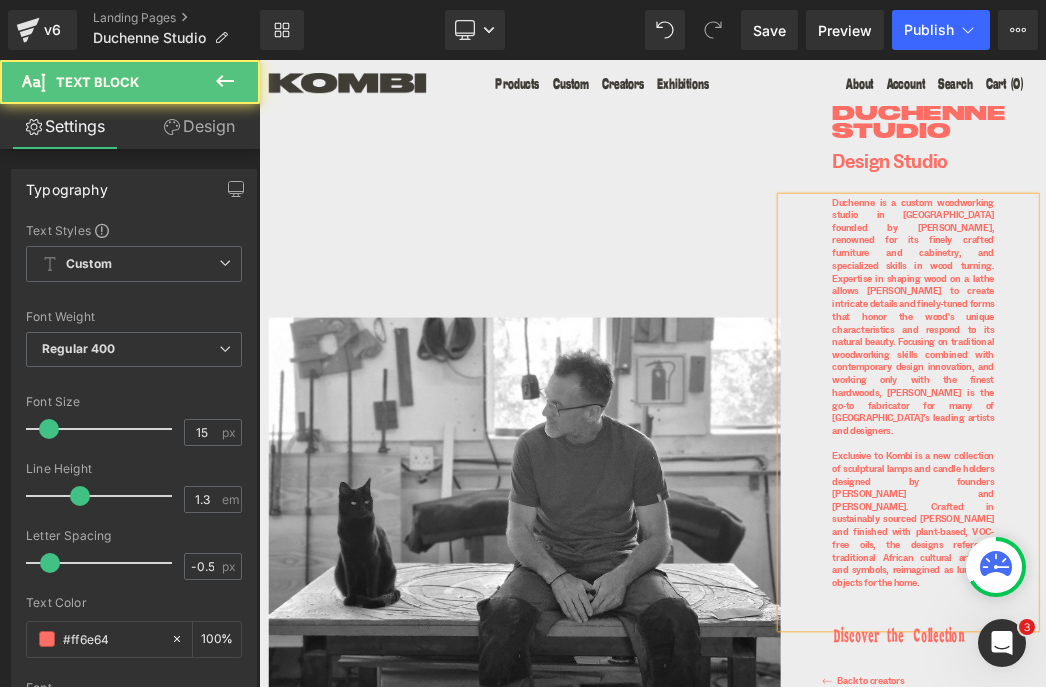click on "Duchenne is a custom woodworking studio in Cape Town founded by Jean Duchenne, renowned for its finely crafted furniture and cabinetry, and specialized skills in wood turning. Expertise in shaping wood on a lathe allows Duchenne to create intricate details and finely-tuned forms that honor the wood's unique characteristics and respond to its natural beauty. Focusing on traditional woodworking skills combined with contemporary design innovation, and working only with the finest hardwoods, Duchenne is the go-to fabricator for many of South Africa’s leading artists and designers." at bounding box center [1265, 455] 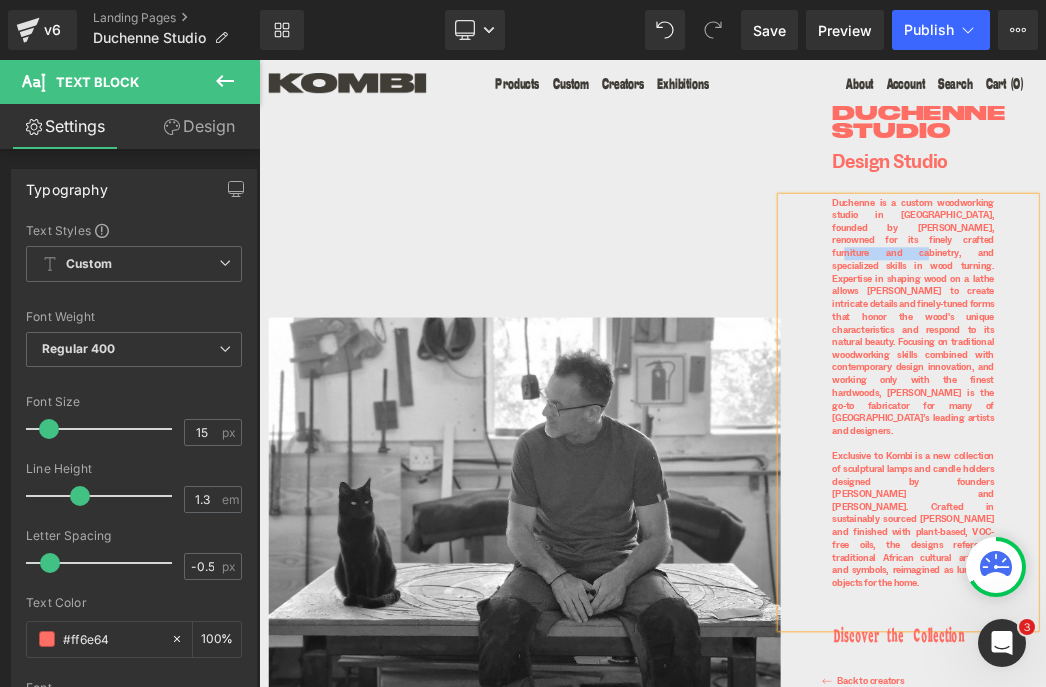 drag, startPoint x: 1358, startPoint y: 338, endPoint x: 1266, endPoint y: 335, distance: 92.0489 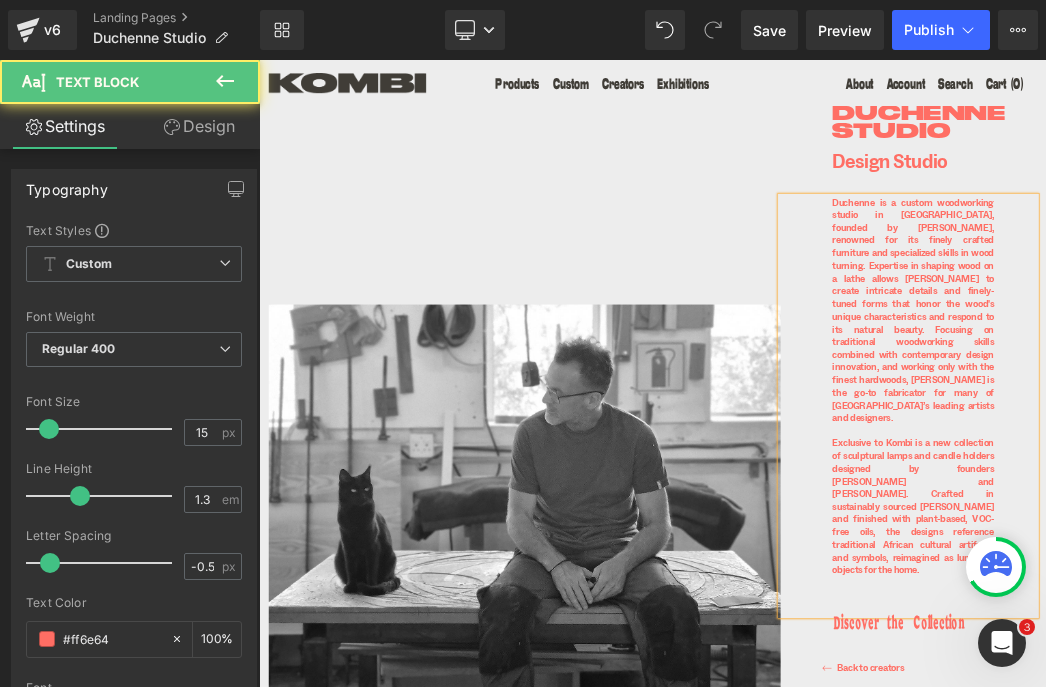 click on "Duchenne is a custom woodworking studio in Cape Town, founded by Jean Duchenne, renowned for its finely crafted furniture and specialized skills in wood turning. Expertise in shaping wood on a lathe allows Duchenne to create intricate details and finely-tuned forms that honor the wood's unique characteristics and respond to its natural beauty. Focusing on traditional woodworking skills combined with contemporary design innovation, and working only with the finest hardwoods, Duchenne is the go-to fabricator for many of South Africa’s leading artists and designers." at bounding box center [1265, 445] 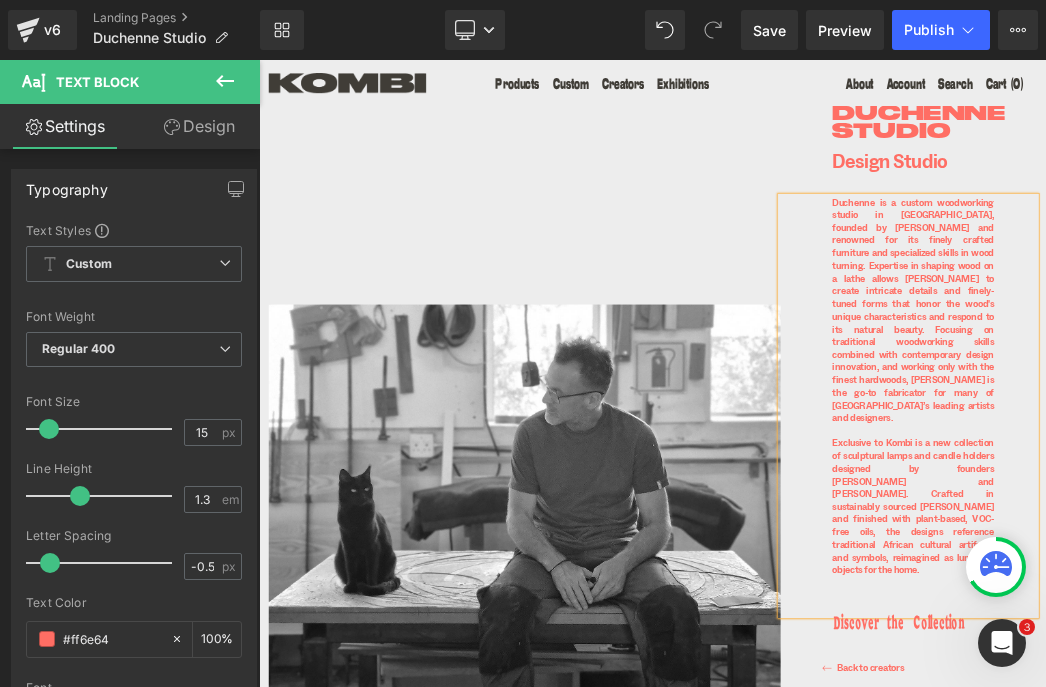 click on "Duchenne is a custom woodworking studio in Cape Town, founded by Jean Duchenne and renowned for its finely crafted furniture and specialized skills in wood turning. Expertise in shaping wood on a lathe allows Duchenne to create intricate details and finely-tuned forms that honor the wood's unique characteristics and respond to its natural beauty. Focusing on traditional woodworking skills combined with contemporary design innovation, and working only with the finest hardwoods, Duchenne is the go-to fabricator for many of South Africa’s leading artists and designers." at bounding box center [1265, 445] 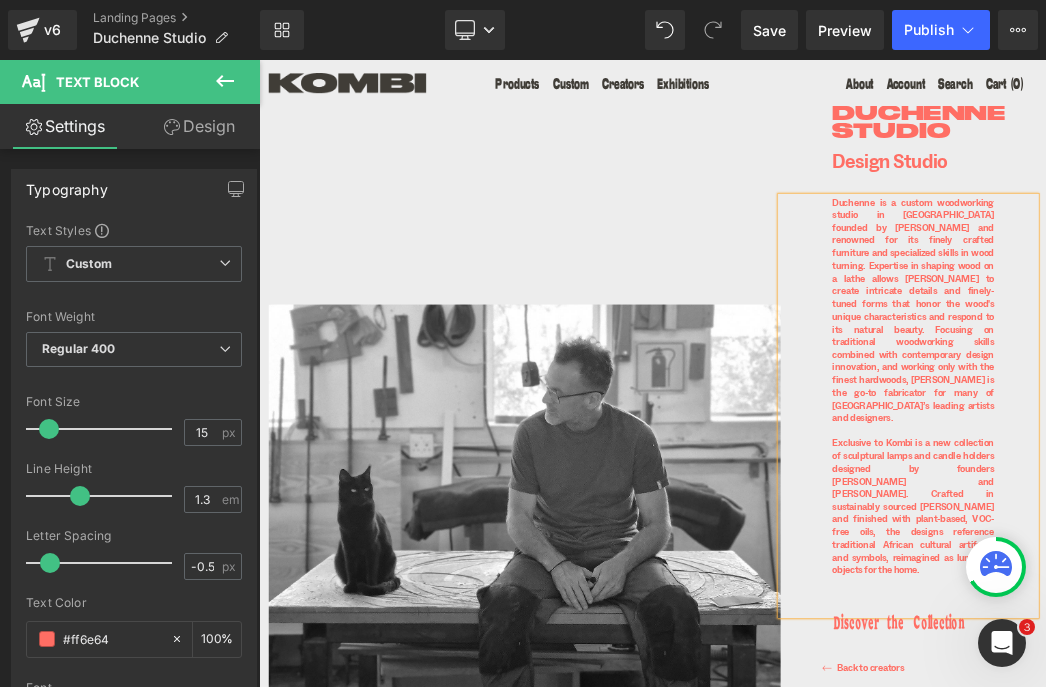 click on "Exclusive to Kombi is a new collection of sculptural lamps and candle holders designed by founders Jean and Manette Duchenne. Crafted in sustainably sourced woods and finished with plant-based, VOC-free oils, the designs reference traditional African cultural artifacts and symbols, reimagined as luminous objects for the home." at bounding box center (1265, 747) 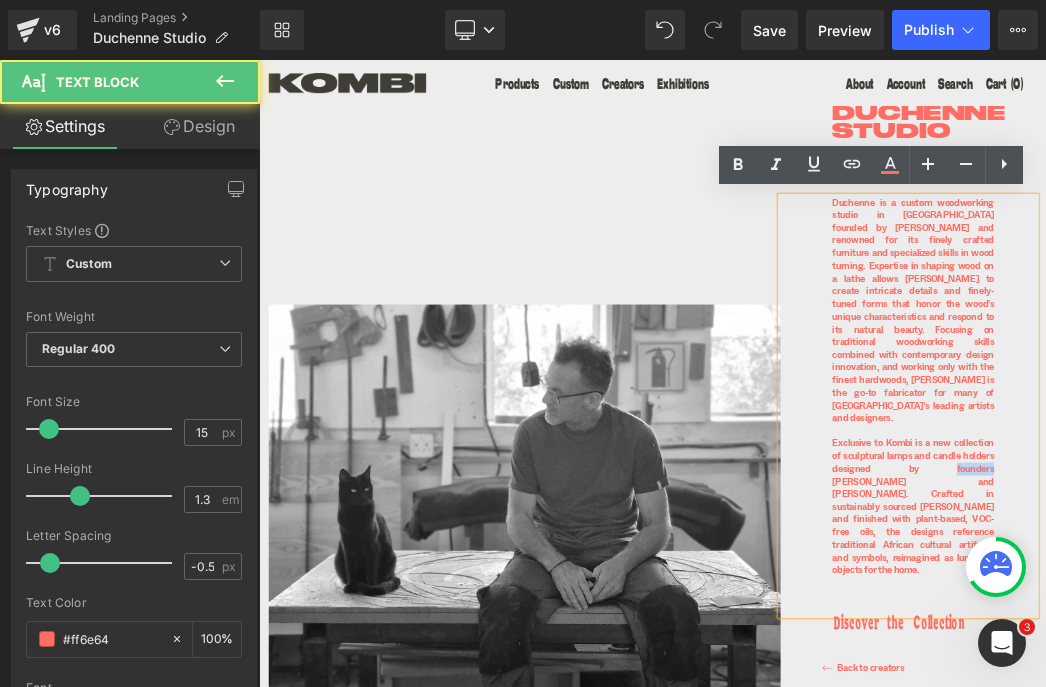 click on "Exclusive to Kombi is a new collection of sculptural lamps and candle holders designed by founders Jean and Manette Duchenne. Crafted in sustainably sourced woods and finished with plant-based, VOC-free oils, the designs reference traditional African cultural artifacts and symbols, reimagined as luminous objects for the home." at bounding box center [1265, 747] 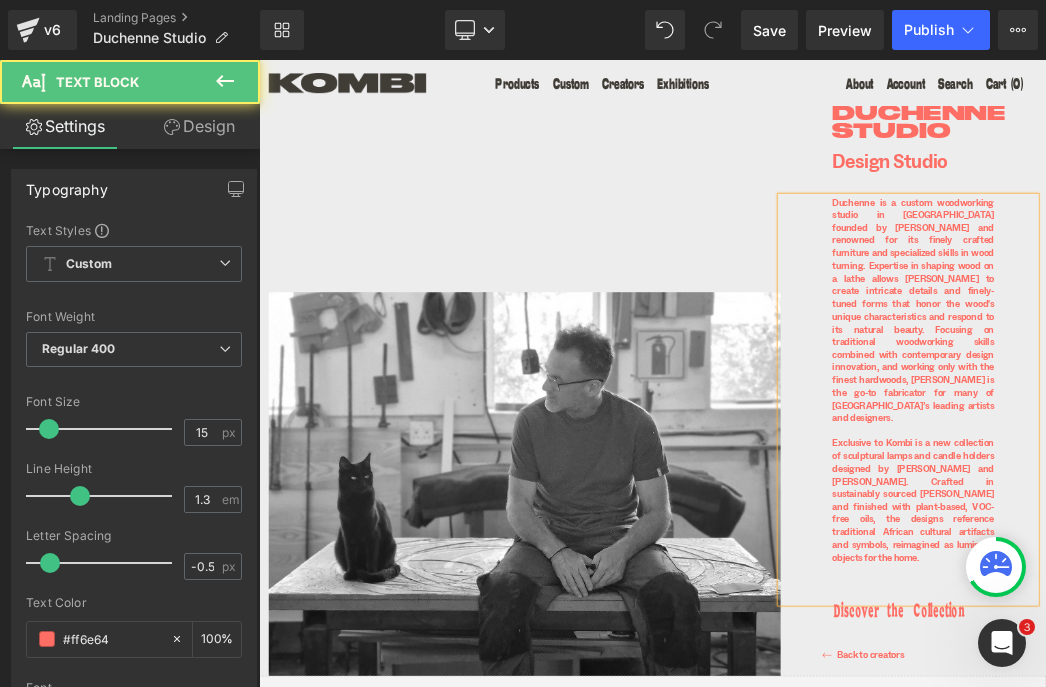 click on "Duchenne is a custom woodworking studio in Cape Town founded by Jean Duchenne and renowned for its finely crafted furniture and specialized skills in wood turning. Expertise in shaping wood on a lathe allows Duchenne to create intricate details and finely-tuned forms that honor the wood's unique characteristics and respond to its natural beauty. Focusing on traditional woodworking skills combined with contemporary design innovation, and working only with the finest hardwoods, Duchenne is the go-to fabricator for many of South Africa’s leading artists and designers." at bounding box center [1265, 445] 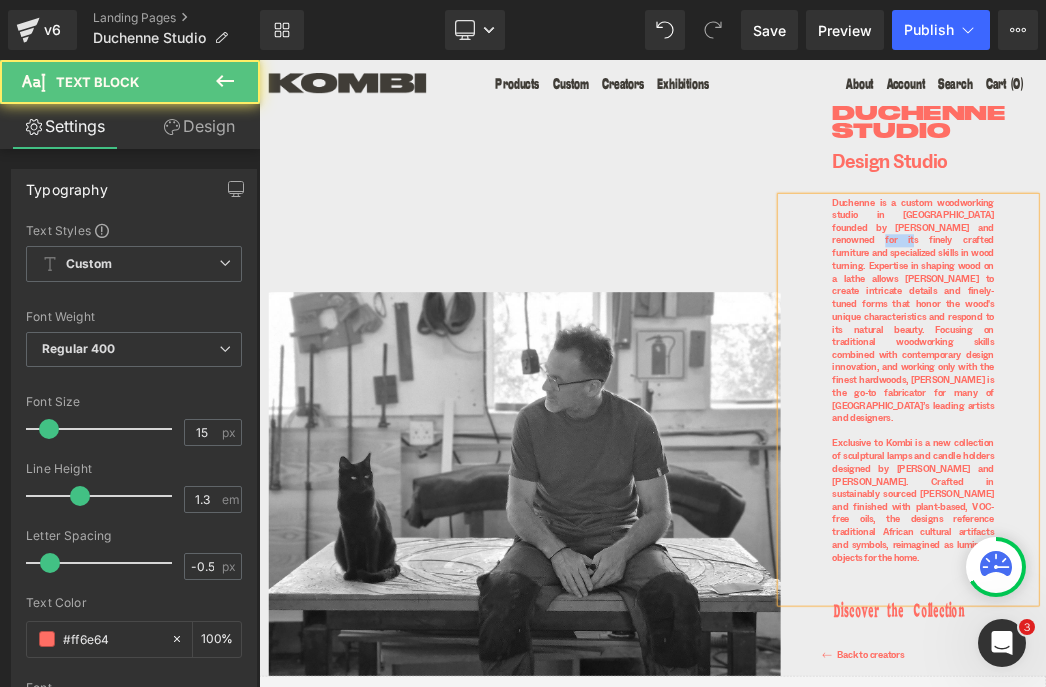 click on "Duchenne is a custom woodworking studio in Cape Town founded by Jean Duchenne and renowned for its finely crafted furniture and specialized skills in wood turning. Expertise in shaping wood on a lathe allows Duchenne to create intricate details and finely-tuned forms that honor the wood's unique characteristics and respond to its natural beauty. Focusing on traditional woodworking skills combined with contemporary design innovation, and working only with the finest hardwoods, Duchenne is the go-to fabricator for many of South Africa’s leading artists and designers." at bounding box center (1265, 445) 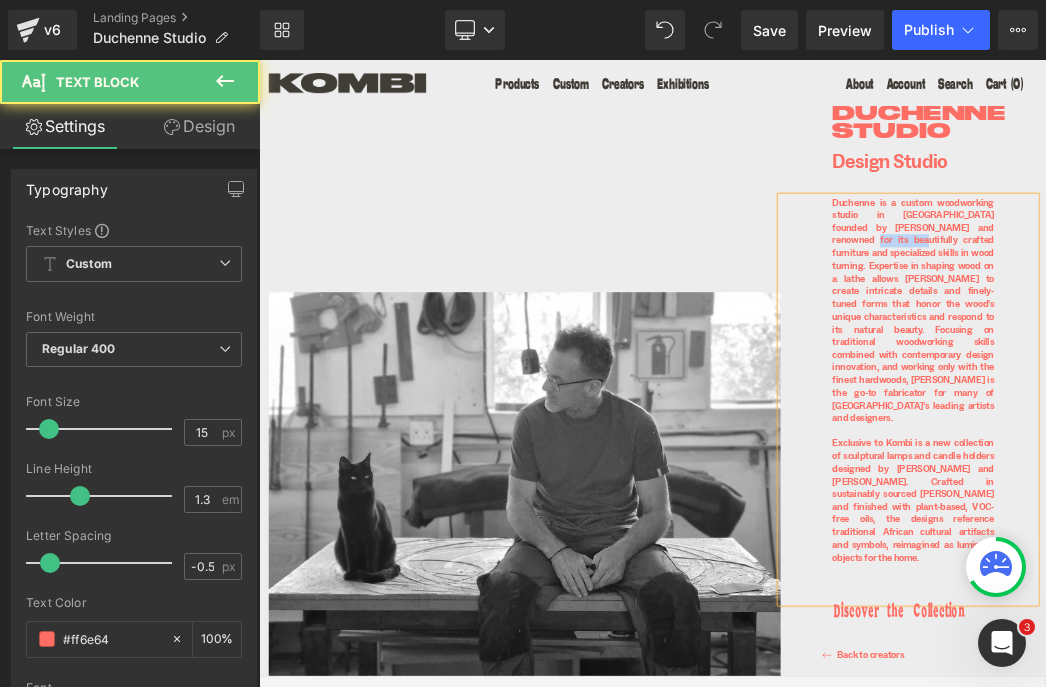 drag, startPoint x: 1213, startPoint y: 340, endPoint x: 1114, endPoint y: 340, distance: 99 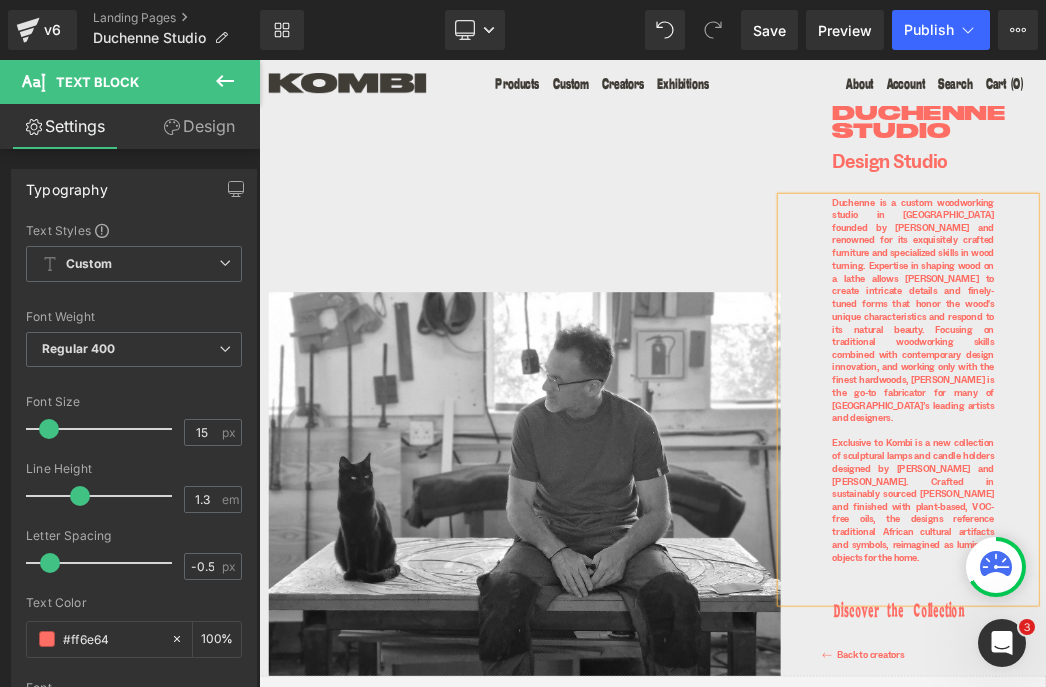click on "Duchenne is a custom woodworking studio in Cape Town founded by Jean Duchenne and renowned for its exquisitely crafted furniture and specialized skills in wood turning. Expertise in shaping wood on a lathe allows Duchenne to create intricate details and finely-tuned forms that honor the wood's unique characteristics and respond to its natural beauty. Focusing on traditional woodworking skills combined with contemporary design innovation, and working only with the finest hardwoods, Duchenne is the go-to fabricator for many of South Africa’s leading artists and designers." at bounding box center (1265, 445) 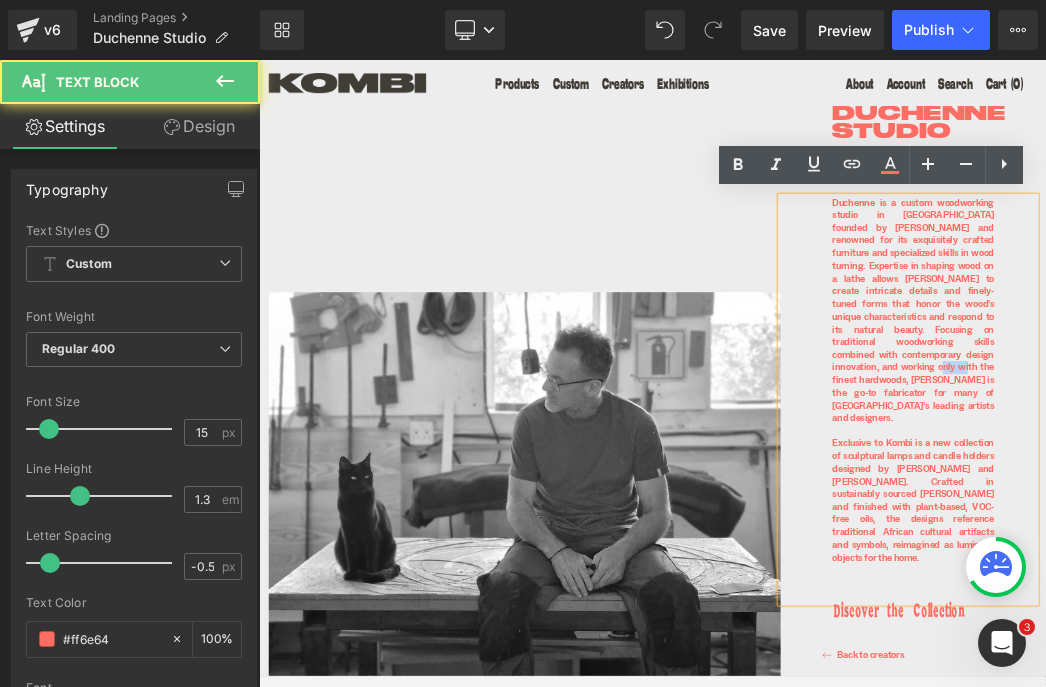 click on "Duchenne is a custom woodworking studio in Cape Town founded by Jean Duchenne and renowned for its exquisitely crafted furniture and specialized skills in wood turning. Expertise in shaping wood on a lathe allows Duchenne to create intricate details and finely-tuned forms that honor the wood's unique characteristics and respond to its natural beauty. Focusing on traditional woodworking skills combined with contemporary design innovation, and working only with the finest hardwoods, Duchenne is the go-to fabricator for many of South Africa’s leading artists and designers." at bounding box center (1265, 445) 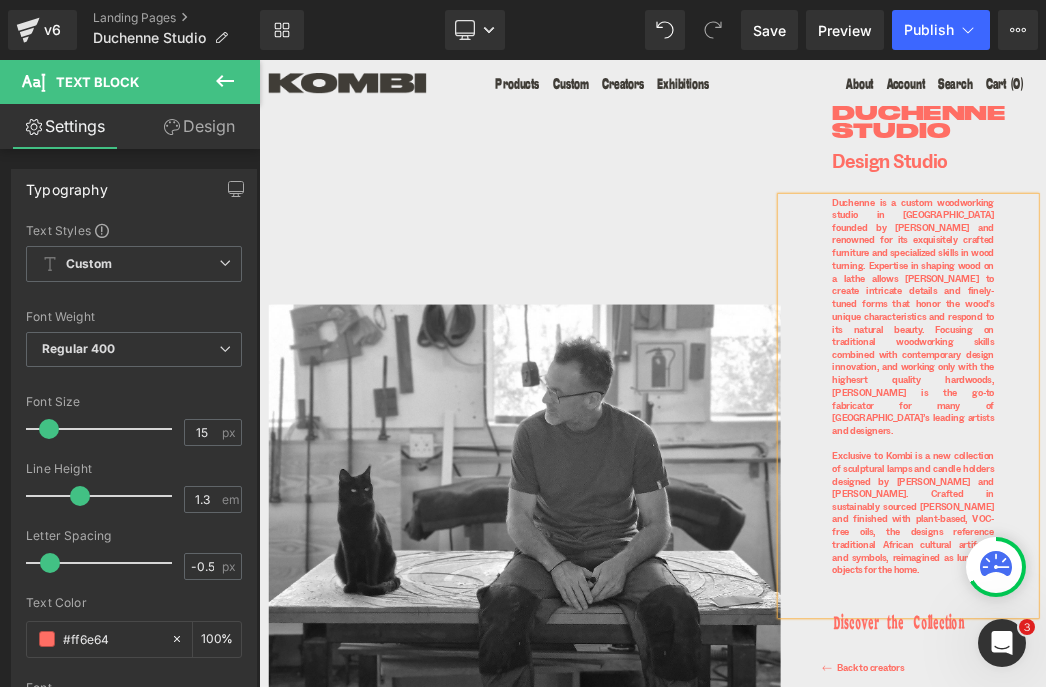 click on "Duchenne is a custom woodworking studio in Cape Town founded by Jean Duchenne and renowned for its exquisitely crafted furniture and specialized skills in wood turning. Expertise in shaping wood on a lathe allows Duchenne to create intricate details and finely-tuned forms that honor the wood's unique characteristics and respond to its natural beauty. Focusing on traditional woodworking skills combined with contemporary design innovation, and working only with the highesrt quality hardwoods, Duchenne is the go-to fabricator for many of South Africa’s leading artists and designers." at bounding box center [1265, 455] 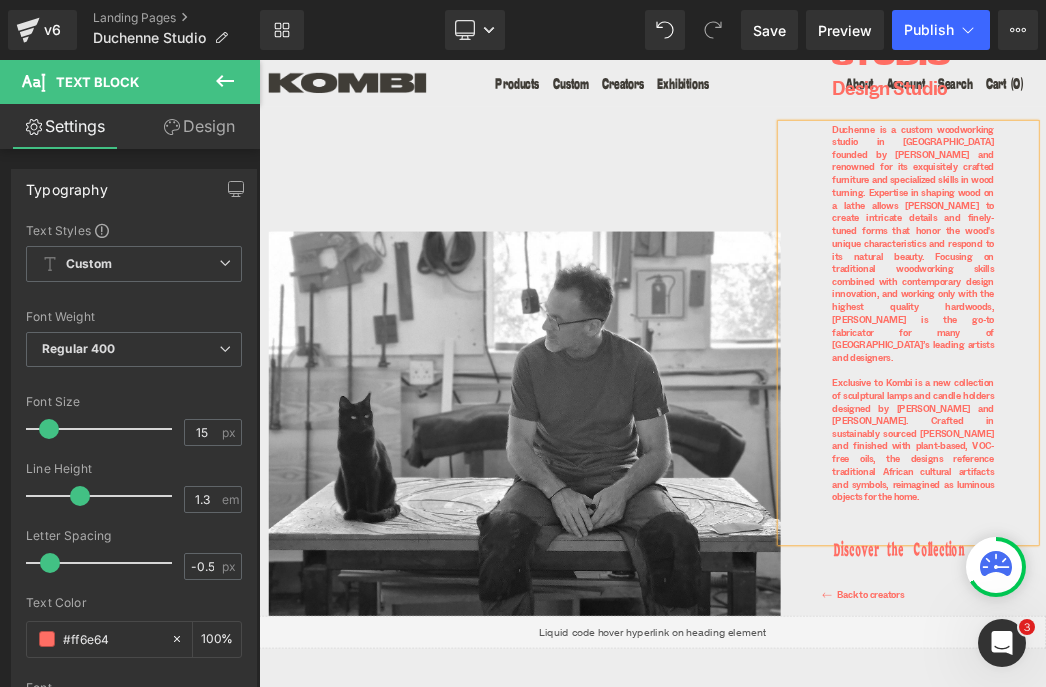 scroll, scrollTop: 116, scrollLeft: 0, axis: vertical 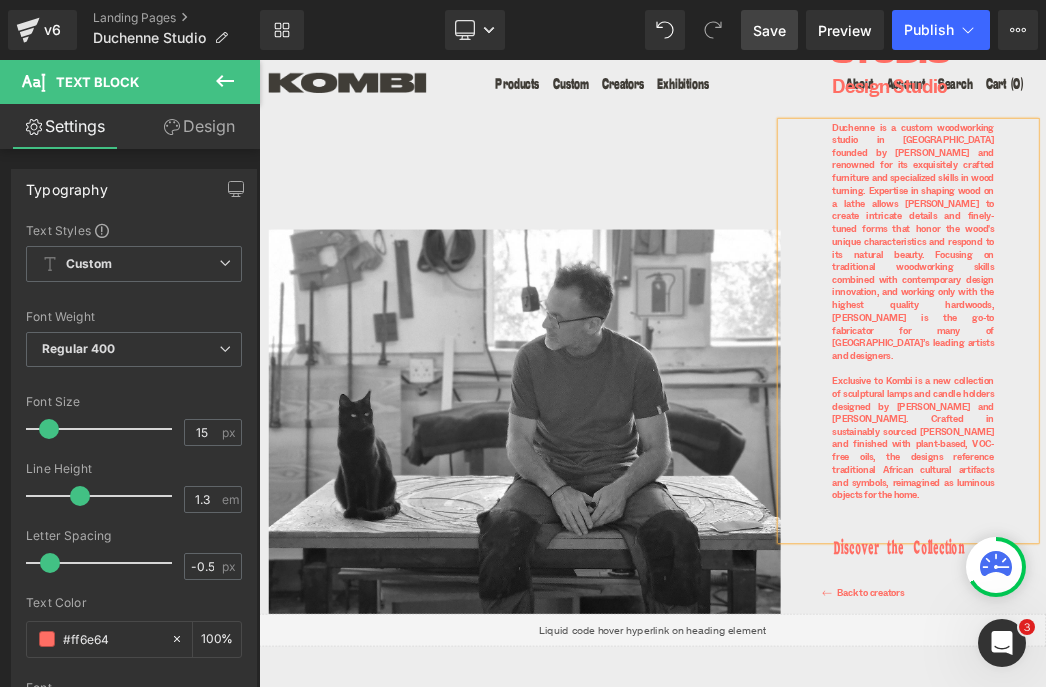 click on "Save" at bounding box center (769, 30) 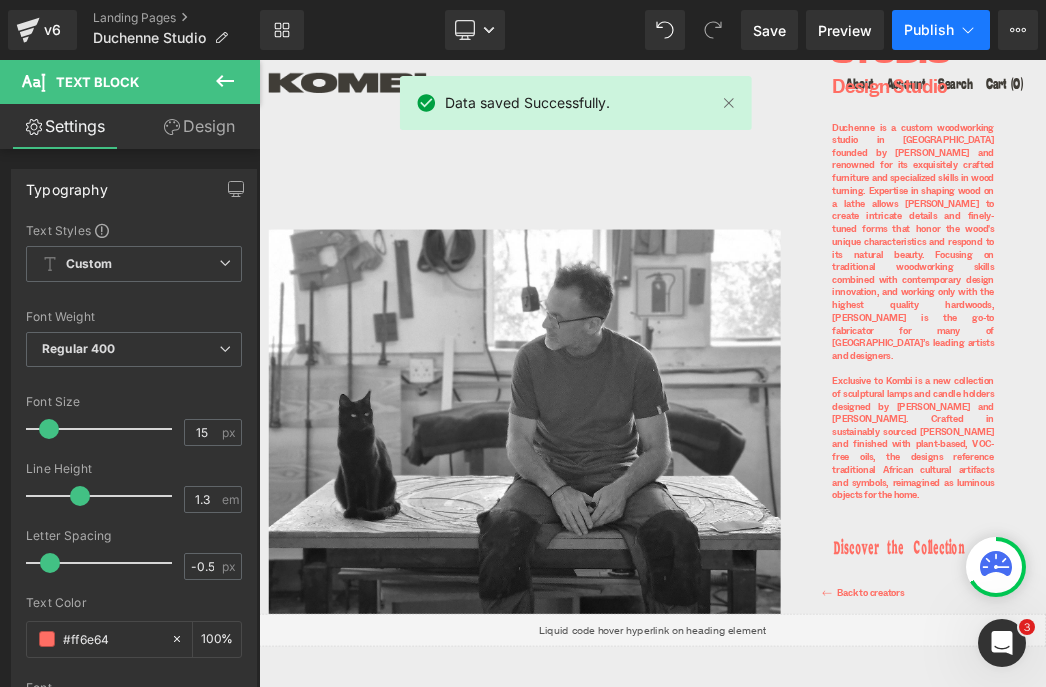 click on "Publish" at bounding box center [929, 30] 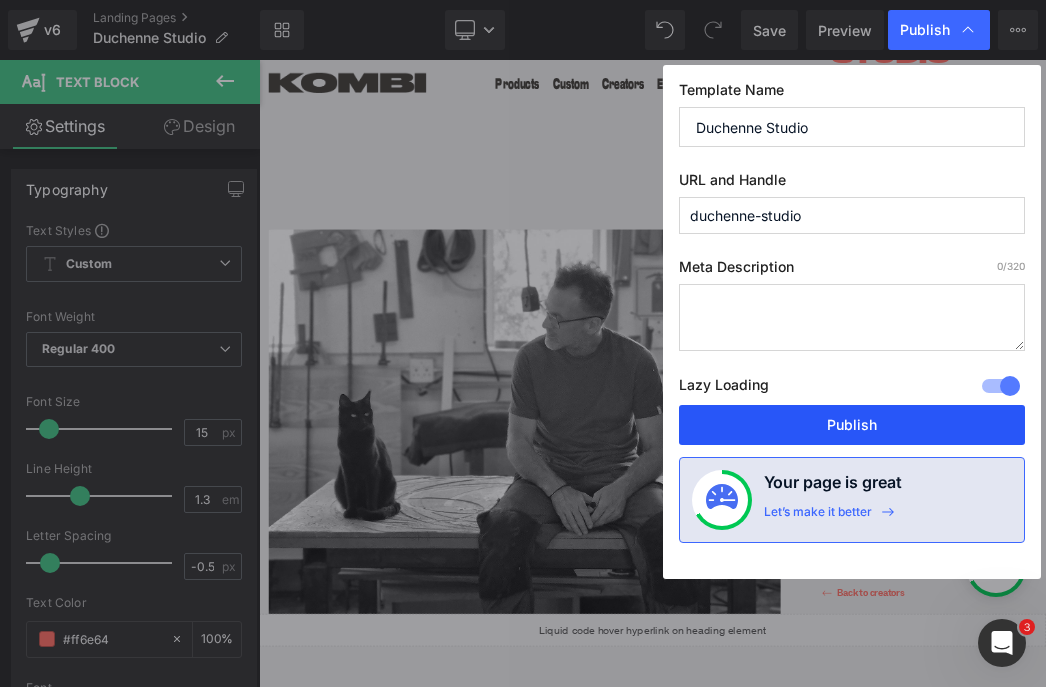 click on "Publish" at bounding box center [852, 425] 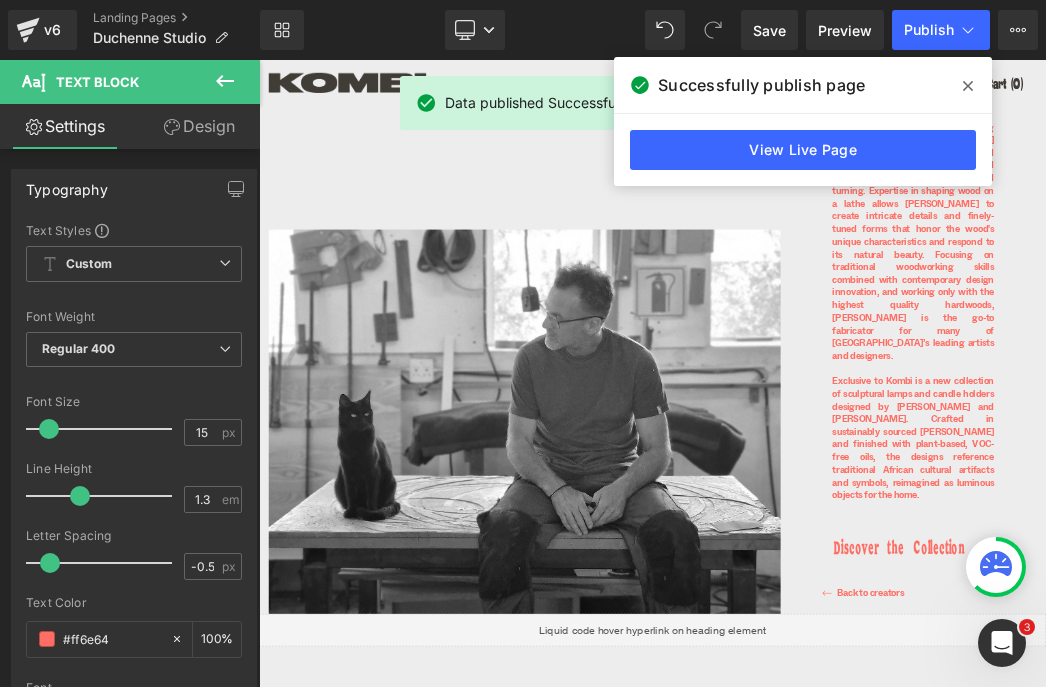 click 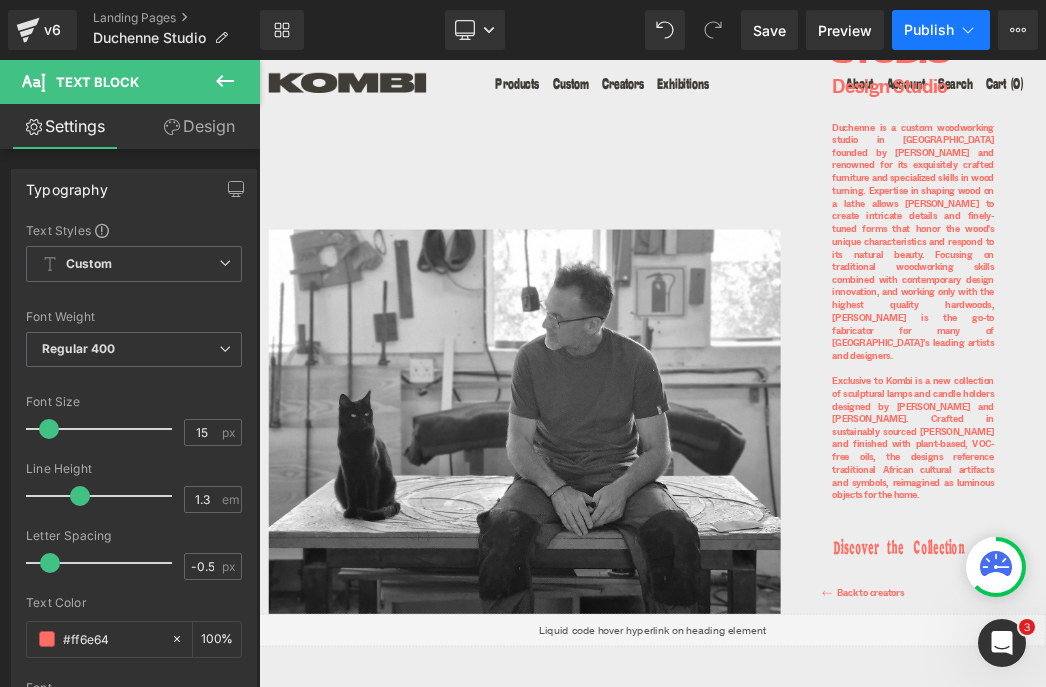 click on "Publish" at bounding box center (929, 30) 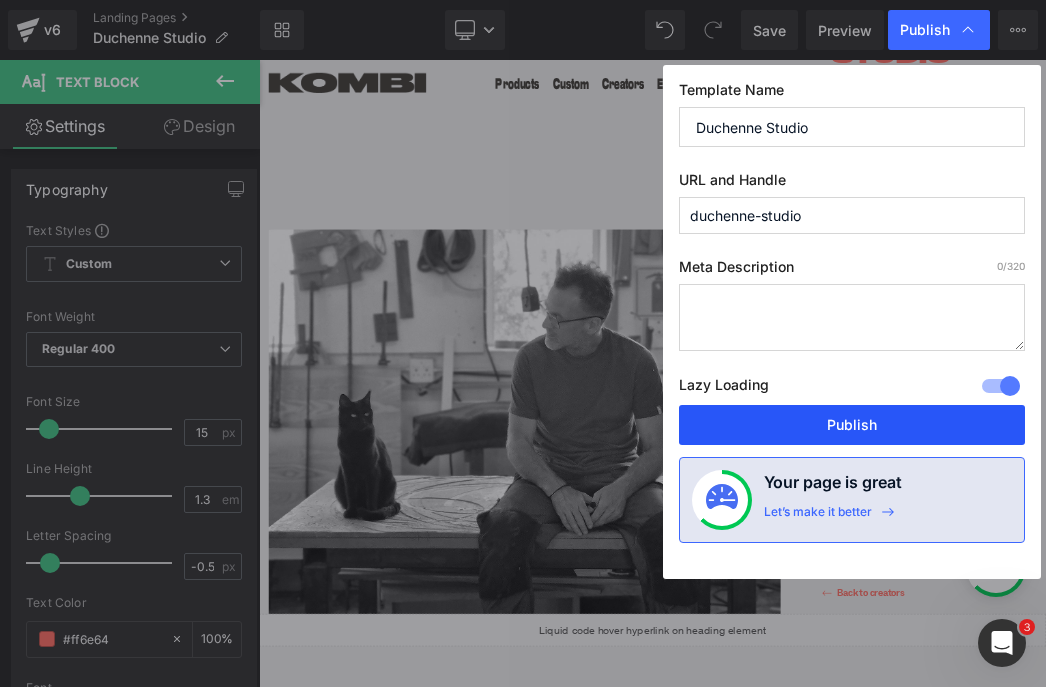 click on "Publish" at bounding box center [852, 425] 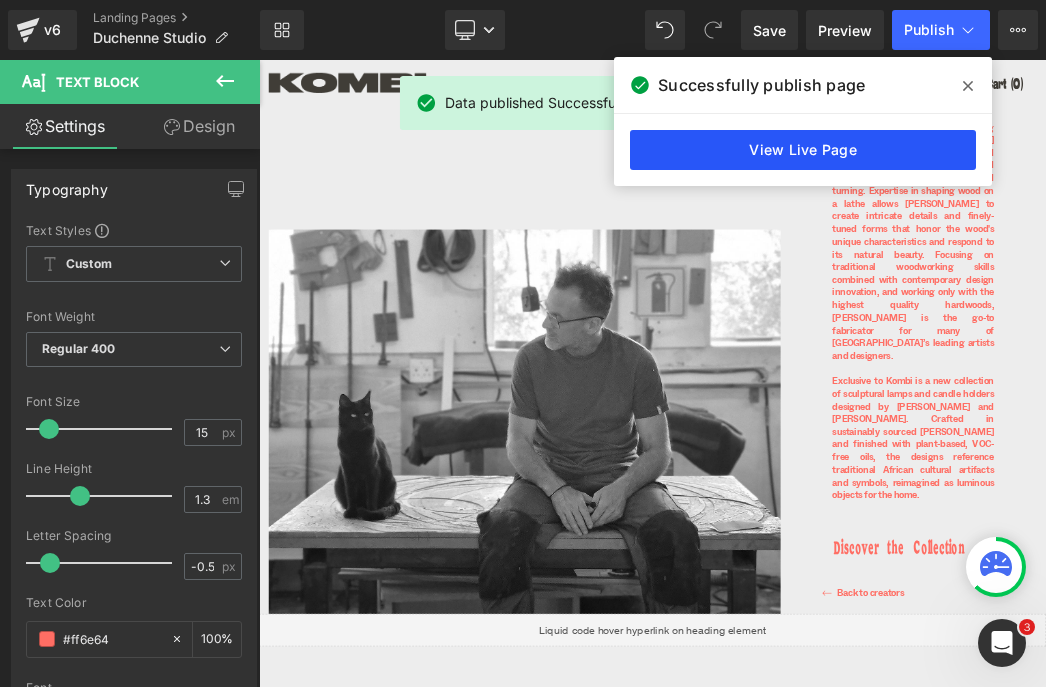 click on "View Live Page" at bounding box center [803, 150] 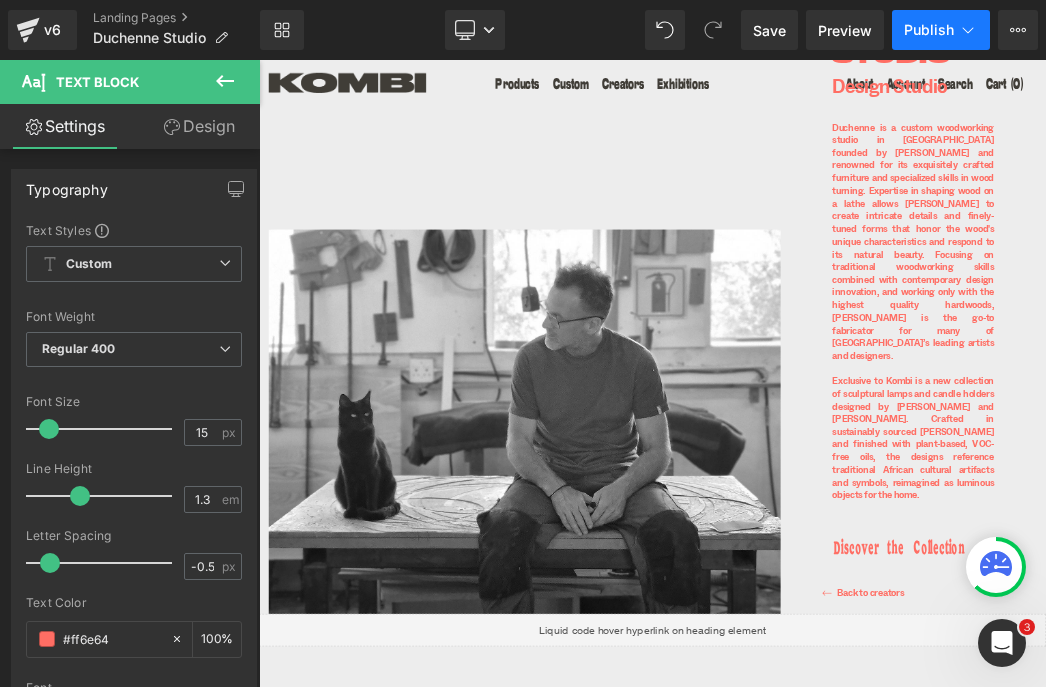 click on "Publish" at bounding box center (941, 30) 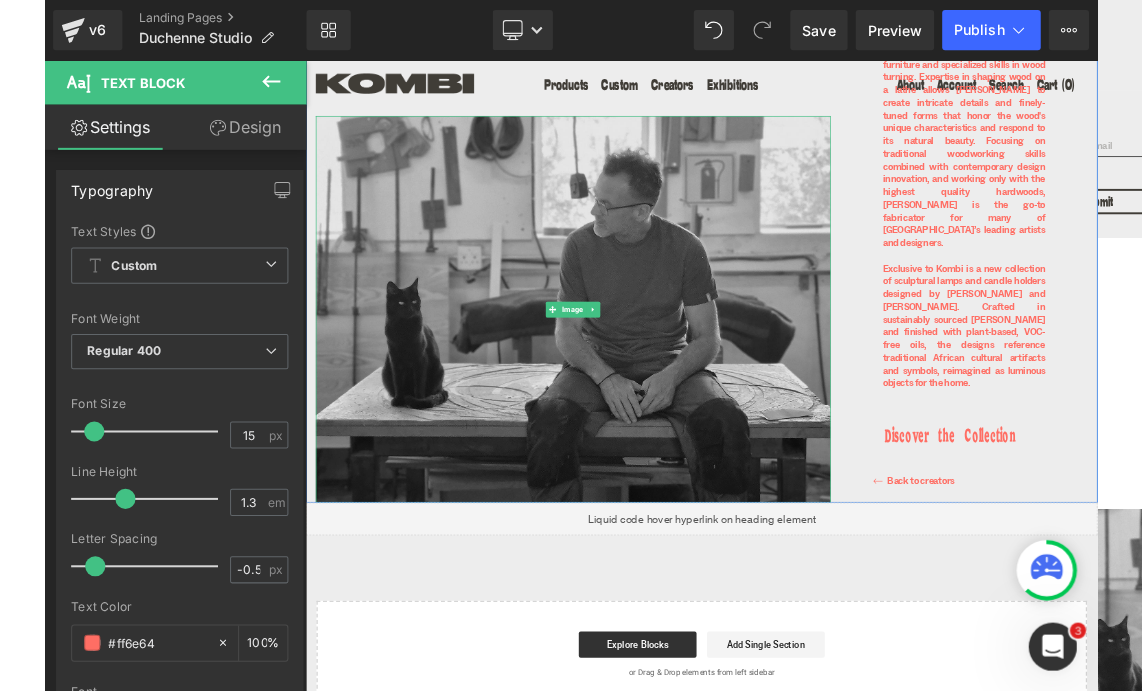scroll, scrollTop: 0, scrollLeft: 0, axis: both 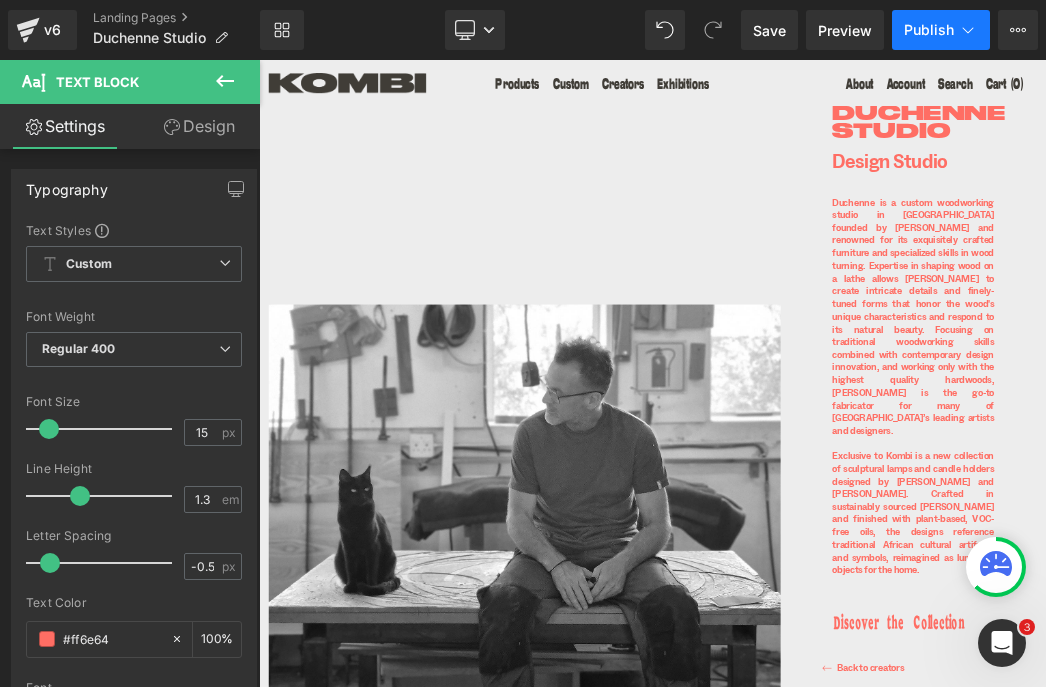 click on "Publish" at bounding box center [929, 30] 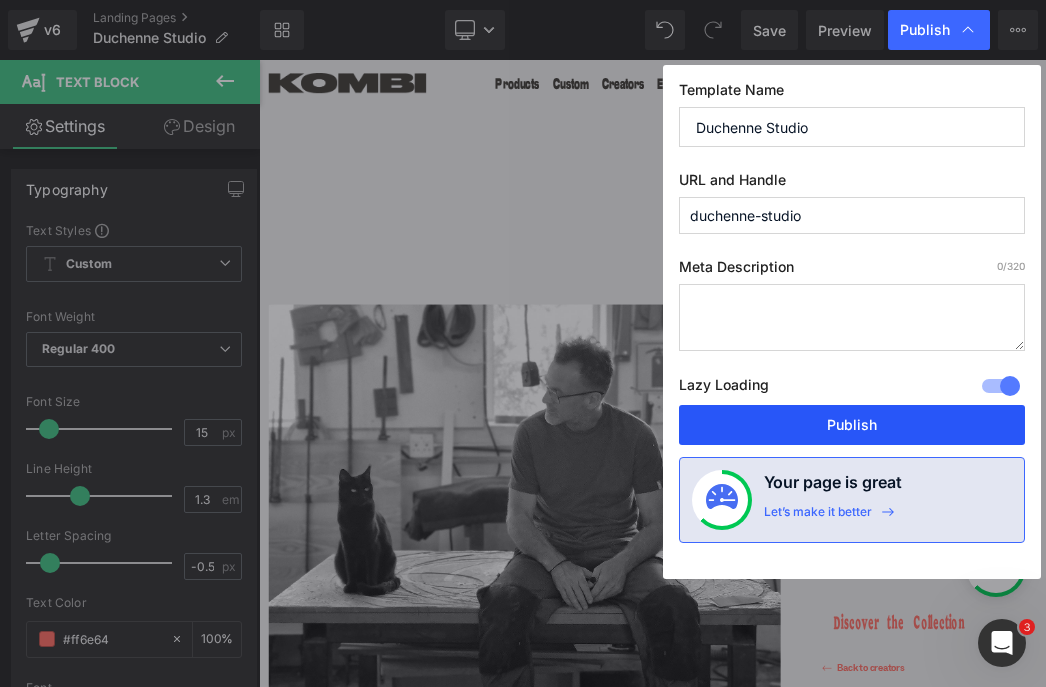 click on "Publish" at bounding box center (852, 425) 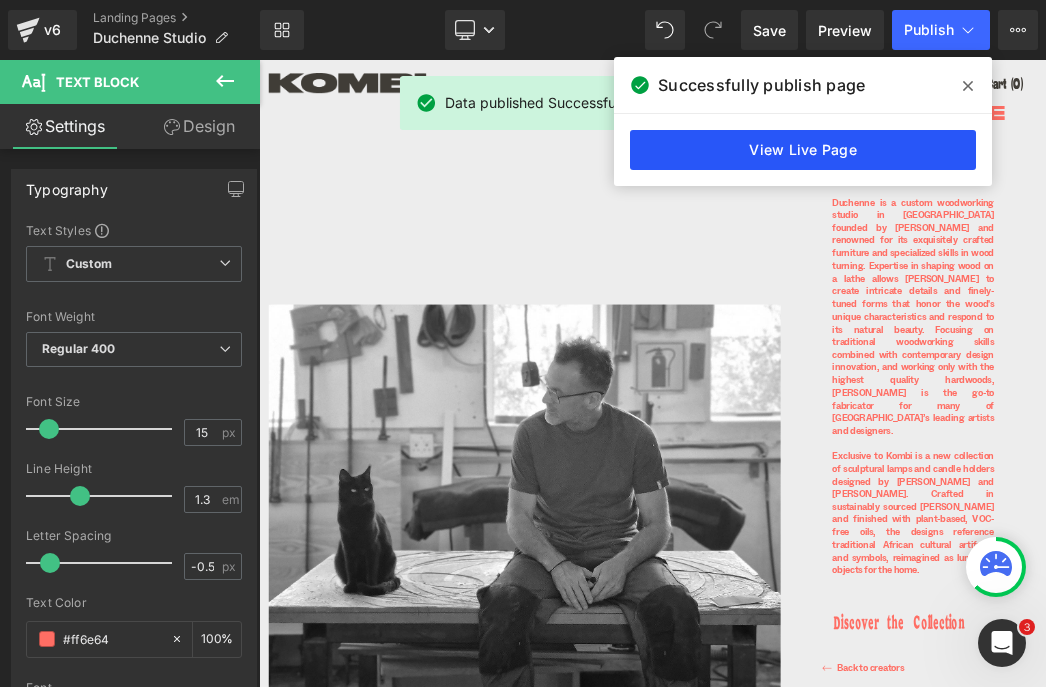 click on "View Live Page" at bounding box center [803, 150] 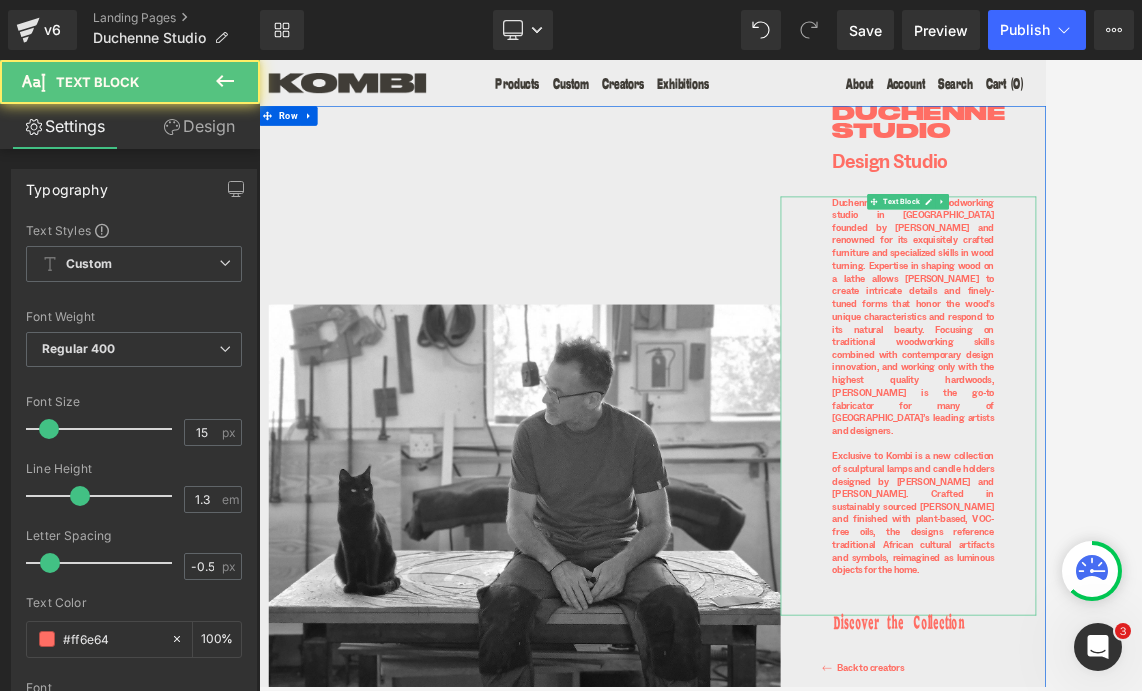 click on "Duchenne is a custom woodworking studio in Cape Town founded by Jean Duchenne and renowned for its exquisitely crafted furniture and specialized skills in wood turning. Expertise in shaping wood on a lathe allows Duchenne to create intricate details and finely-tuned forms that honor the wood's unique characteristics and respond to its natural beauty. Focusing on traditional woodworking skills combined with contemporary design innovation, and working only with the highest quality hardwoods, Duchenne is the go-to fabricator for many of South Africa’s leading artists and designers." at bounding box center (1265, 455) 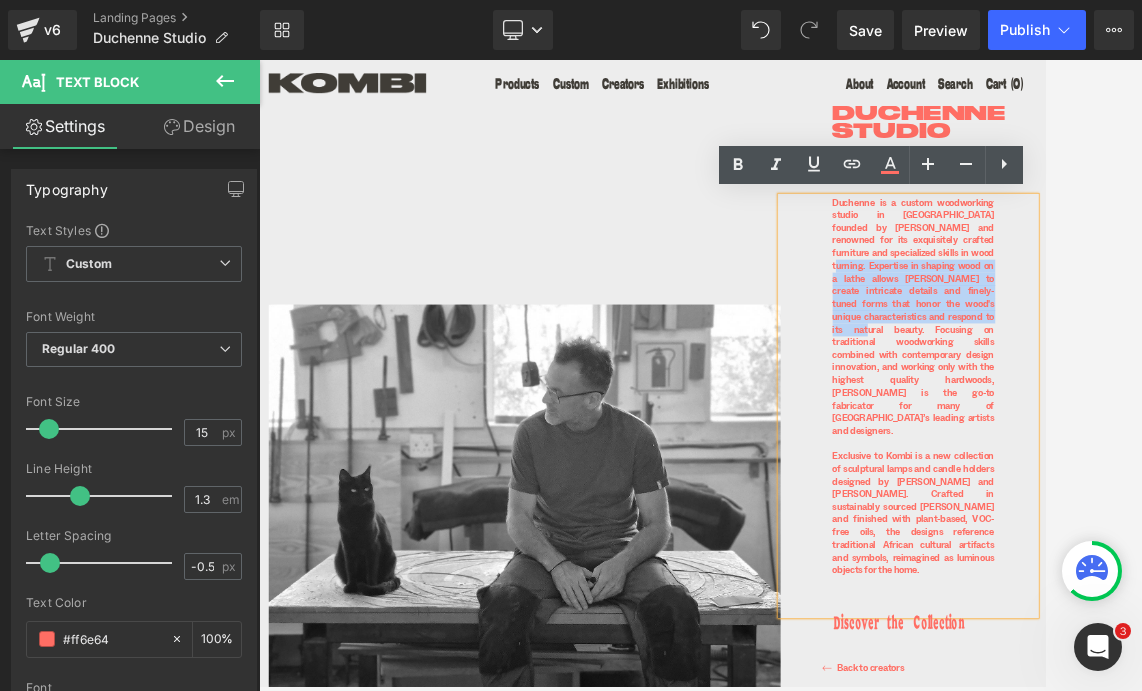 drag, startPoint x: 1245, startPoint y: 477, endPoint x: 1124, endPoint y: 380, distance: 155.08063 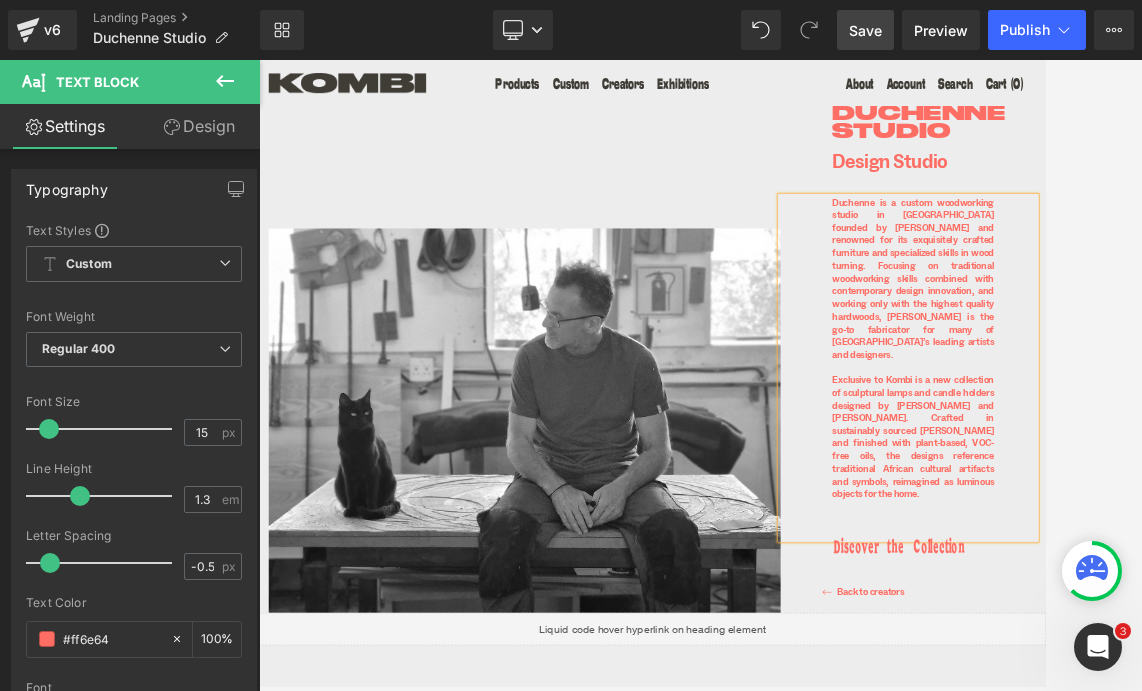 click on "Save" at bounding box center [865, 30] 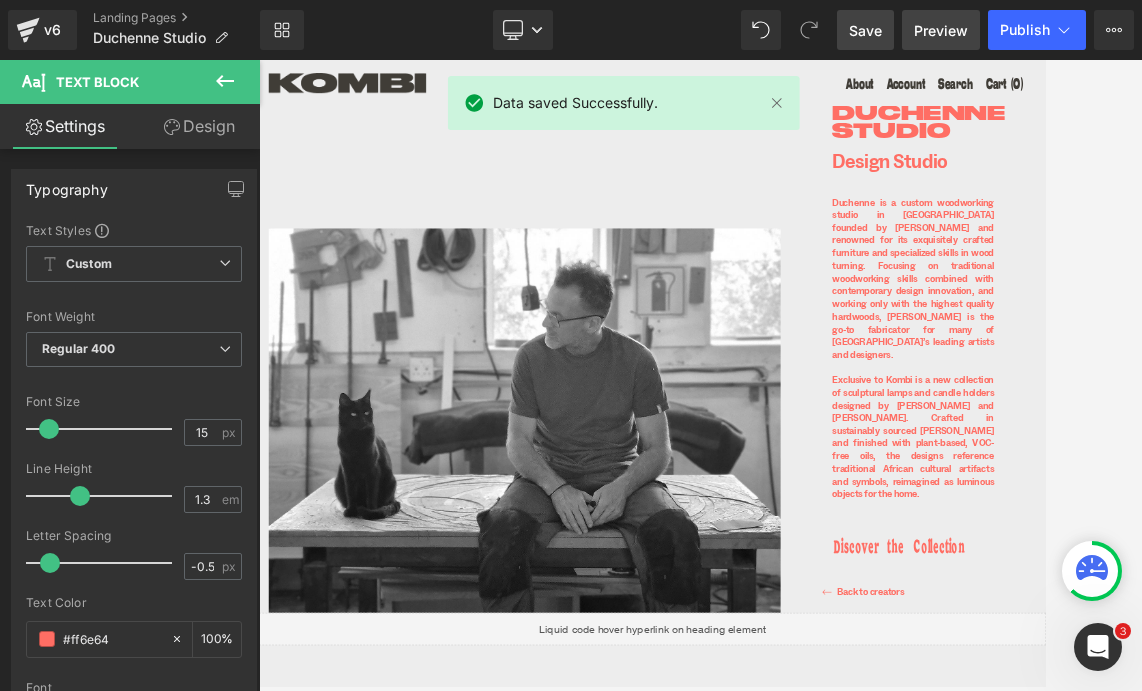 click on "Preview" at bounding box center (941, 30) 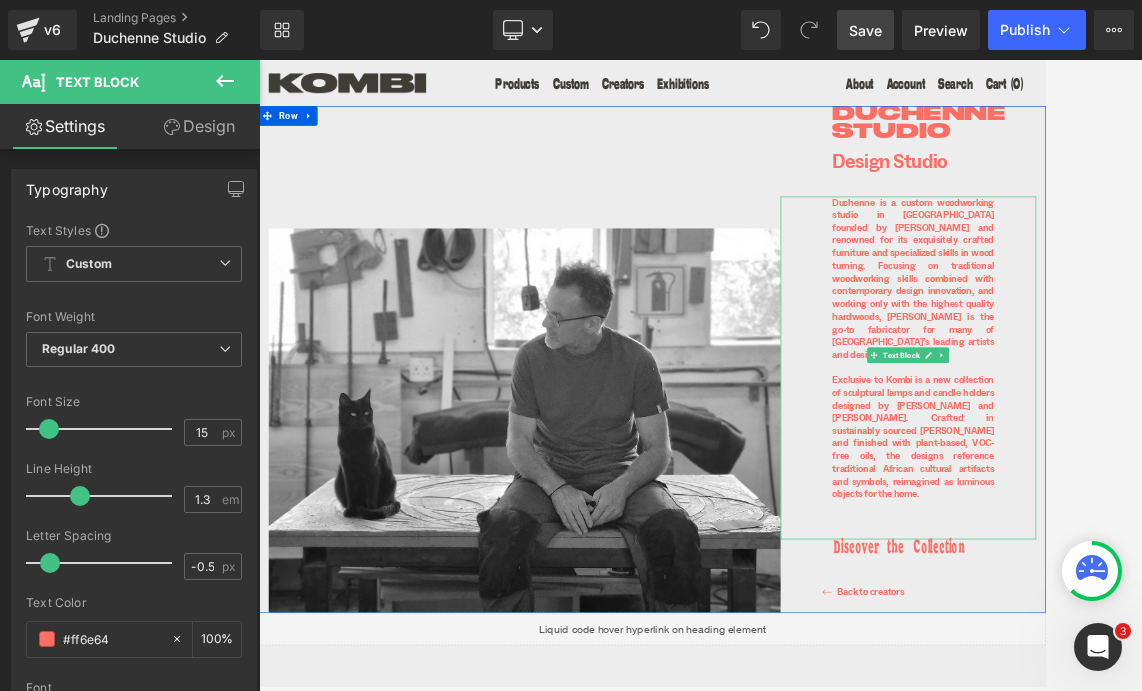 click on "Duchenne is a custom woodworking studio in Cape Town founded by Jean Duchenne and renowned for its exquisitely crafted furniture and specialized skills in wood turning. Focusing on traditional woodworking skills combined with contemporary design innovation, and working only with the highest quality hardwoods, Duchenne is the go-to fabricator for many of South Africa’s leading artists and designers." at bounding box center [1265, 397] 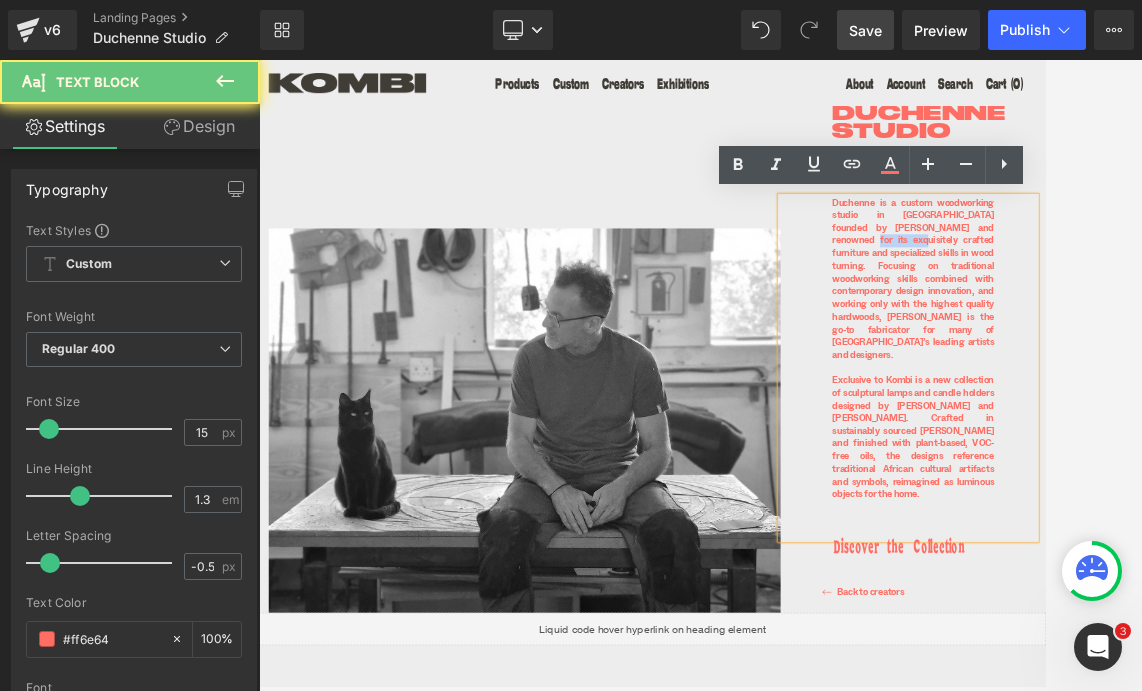 click on "Duchenne is a custom woodworking studio in Cape Town founded by Jean Duchenne and renowned for its exquisitely crafted furniture and specialized skills in wood turning. Focusing on traditional woodworking skills combined with contemporary design innovation, and working only with the highest quality hardwoods, Duchenne is the go-to fabricator for many of South Africa’s leading artists and designers." at bounding box center [1265, 397] 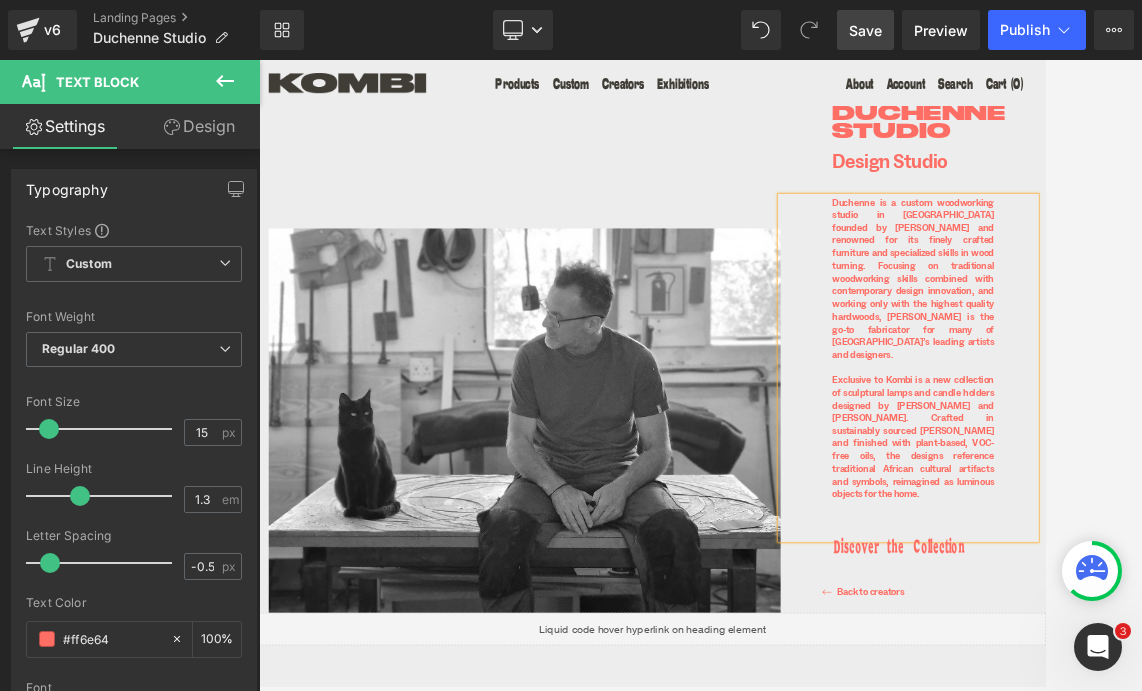 click on "Save" at bounding box center [865, 30] 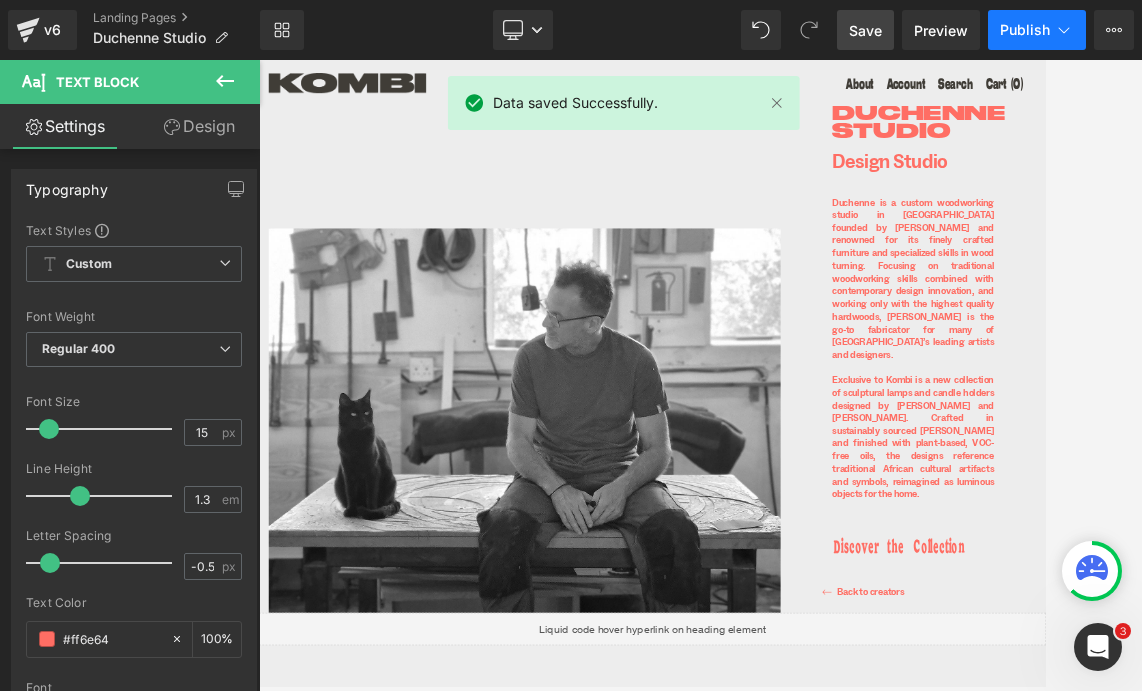 click on "Publish" at bounding box center (1025, 30) 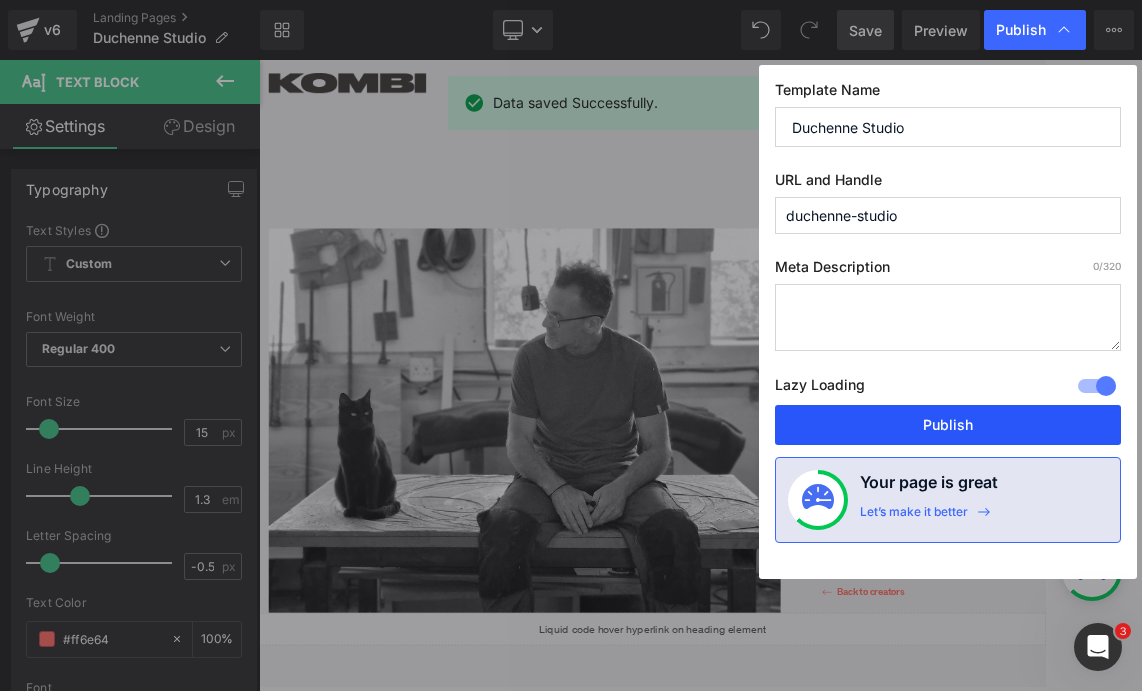 click on "Publish" at bounding box center (948, 425) 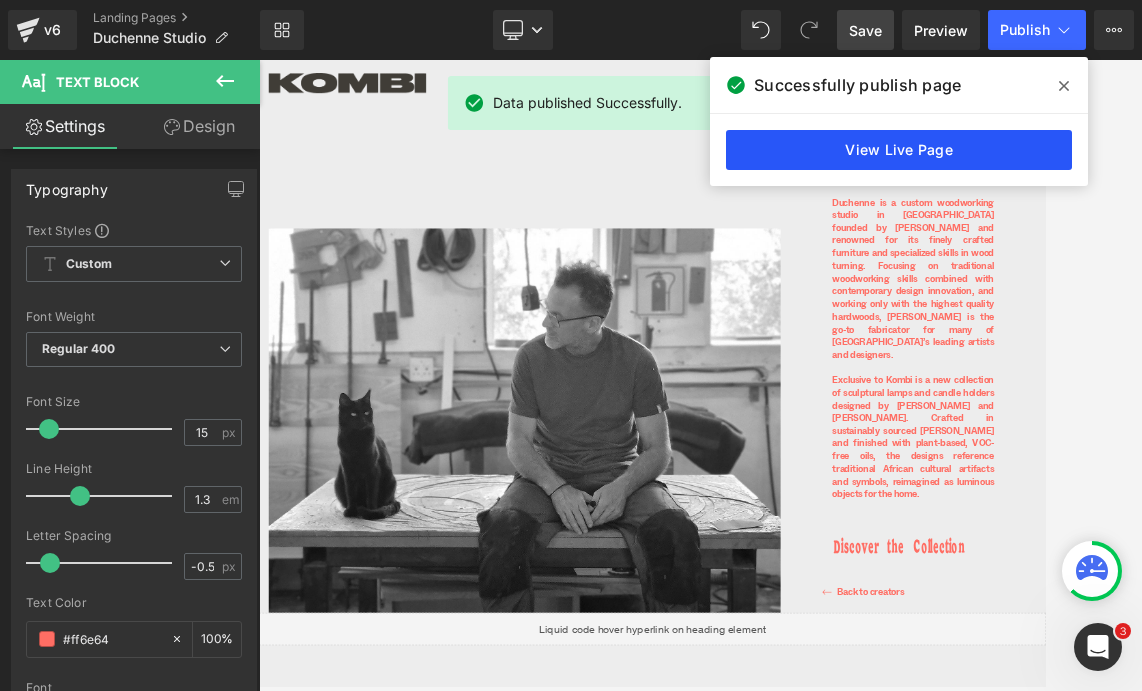 click on "View Live Page" at bounding box center (899, 150) 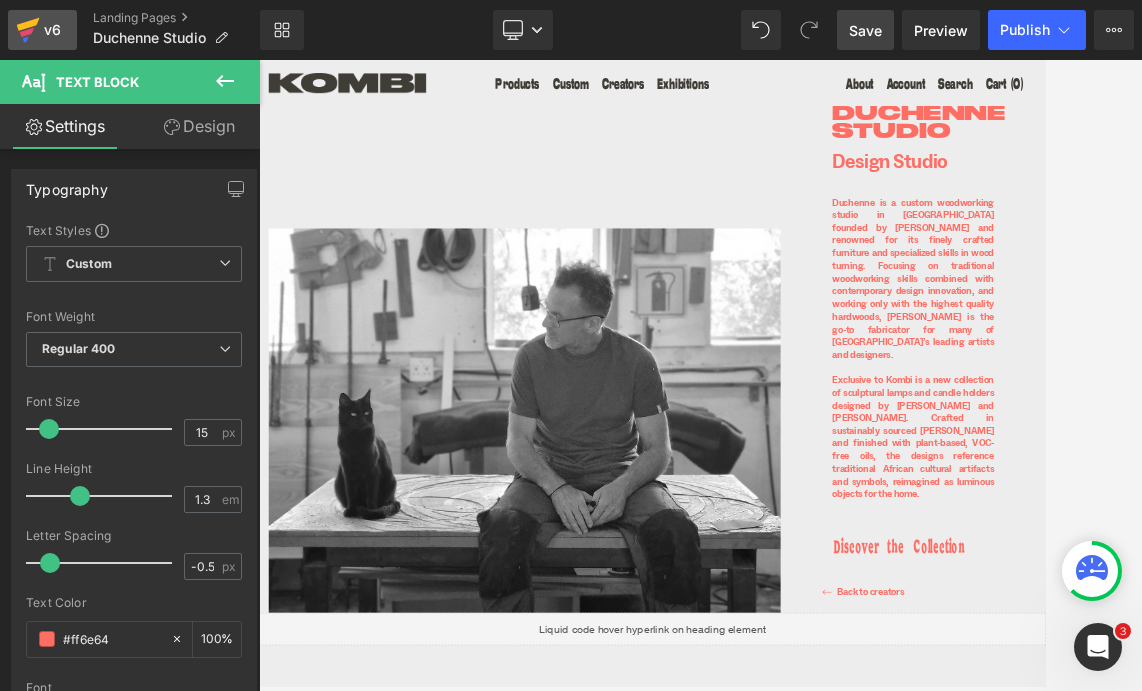 click 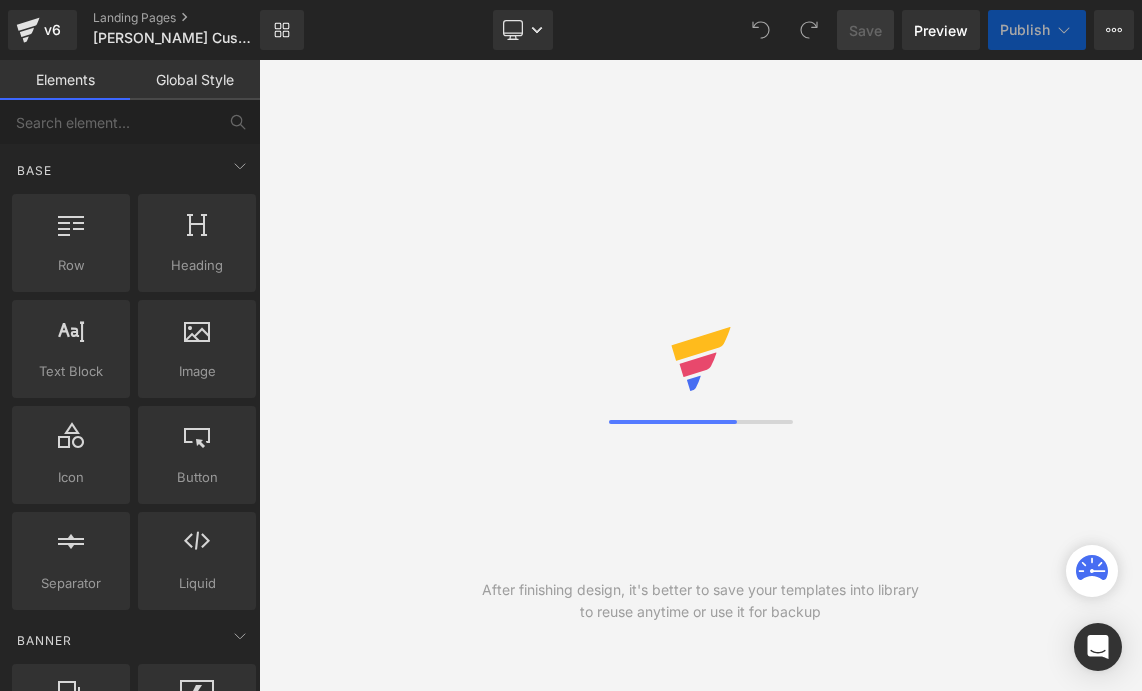 scroll, scrollTop: 0, scrollLeft: 0, axis: both 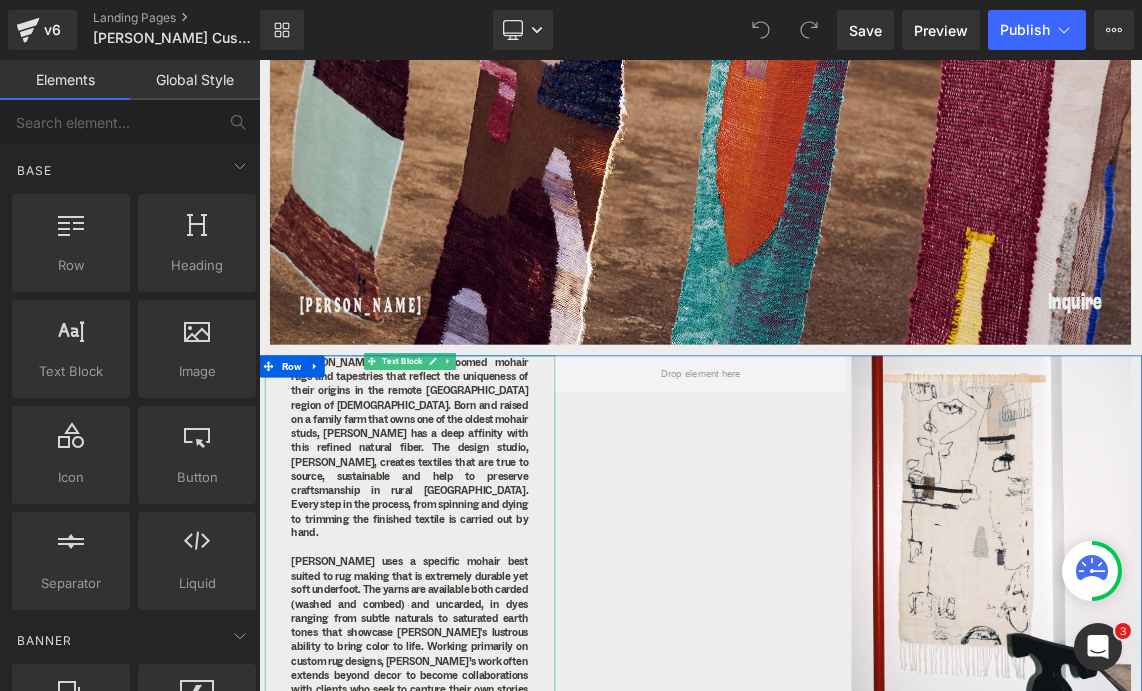 click on "Frances van Hasselt creates hand-loomed mohair rugs and tapestries that reflect the uniqueness of their origins in the remote Karoo region of South Africa. Born and raised on a family farm that owns one of the oldest mohair studs, Van Hasselt has a deep affinity with this refined natural fiber. The design studio, Frances V.H Mohair, creates textiles that are true to source, sustainable and help to preserve craftsmanship in rural South Africa. Every step in the process, from spinning and dying to trimming the finished textile is carried out by hand." at bounding box center [466, 592] 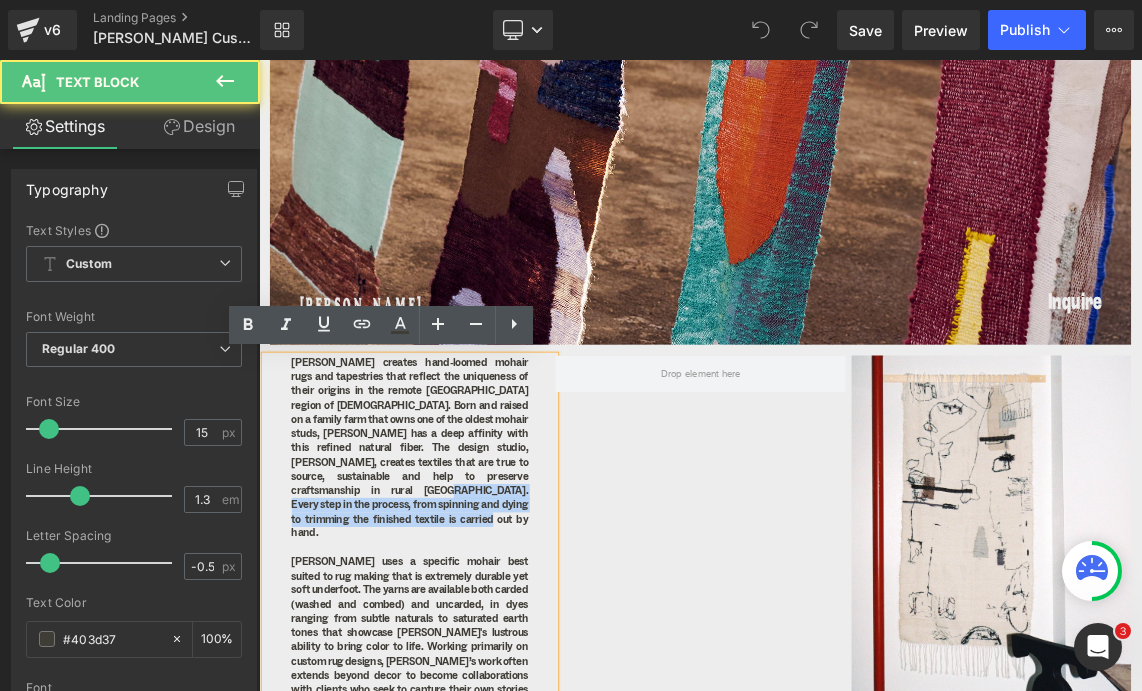 drag, startPoint x: 629, startPoint y: 667, endPoint x: 592, endPoint y: 633, distance: 50.24938 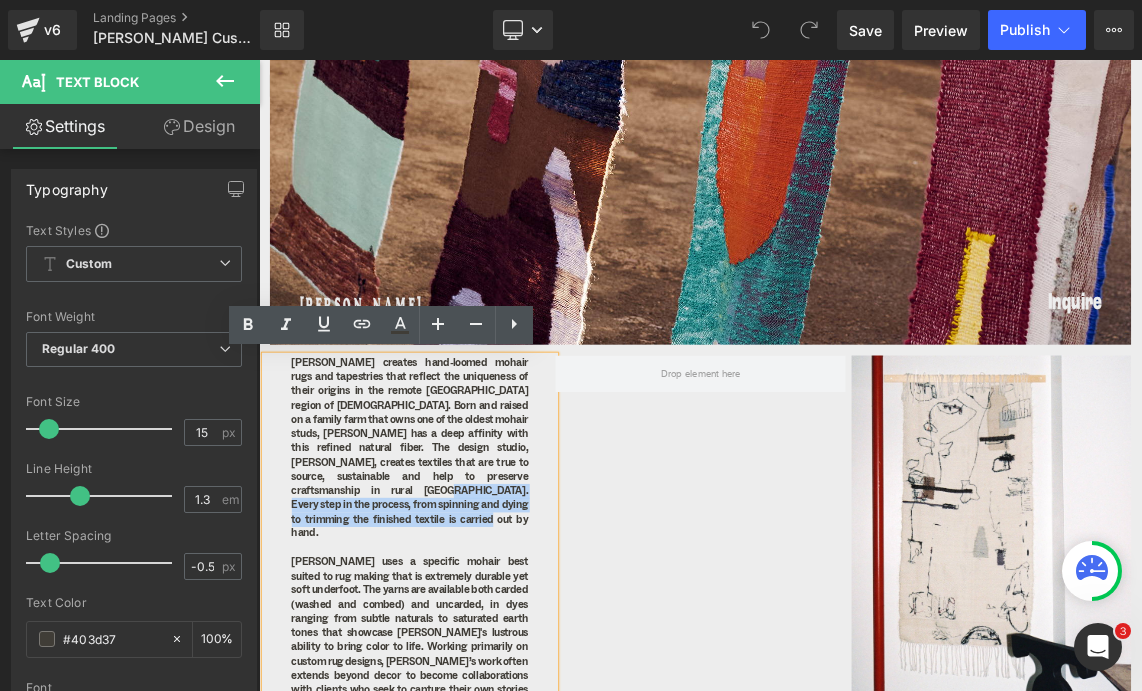 type 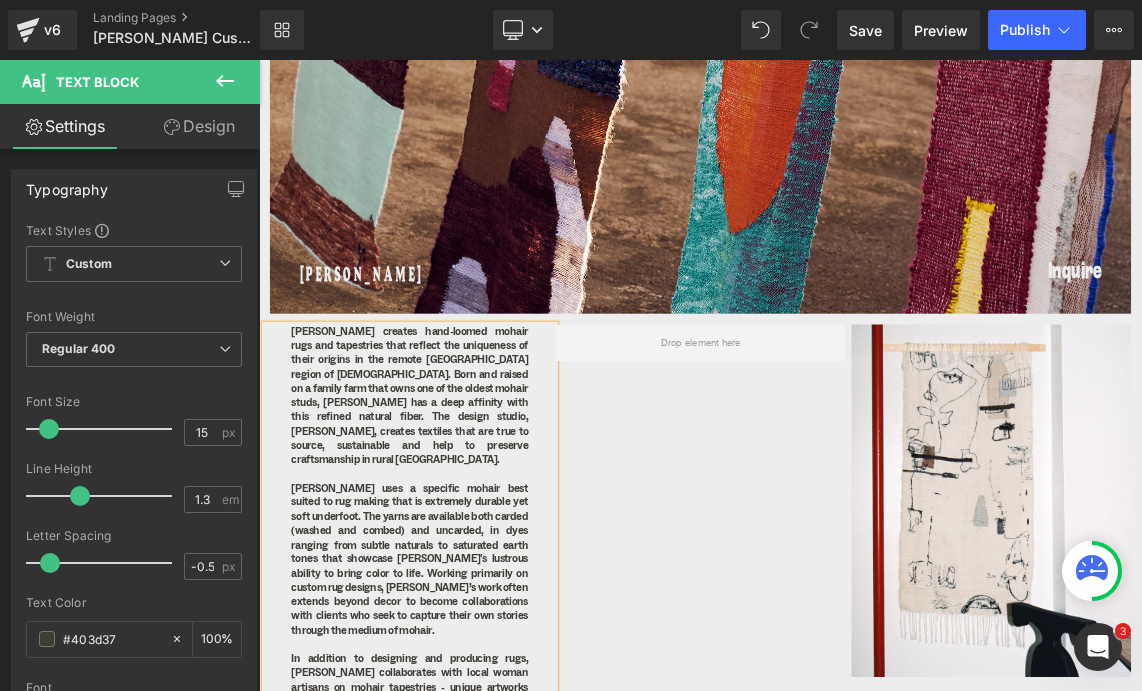 scroll, scrollTop: 512, scrollLeft: 0, axis: vertical 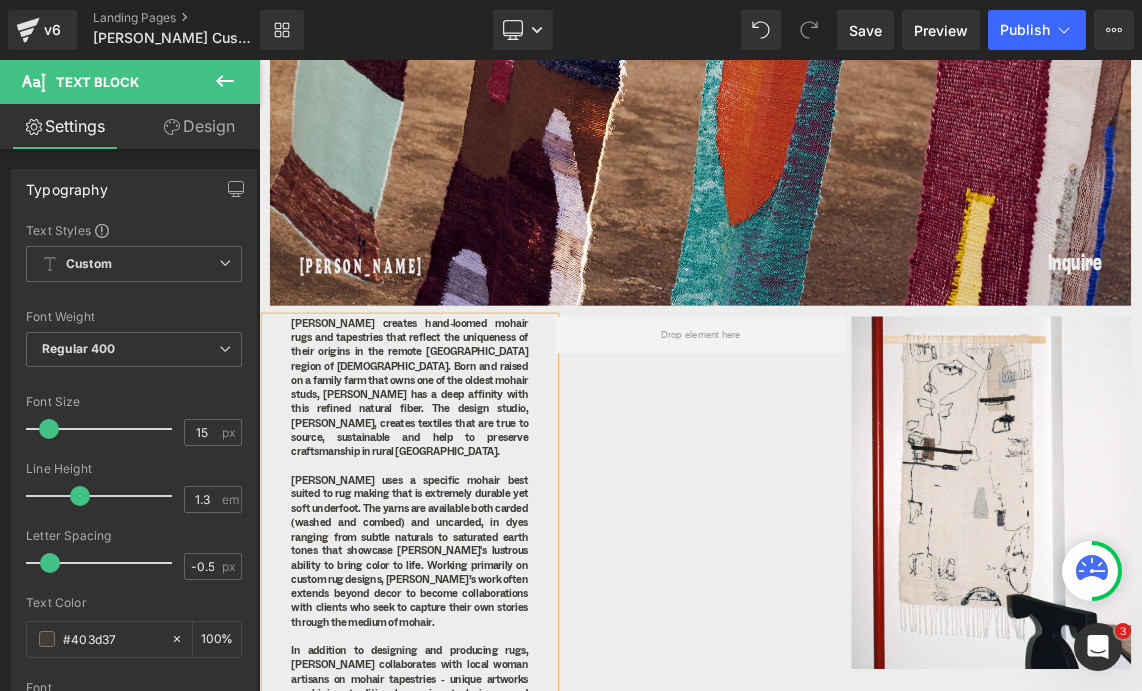 click on "Van Hasselt uses a specific mohair best suited to rug making that is extremely durable yet soft underfoot. The yarns are available both carded (washed and combed) and uncarded, in dyes ranging from subtle naturals to saturated earth tones that showcase mohair's lustrous ability to bring color to life. Working primarily on custom rug designs, Van Hasselt’s work often extends beyond decor to become collaborations with clients who seek to capture their own stories through the medium of mohair." at bounding box center [466, 734] 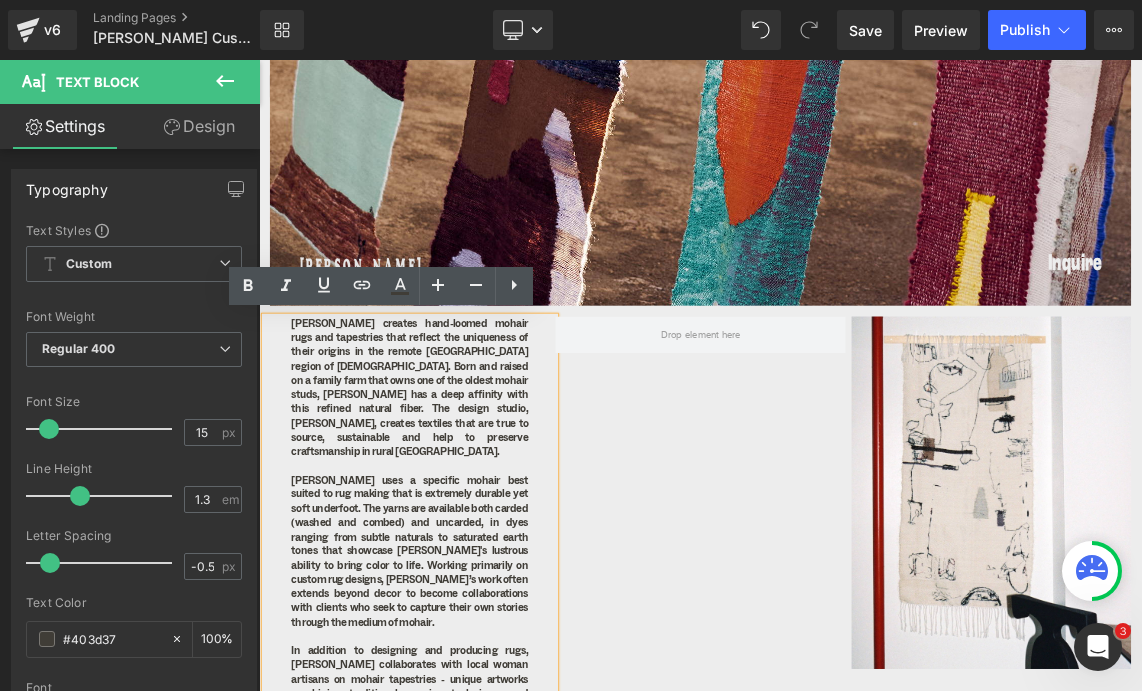 click on "Van Hasselt uses a specific mohair best suited to rug making that is extremely durable yet soft underfoot. The yarns are available both carded (washed and combed) and uncarded, in dyes ranging from subtle naturals to saturated earth tones that showcase mohair's lustrous ability to bring color to life. Working primarily on custom rug designs, Van Hasselt’s work often extends beyond decor to become collaborations with clients who seek to capture their own stories through the medium of mohair." at bounding box center (466, 734) 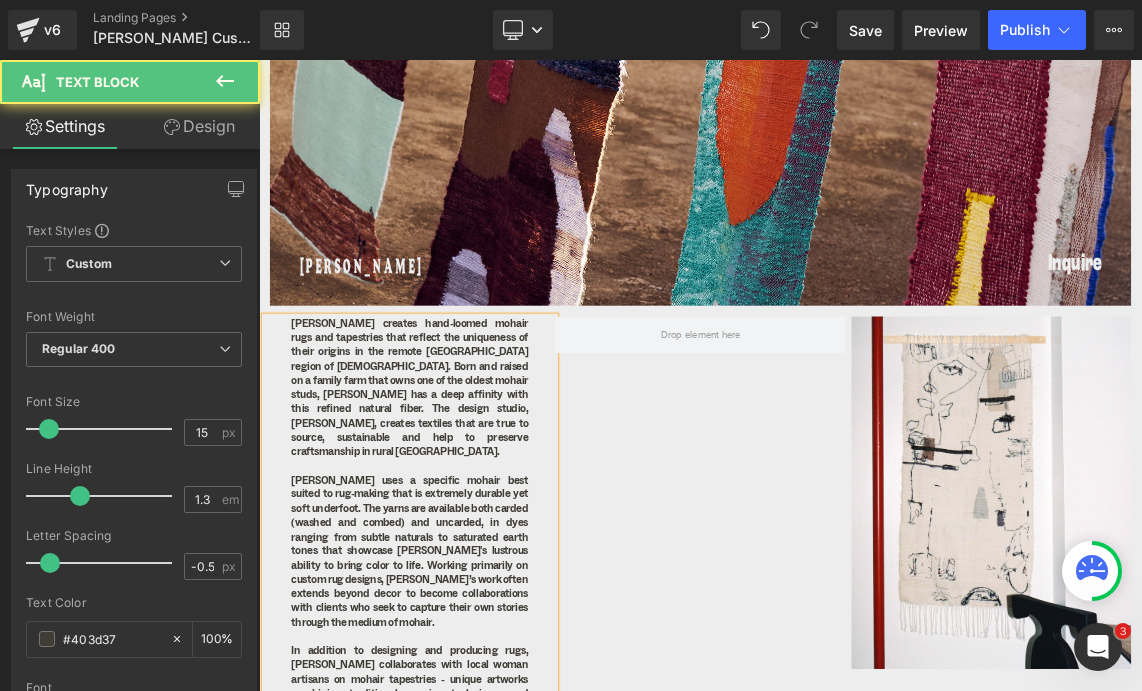 click on "Van Hasselt uses a specific mohair best suited to rug-making that is extremely durable yet soft underfoot. The yarns are available both carded (washed and combed) and uncarded, in dyes ranging from subtle naturals to saturated earth tones that showcase mohair's lustrous ability to bring color to life. Working primarily on custom rug designs, Van Hasselt’s work often extends beyond decor to become collaborations with clients who seek to capture their own stories through the medium of mohair." at bounding box center [466, 734] 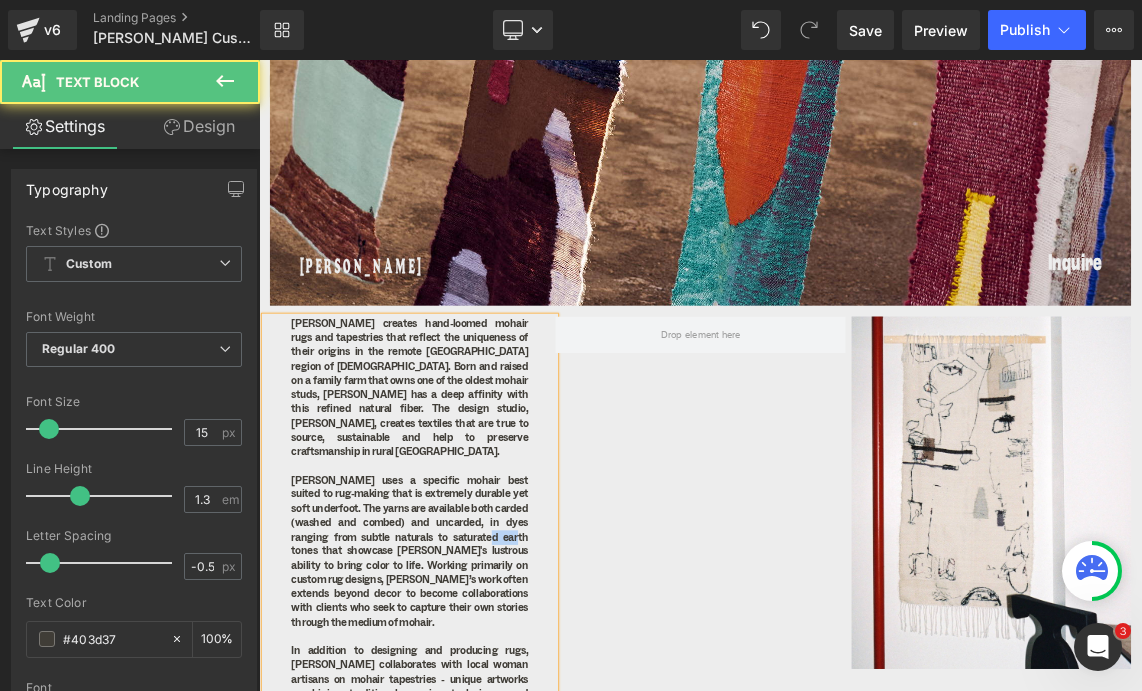 click on "Van Hasselt uses a specific mohair best suited to rug-making that is extremely durable yet soft underfoot. The yarns are available both carded (washed and combed) and uncarded, in dyes ranging from subtle naturals to saturated earth tones that showcase mohair's lustrous ability to bring color to life. Working primarily on custom rug designs, Van Hasselt’s work often extends beyond decor to become collaborations with clients who seek to capture their own stories through the medium of mohair." at bounding box center (466, 734) 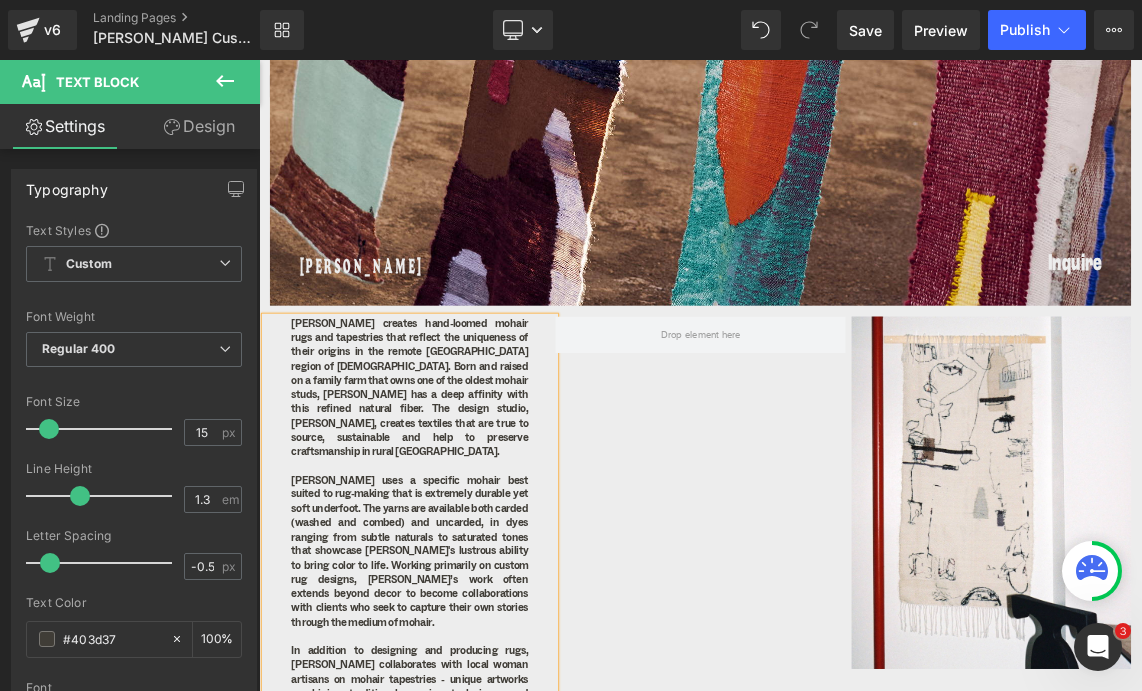 click on "Van Hasselt uses a specific mohair best suited to rug-making that is extremely durable yet soft underfoot. The yarns are available both carded (washed and combed) and uncarded, in dyes ranging from subtle naturals to saturated tones that showcase mohair's lustrous ability to bring color to life. Working primarily on custom rug designs, Van Hasselt’s work often extends beyond decor to become collaborations with clients who seek to capture their own stories through the medium of mohair." at bounding box center (466, 734) 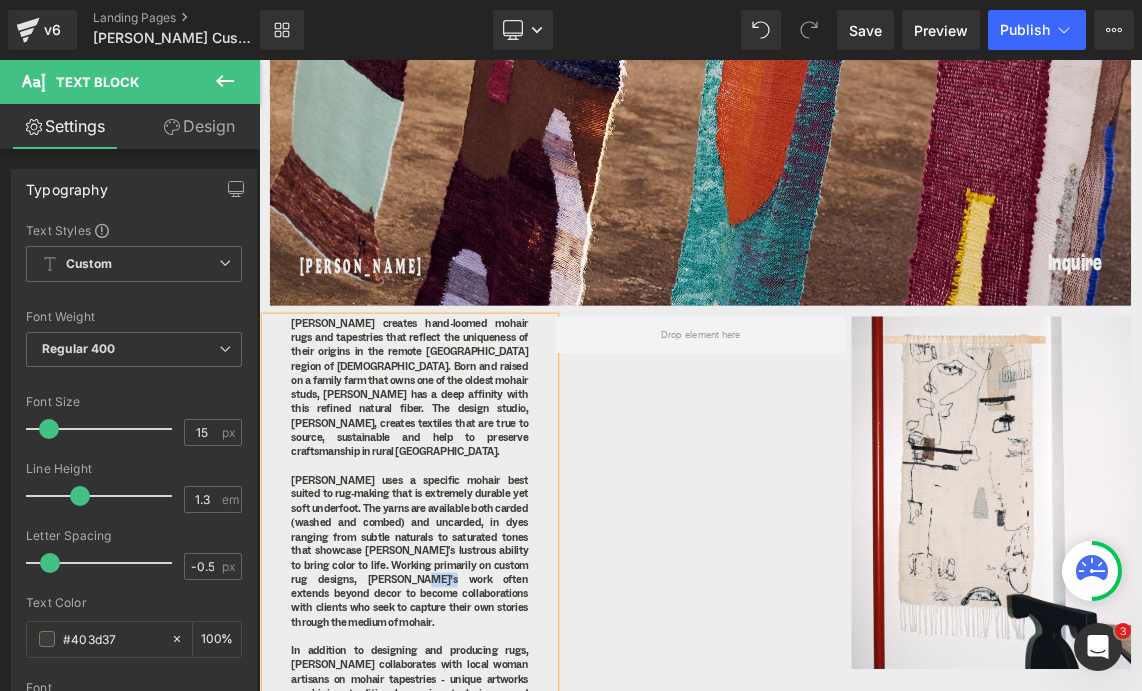 click on "Van Hasselt uses a specific mohair best suited to rug-making that is extremely durable yet soft underfoot. The yarns are available both carded (washed and combed) and uncarded, in dyes ranging from subtle naturals to saturated tones that showcase mohair's lustrous ability to bring color to life. Working primarily on custom rug designs, Van Hasselt’s work often extends beyond decor to become collaborations with clients who seek to capture their own stories through the medium of mohair." at bounding box center [466, 734] 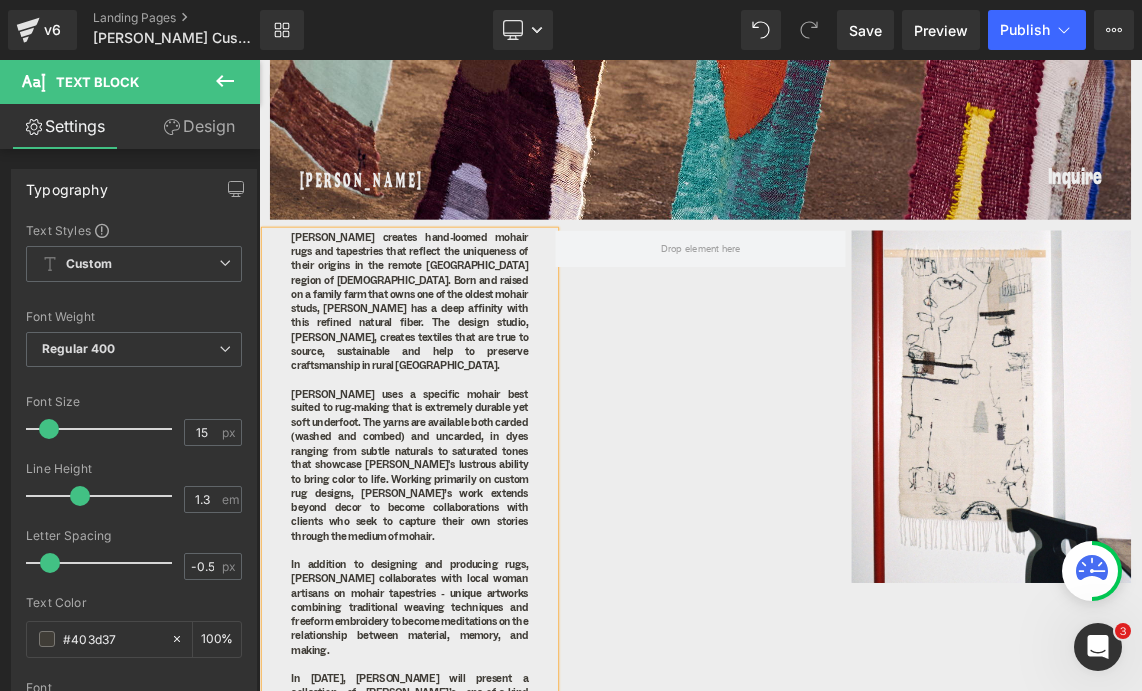 scroll, scrollTop: 632, scrollLeft: 0, axis: vertical 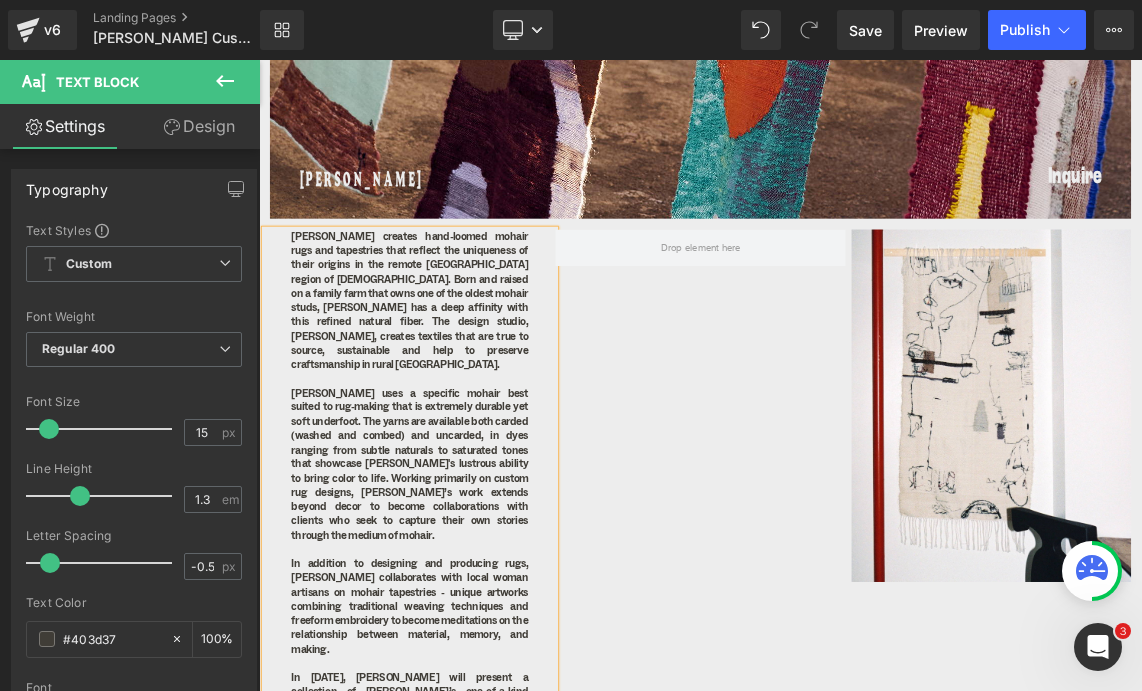 click on "In addition to designing and producing rugs, van Hasselt collaborates with local woman artisans on mohair tapestries - unique artworks combining traditional weaving techniques and freeform embroidery to become meditations on the relationship between material, memory, and making." at bounding box center (466, 809) 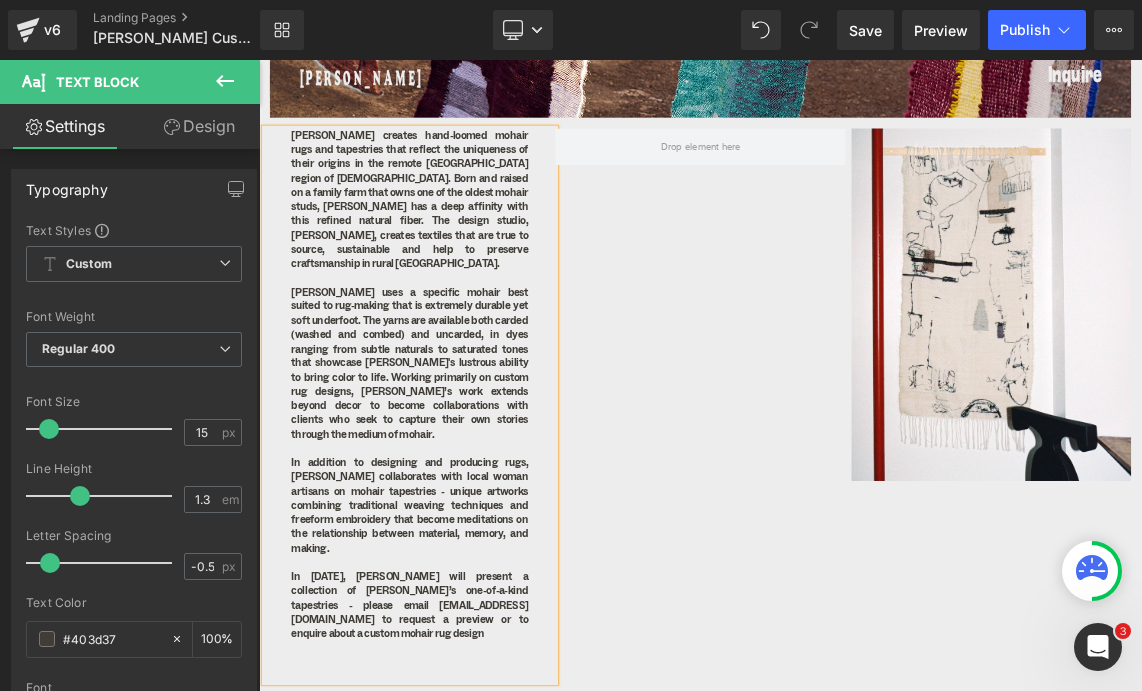 scroll, scrollTop: 774, scrollLeft: 0, axis: vertical 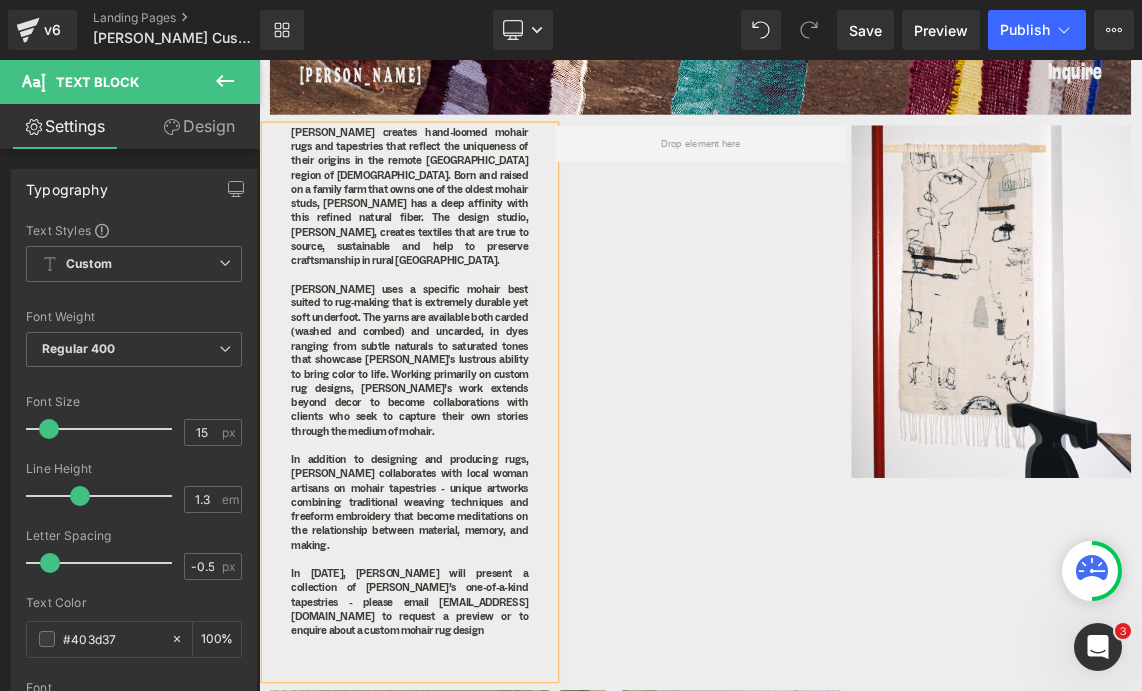 click on "In August ‘25, Kombi will present a collection of Van Hasselt’s one-of-a-kind tapestries - please email sales@kombi.nyc to request a preview or to enquire about a custom mohair rug design" at bounding box center [466, 804] 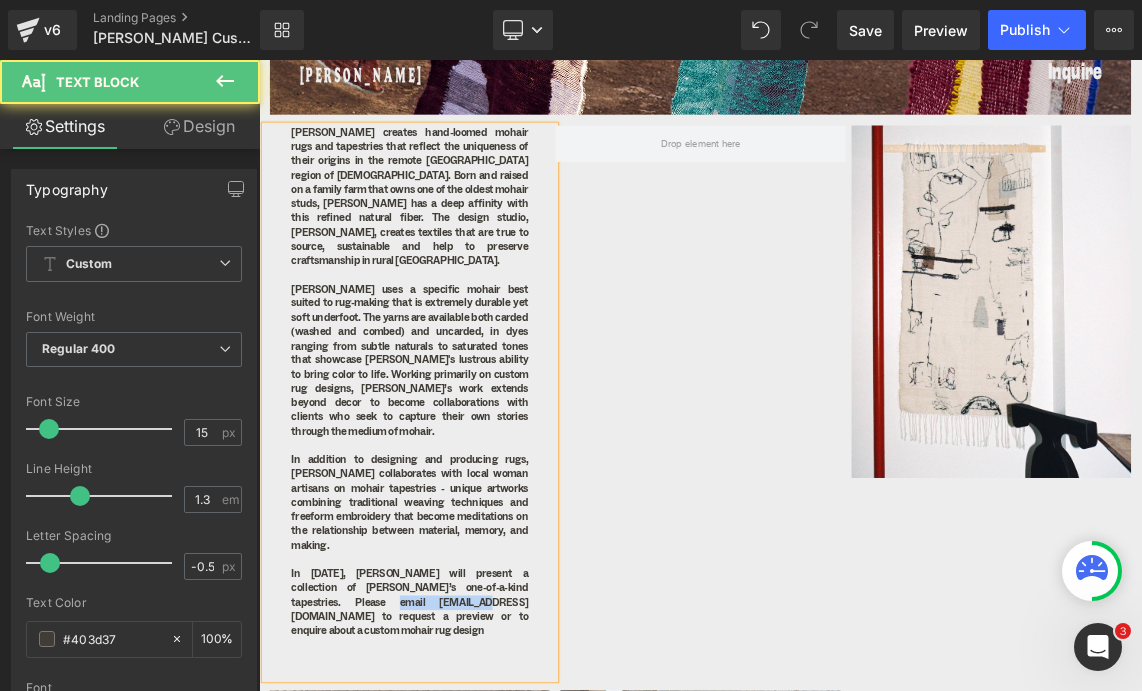 drag, startPoint x: 411, startPoint y: 784, endPoint x: 304, endPoint y: 784, distance: 107 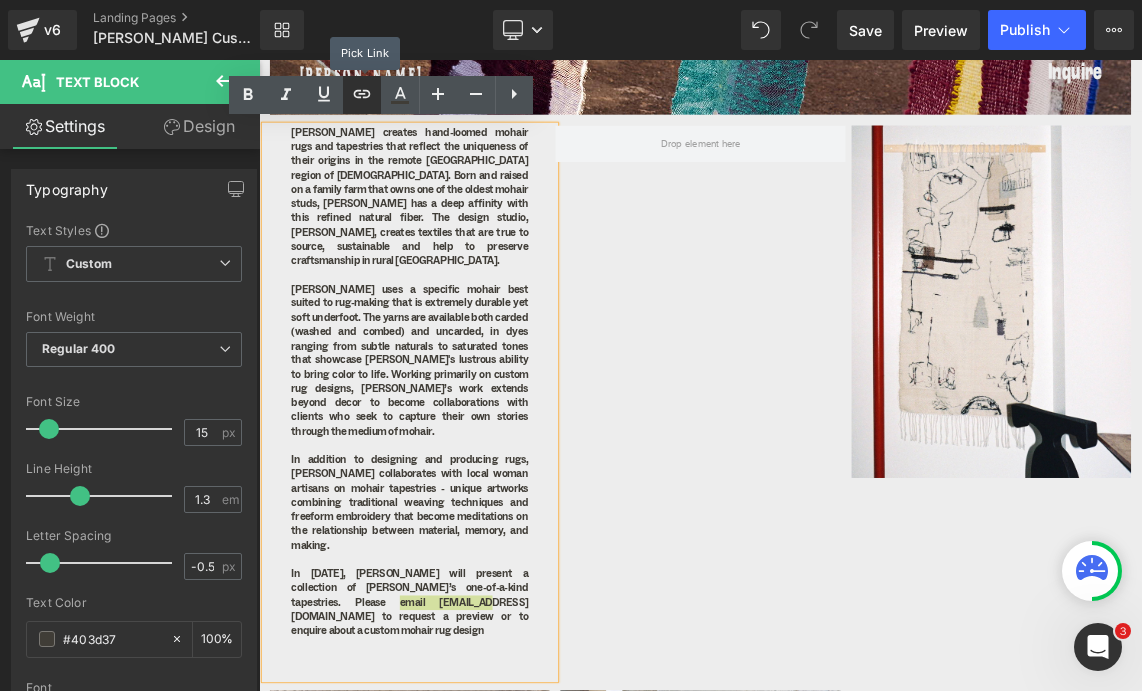 click 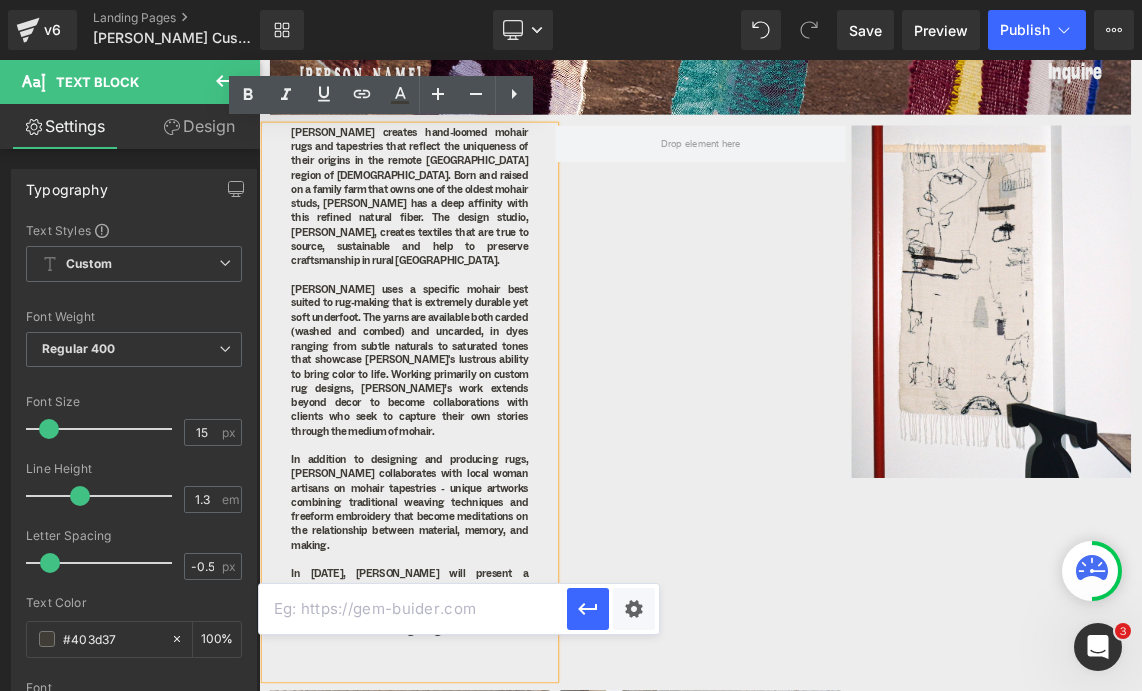 click at bounding box center [413, 609] 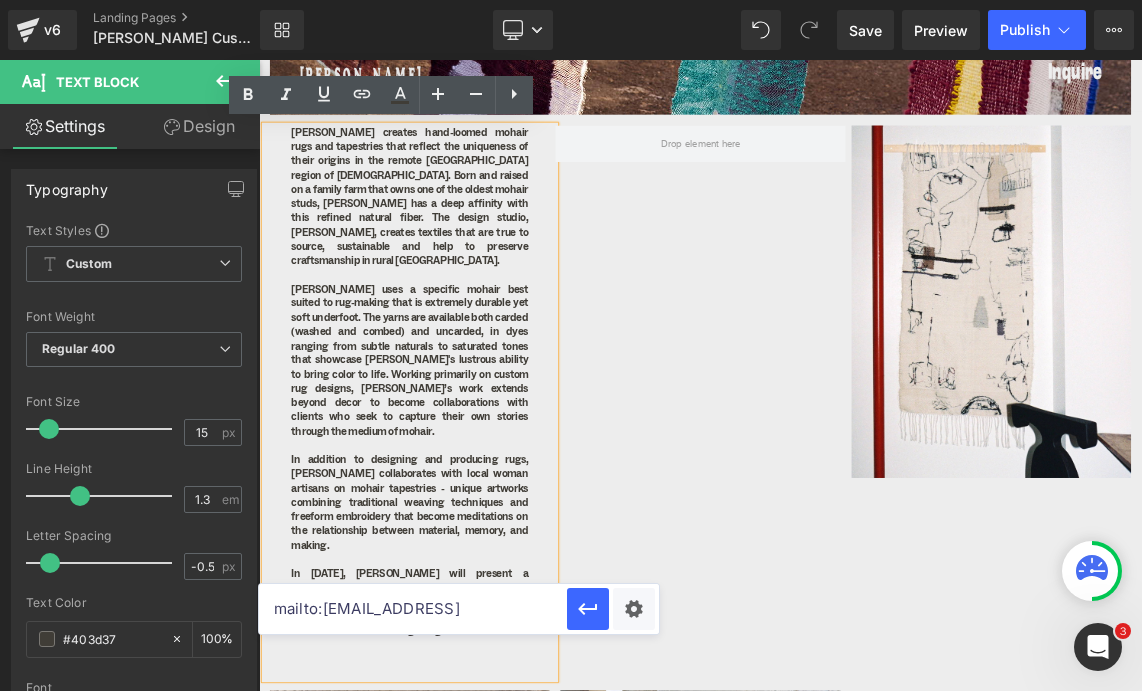 type on "mailto:sales@kombi.nyc" 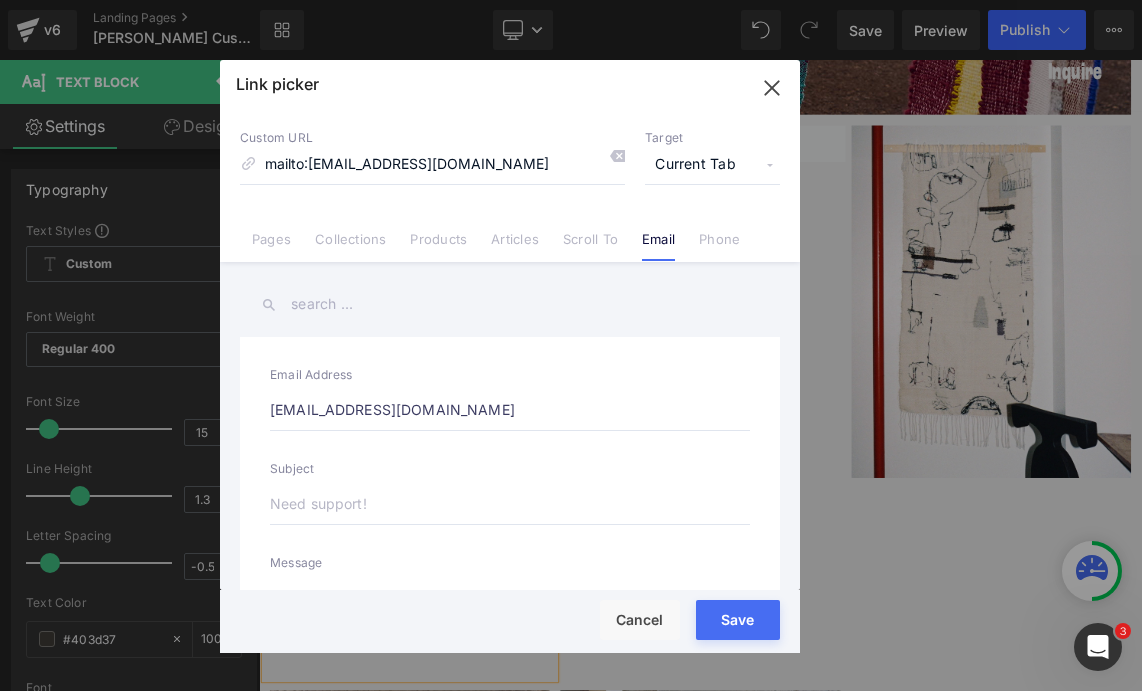 click on "You are previewing how the   will restyle your page. You can not edit Elements in Preset Preview Mode.  v6 Landing Pages Frances VH Custom Orders Library Desktop Desktop Laptop Tablet Mobile Save Preview Publish Scheduled View Live Page View with current Template Save Template to Library Schedule Publish Publish Settings Shortcuts  Your page can’t be published   You've reached the maximum number of published pages on your plan  (0/0).  You need to upgrade your plan or unpublish all your pages to get 1 publish slot.   Unpublish pages   Upgrade plan  Elements Global Style Base Row  rows, columns, layouts, div Heading  headings, titles, h1,h2,h3,h4,h5,h6 Text Block  texts, paragraphs, contents, blocks Image  images, photos, alts, uploads Icon  icons, symbols Button  button, call to action, cta Separator  separators, dividers, horizontal lines Liquid  liquid, custom code, html, javascript, css, reviews, apps, applications, embeded, iframe Banner Parallax  banner, slideshow, hero, image, cover, parallax, effect" at bounding box center [571, 0] 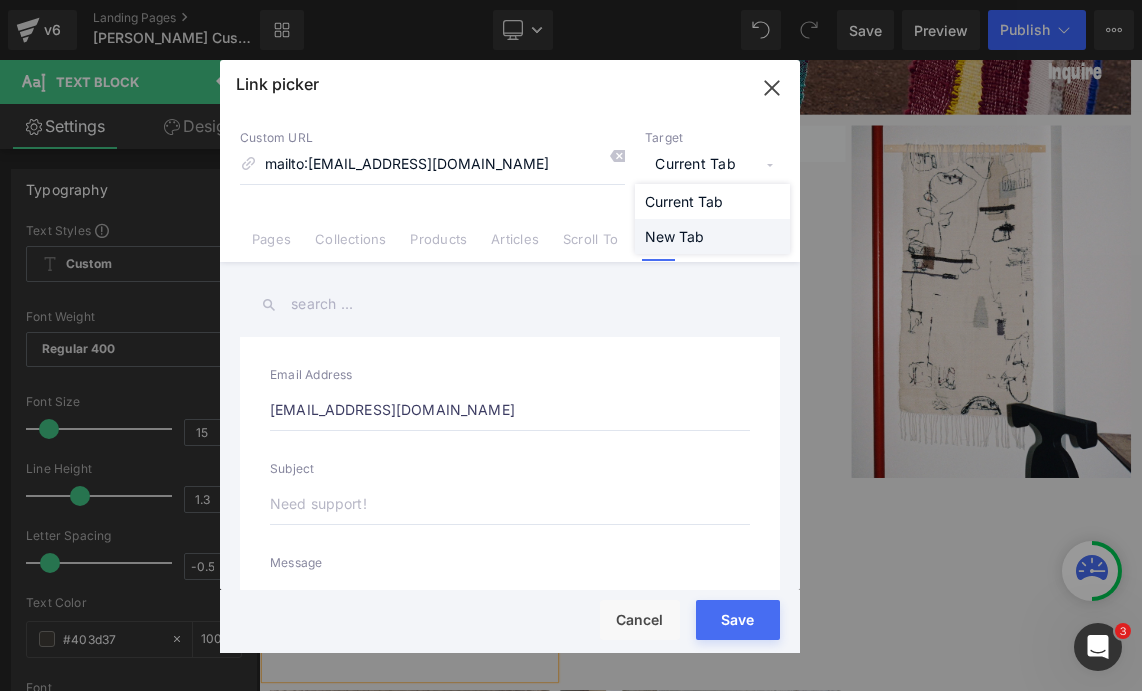 click on "New Tab" at bounding box center (712, 236) 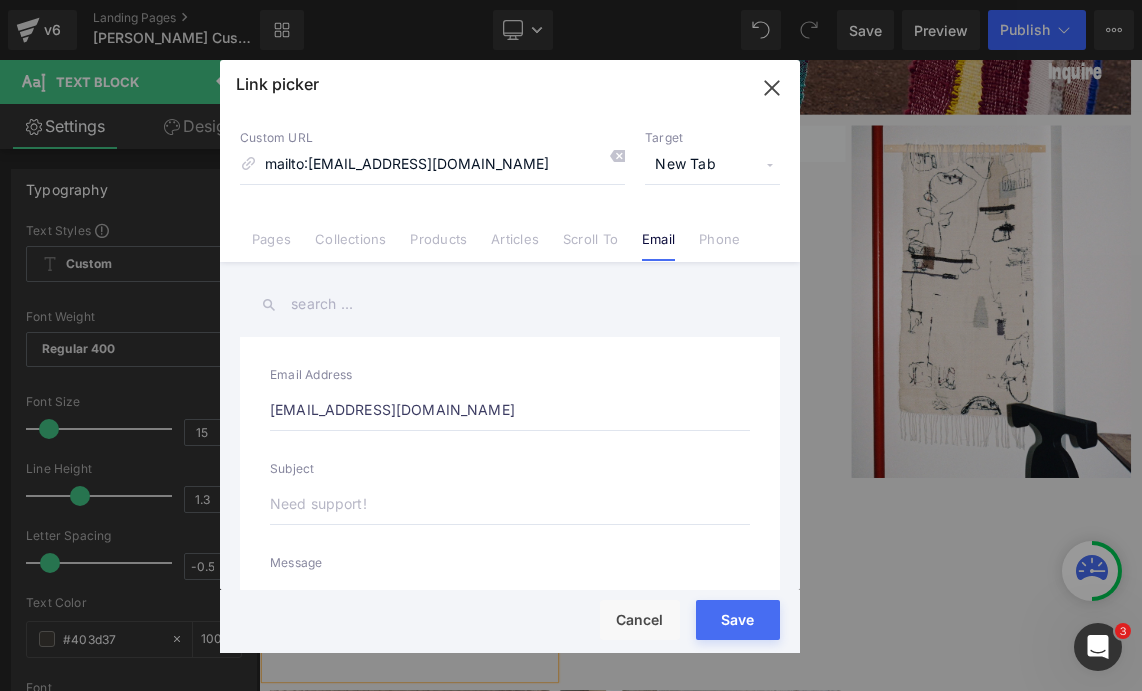 click on "Save" at bounding box center (738, 620) 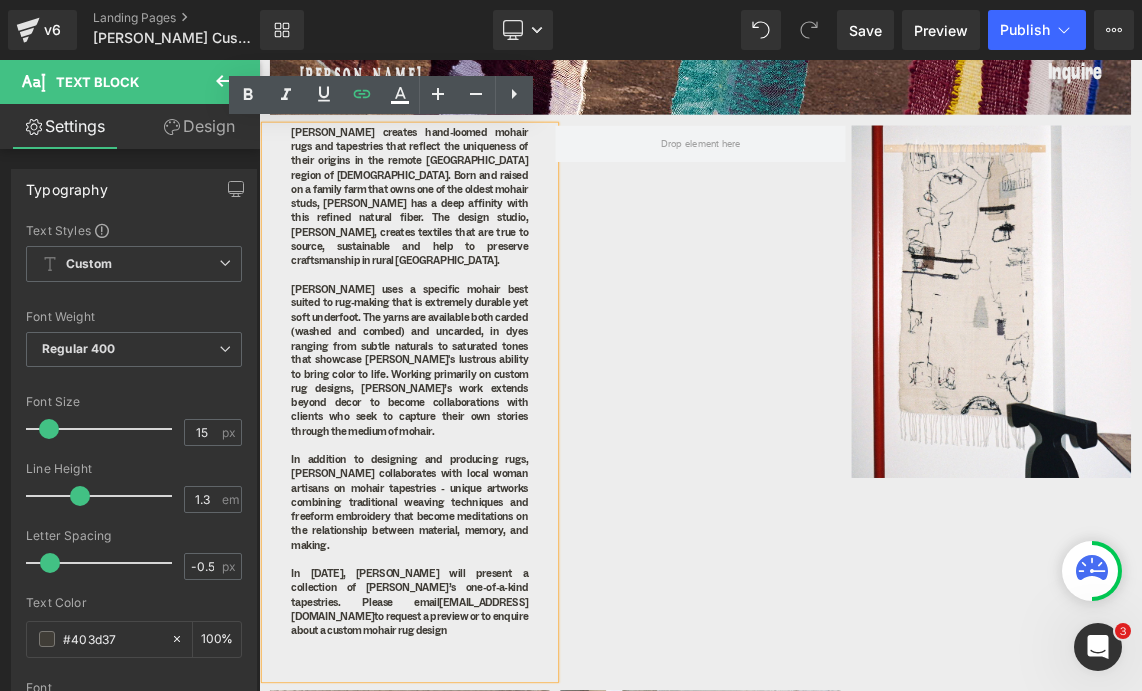 click on "In August ‘25, Kombi will present a collection of Van Hasselt’s one-of-a-kind tapestries. Please email  sales@kombi.nyc  to request a preview or to enquire about a custom mohair rug design" at bounding box center (466, 804) 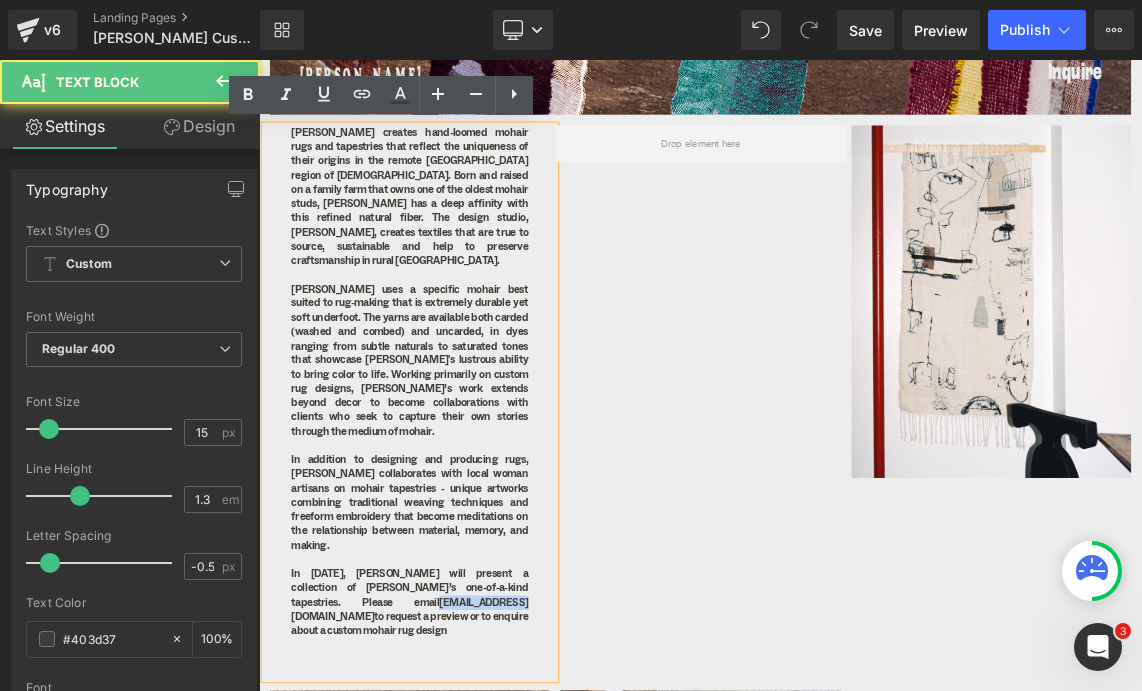 drag, startPoint x: 413, startPoint y: 784, endPoint x: 289, endPoint y: 785, distance: 124.004036 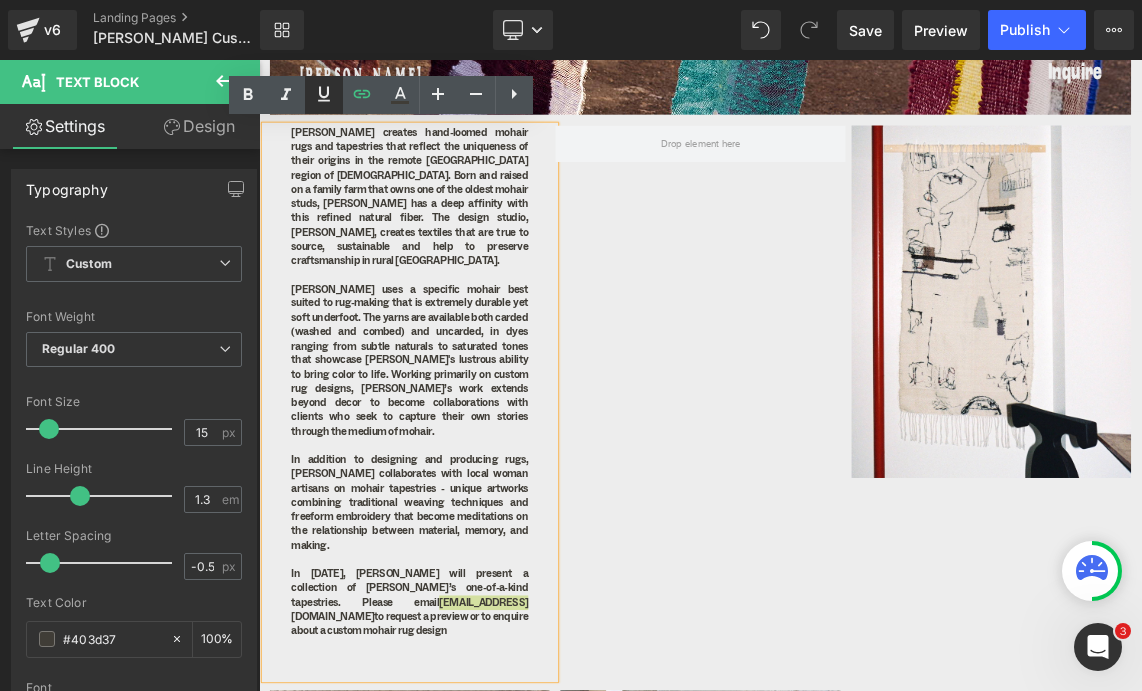 click 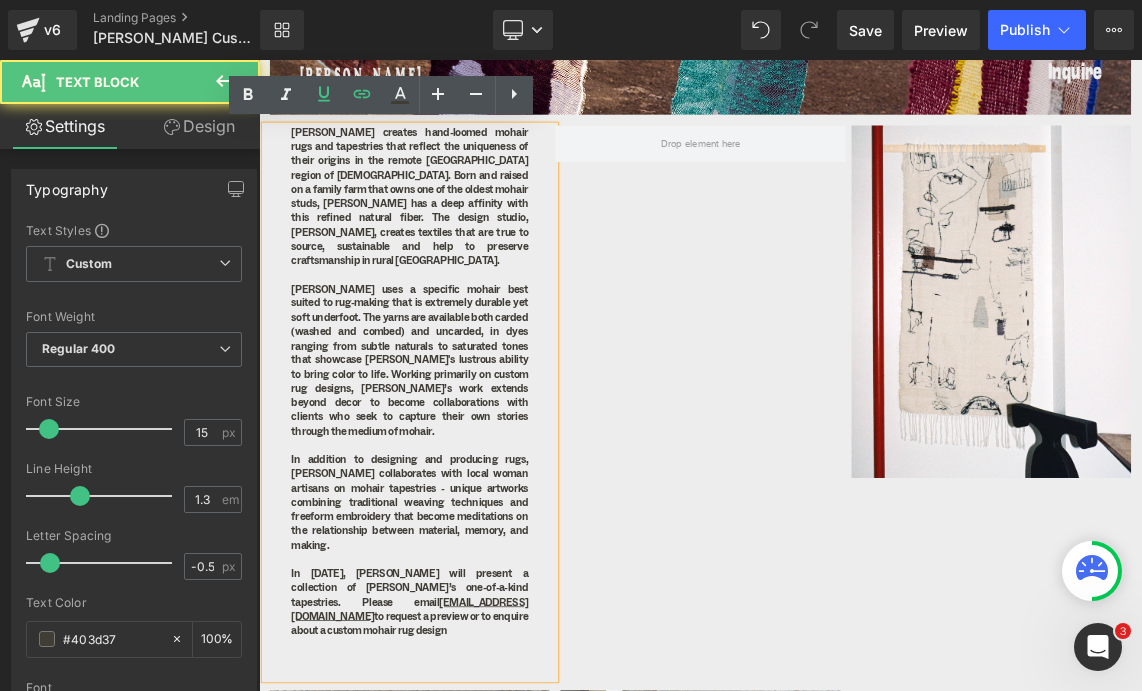 drag, startPoint x: 519, startPoint y: 808, endPoint x: 549, endPoint y: 787, distance: 36.619667 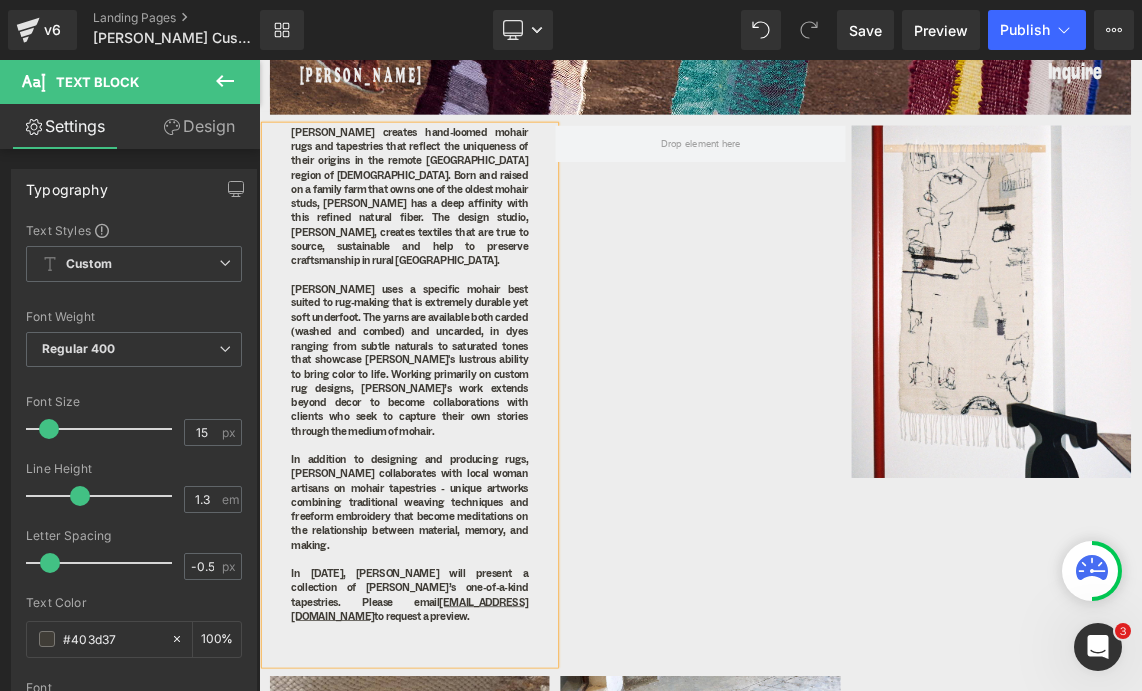 click on "Frances van Hasselt creates hand-loomed mohair rugs and tapestries that reflect the uniqueness of their origins in the remote Karoo region of South Africa. Born and raised on a family farm that owns one of the oldest mohair studs, Van Hasselt has a deep affinity with this refined natural fiber. The design studio, Frances V.H Mohair, creates textiles that are true to source, sustainable and help to preserve craftsmanship in rural South Africa.  Van Hasselt uses a specific mohair best suited to rug-making that is extremely durable yet soft underfoot. The yarns are available both carded (washed and combed) and uncarded, in dyes ranging from subtle naturals to saturated tones that showcase mohair's lustrous ability to bring color to life. Working primarily on custom rug designs, Van Hasselt’s work extends beyond decor to become collaborations with clients who seek to capture their own stories through the medium of mohair.  sales@kombi.nyc  to request a preview." at bounding box center [466, 519] 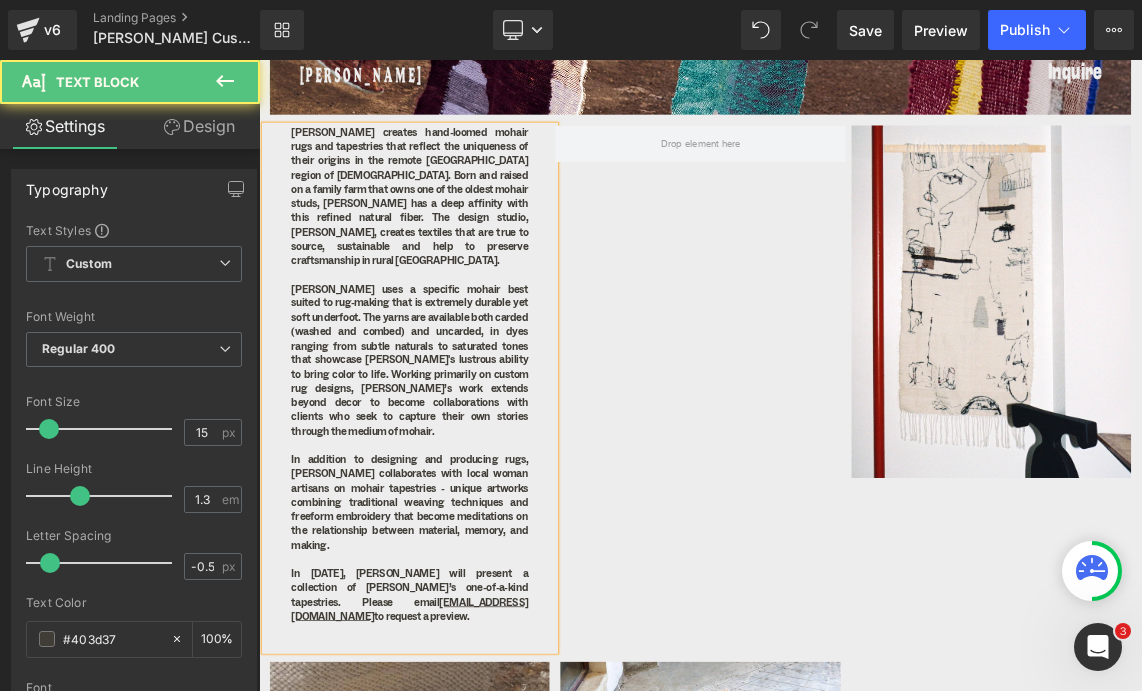 click on "Frances van Hasselt creates hand-loomed mohair rugs and tapestries that reflect the uniqueness of their origins in the remote Karoo region of South Africa. Born and raised on a family farm that owns one of the oldest mohair studs, Van Hasselt has a deep affinity with this refined natural fiber. The design studio, Frances V.H Mohair, creates textiles that are true to source, sustainable and help to preserve craftsmanship in rural South Africa.  Van Hasselt uses a specific mohair best suited to rug-making that is extremely durable yet soft underfoot. The yarns are available both carded (washed and combed) and uncarded, in dyes ranging from subtle naturals to saturated tones that showcase mohair's lustrous ability to bring color to life. Working primarily on custom rug designs, Van Hasselt’s work extends beyond decor to become collaborations with clients who seek to capture their own stories through the medium of mohair.  sales@kombi.nyc  to request a preview." at bounding box center (466, 510) 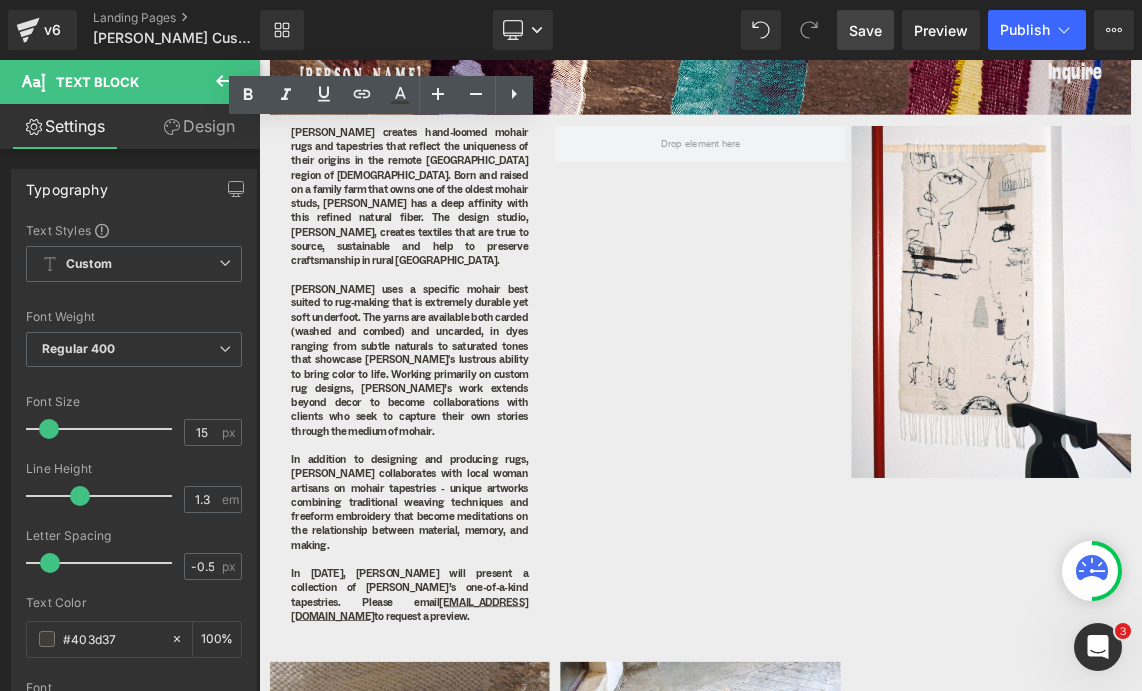 click on "Save" at bounding box center (865, 30) 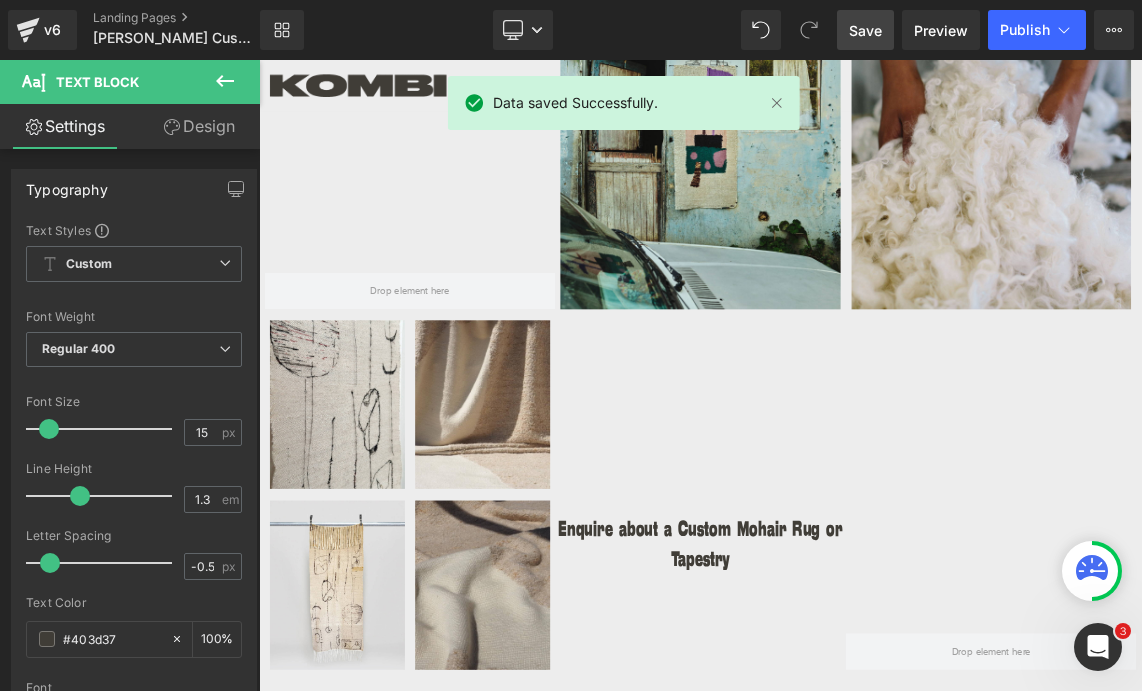 scroll, scrollTop: 3030, scrollLeft: 0, axis: vertical 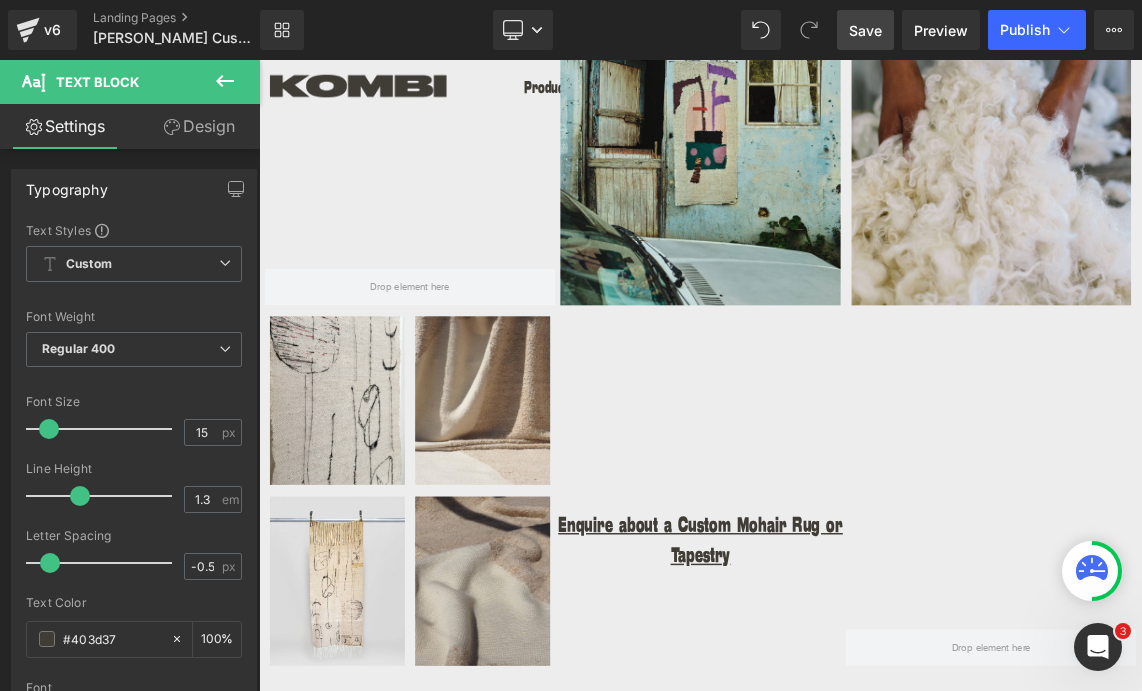 click on "Enquire about a Custom Mohair Rug or Tapestry" at bounding box center (864, 718) 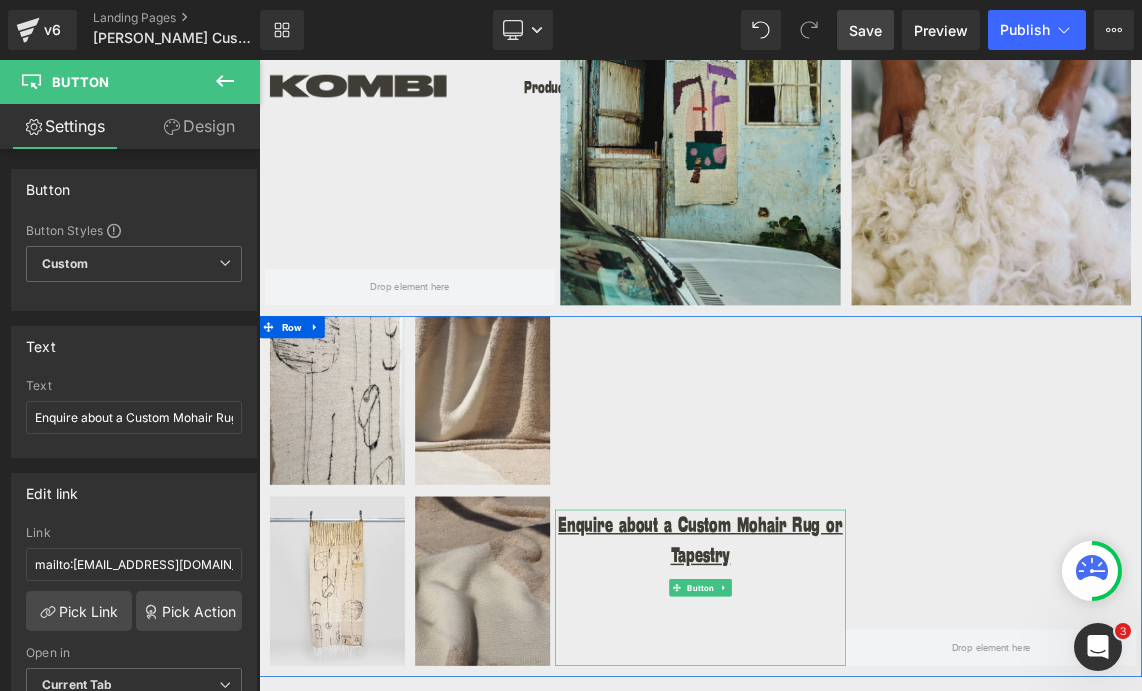 click on "Enquire about a Custom Mohair Rug or Tapestry" at bounding box center [864, 718] 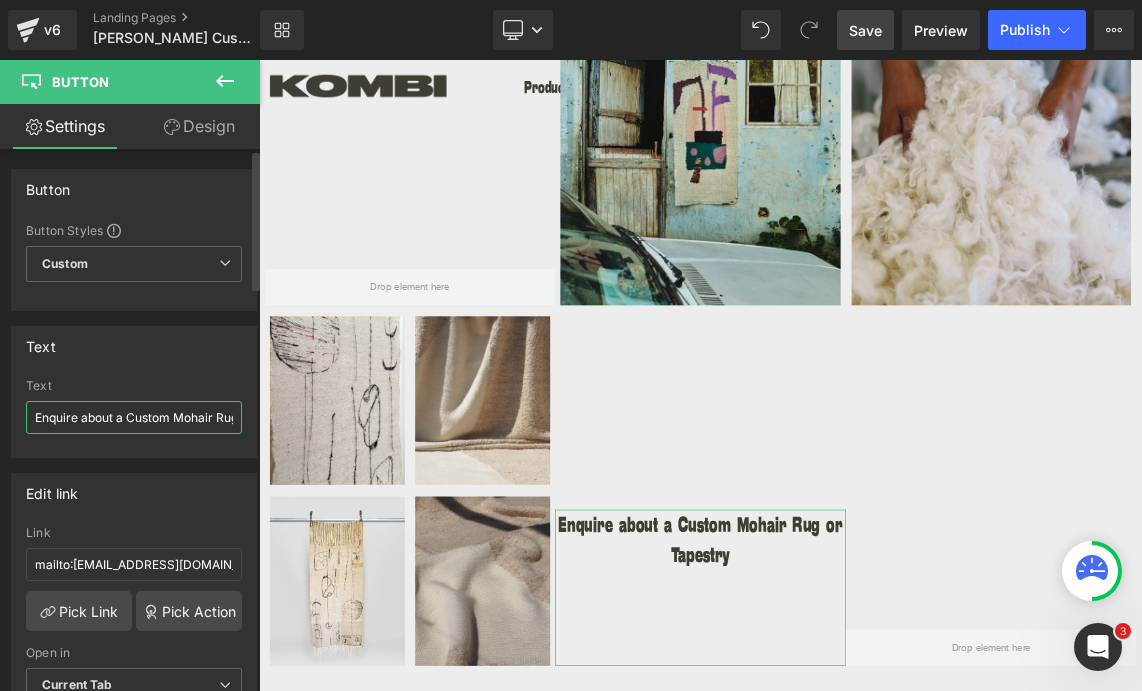 click on "Enquire about a Custom Mohair Rug or Tapestry" at bounding box center (134, 417) 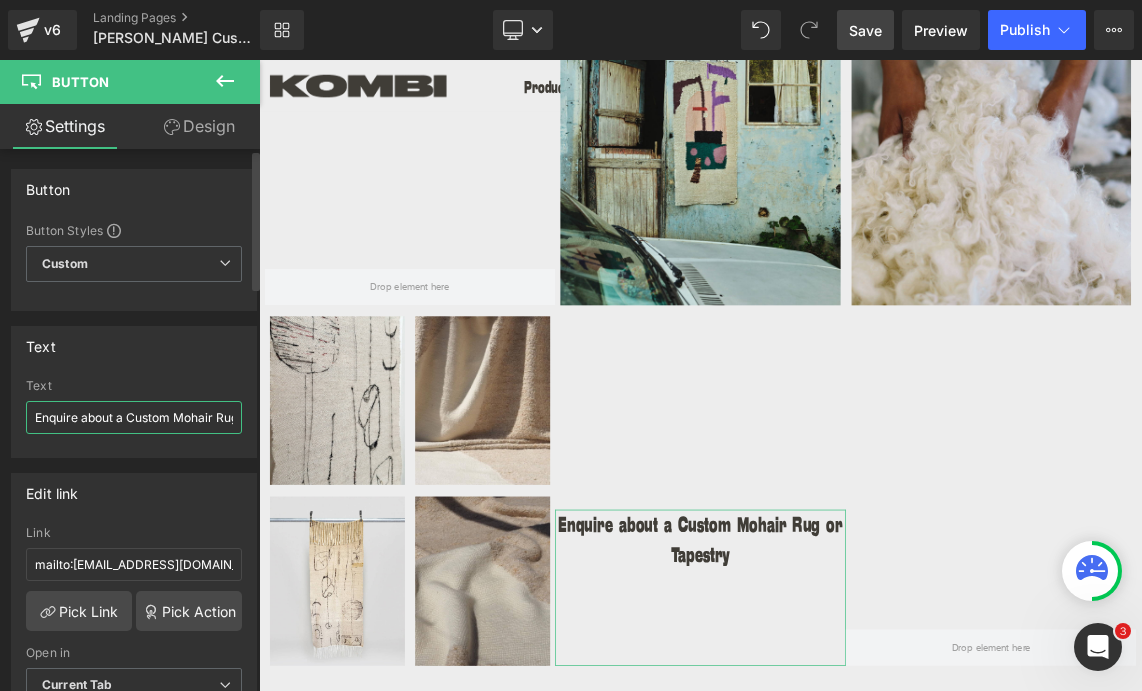 click on "Enquire about a Custom Mohair Rug or Tapestry" at bounding box center [134, 417] 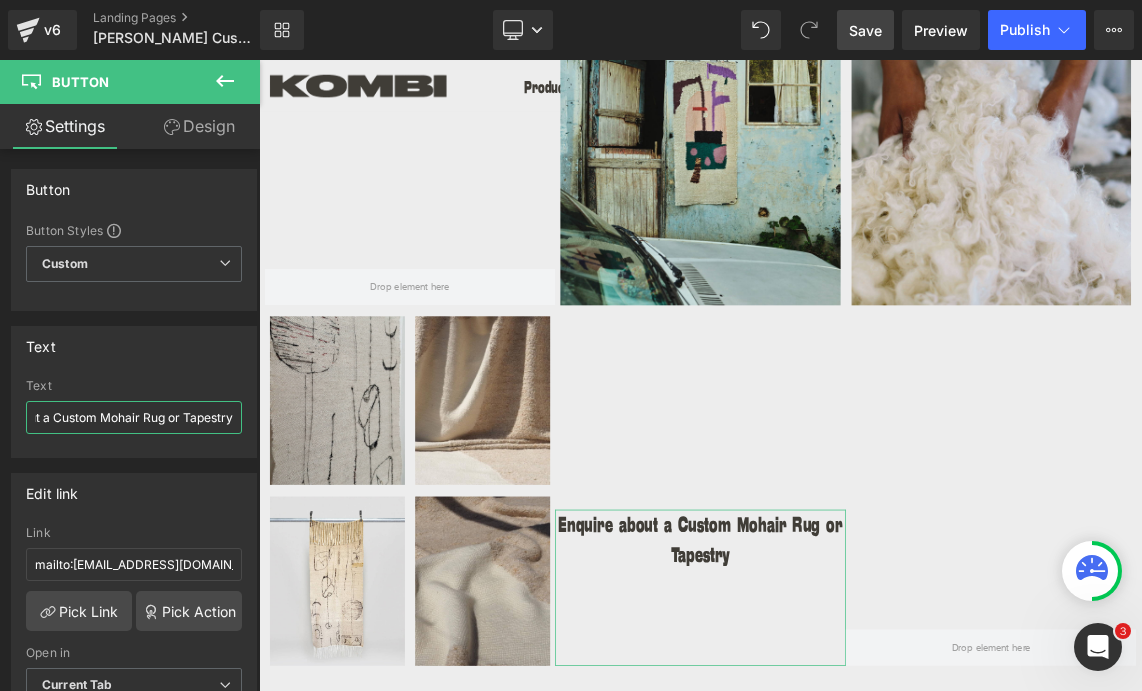 drag, startPoint x: 417, startPoint y: 479, endPoint x: 285, endPoint y: 549, distance: 149.41219 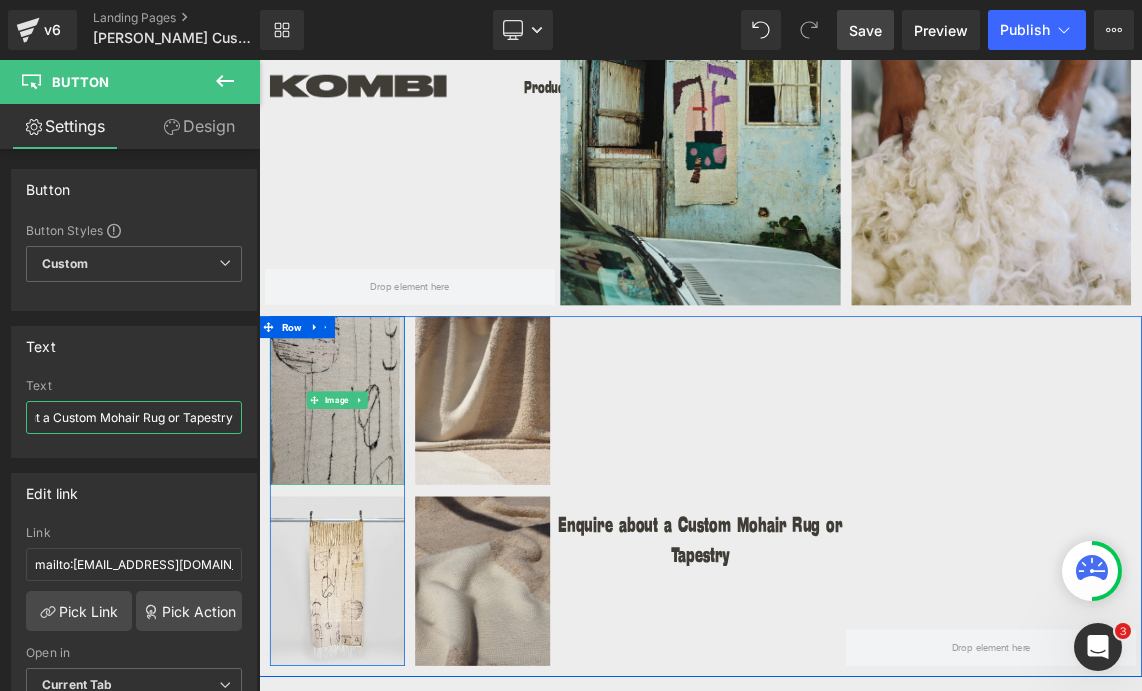 type on "Enquire about a Custom Mohair Rug" 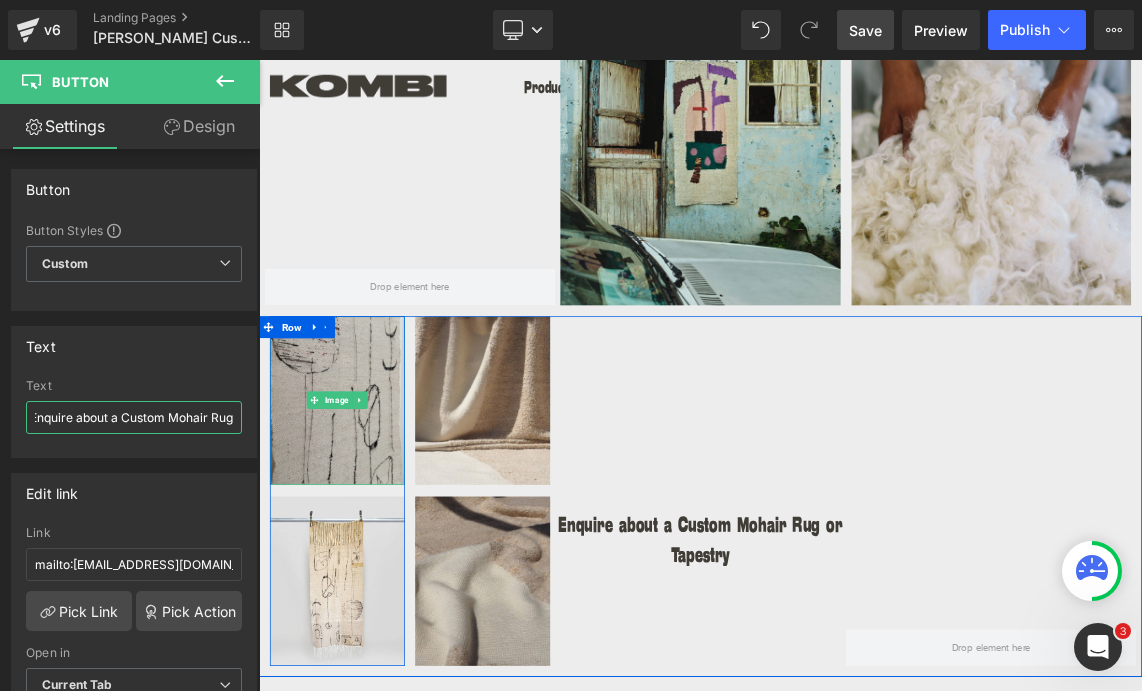 scroll, scrollTop: 0, scrollLeft: 14, axis: horizontal 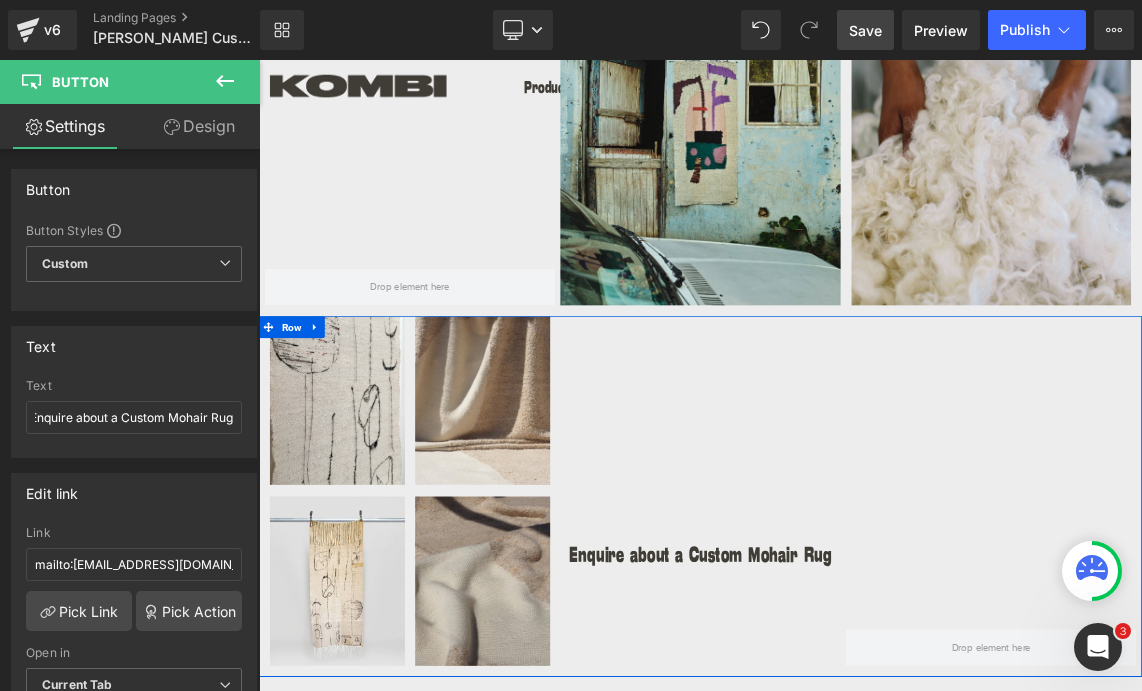 click on "Enquire about a Custom Mohair Rug Button" at bounding box center (864, 650) 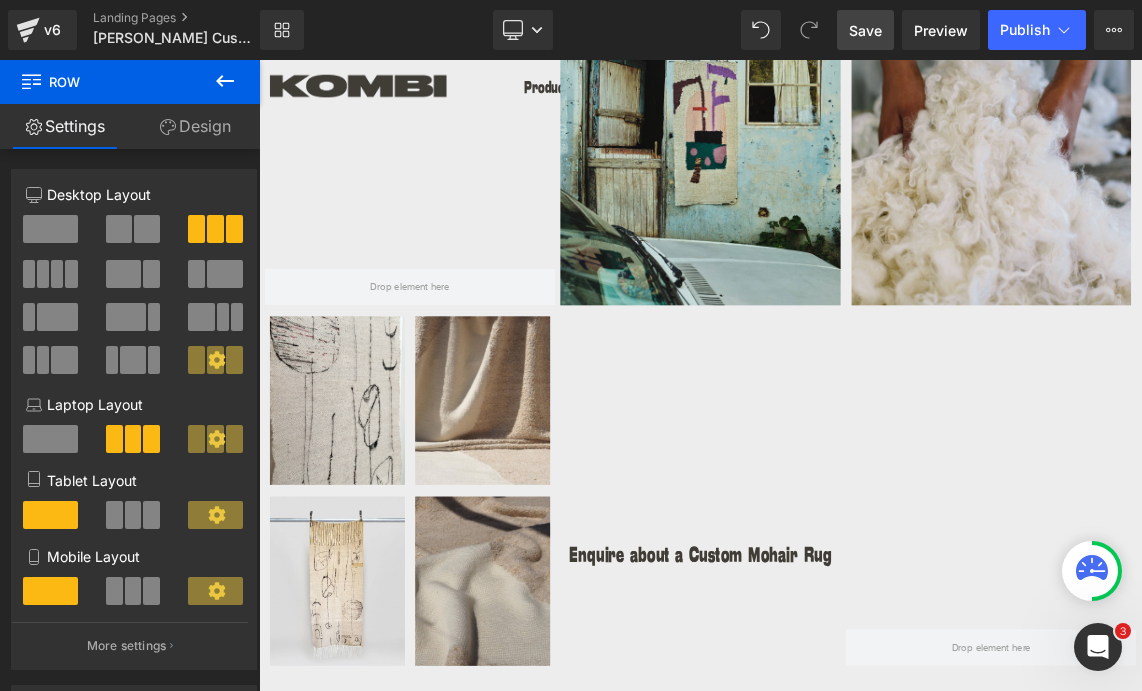 click on "Save" at bounding box center (865, 30) 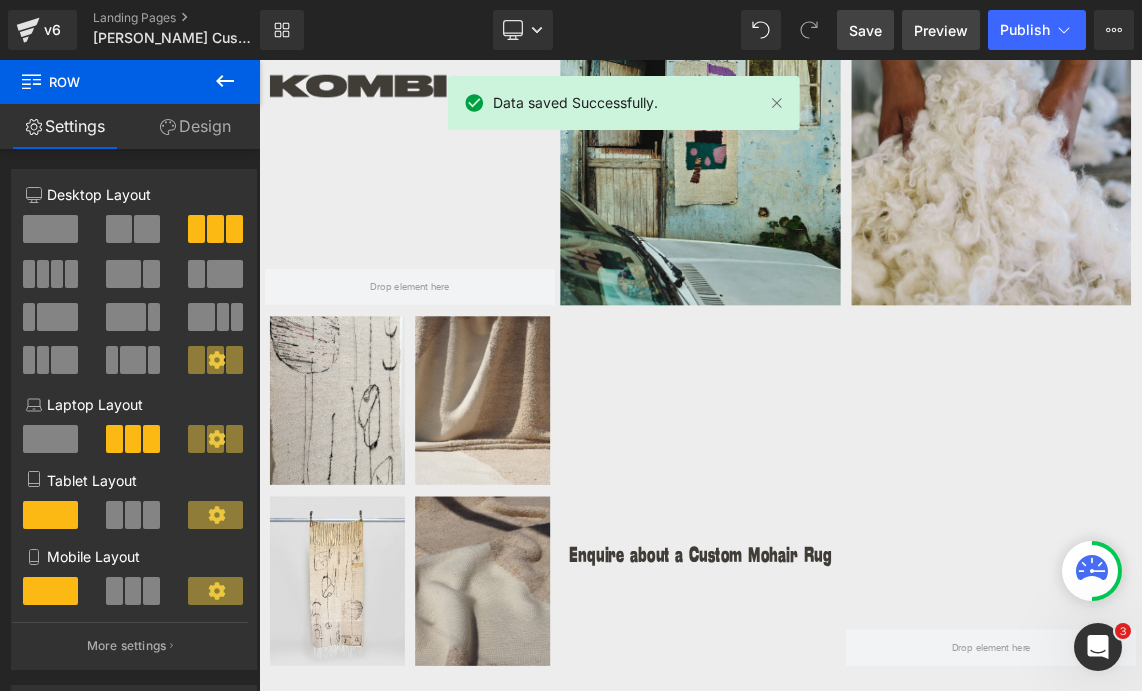 click on "Preview" at bounding box center (941, 30) 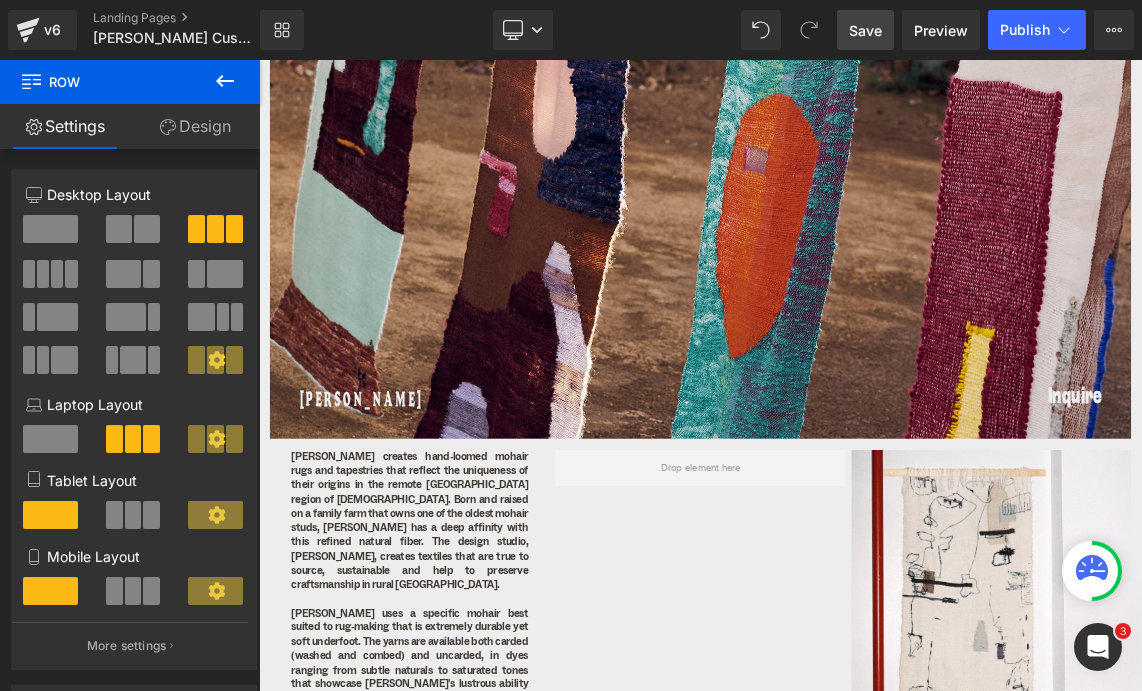scroll, scrollTop: 0, scrollLeft: 0, axis: both 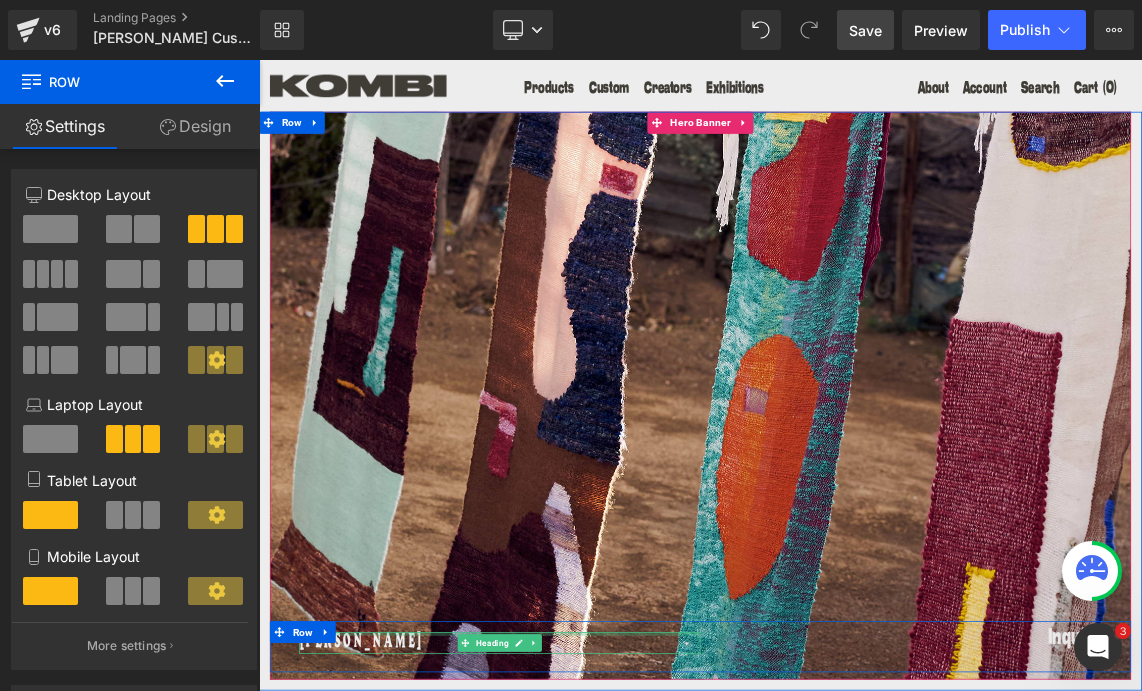 click at bounding box center (589, 846) 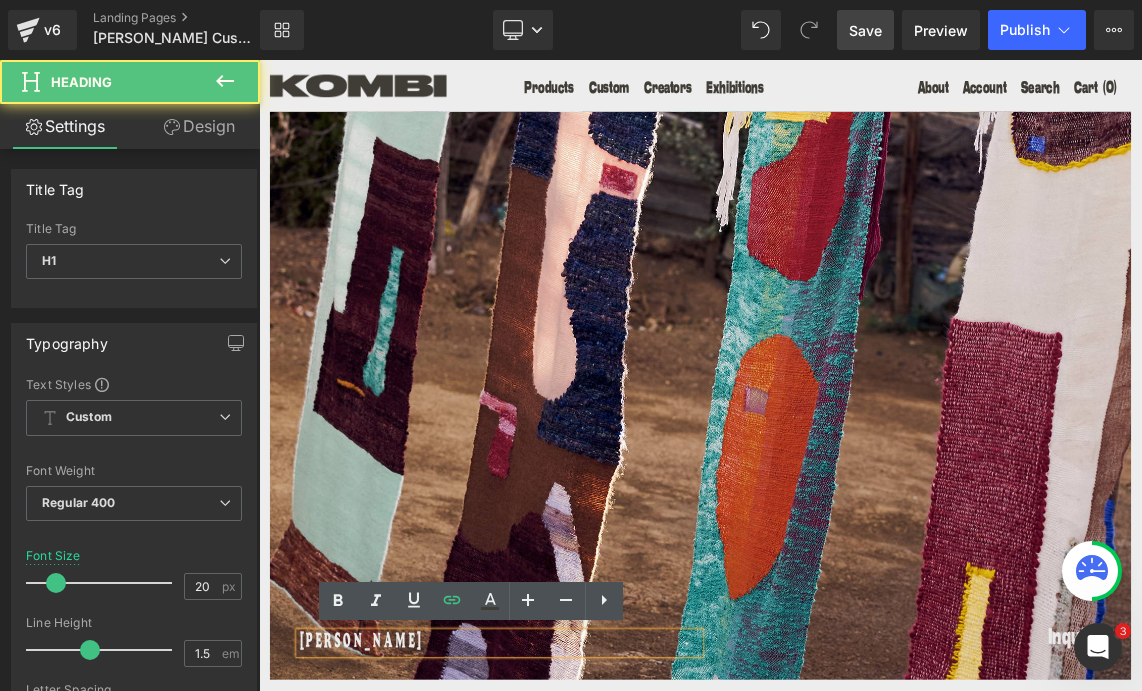 click on "Frances VH" at bounding box center [589, 859] 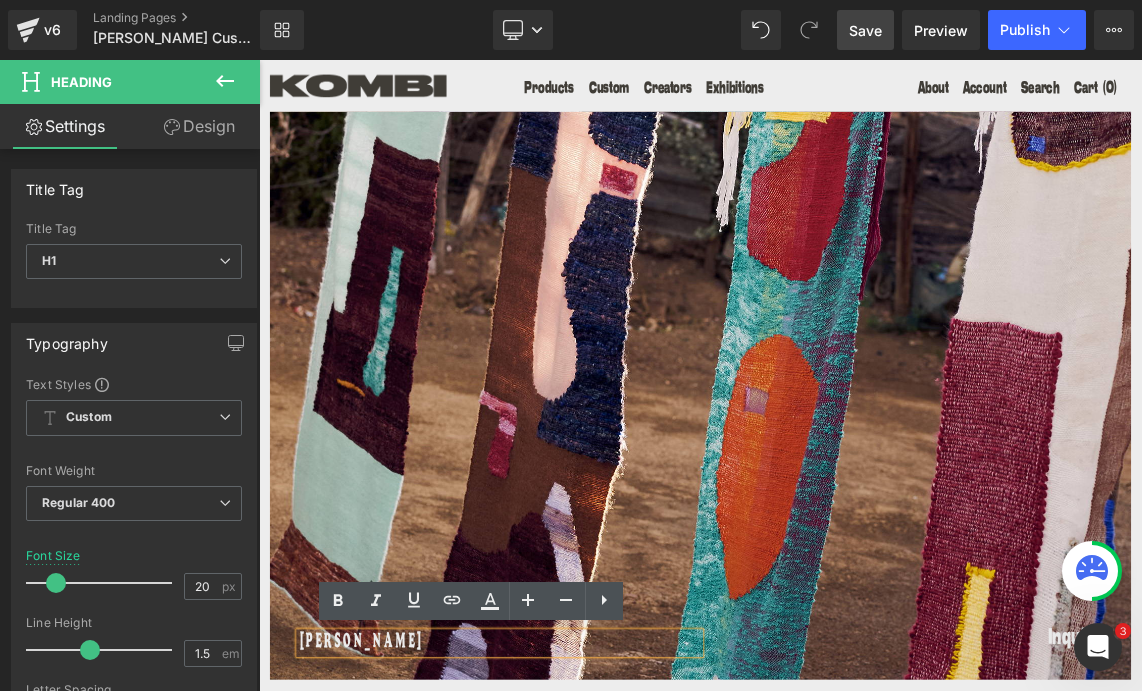 type 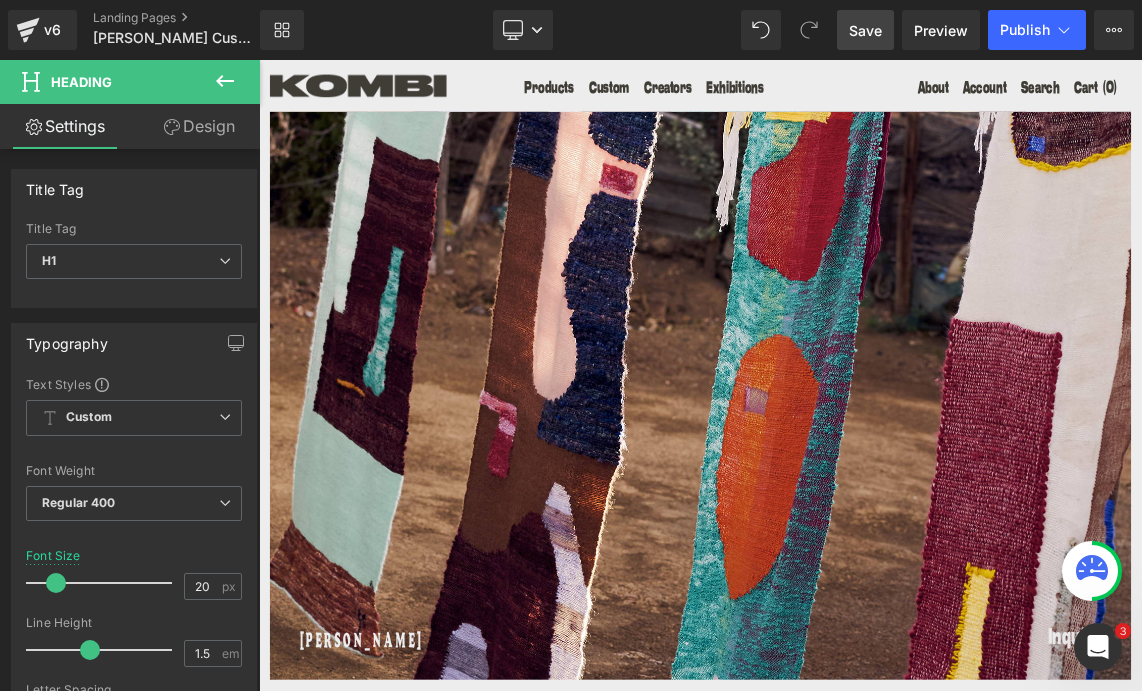 click on "Save" at bounding box center [865, 30] 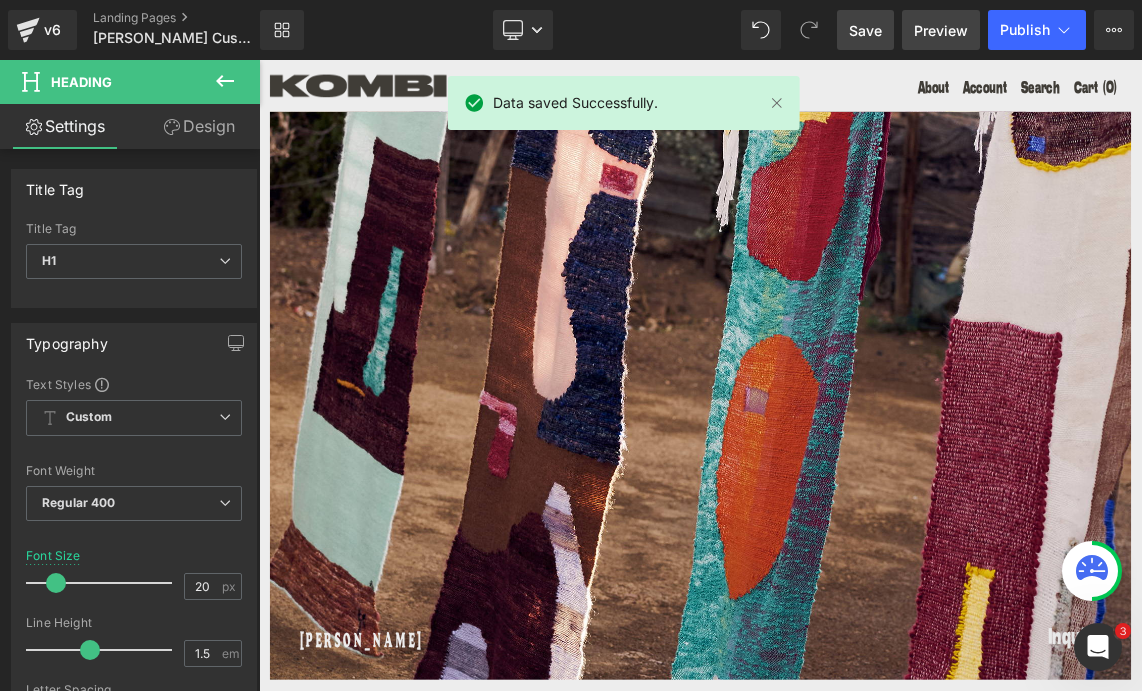 click on "Preview" at bounding box center [941, 30] 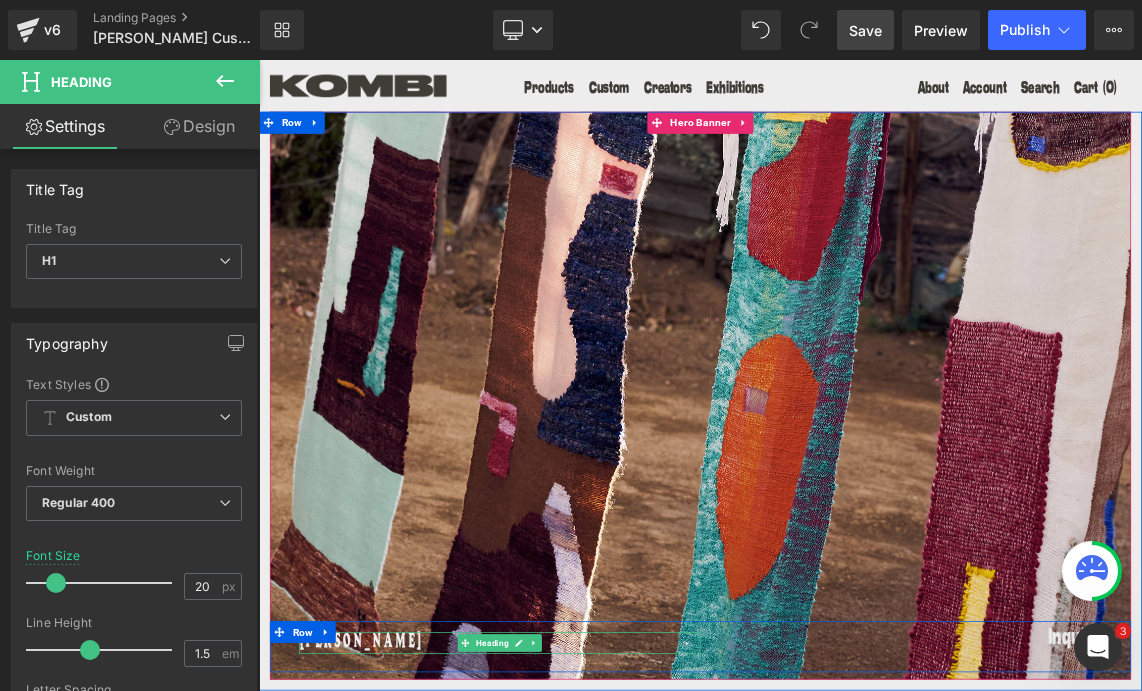 click on "[PERSON_NAME]" at bounding box center (589, 859) 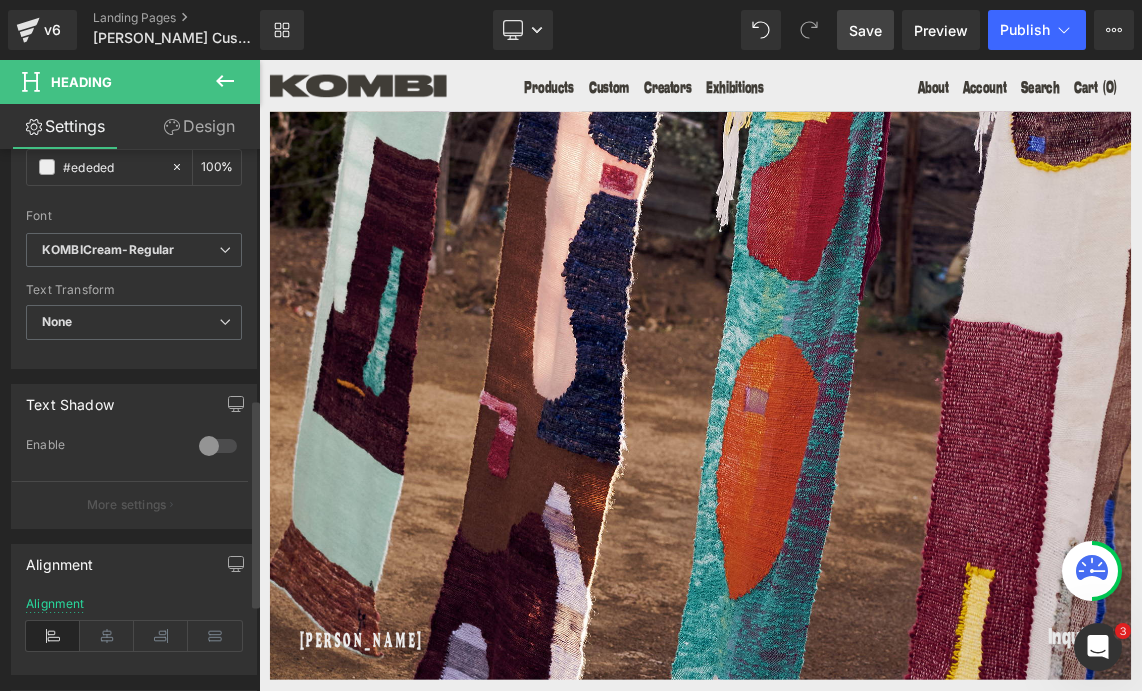 scroll, scrollTop: 877, scrollLeft: 0, axis: vertical 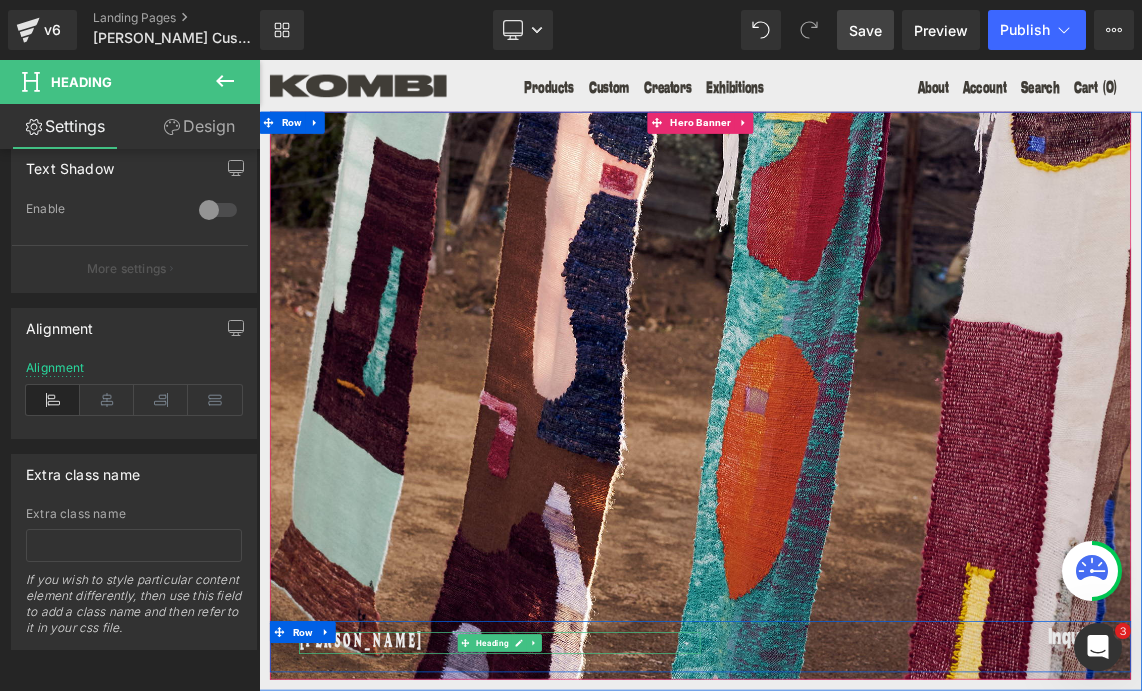 click on "[PERSON_NAME]" at bounding box center [589, 859] 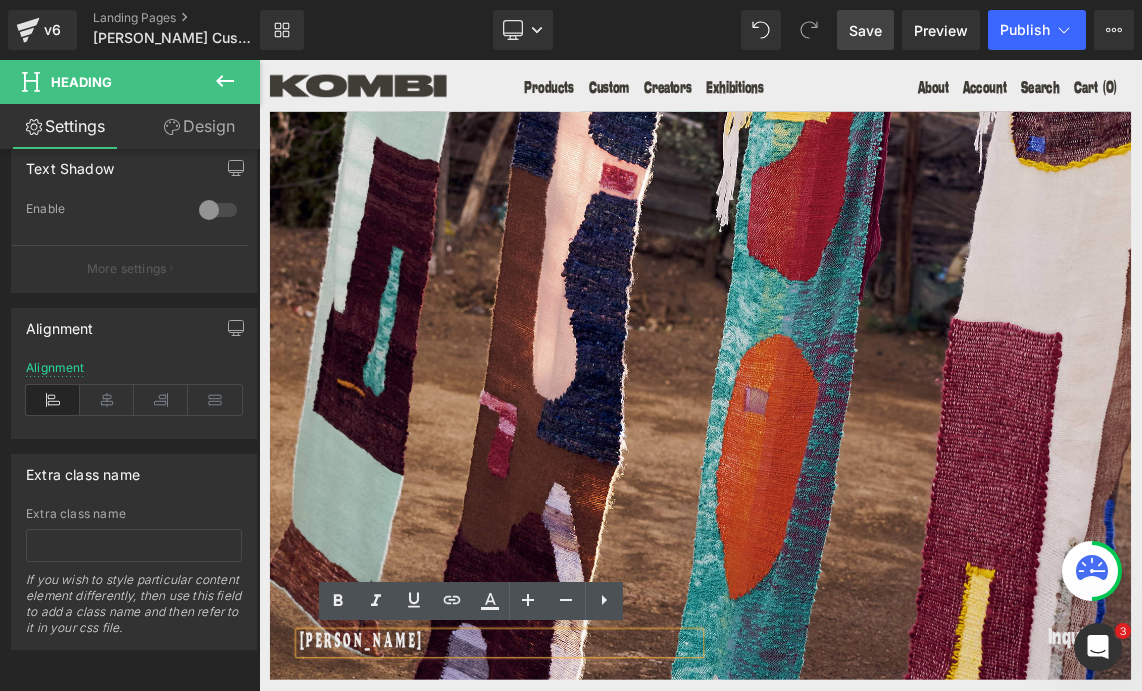click on "[PERSON_NAME]" at bounding box center [589, 859] 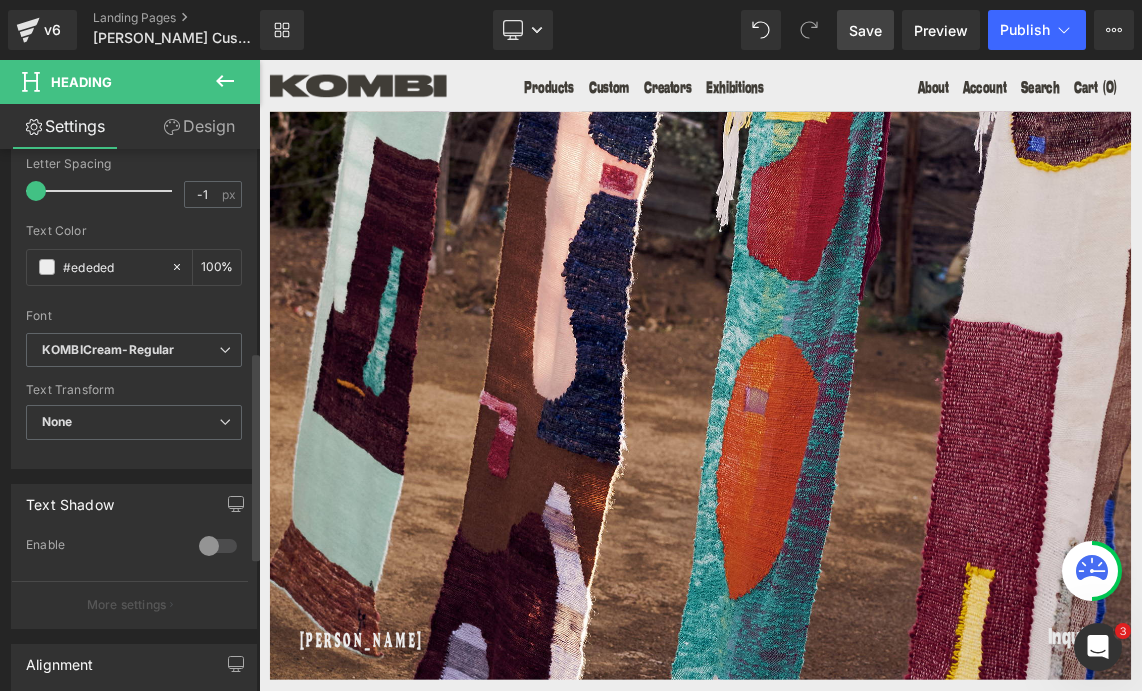 scroll, scrollTop: 0, scrollLeft: 0, axis: both 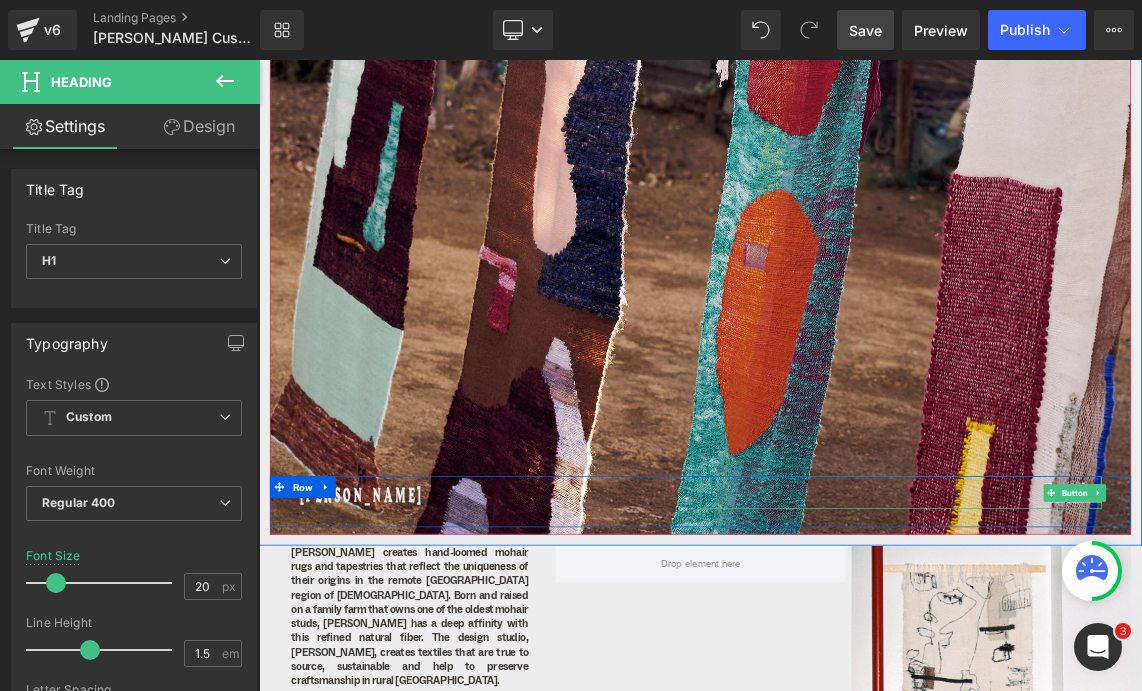 click on "Inquire" at bounding box center [1377, 652] 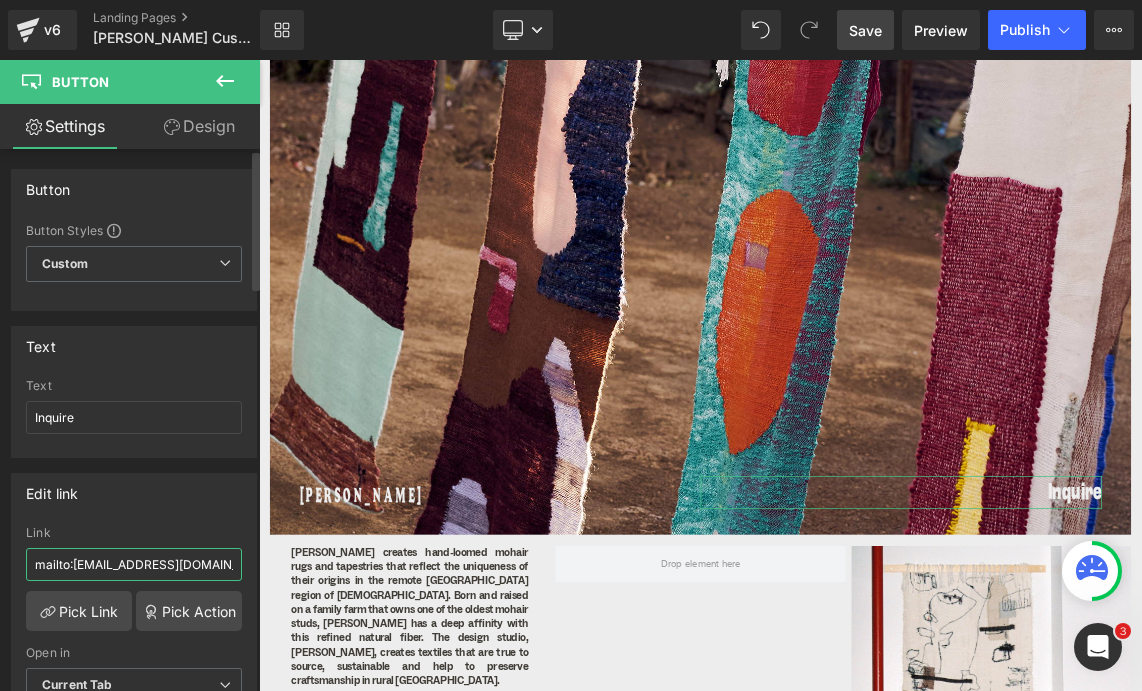 click on "mailto:hello@kombi.nyc?subject=Frances%20VH%20Inquiries" at bounding box center [134, 564] 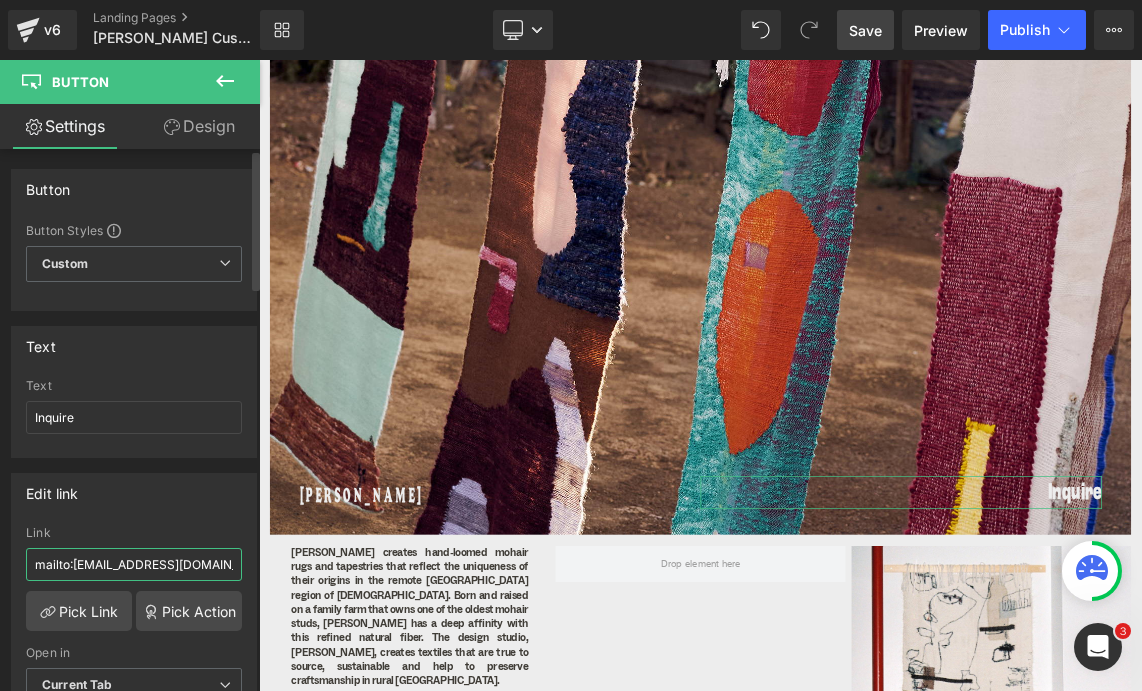 type on "mailto:sales@kombi.nyc?subject=Frances%20VH%20Inquiries" 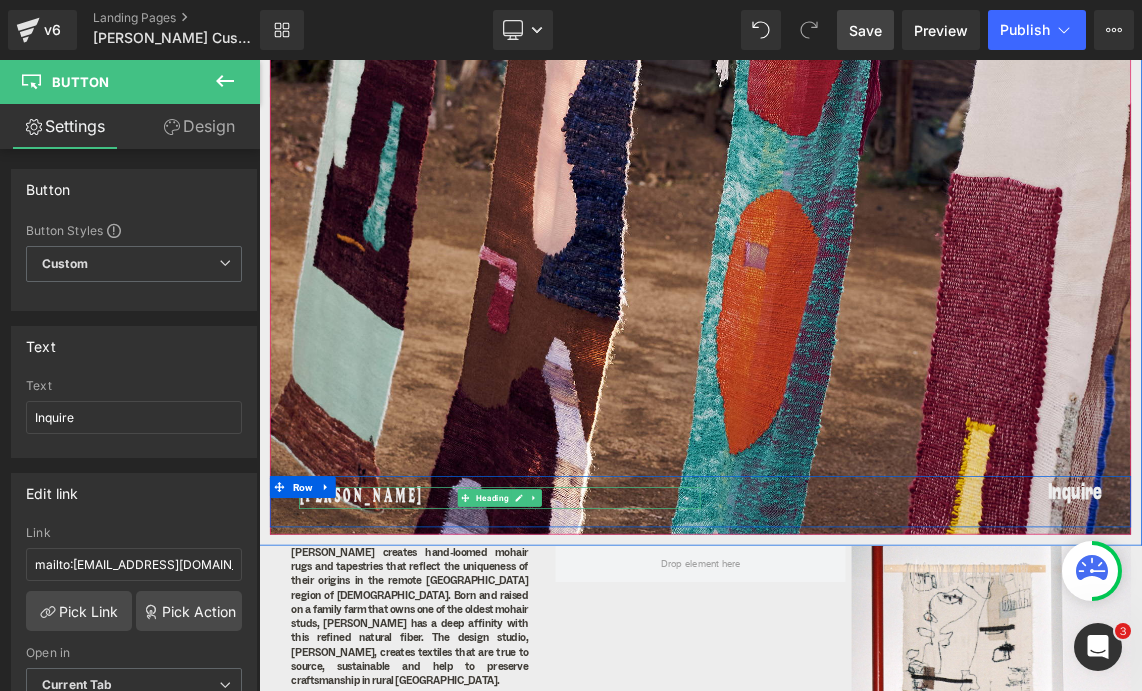 click on "Frances VH Mohair" at bounding box center [589, 660] 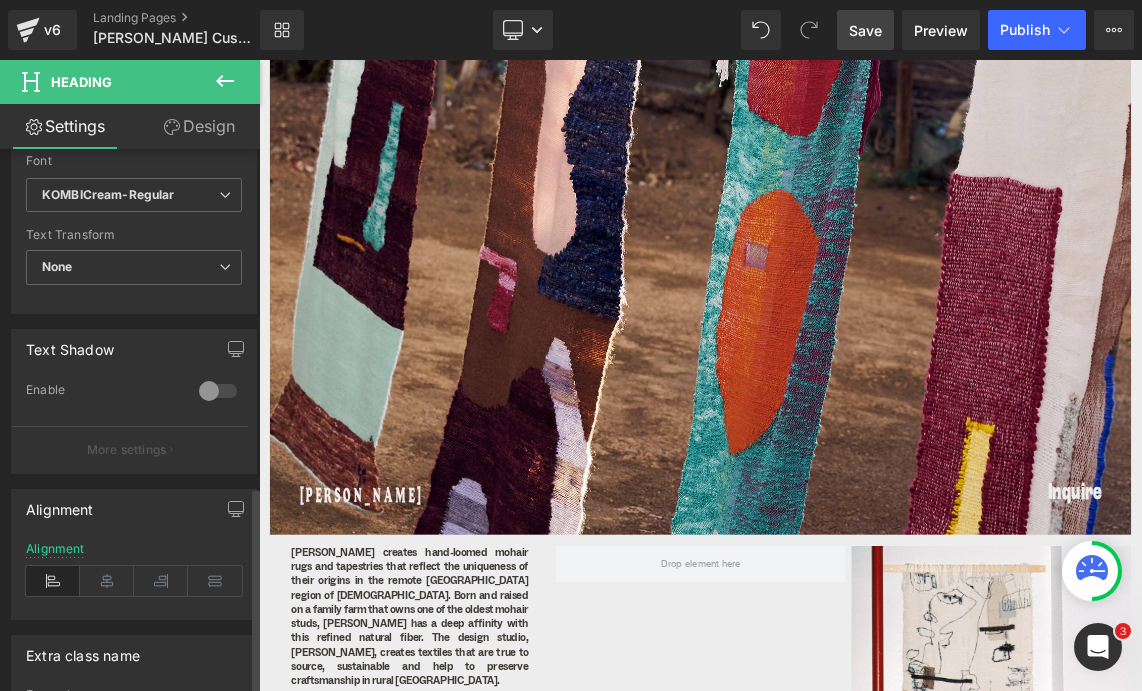 scroll, scrollTop: 877, scrollLeft: 0, axis: vertical 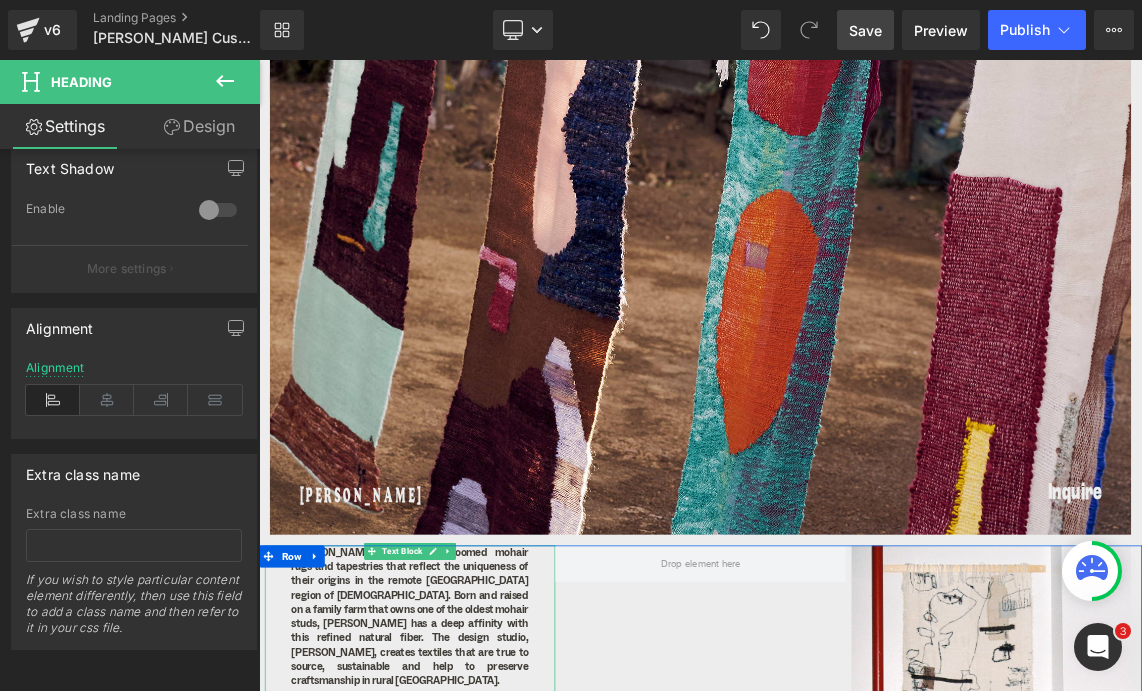 click on "Frances van Hasselt creates hand-loomed mohair rugs and tapestries that reflect the uniqueness of their origins in the remote Karoo region of South Africa. Born and raised on a family farm that owns one of the oldest mohair studs, Van Hasselt has a deep affinity with this refined natural fiber. The design studio, Frances V.H Mohair, creates textiles that are true to source, sustainable and help to preserve craftsmanship in rural South Africa.  Van Hasselt uses a specific mohair best suited to rug-making that is extremely durable yet soft underfoot. The yarns are available both carded (washed and combed) and uncarded, in dyes ranging from subtle naturals to saturated tones that showcase mohair's lustrous ability to bring color to life. Working primarily on custom rug designs, Van Hasselt’s work extends beyond decor to become collaborations with clients who seek to capture their own stories through the medium of mohair.  sales@kombi.nyc  to request a preview." at bounding box center (466, 1085) 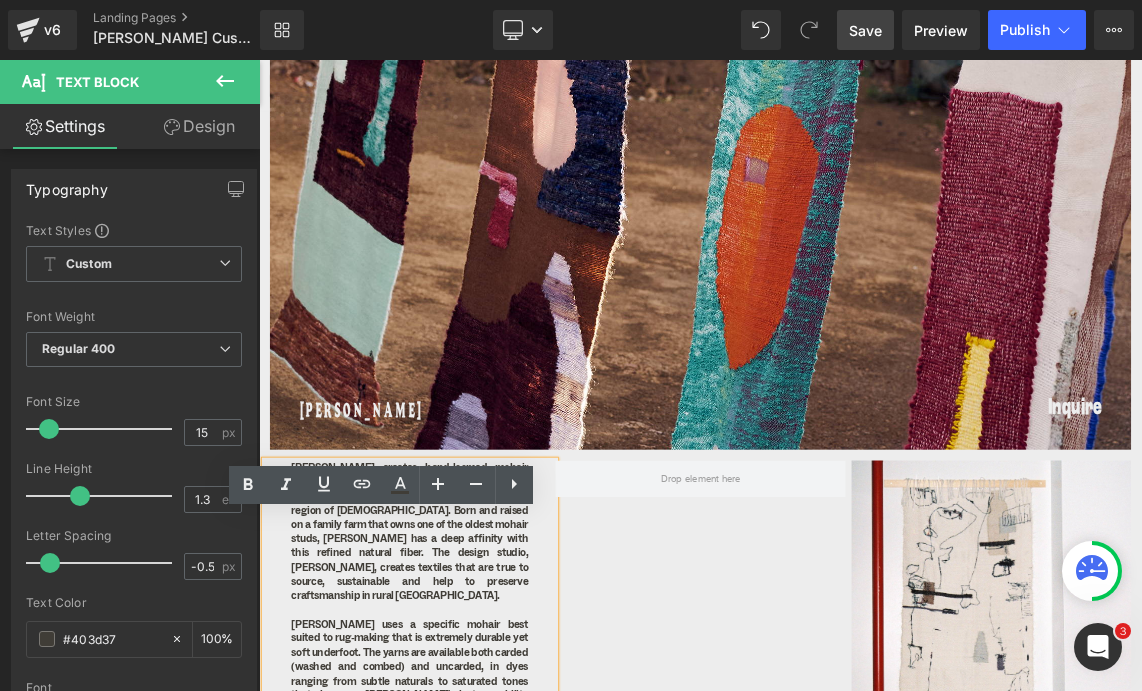scroll, scrollTop: 316, scrollLeft: 0, axis: vertical 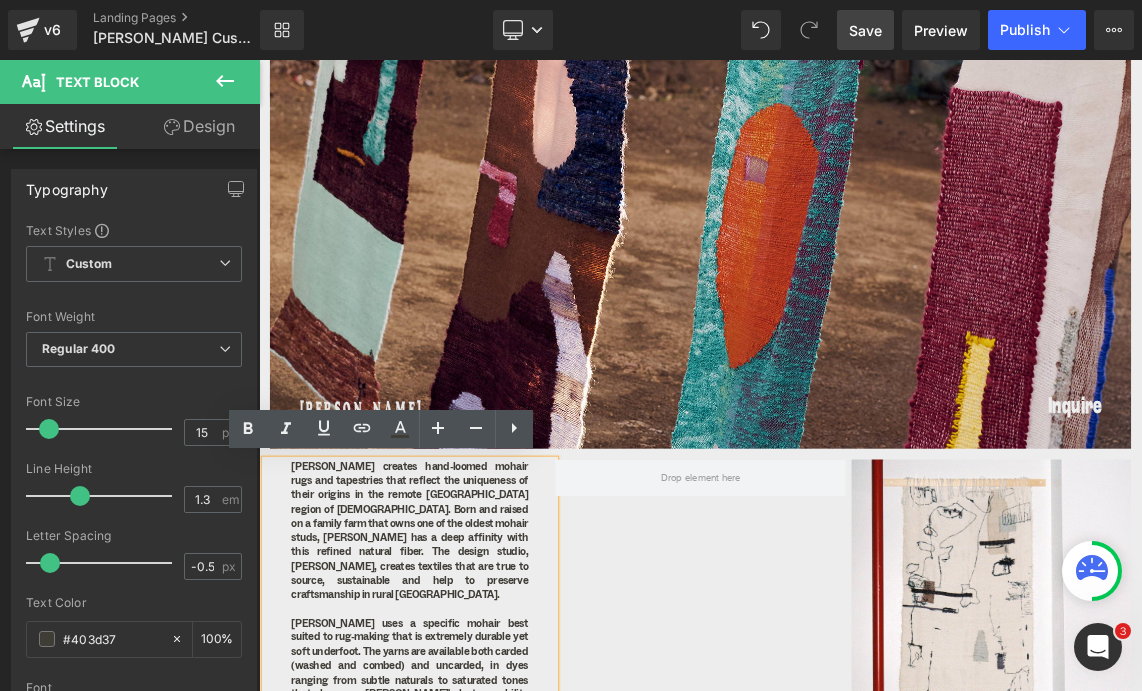 click on "Save" at bounding box center (865, 30) 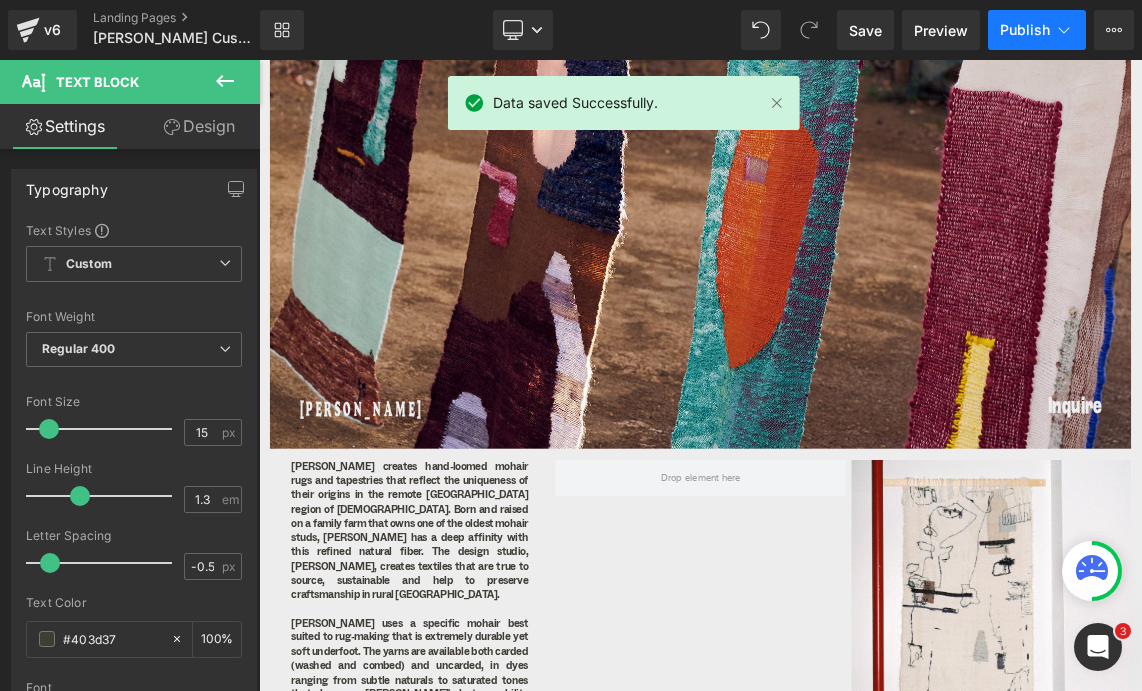 click on "Publish" at bounding box center (1025, 30) 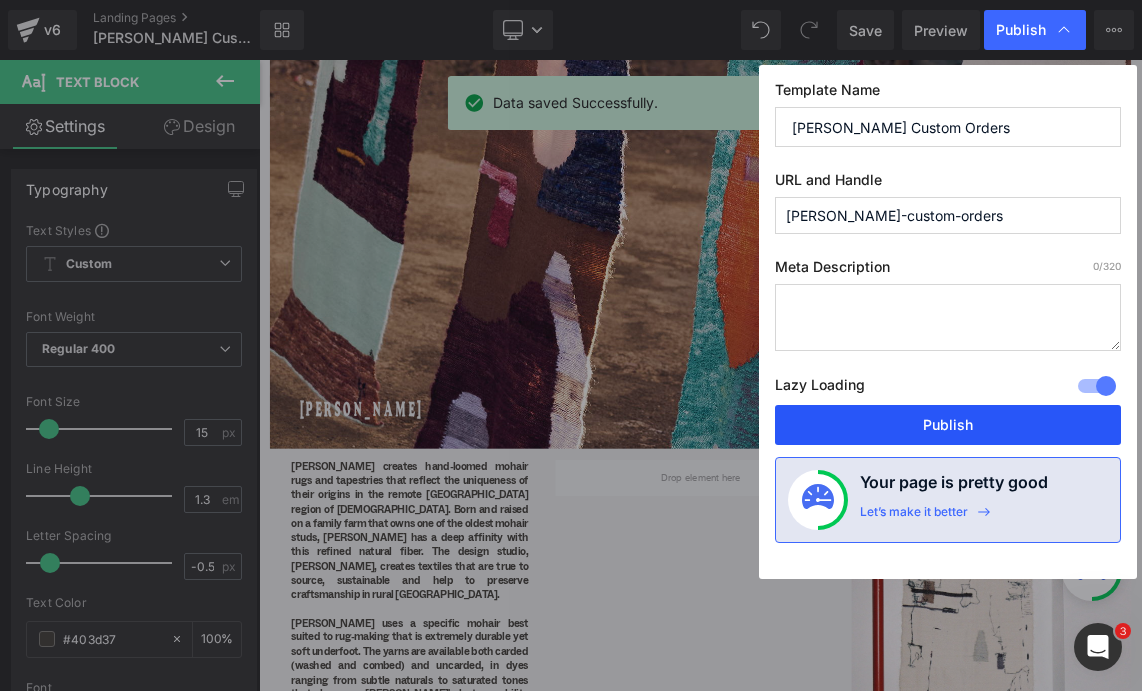 click on "Publish" at bounding box center [948, 425] 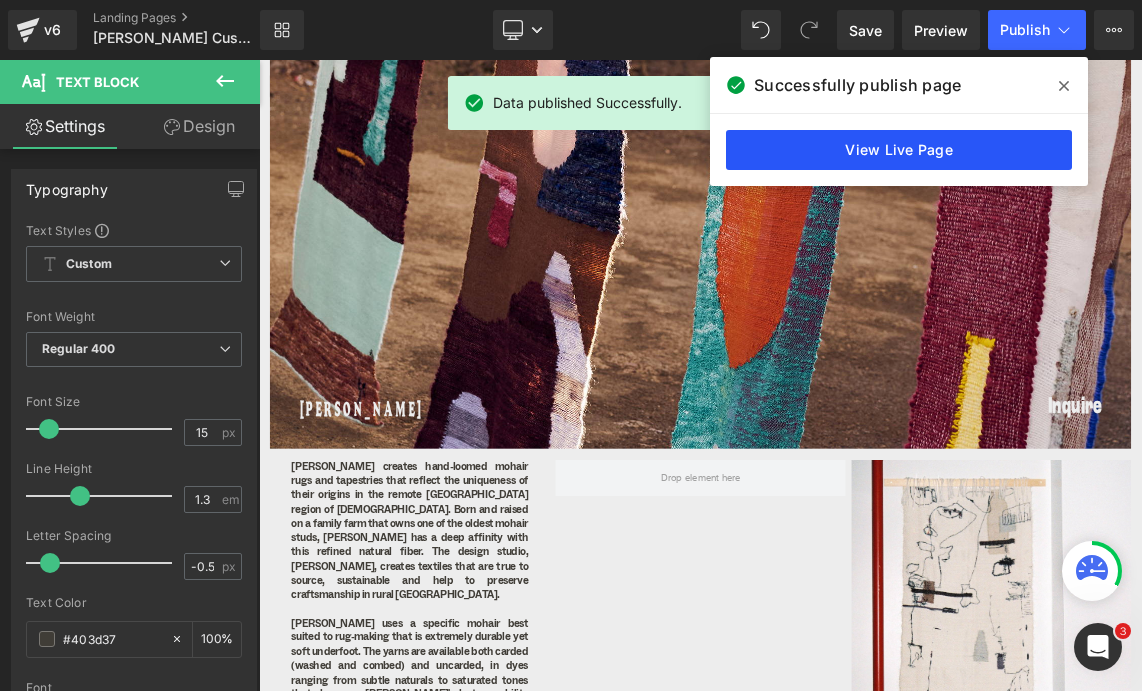 click on "View Live Page" at bounding box center [899, 150] 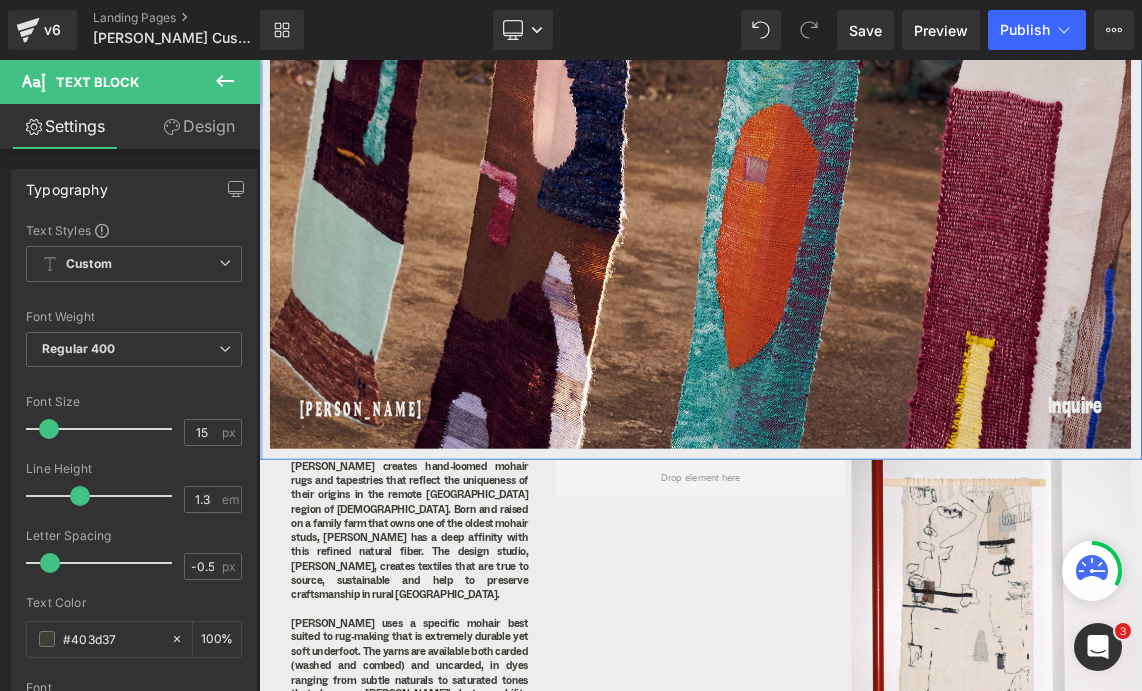 scroll, scrollTop: 0, scrollLeft: 0, axis: both 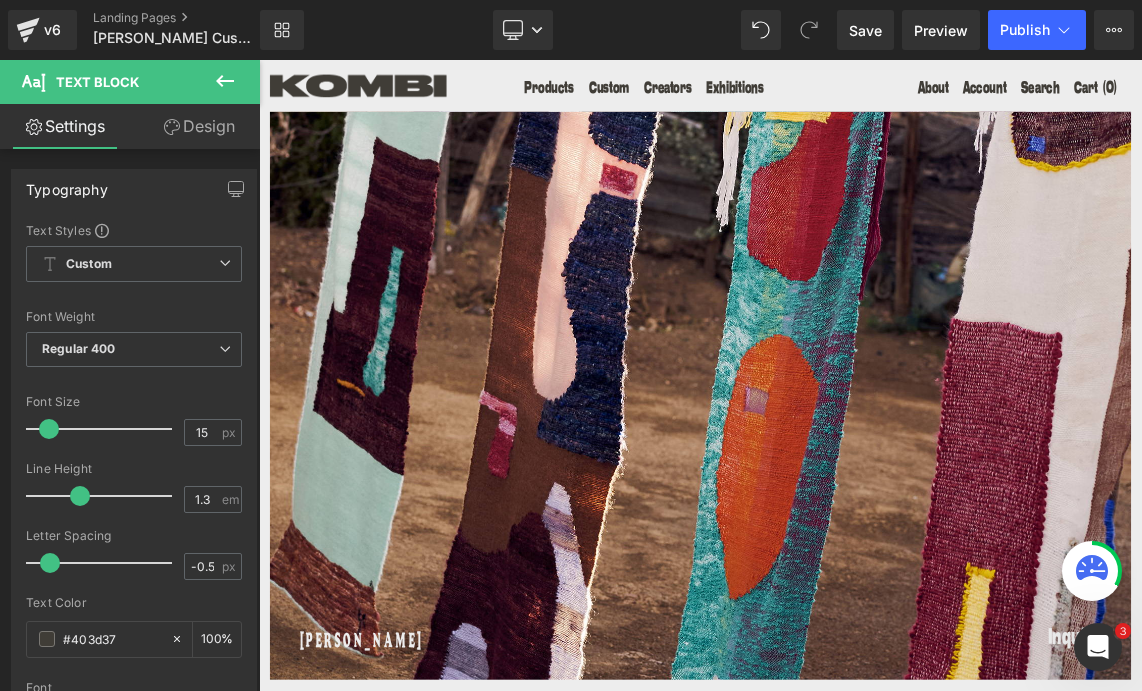click on "Frances VH Mohair Heading         Inquire Button         Row" at bounding box center [864, 520] 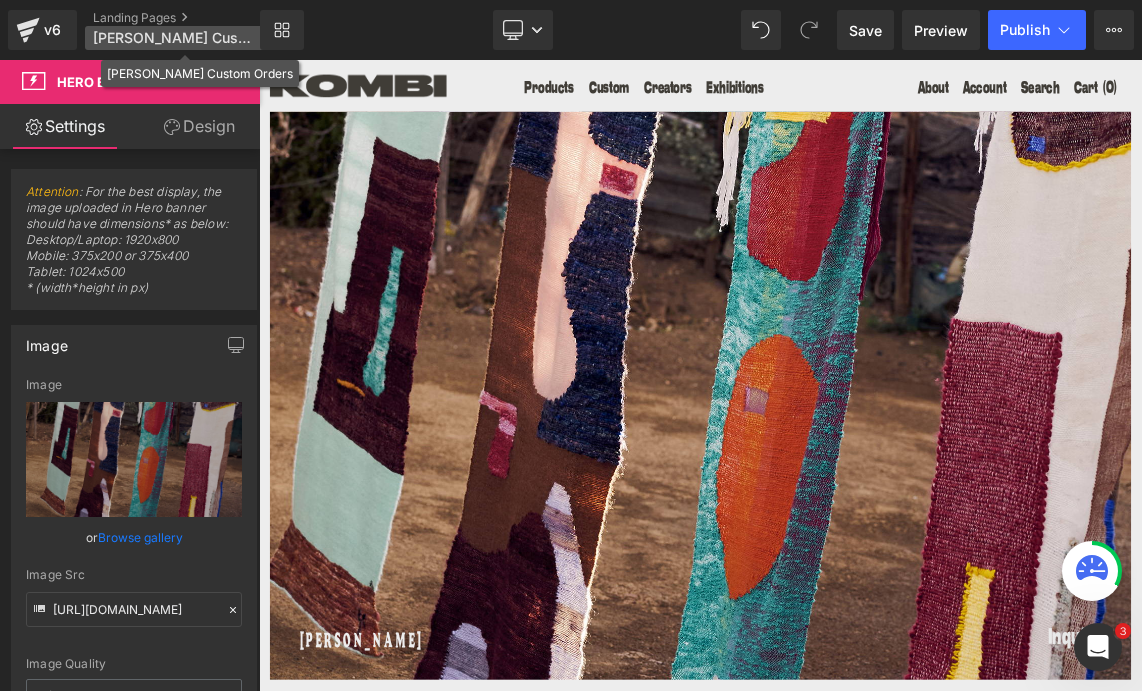 click on "Frances VH Custom Orders" at bounding box center (174, 38) 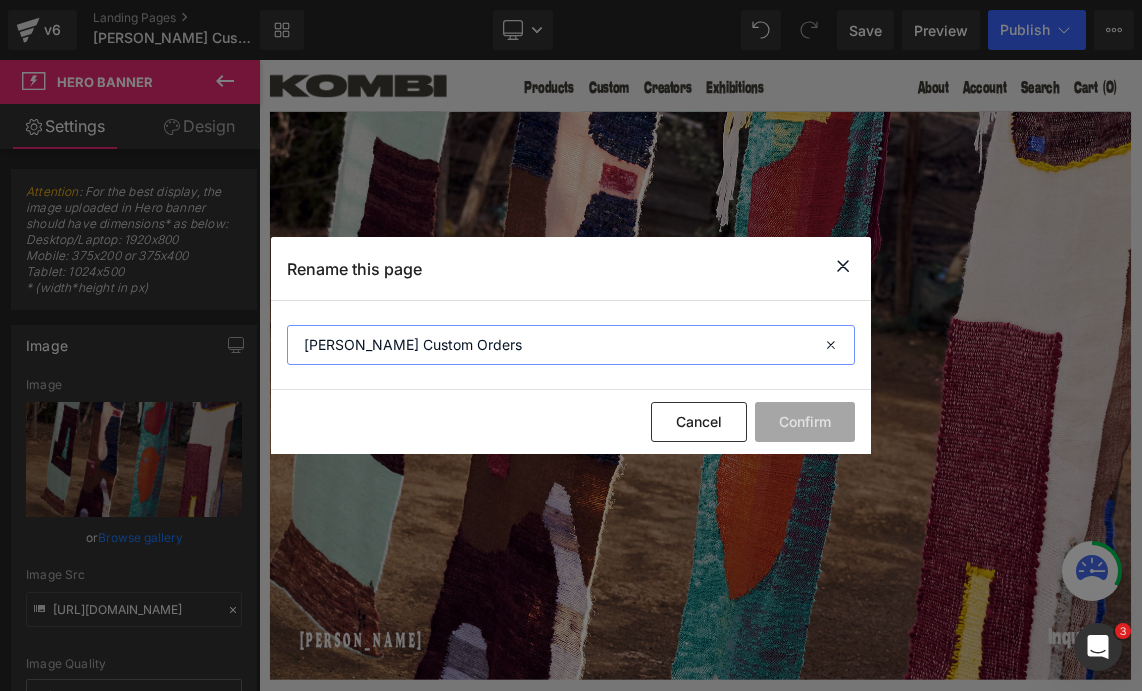 click on "Frances VH Custom Orders" at bounding box center (571, 345) 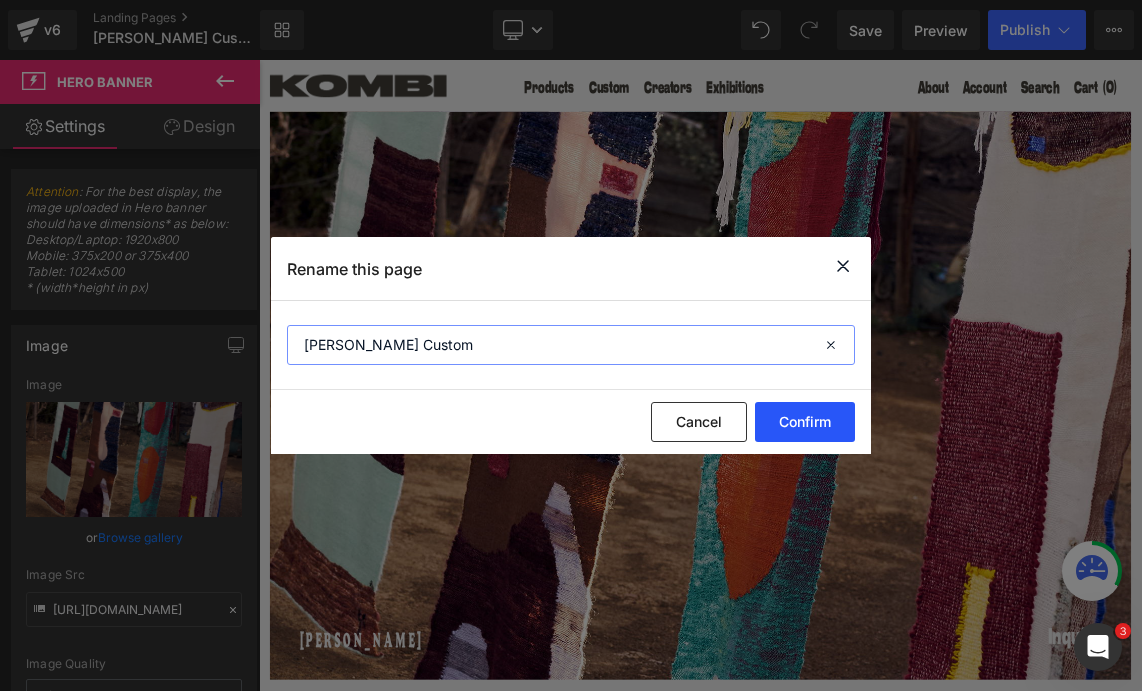 type on "Frances VH Custom" 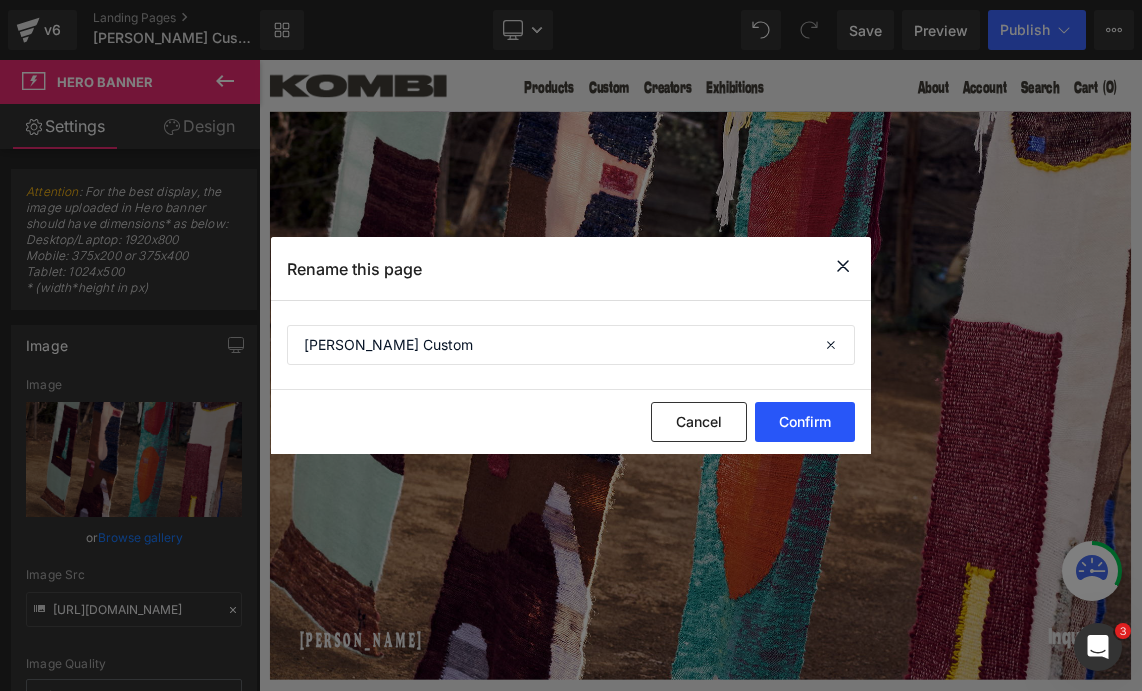 click on "Confirm" at bounding box center [805, 422] 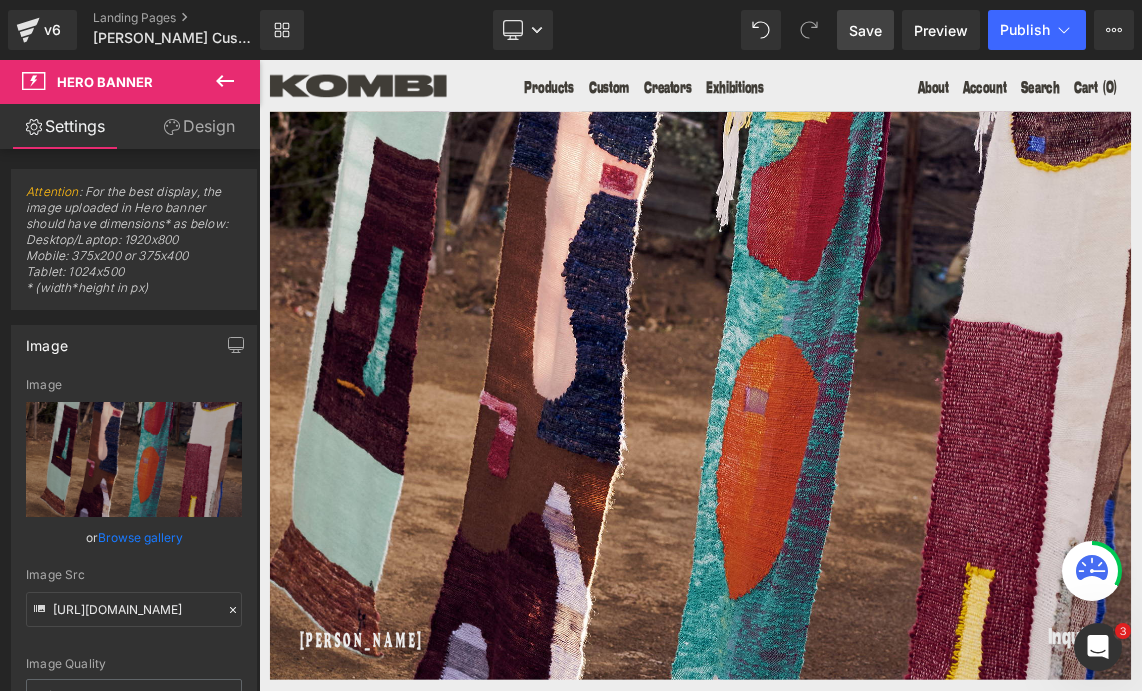 click on "Save" at bounding box center (865, 30) 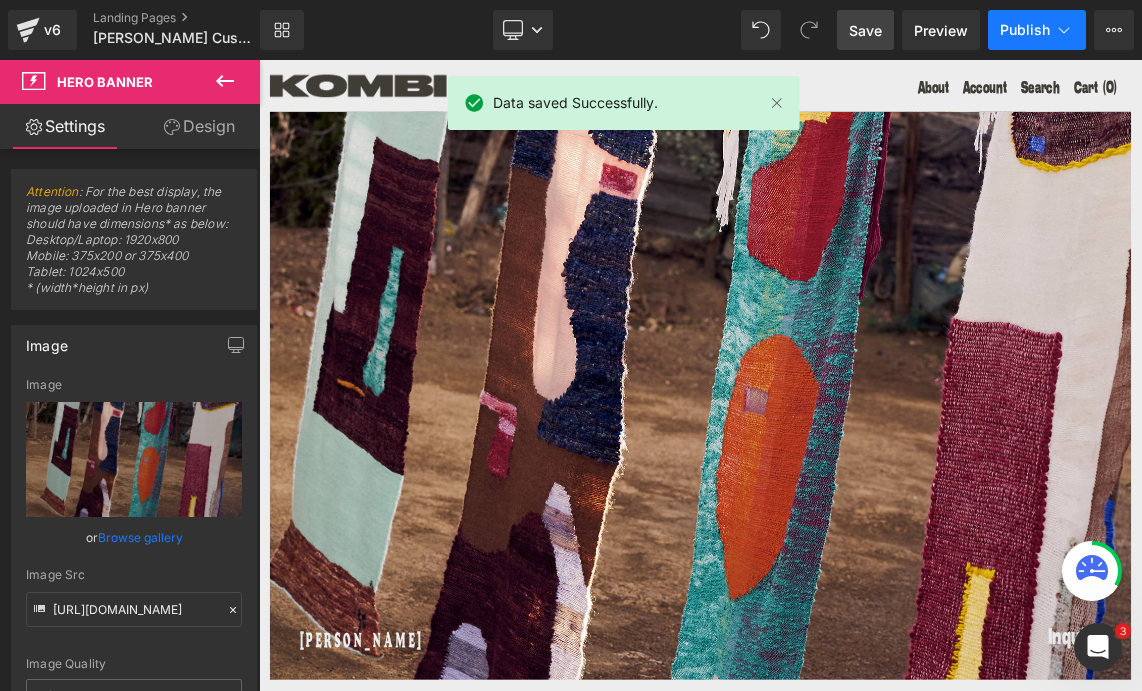 click on "Publish" at bounding box center (1037, 30) 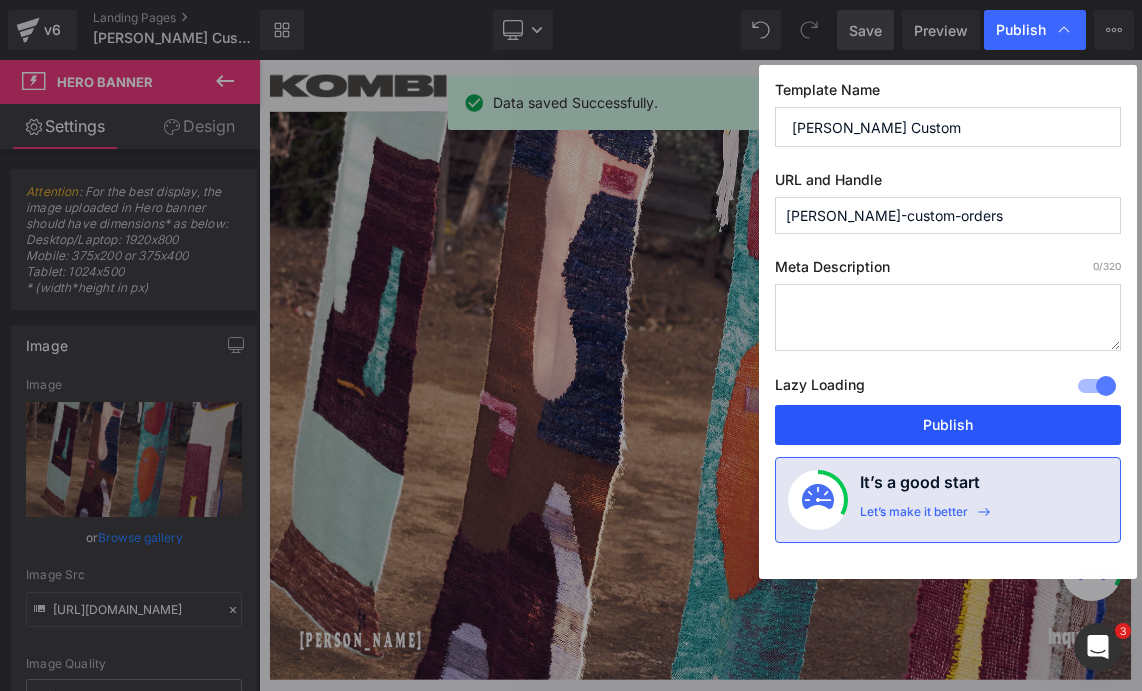 click on "Publish" at bounding box center (948, 425) 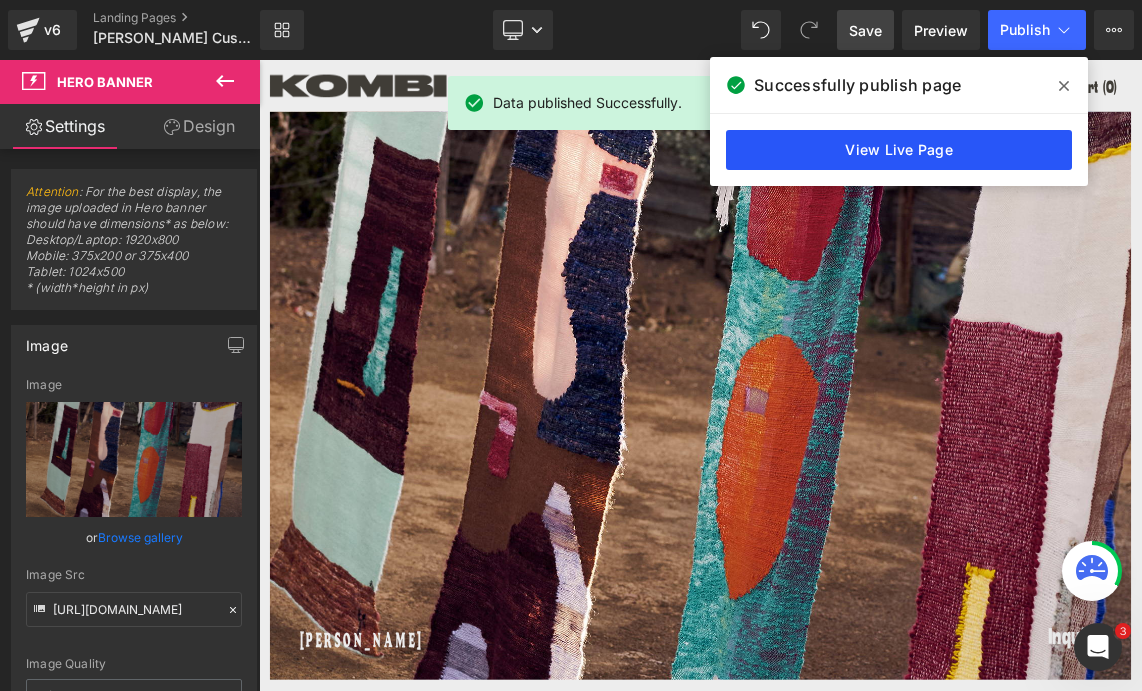 click on "View Live Page" at bounding box center (899, 150) 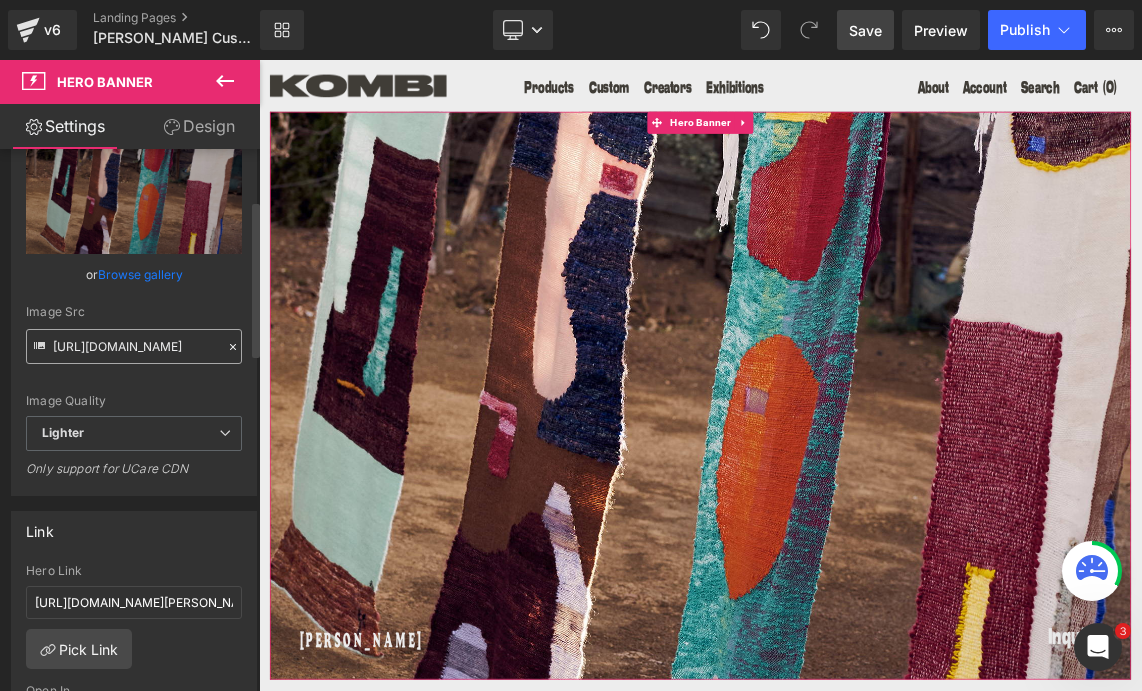 scroll, scrollTop: 268, scrollLeft: 0, axis: vertical 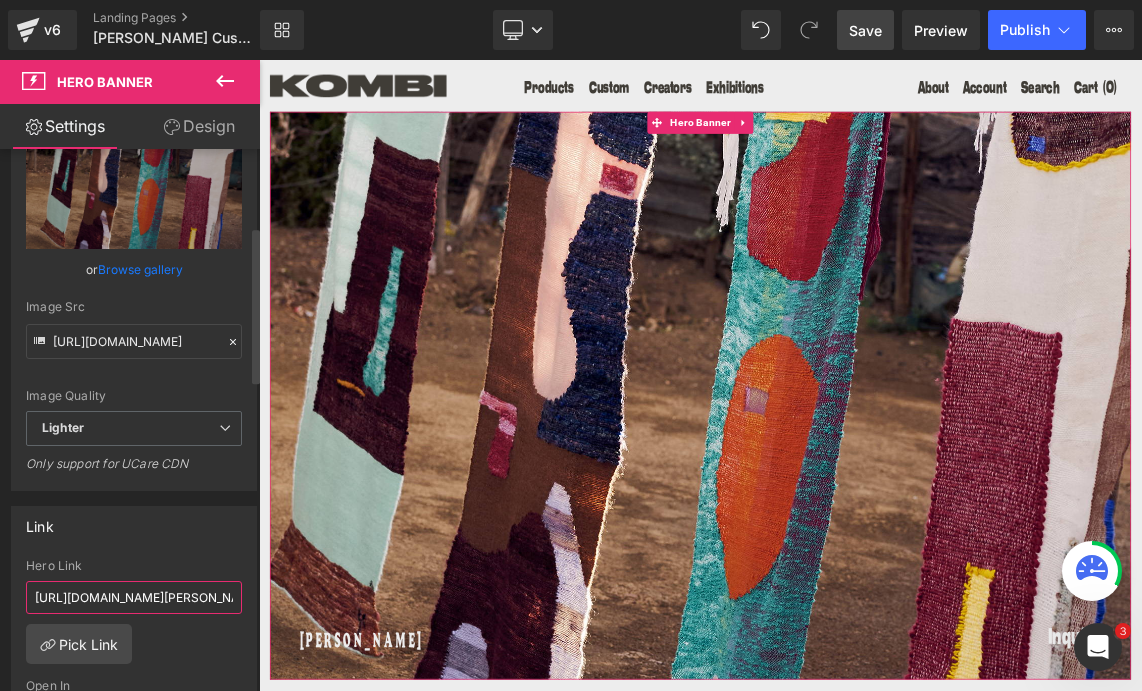 click on "https://kombi.nyc/collections/xandre-kriel" at bounding box center (134, 597) 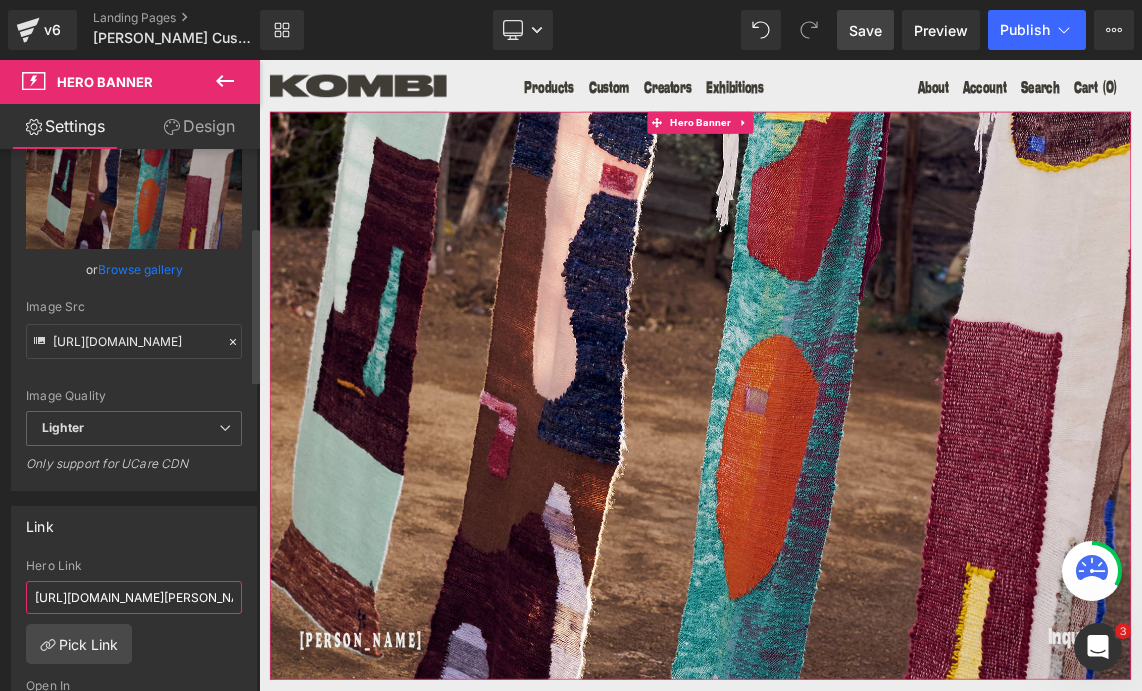 click on "https://kombi.nyc/collections/xandre-kriel" at bounding box center (134, 597) 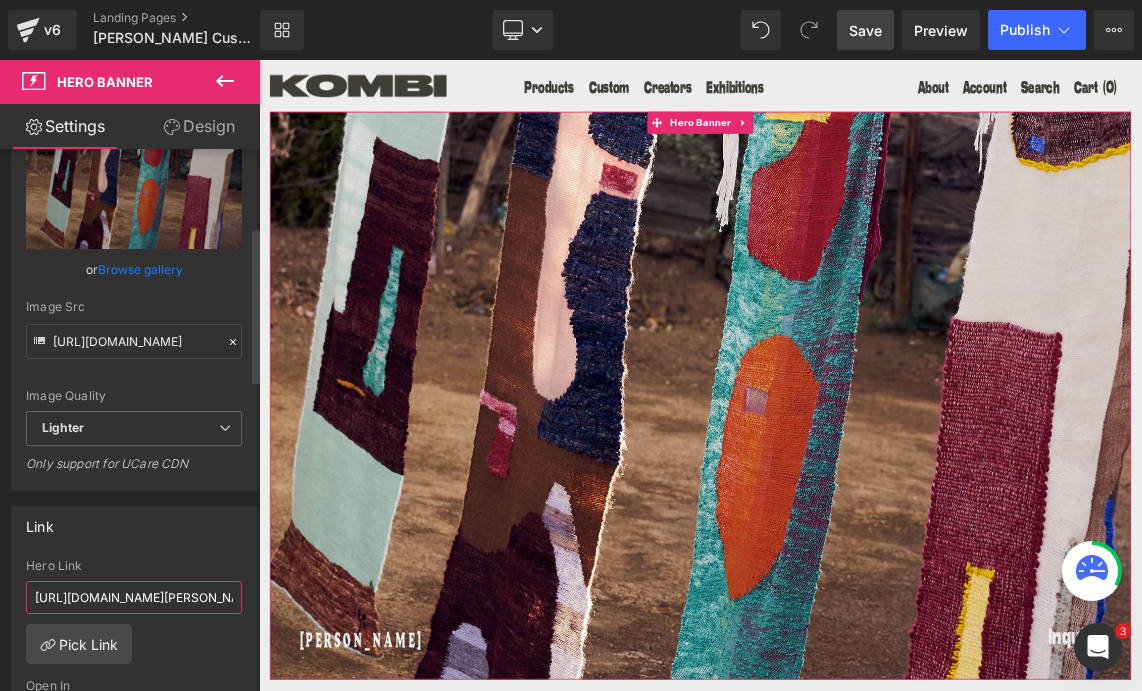 scroll, scrollTop: 0, scrollLeft: 47, axis: horizontal 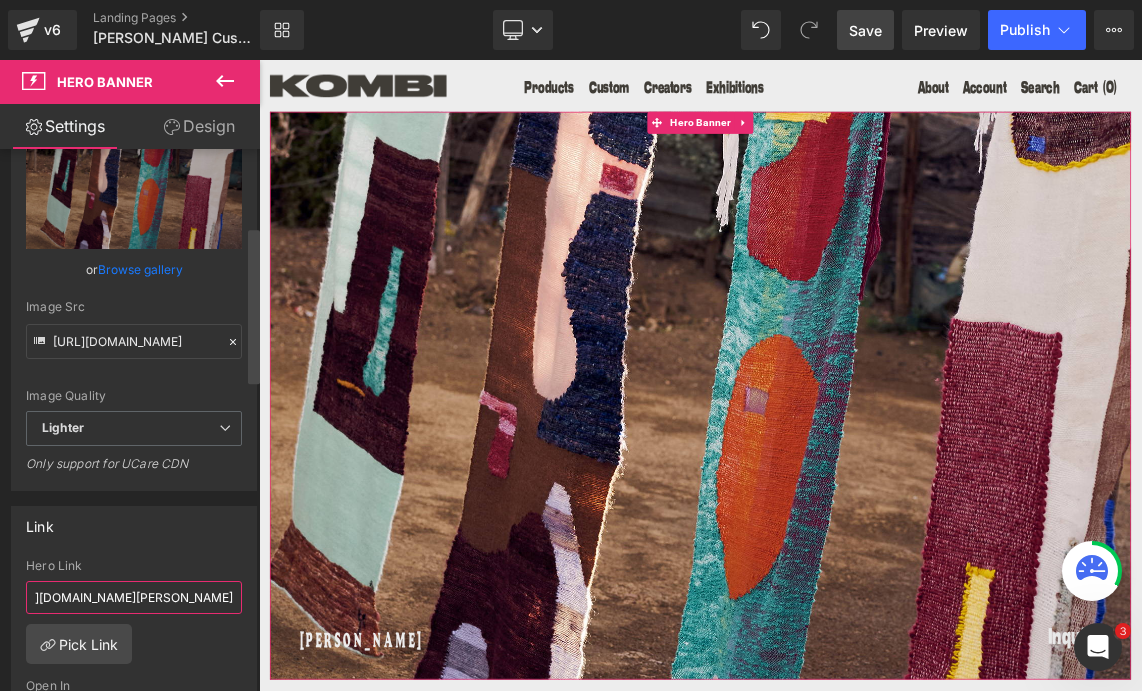 drag, startPoint x: 204, startPoint y: 596, endPoint x: 256, endPoint y: 595, distance: 52.009613 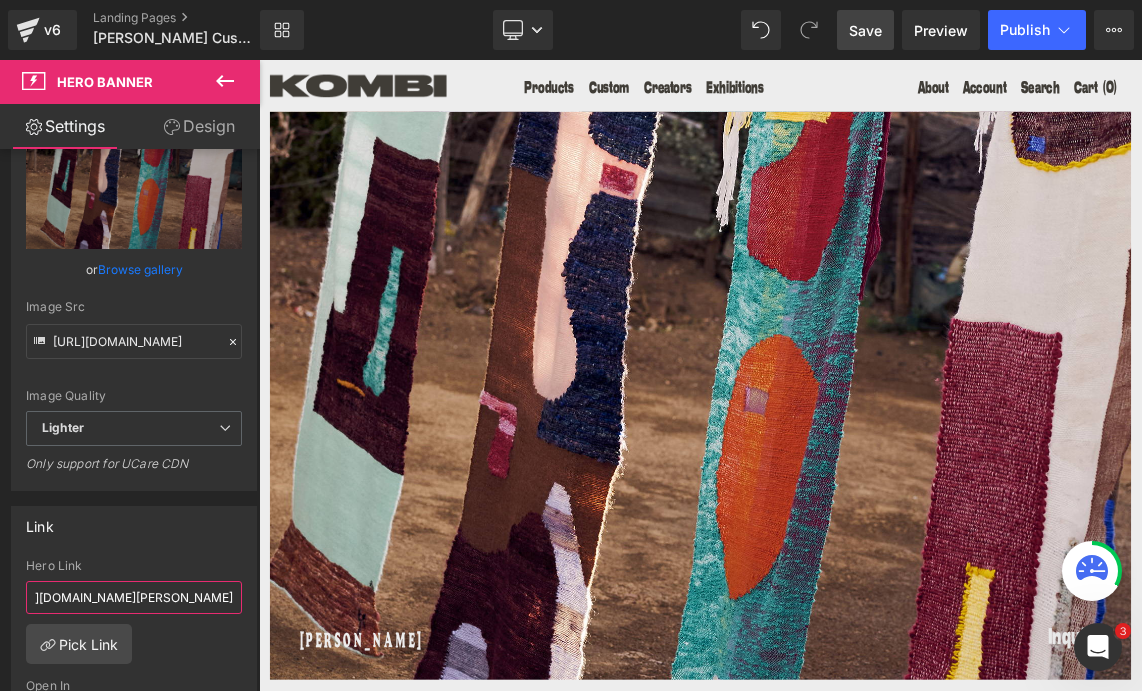 scroll, scrollTop: 0, scrollLeft: 0, axis: both 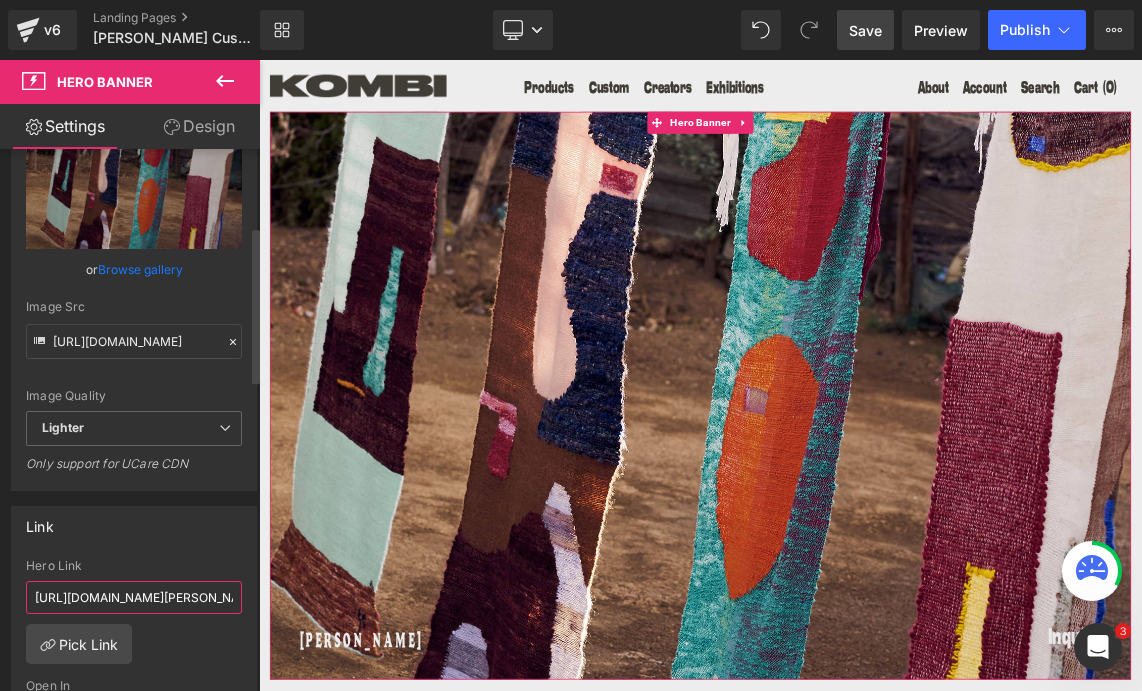 paste on "https://kombi.nyc/pages/creator-frances-van-hasselt" 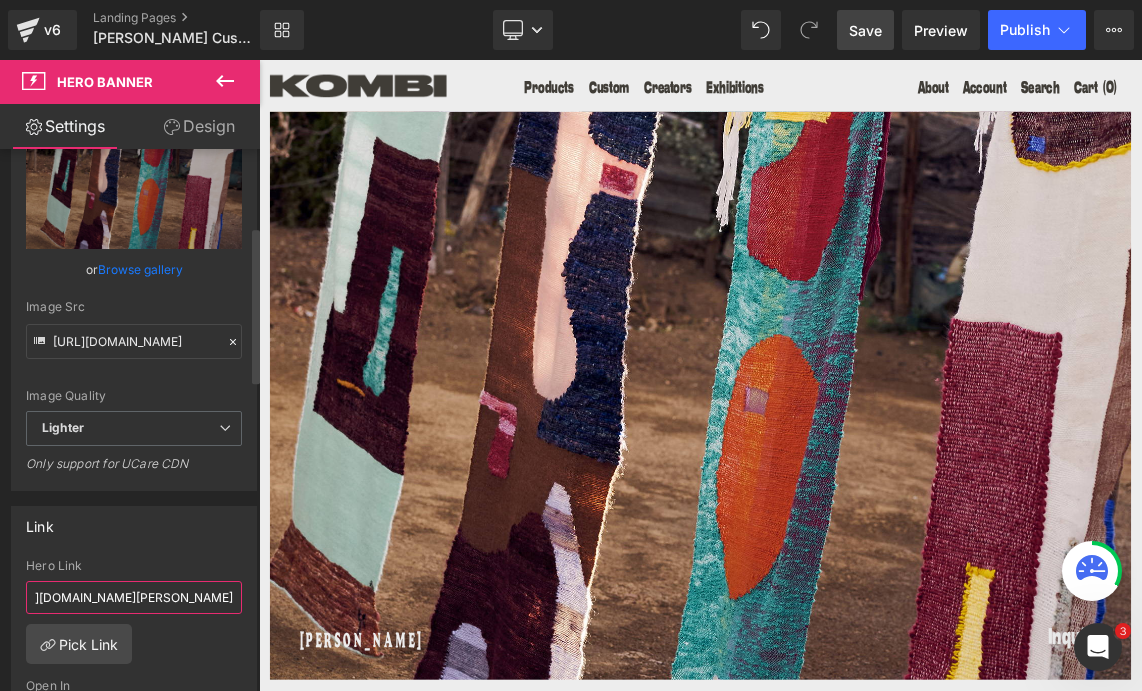 scroll, scrollTop: 0, scrollLeft: 47, axis: horizontal 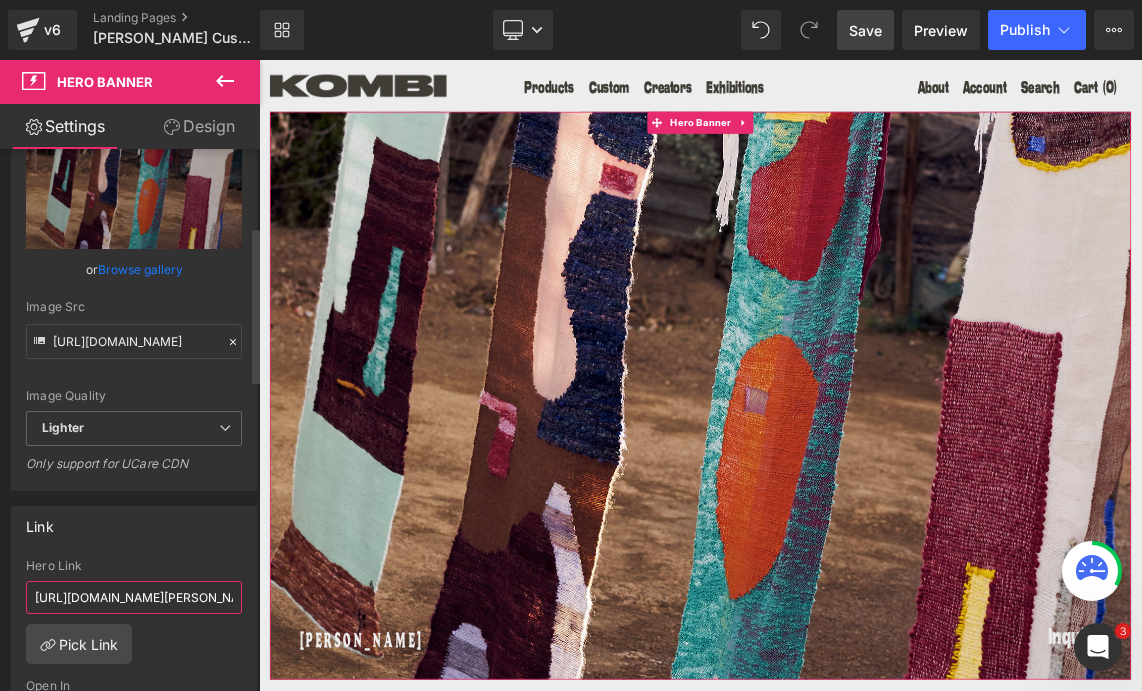 paste on "frances-van-hasselt" 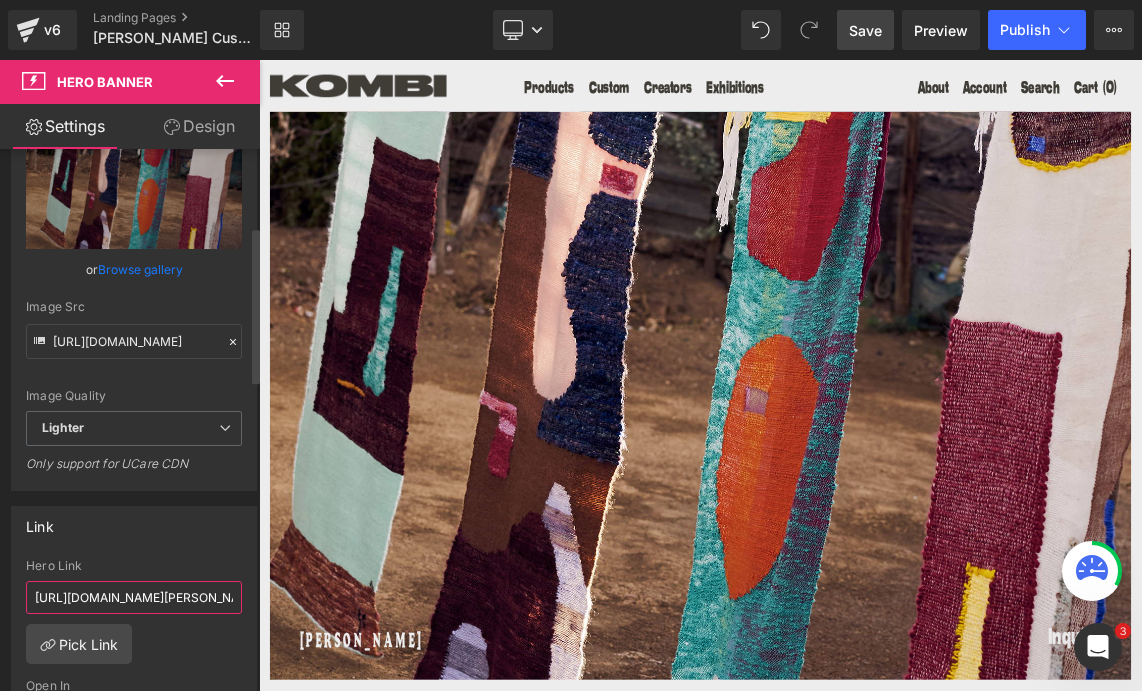 scroll, scrollTop: 0, scrollLeft: 93, axis: horizontal 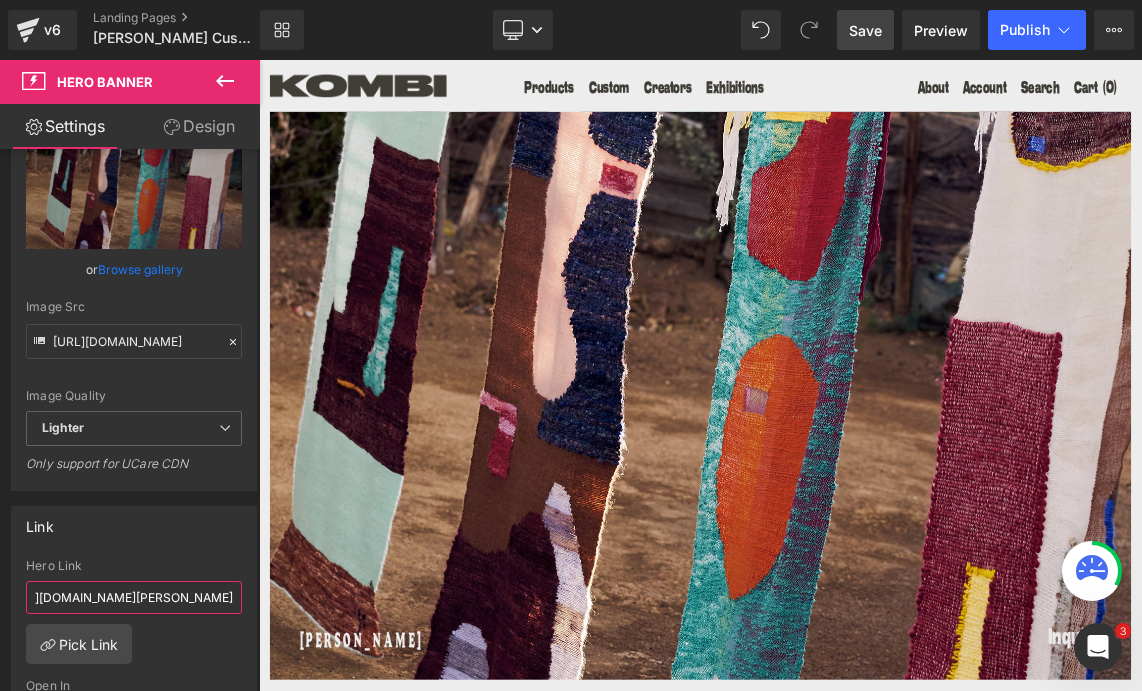 type on "https://kombi.nyc/collections/frances-van-hasselt" 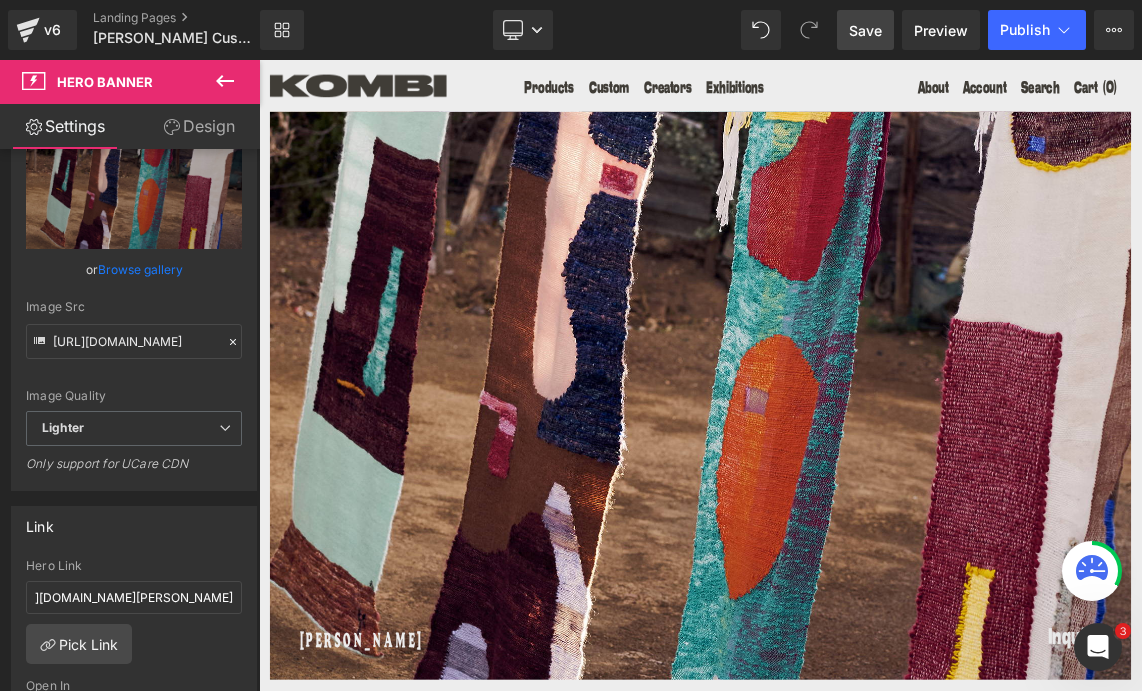 click on "Save" at bounding box center (865, 30) 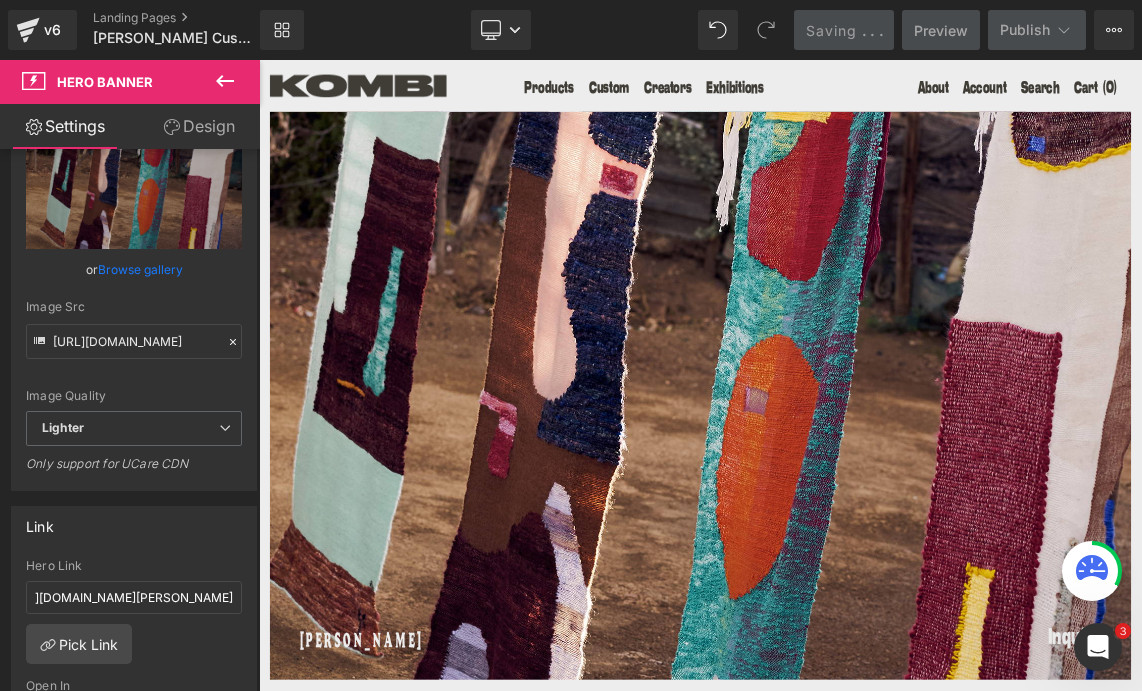 scroll, scrollTop: 0, scrollLeft: 0, axis: both 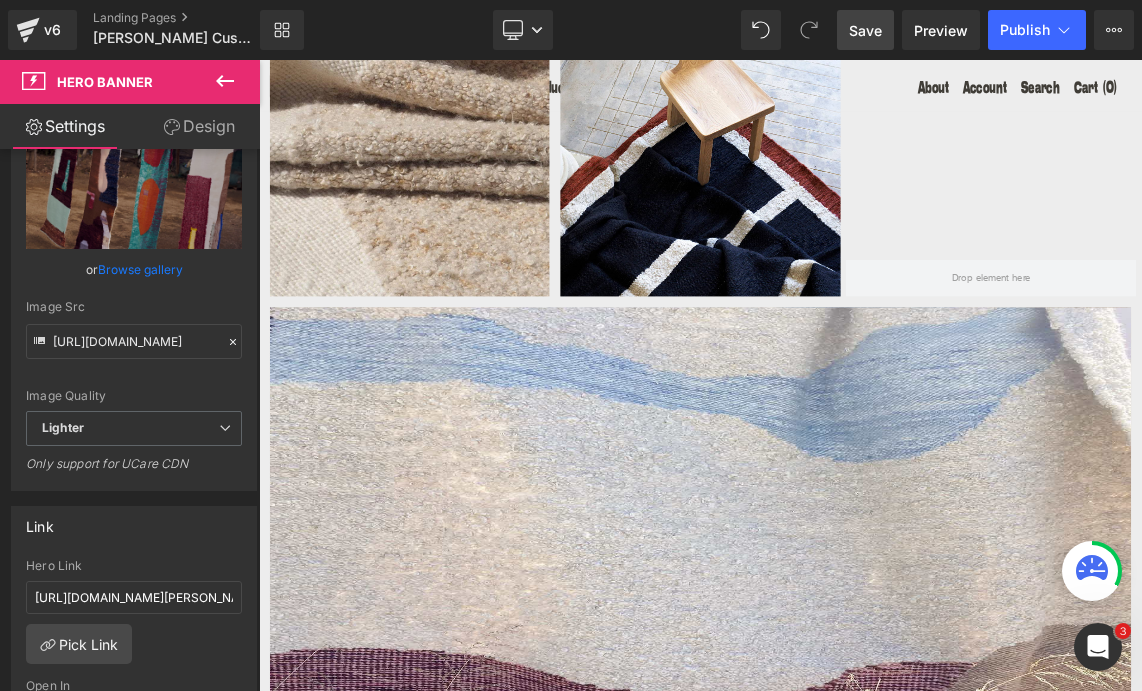 click at bounding box center [864, 788] 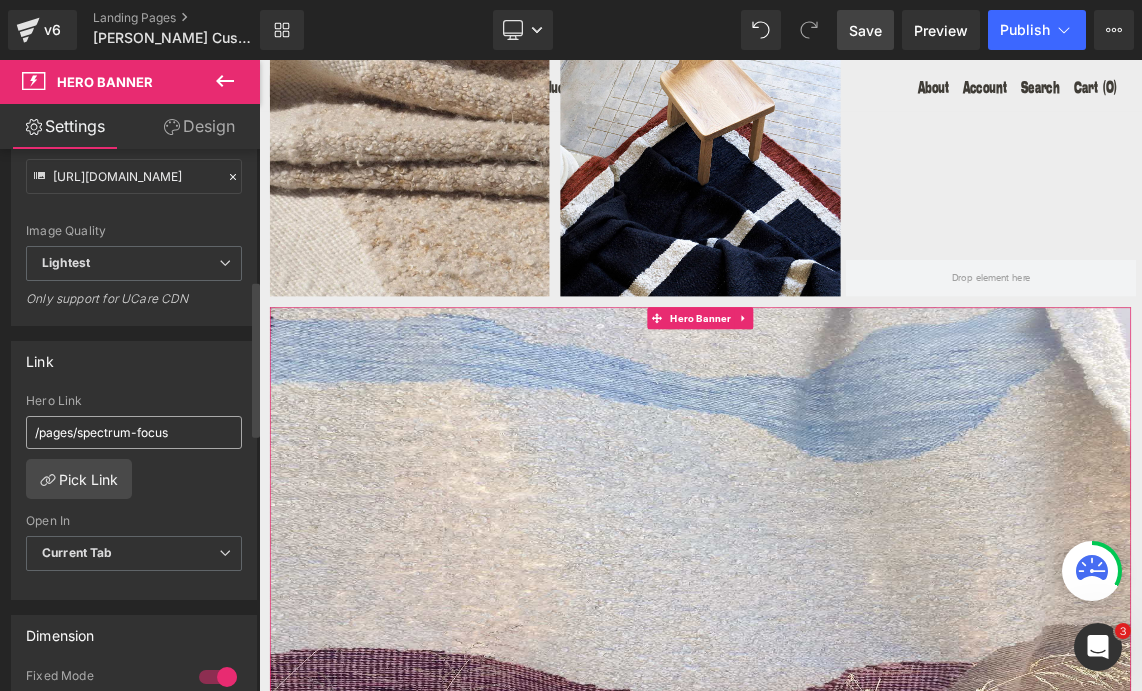 scroll, scrollTop: 453, scrollLeft: 0, axis: vertical 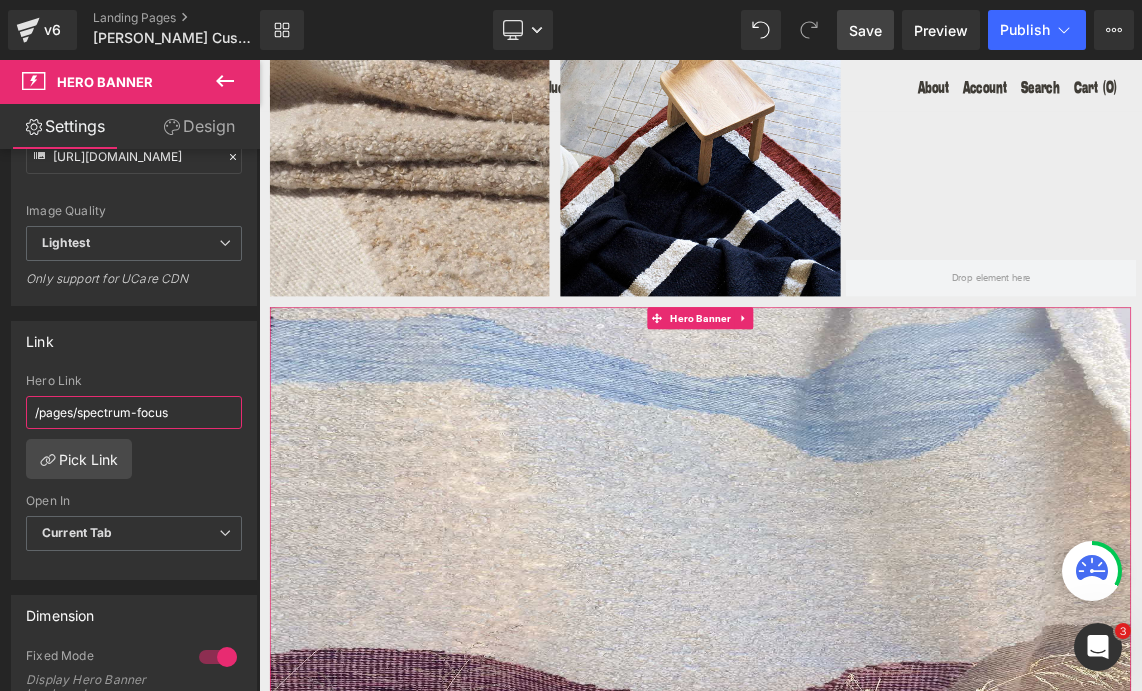 drag, startPoint x: 289, startPoint y: 470, endPoint x: 286, endPoint y: 527, distance: 57.07889 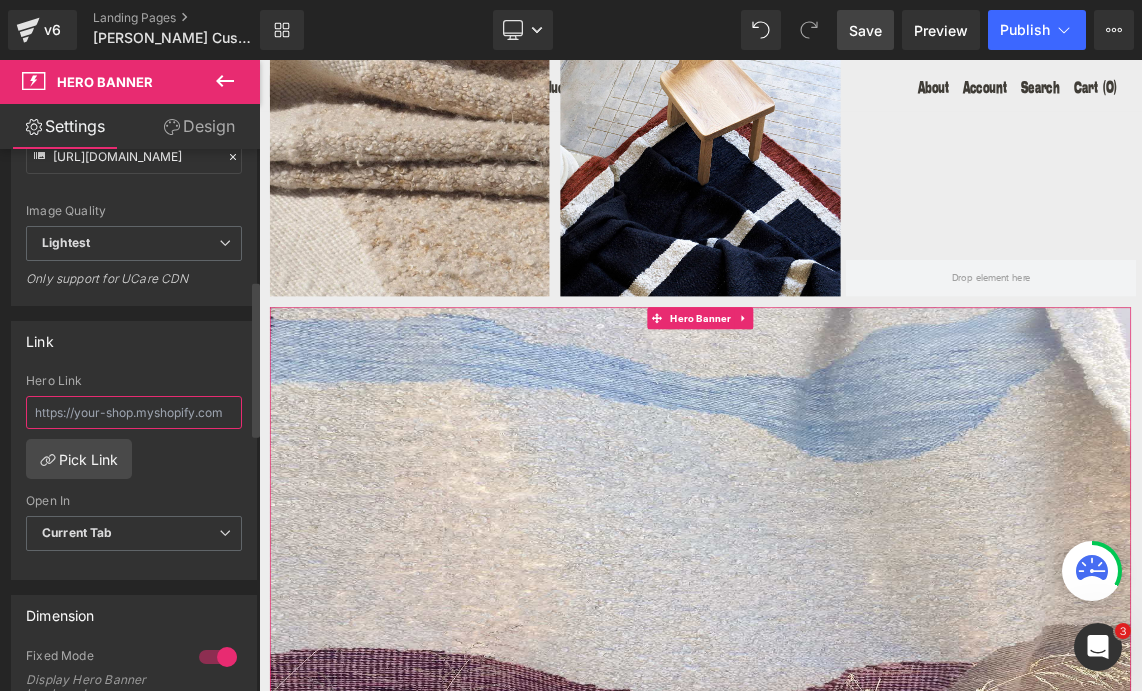 type 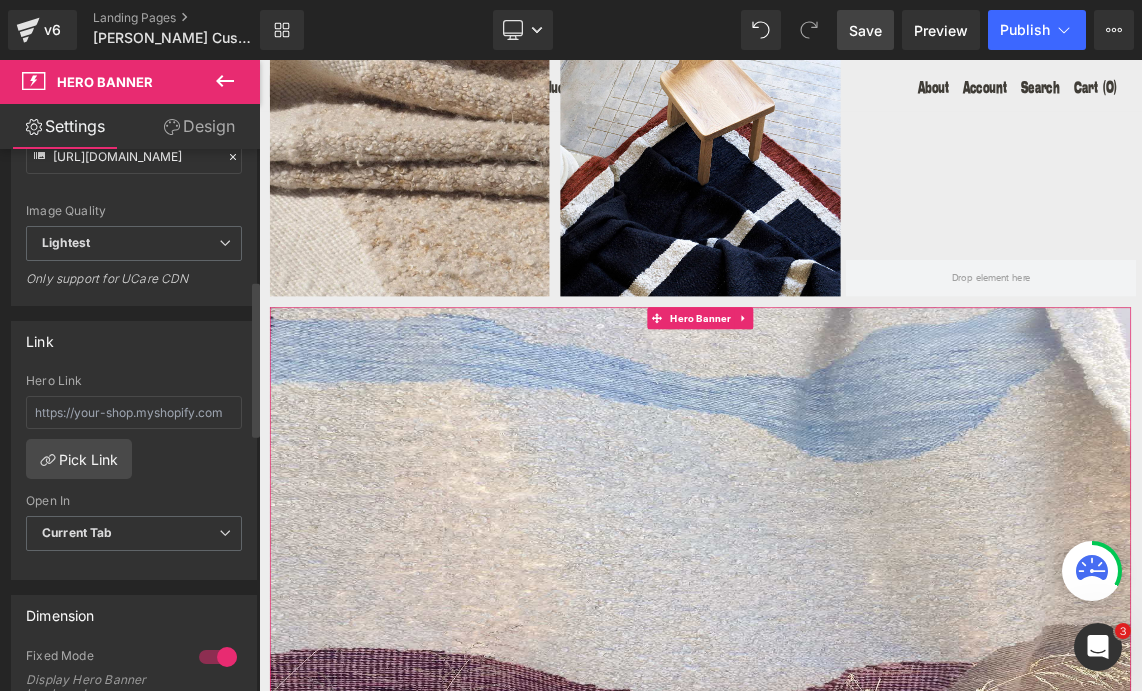 click on "Hero Link  Pick Link Current Tab New Tab Open In
Current Tab
Current Tab New Tab" at bounding box center [134, 476] 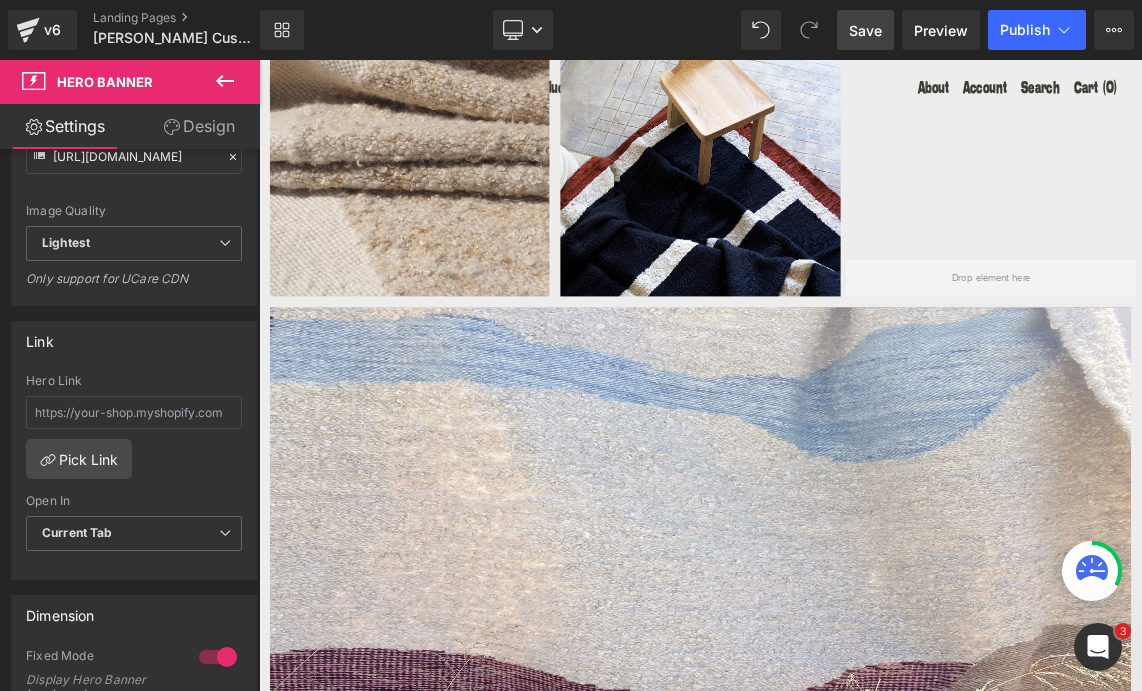 click on "Save" at bounding box center (865, 30) 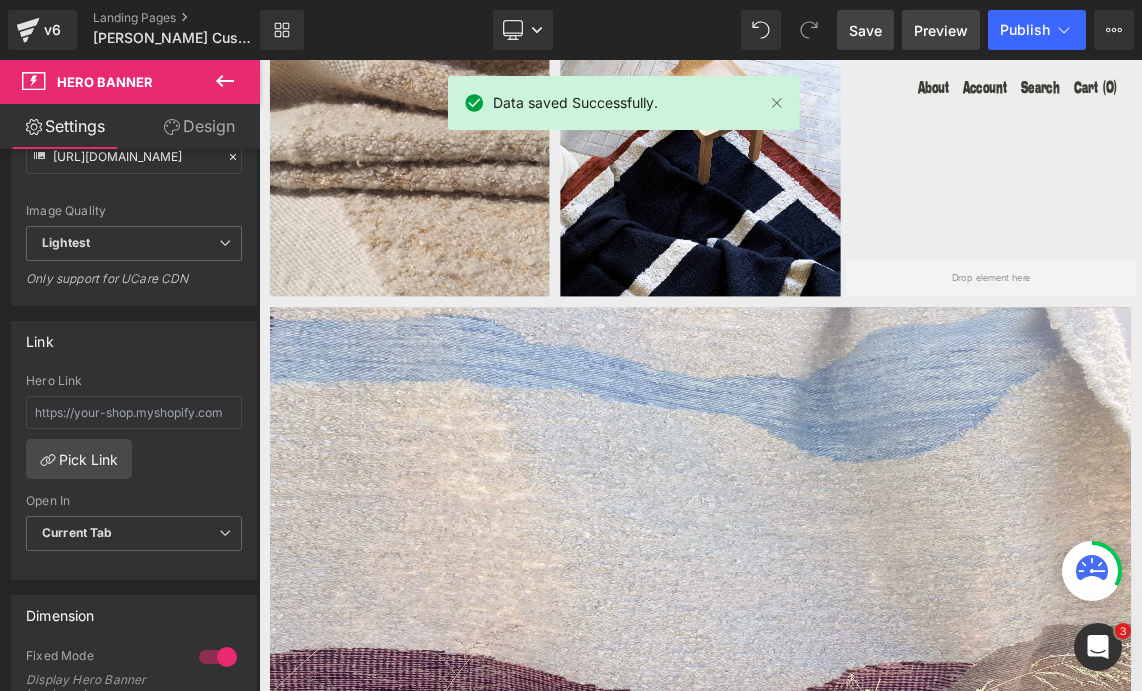 click on "Preview" at bounding box center (941, 30) 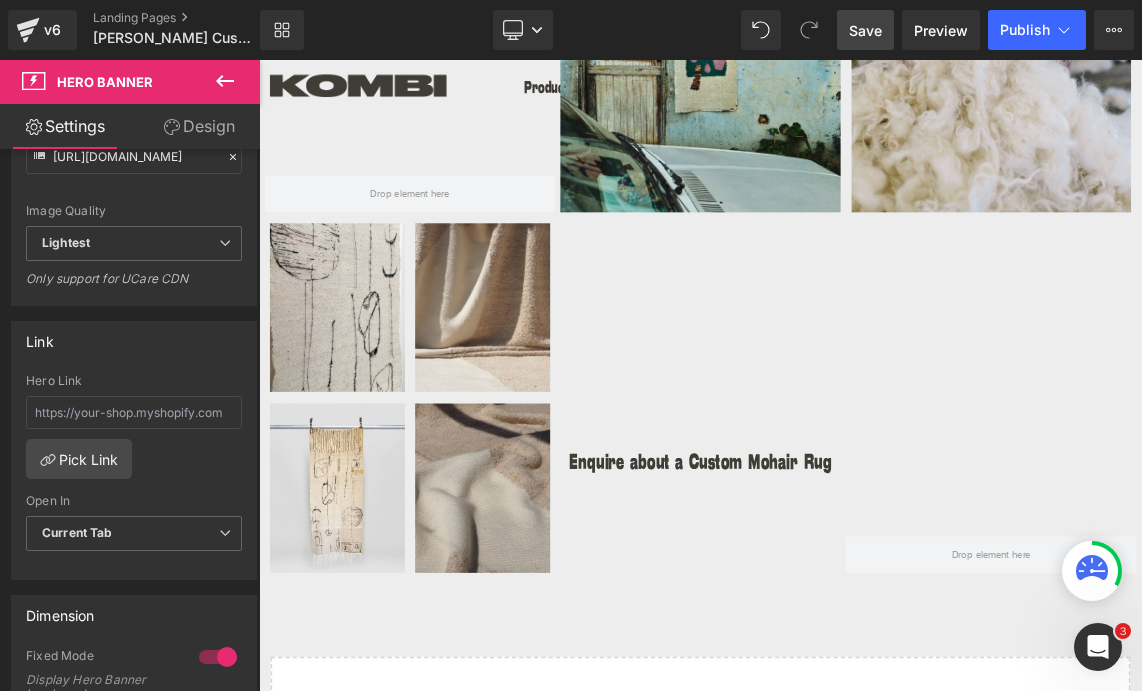 scroll, scrollTop: 3153, scrollLeft: 0, axis: vertical 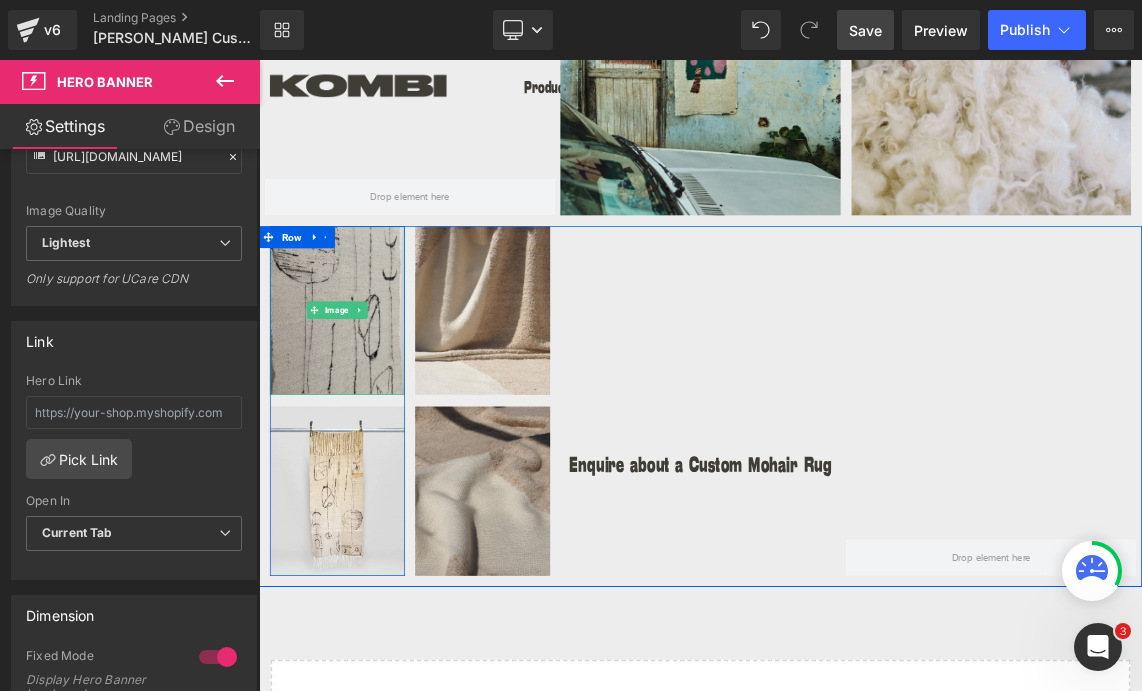 click at bounding box center [366, 403] 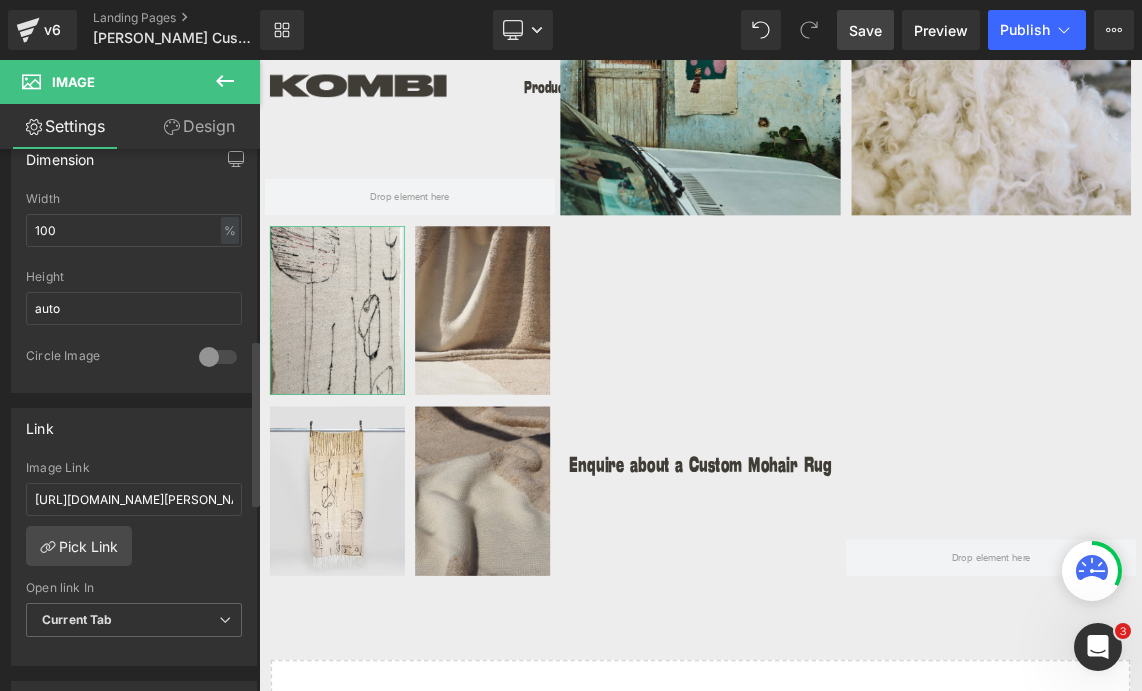 scroll, scrollTop: 621, scrollLeft: 0, axis: vertical 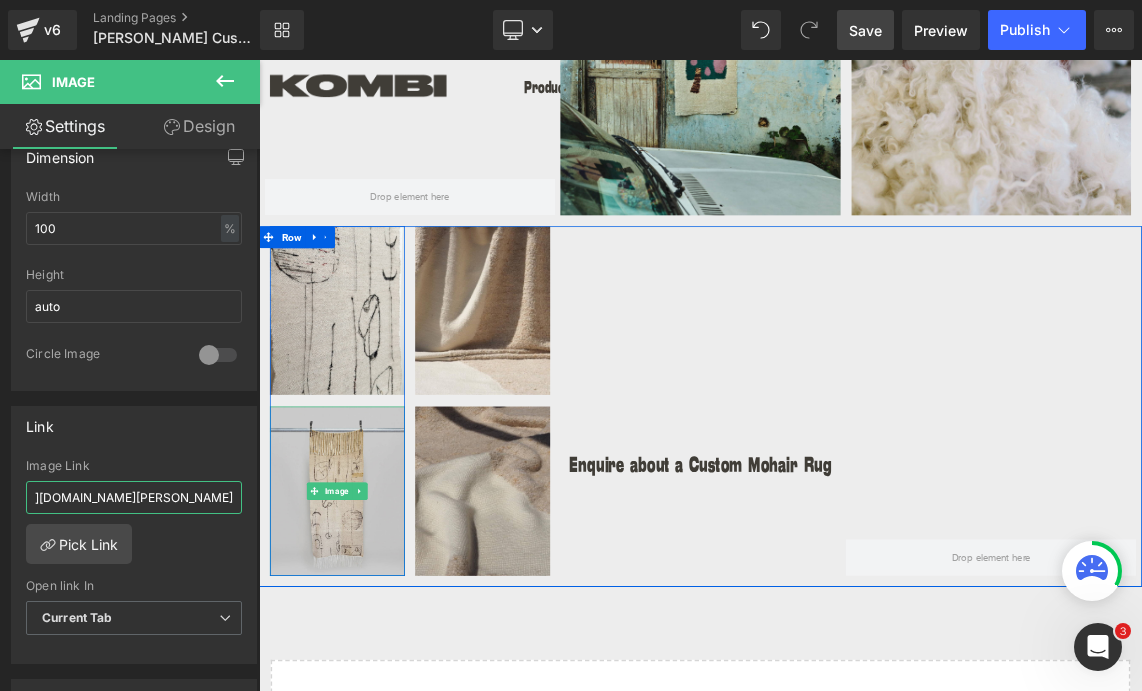 drag, startPoint x: 463, startPoint y: 555, endPoint x: 368, endPoint y: 648, distance: 132.9436 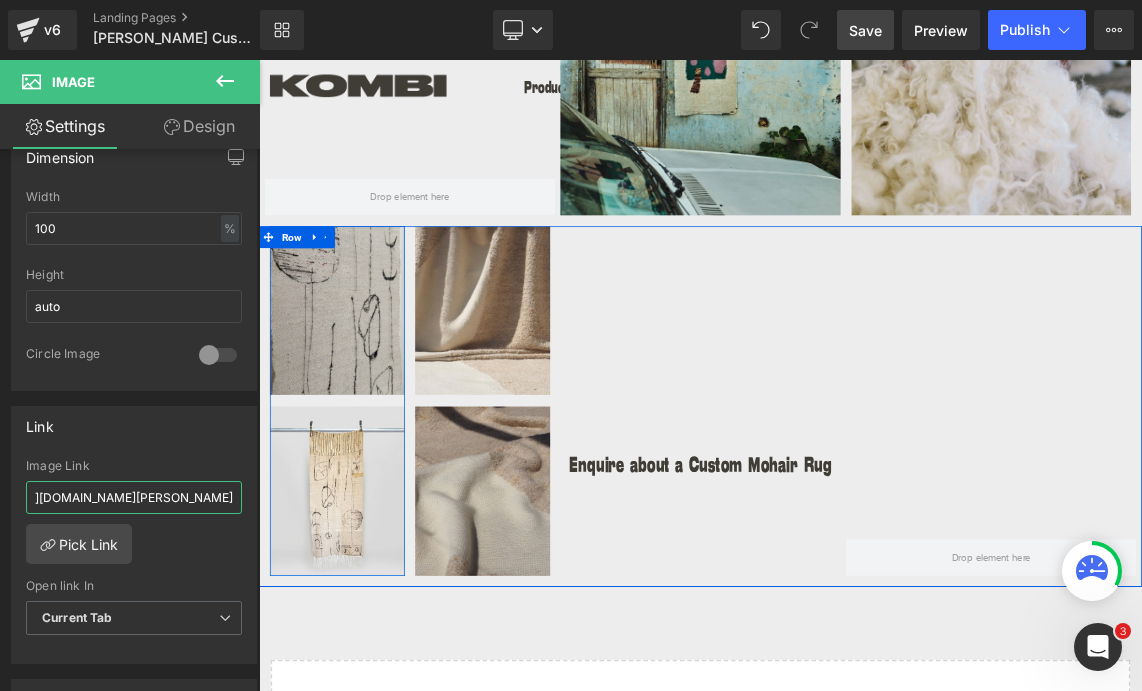 type on "[URL][DOMAIN_NAME][PERSON_NAME]" 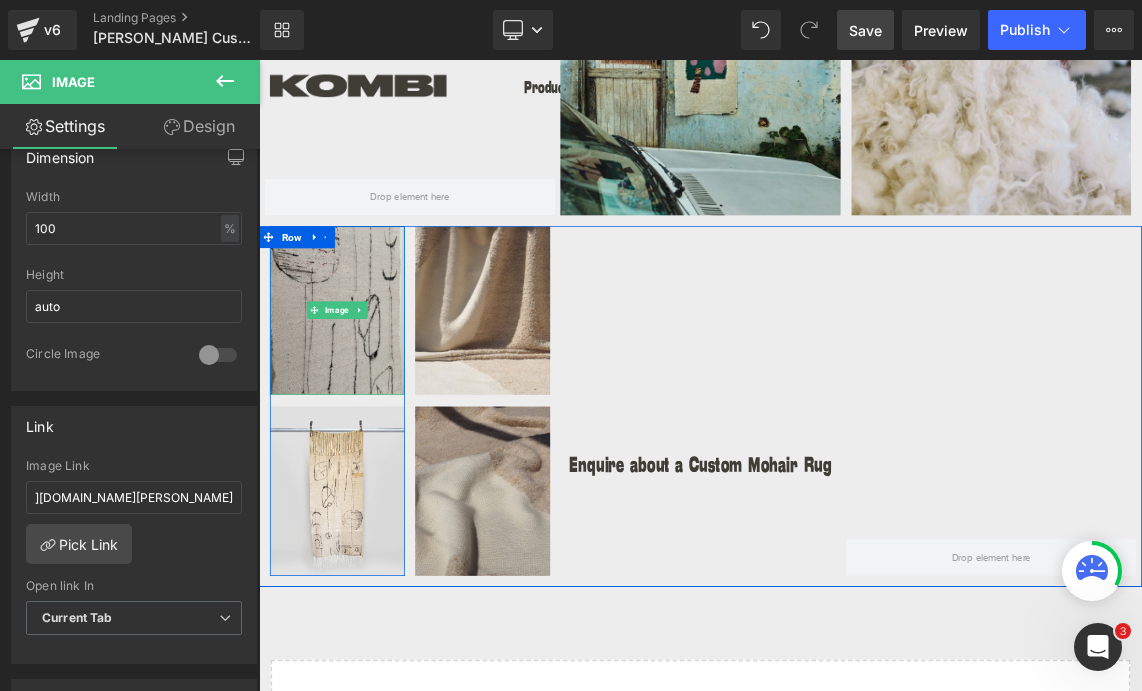 scroll, scrollTop: 0, scrollLeft: 0, axis: both 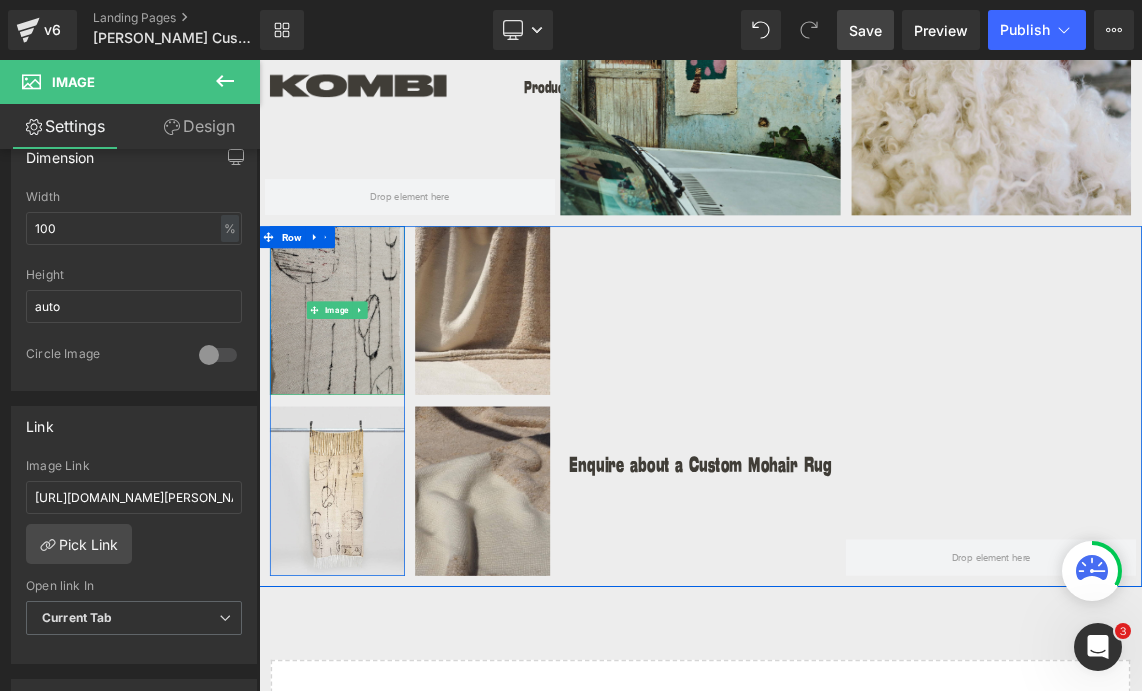 click at bounding box center (366, 403) 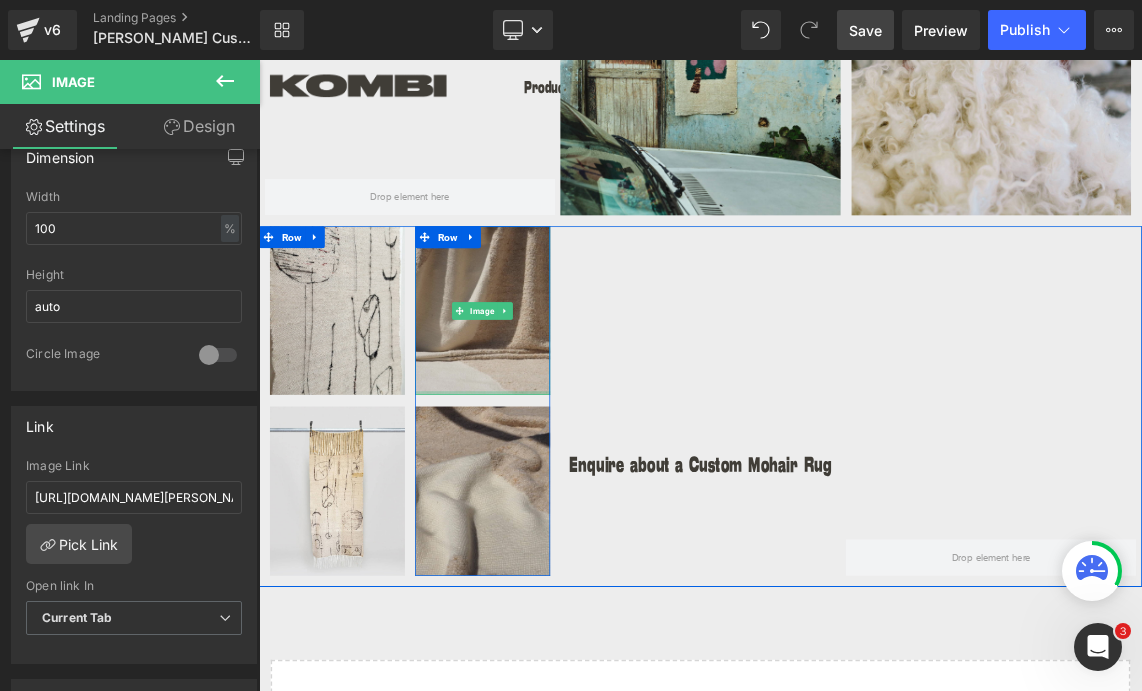 click at bounding box center [565, 403] 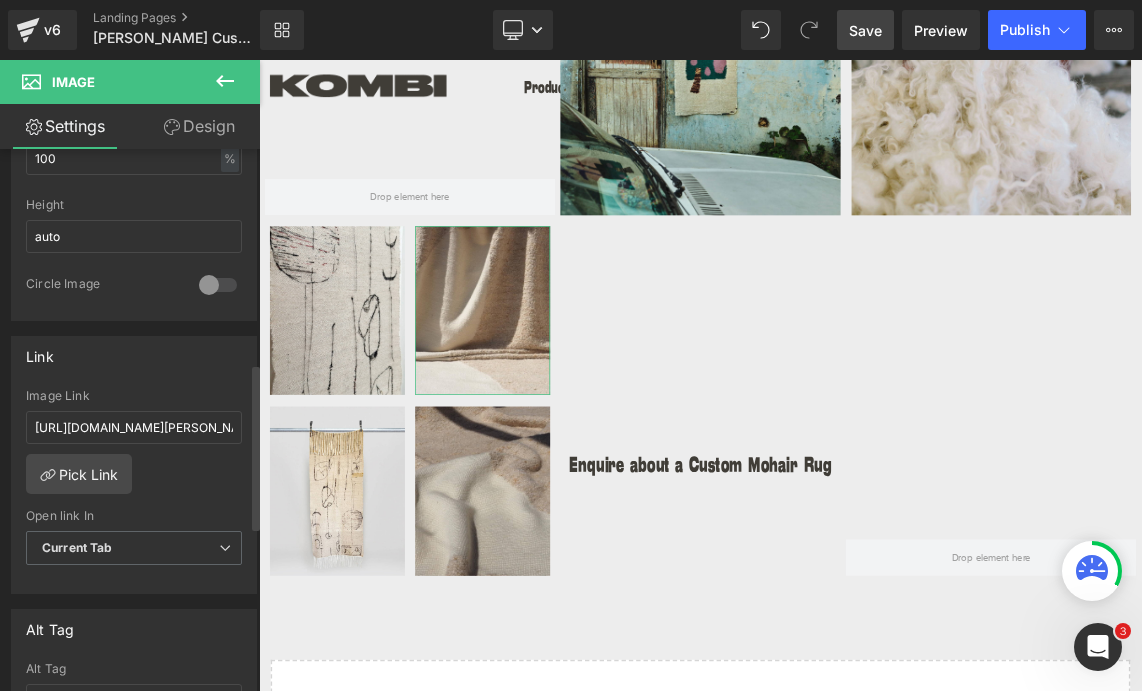 scroll, scrollTop: 690, scrollLeft: 0, axis: vertical 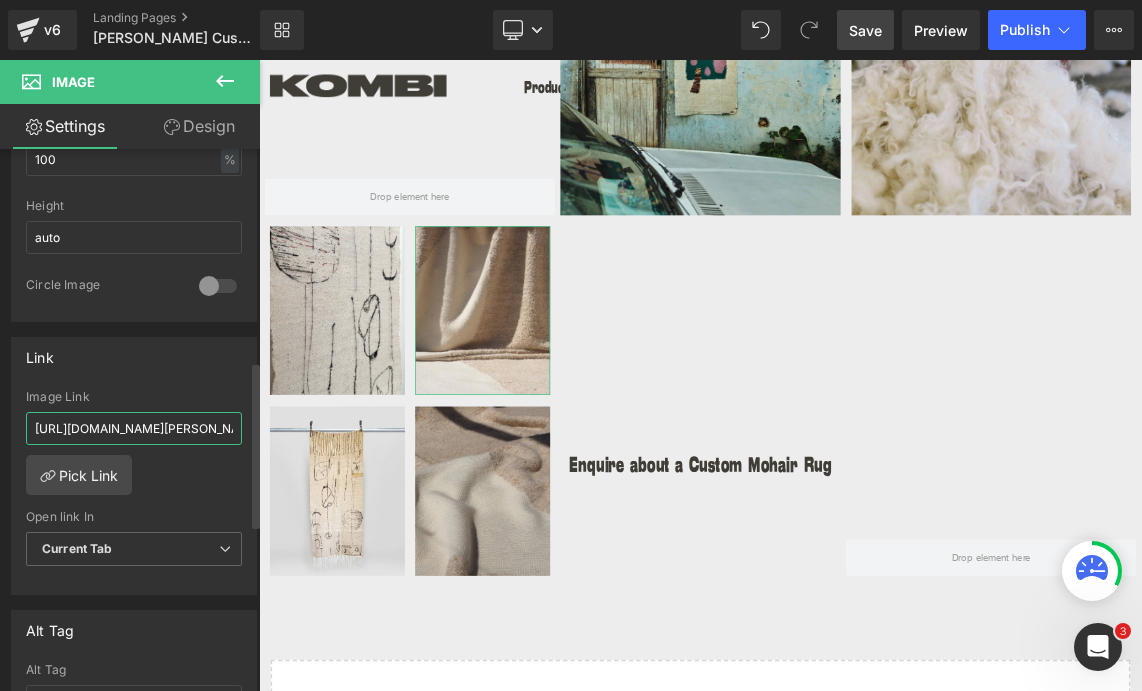 click on "https://kombi.nyc/collections/xandre-kriel" at bounding box center (134, 428) 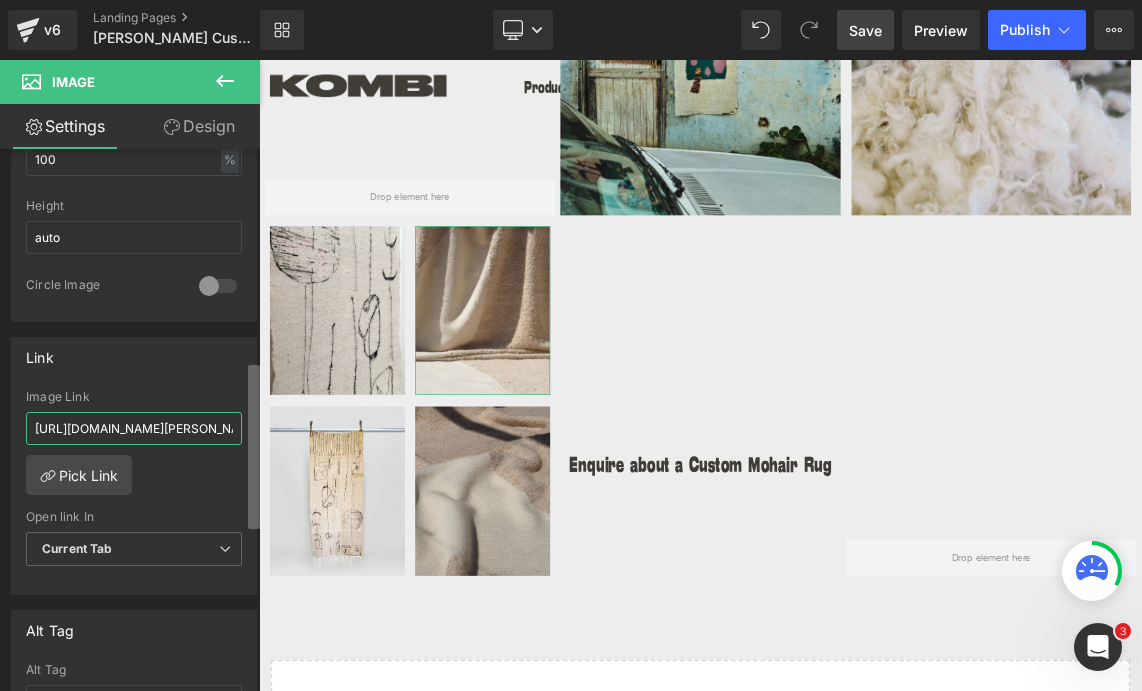 scroll, scrollTop: 0, scrollLeft: 47, axis: horizontal 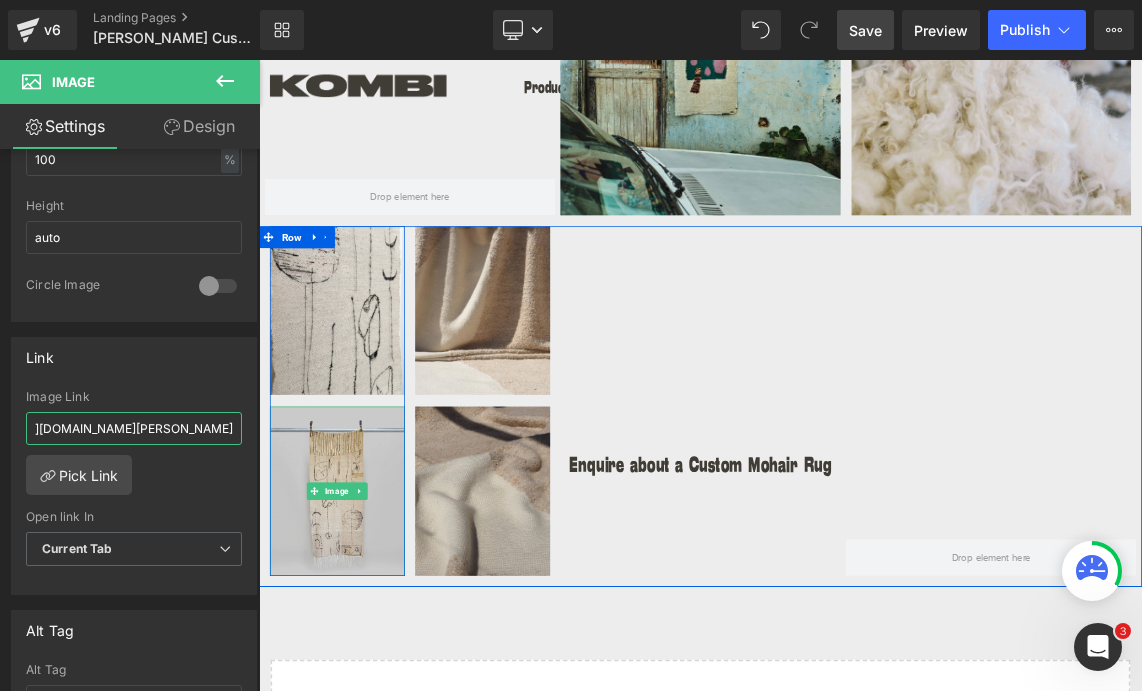 drag, startPoint x: 462, startPoint y: 490, endPoint x: 289, endPoint y: 555, distance: 184.80801 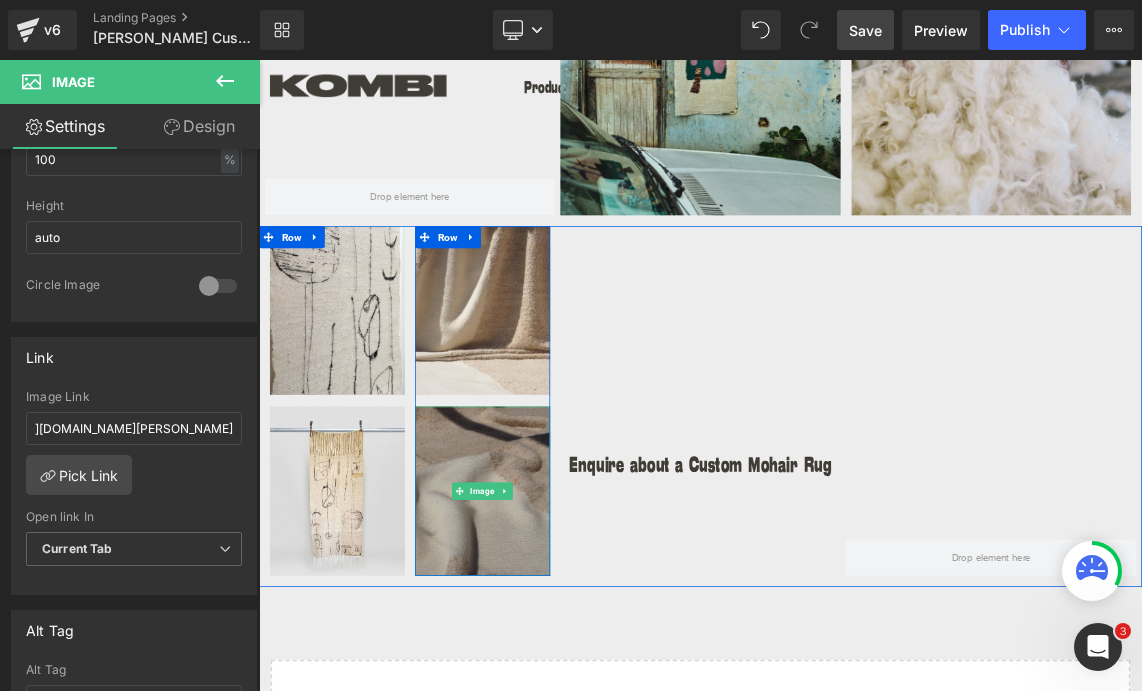 click at bounding box center (565, 650) 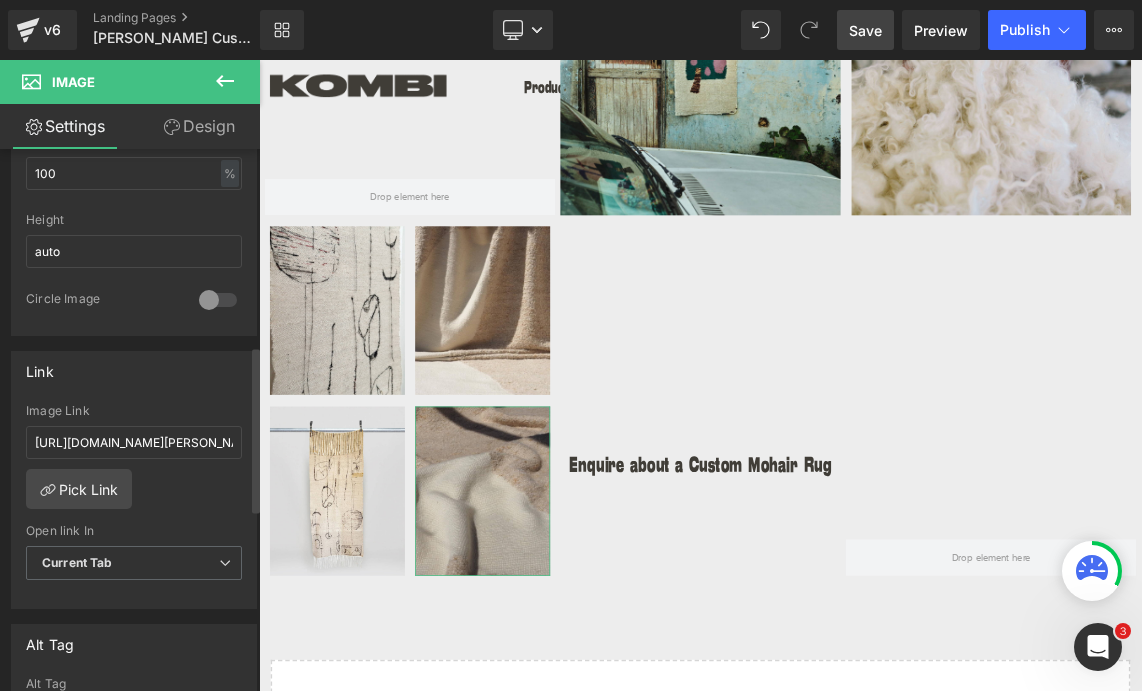 scroll, scrollTop: 622, scrollLeft: 0, axis: vertical 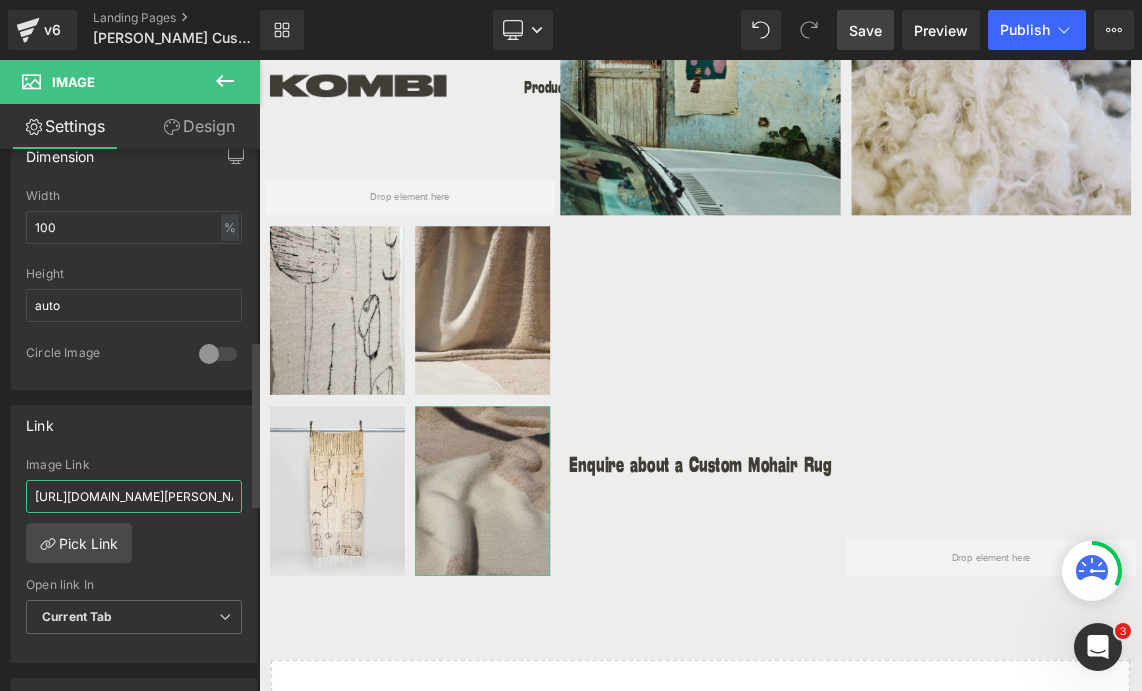 click on "https://kombi.nyc/collections/xandre-kriel" at bounding box center (134, 496) 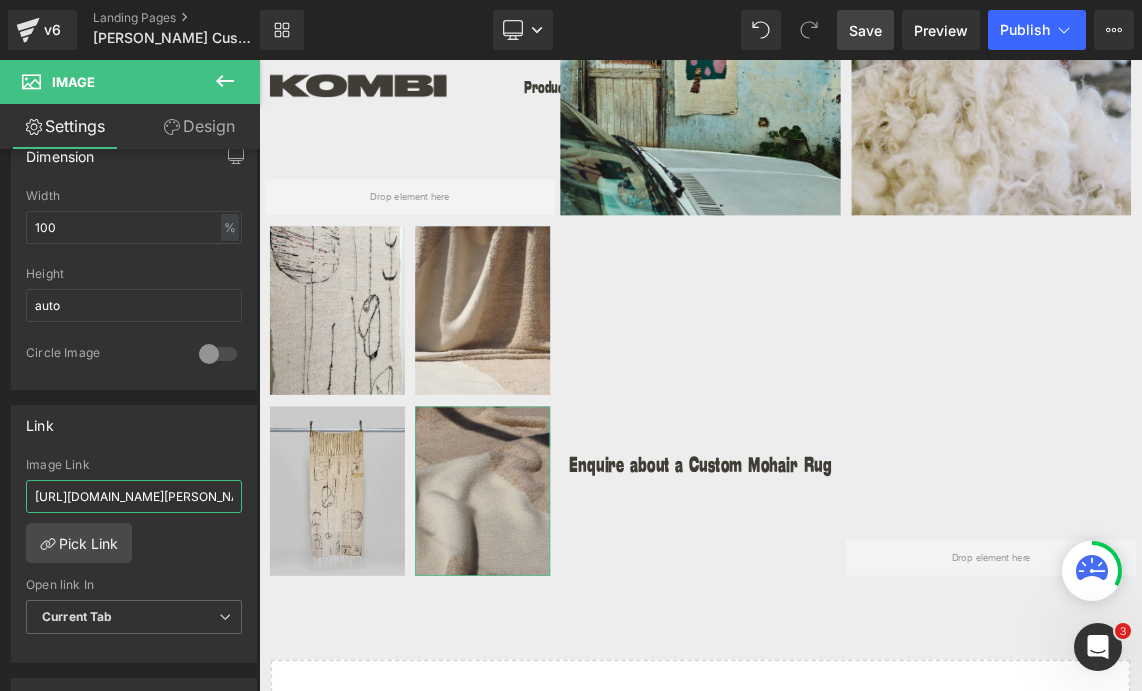 scroll, scrollTop: 0, scrollLeft: 47, axis: horizontal 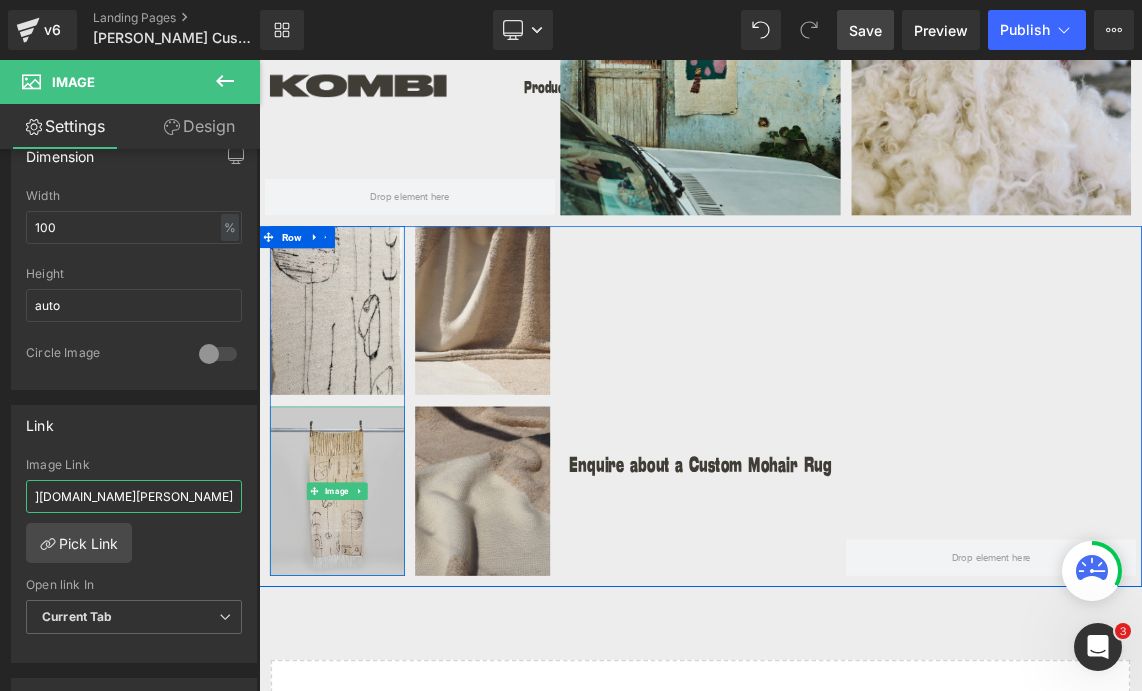 drag, startPoint x: 462, startPoint y: 557, endPoint x: 295, endPoint y: 658, distance: 195.1666 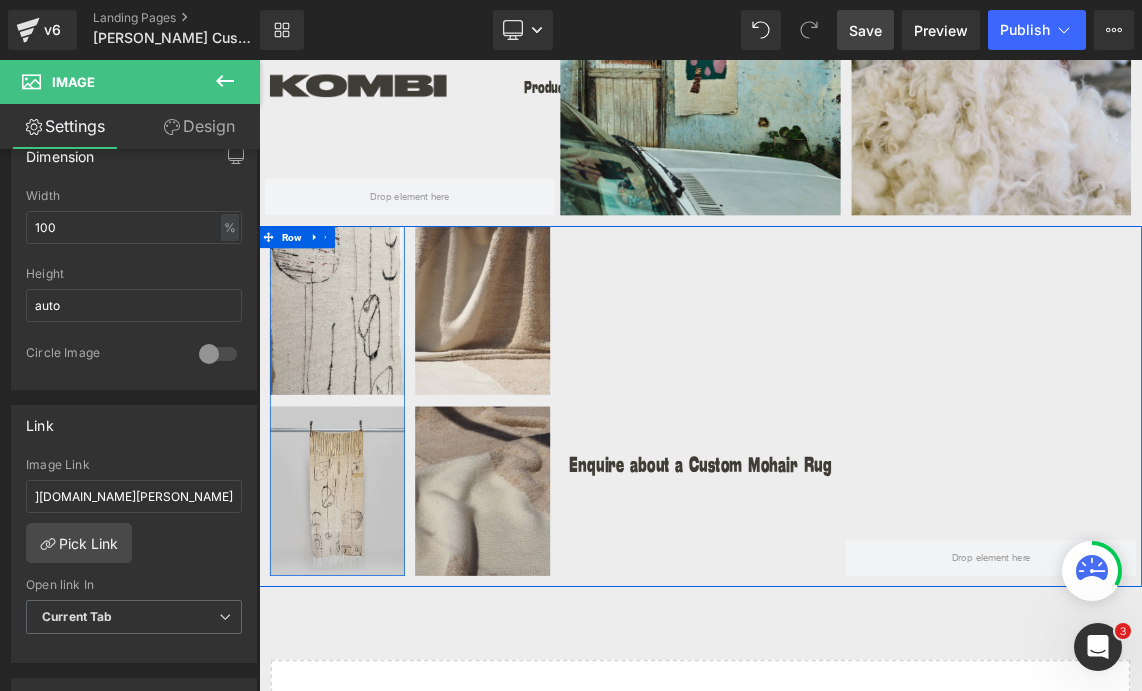 click at bounding box center (366, 651) 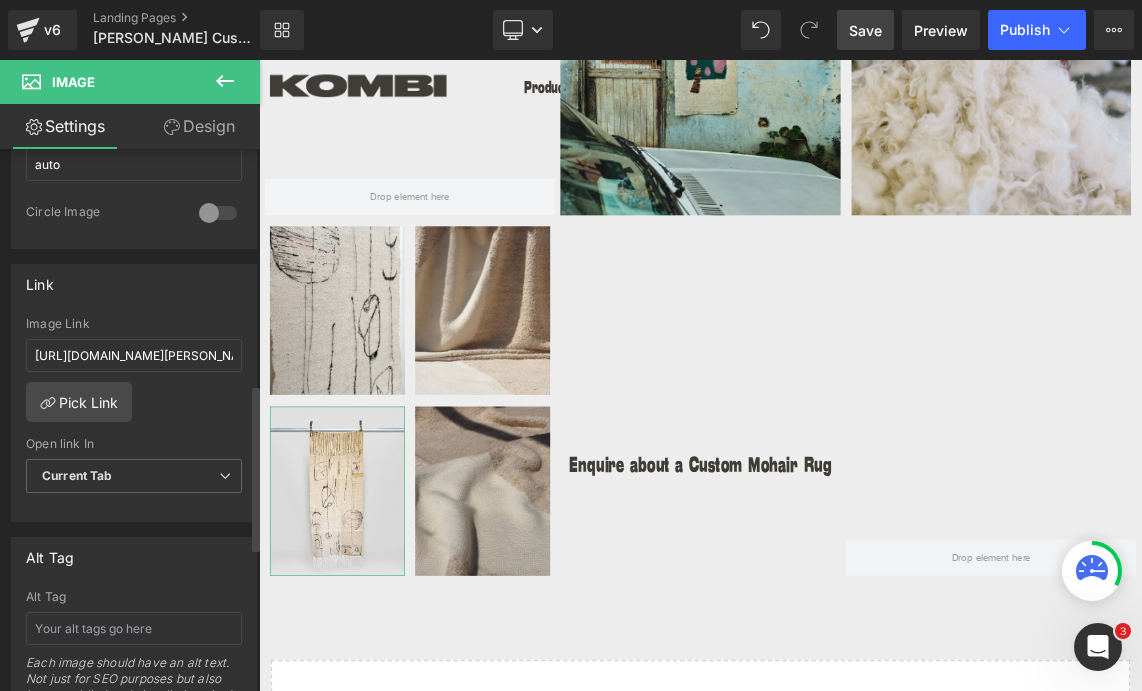 scroll, scrollTop: 759, scrollLeft: 0, axis: vertical 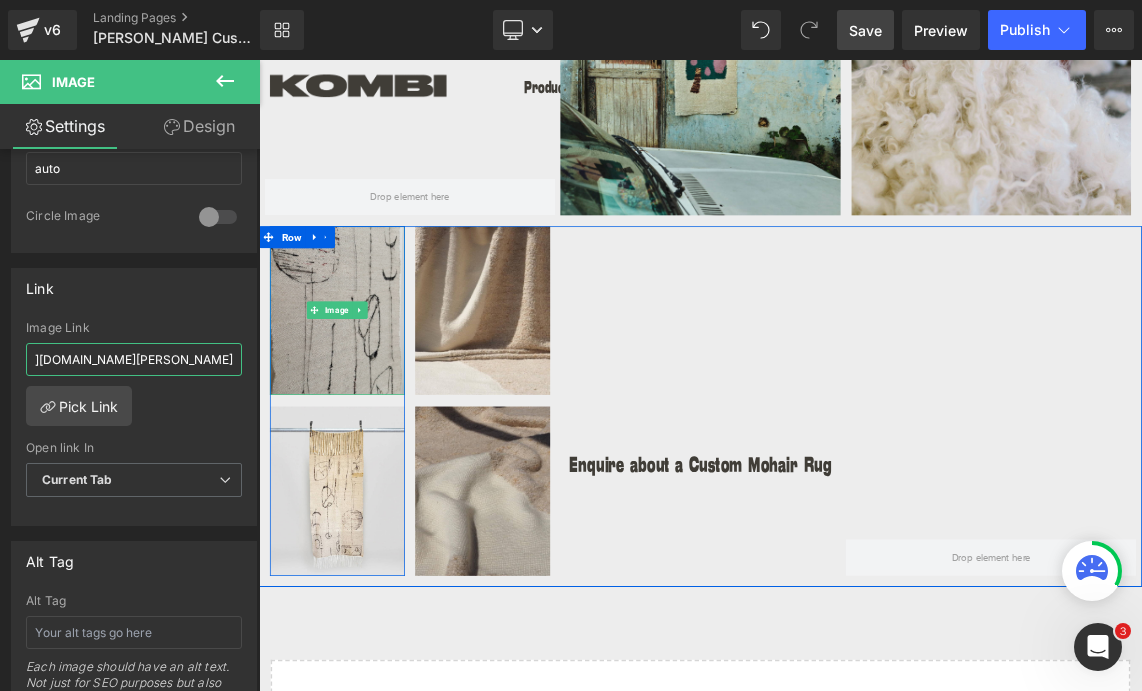 drag, startPoint x: 462, startPoint y: 417, endPoint x: 282, endPoint y: 470, distance: 187.64061 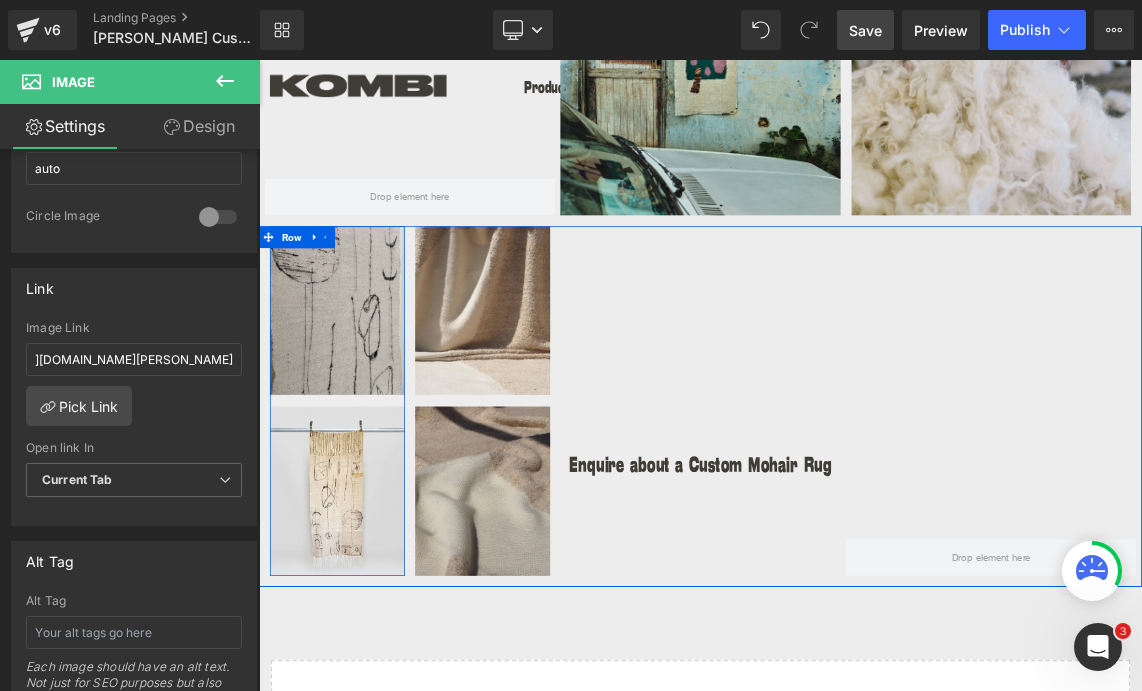 click at bounding box center [366, 403] 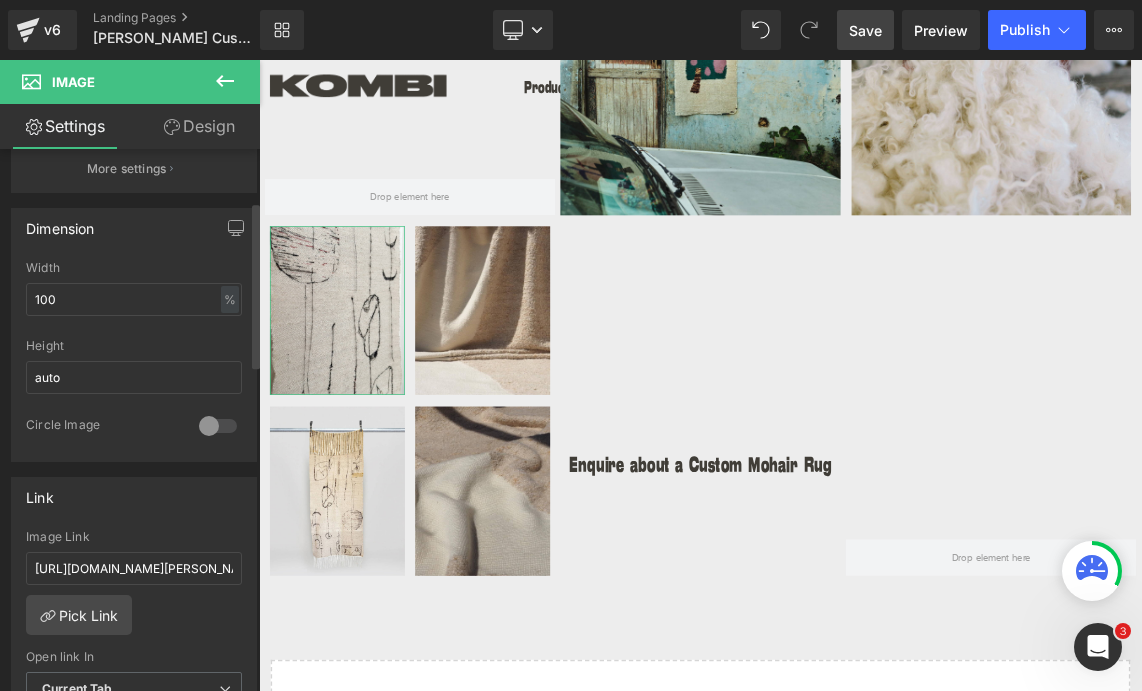 scroll, scrollTop: 615, scrollLeft: 0, axis: vertical 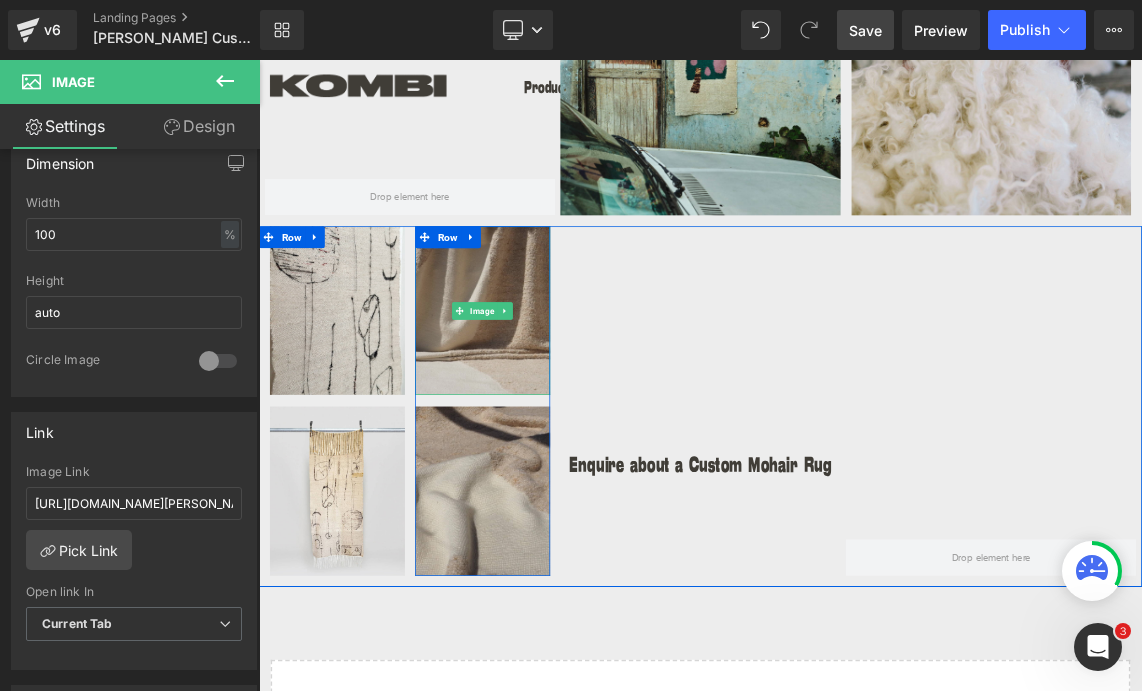 click at bounding box center [565, 403] 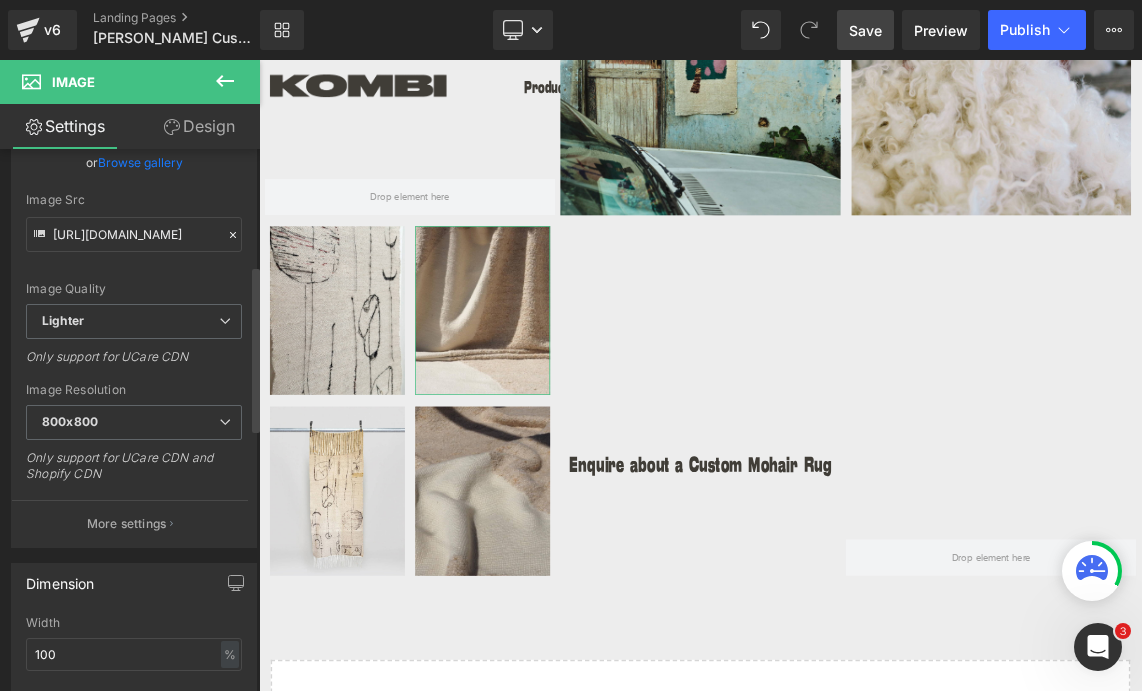 scroll, scrollTop: 632, scrollLeft: 0, axis: vertical 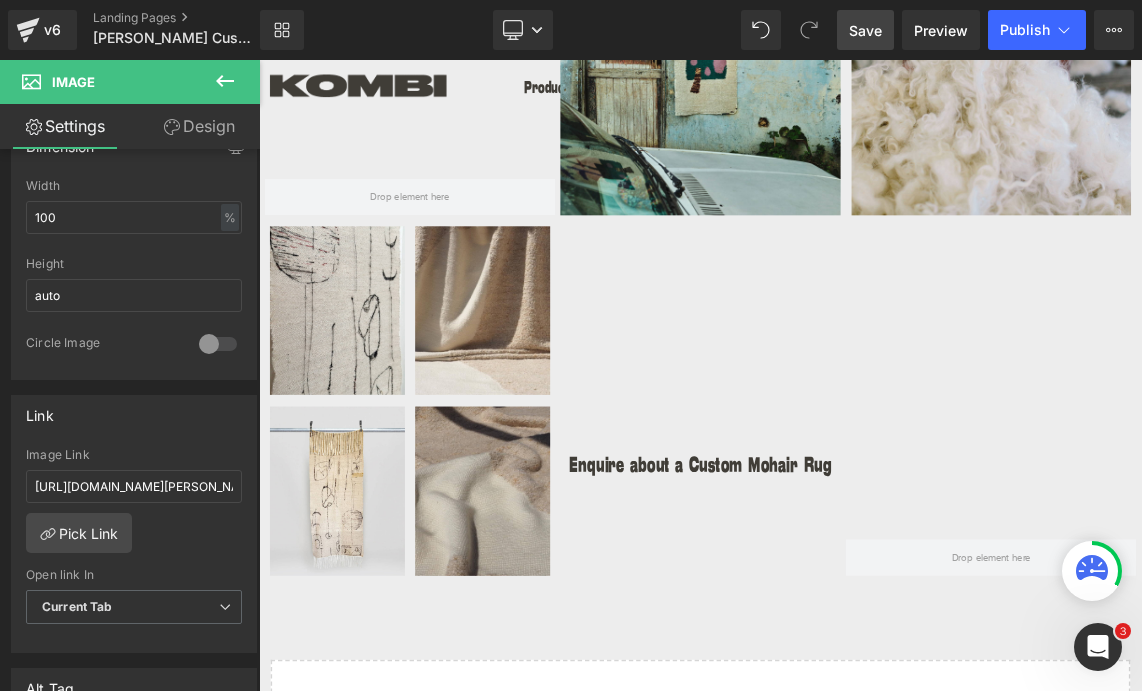 click on "Save" at bounding box center (865, 30) 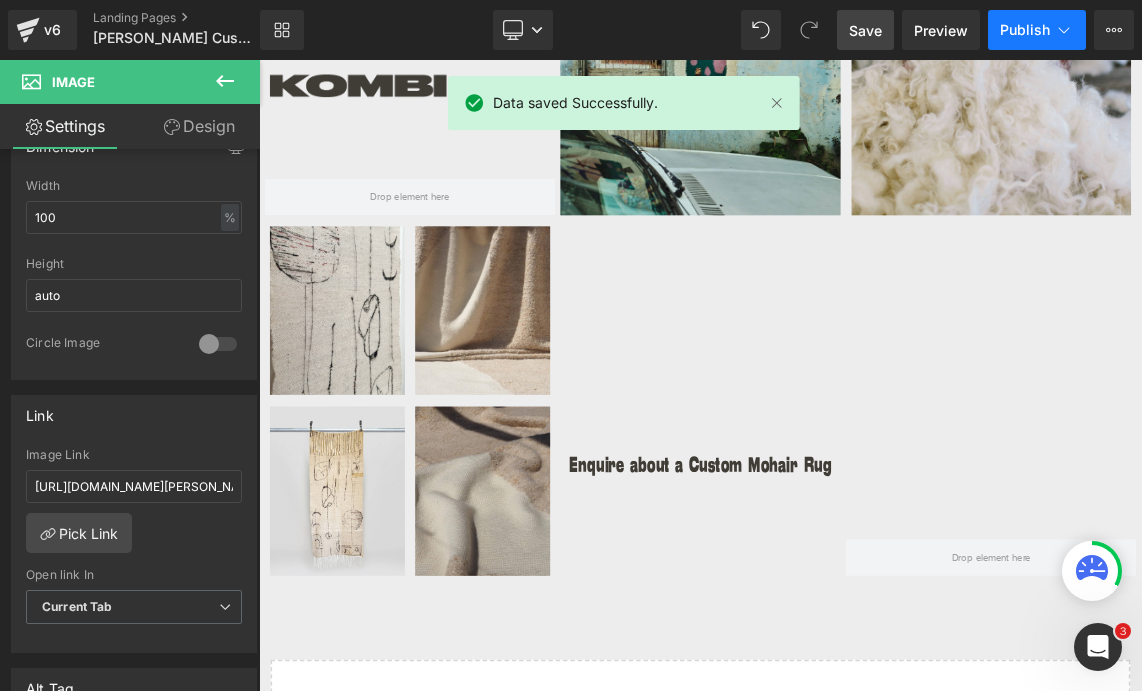 click on "Publish" at bounding box center [1025, 30] 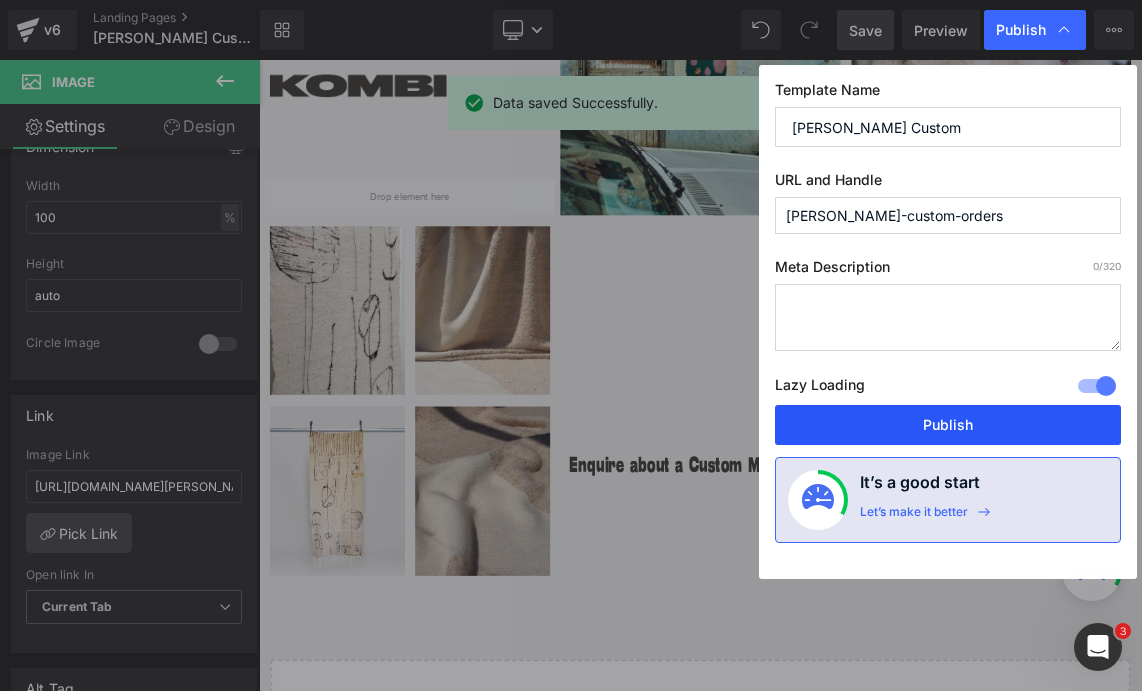 click on "Publish" at bounding box center [948, 425] 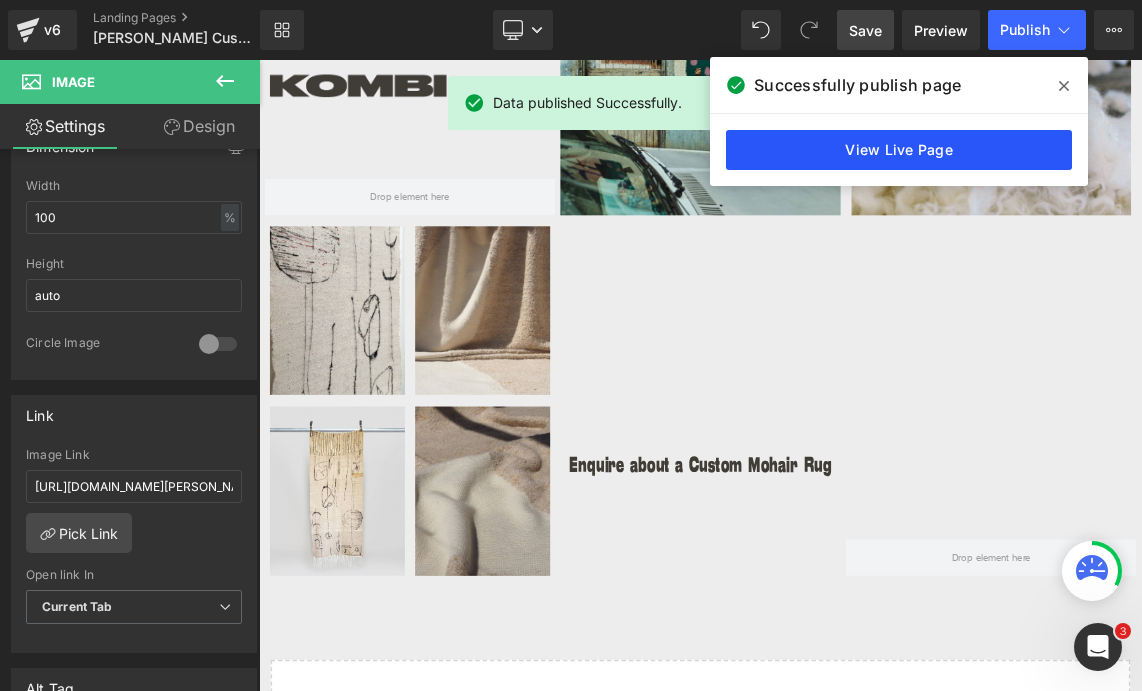 click on "View Live Page" at bounding box center (899, 150) 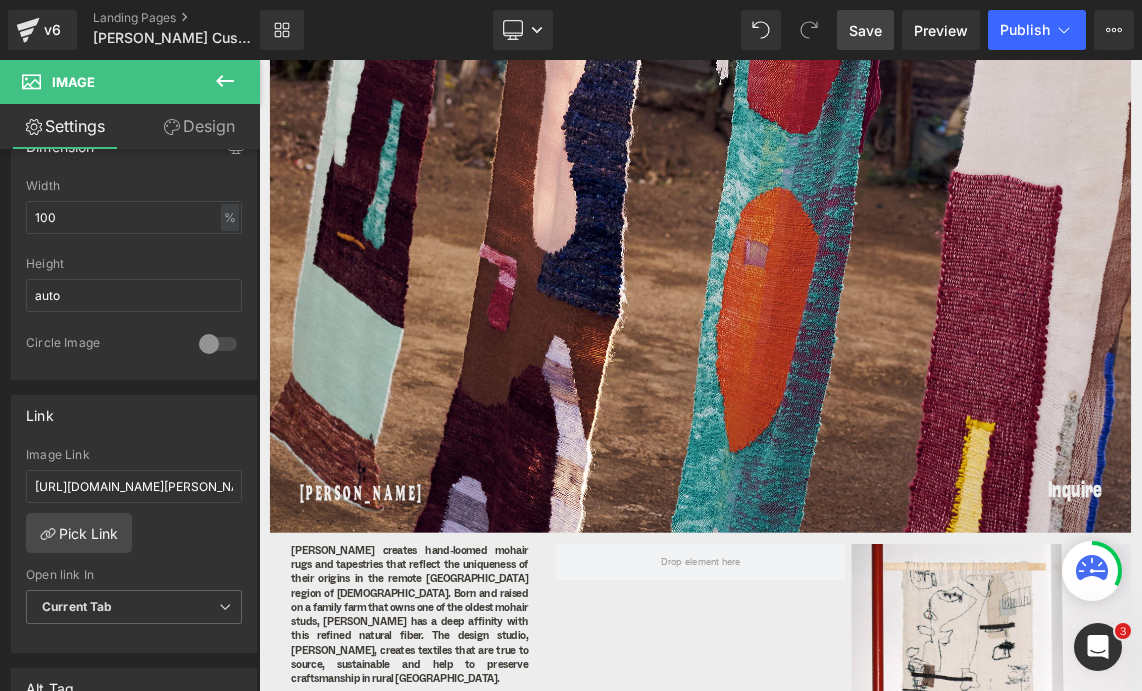 scroll, scrollTop: 234, scrollLeft: 0, axis: vertical 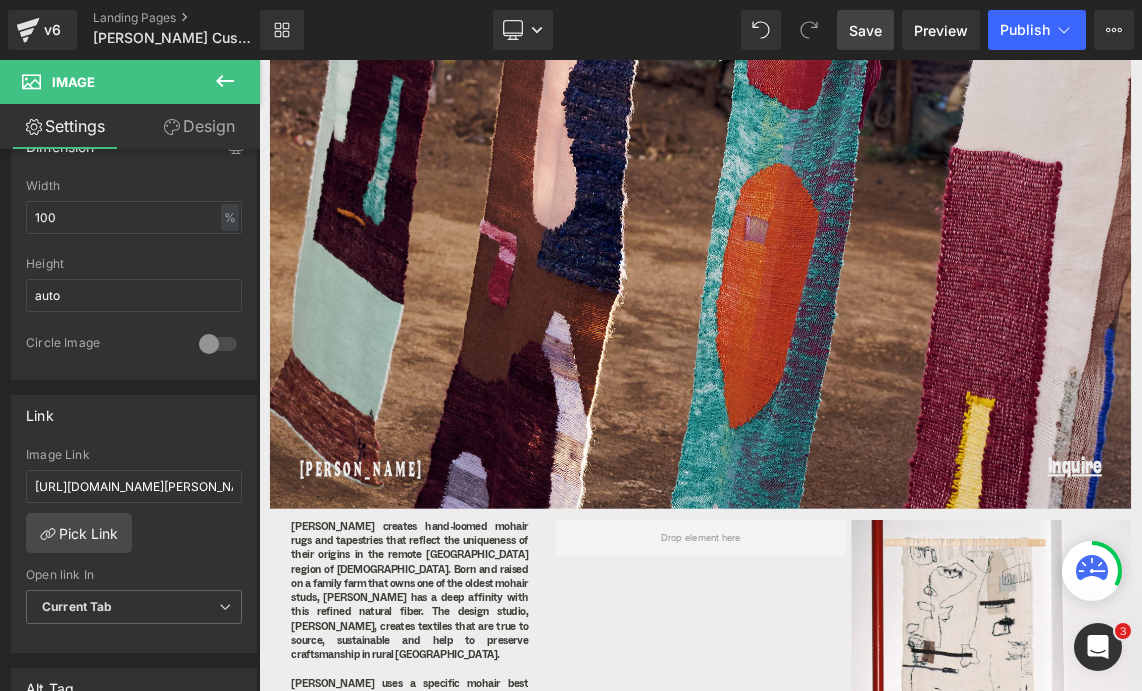 click on "Inquire Button" at bounding box center [1139, 617] 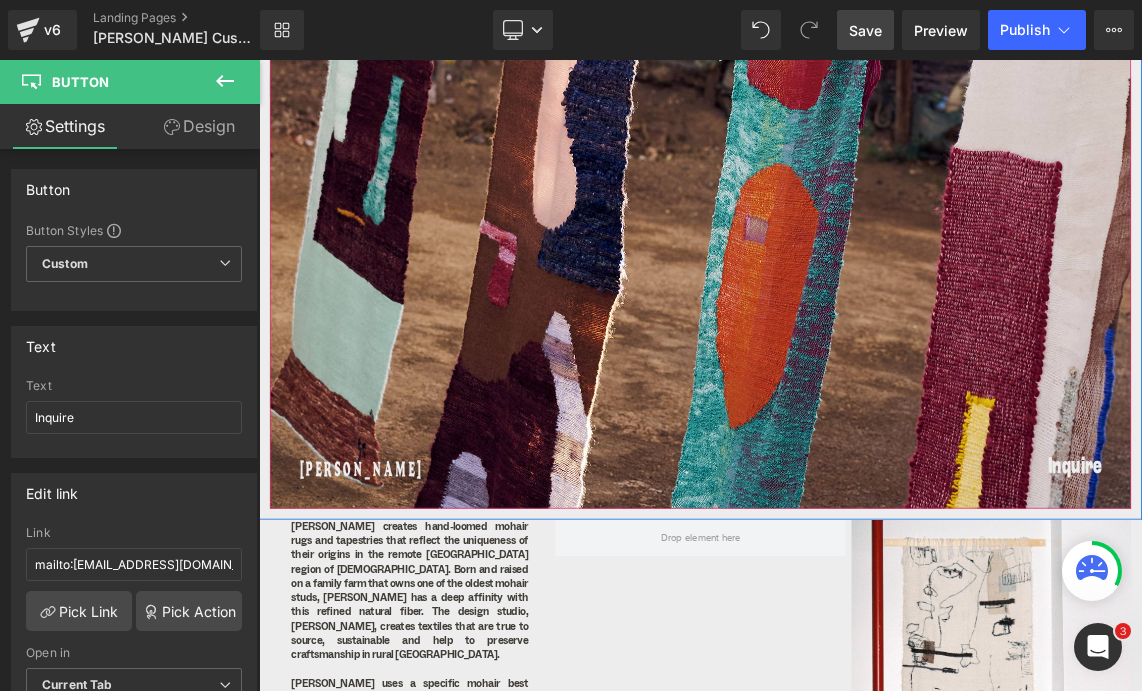click on "Frances VH Mohair Heading         Inquire Button         Row" at bounding box center (864, 286) 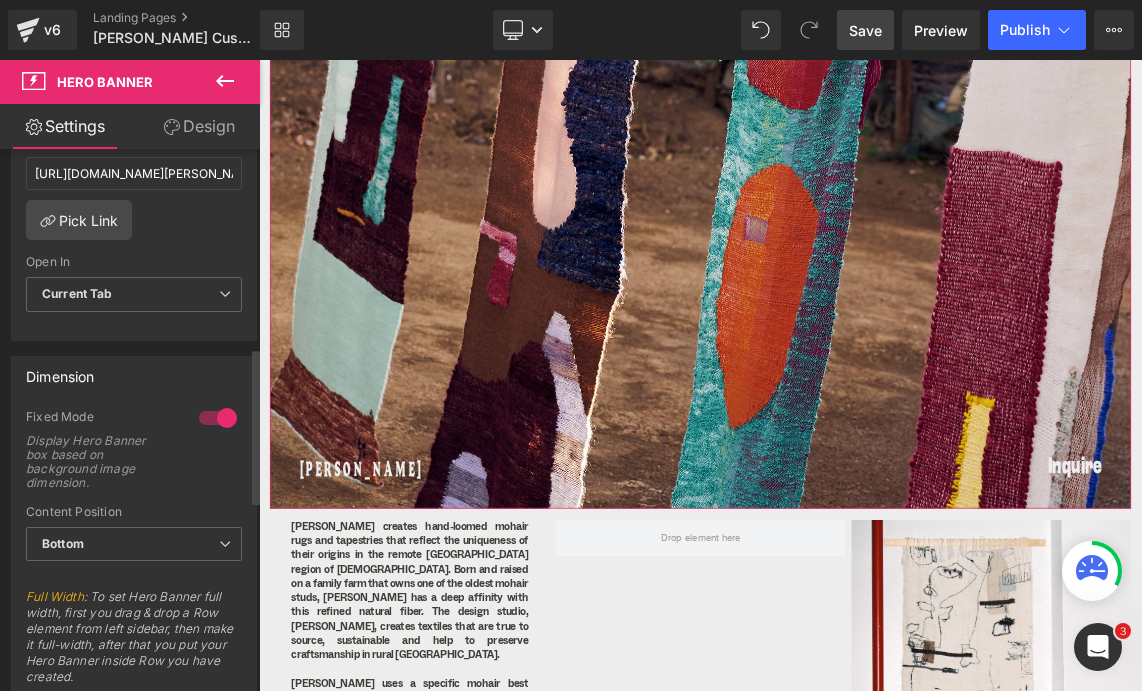 scroll, scrollTop: 687, scrollLeft: 0, axis: vertical 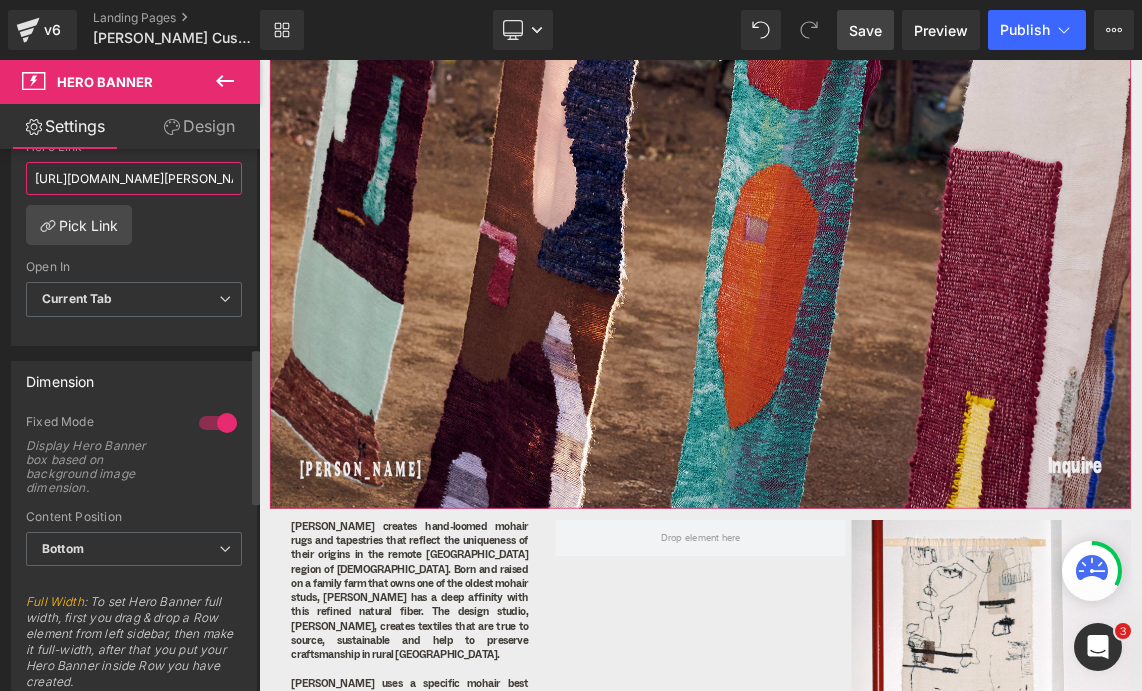 click on "https://kombi.nyc/collections/frances-van-hasselt" at bounding box center [134, 178] 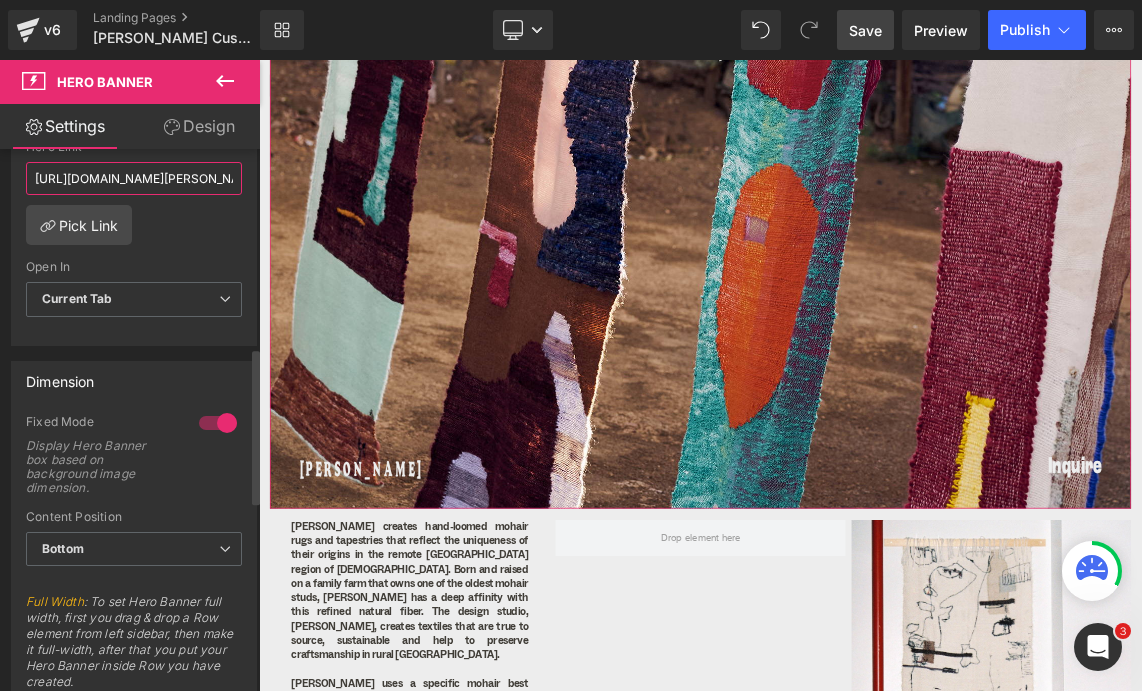 click on "https://kombi.nyc/collections/frances-van-hasselt" at bounding box center (134, 178) 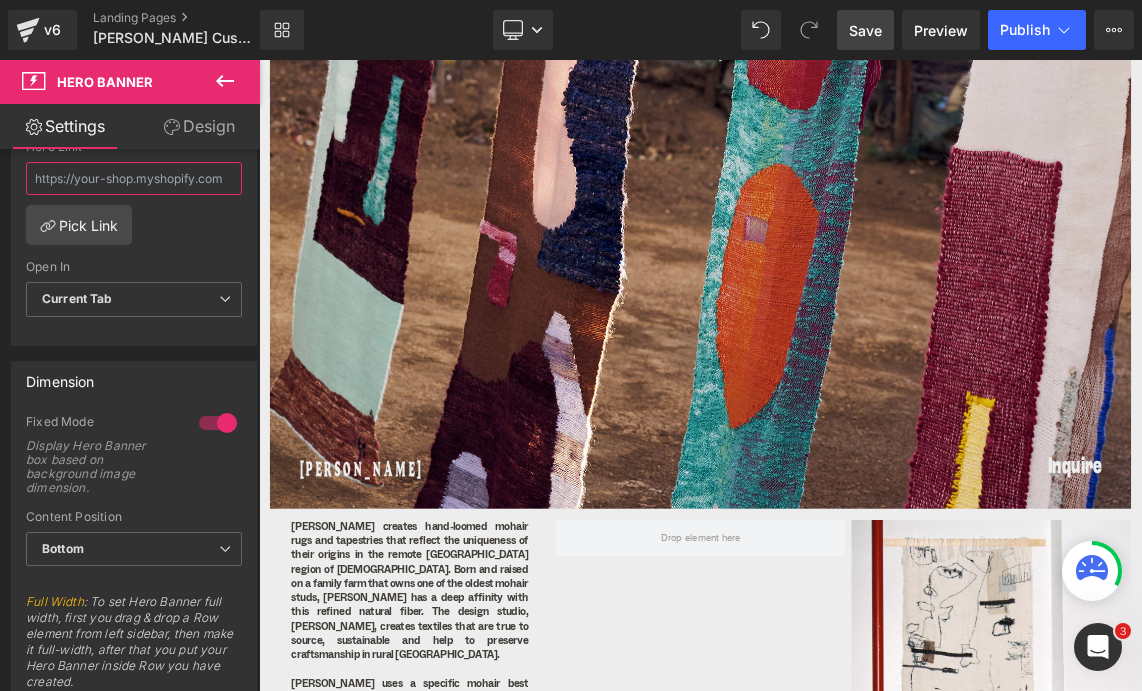 type 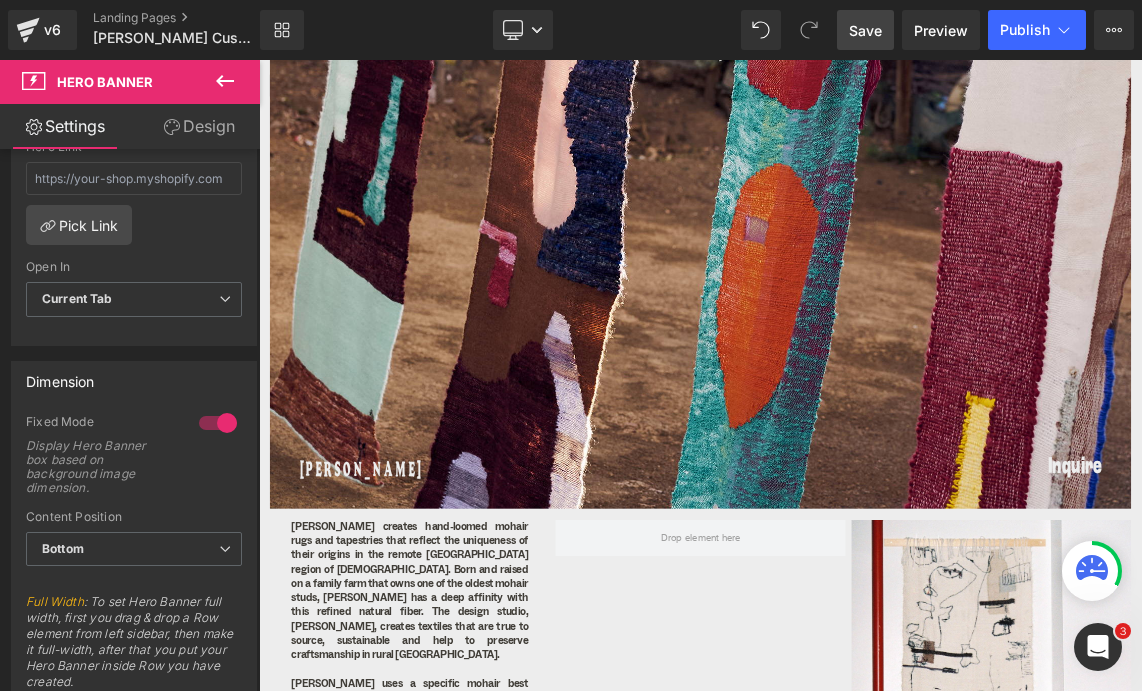 click on "Save" at bounding box center [865, 30] 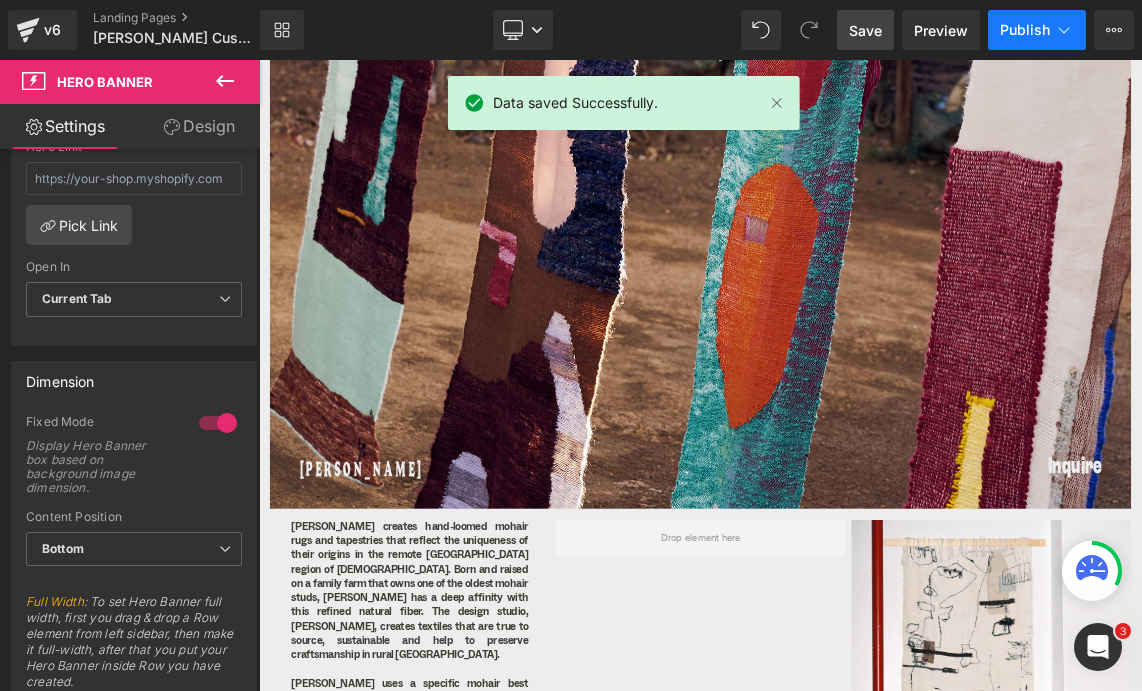 click on "Publish" at bounding box center [1025, 30] 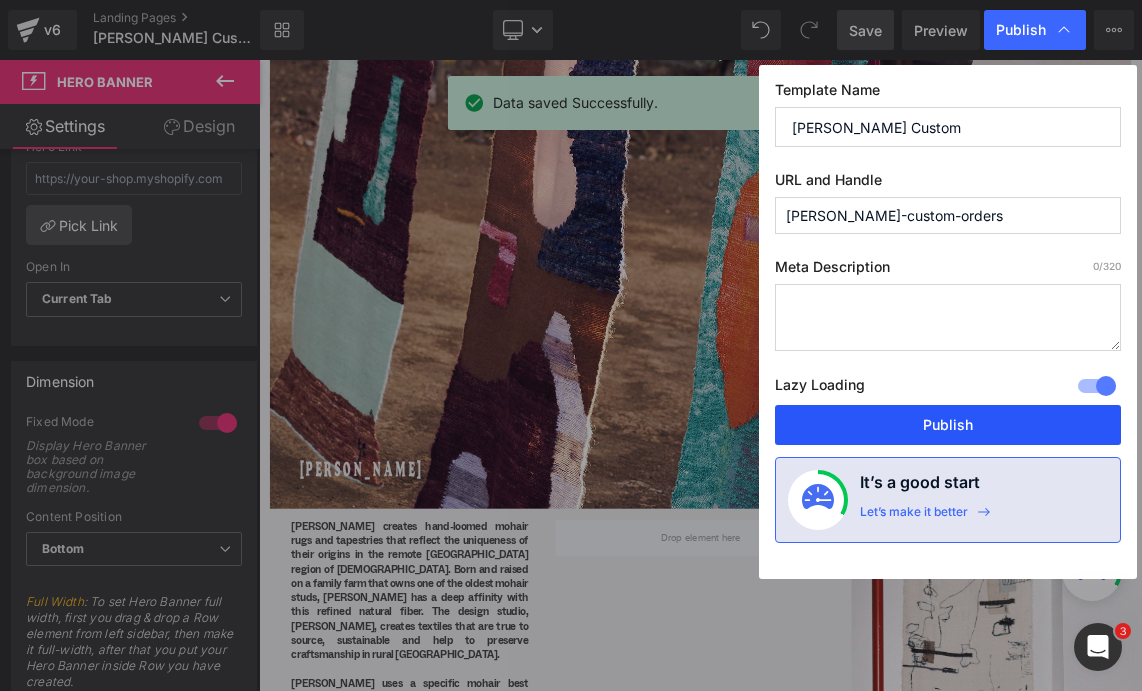 click on "Publish" at bounding box center [948, 425] 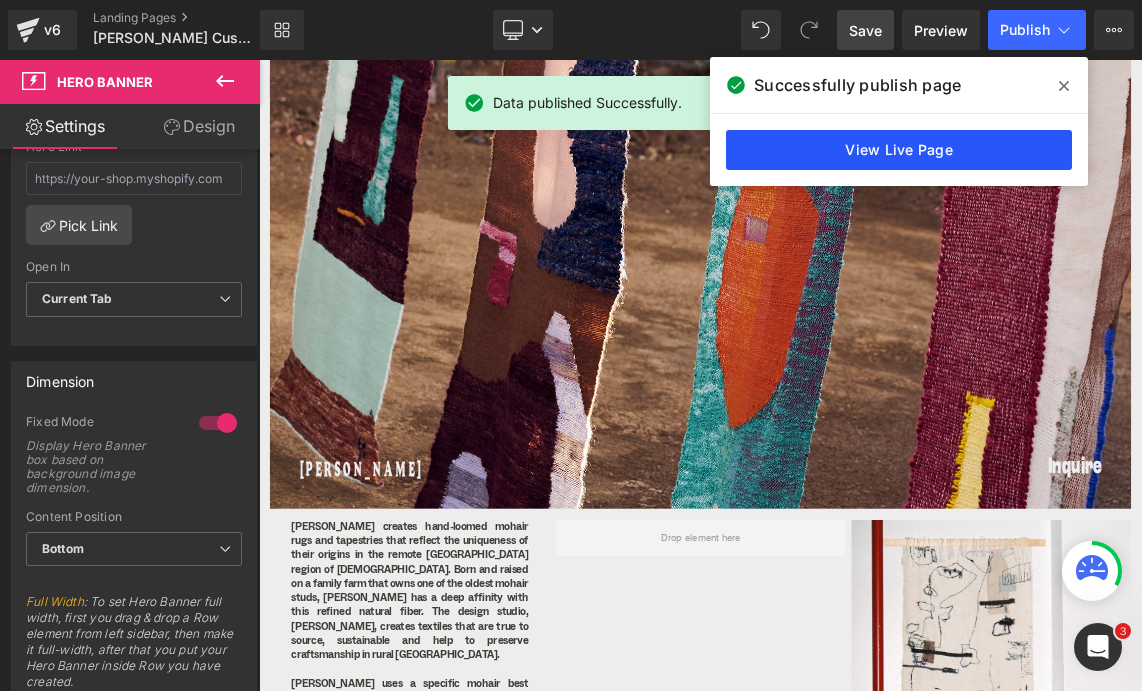 click on "View Live Page" at bounding box center (899, 150) 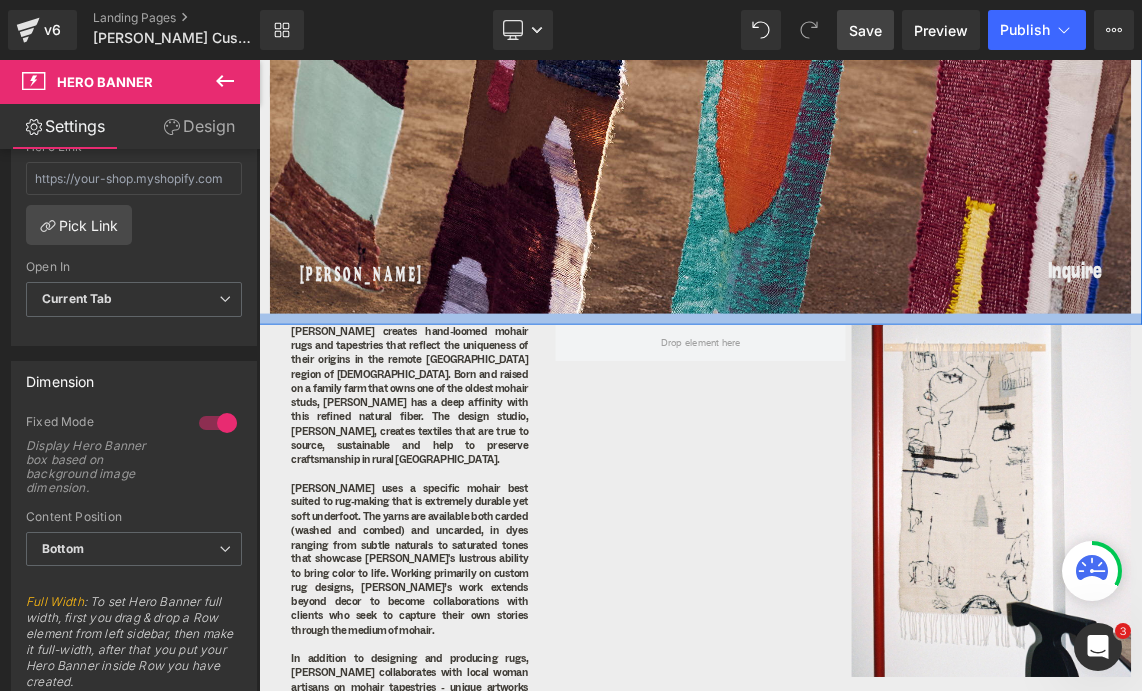 scroll, scrollTop: 811, scrollLeft: 0, axis: vertical 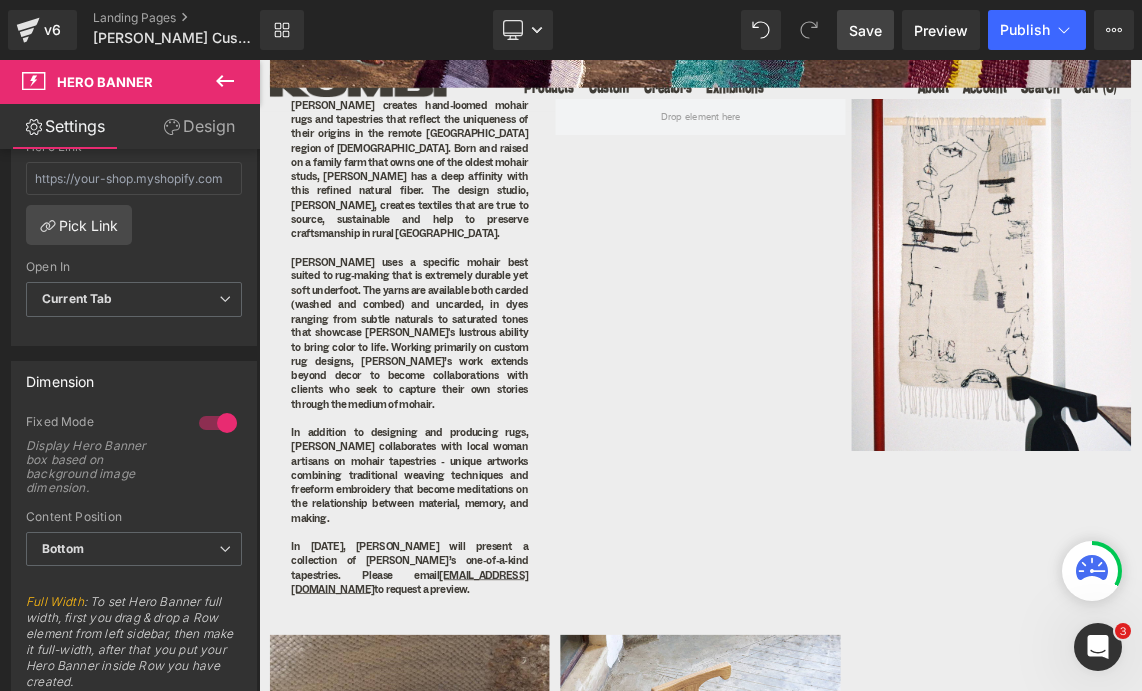 click on "In addition to designing and producing rugs, van Hasselt collaborates with local woman artisans on mohair tapestries - unique artworks combining traditional weaving techniques and freeform embroidery that become meditations on the relationship between material, memory, and making." at bounding box center [466, 630] 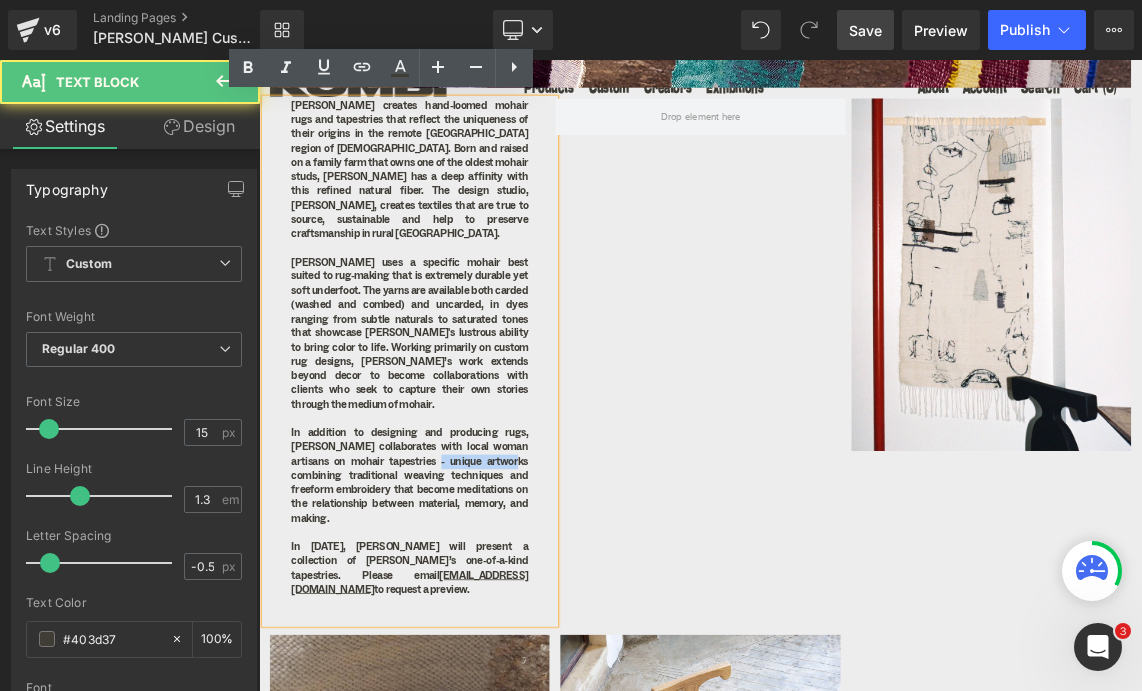 drag, startPoint x: 556, startPoint y: 590, endPoint x: 443, endPoint y: 590, distance: 113 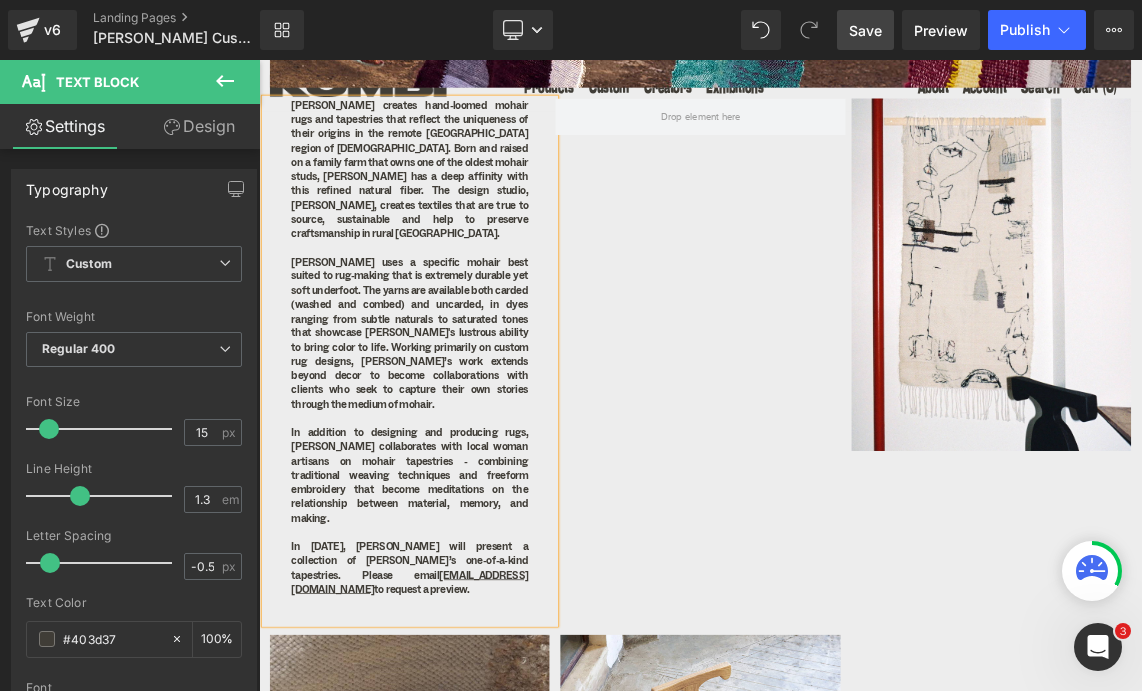 click on "Frances van Hasselt creates hand-loomed mohair rugs and tapestries that reflect the uniqueness of their origins in the remote Karoo region of South Africa. Born and raised on a family farm that owns one of the oldest mohair studs, Van Hasselt has a deep affinity with this refined natural fiber. The design studio, Frances V.H Mohair, creates textiles that are true to source, sustainable and help to preserve craftsmanship in rural South Africa.  Van Hasselt uses a specific mohair best suited to rug-making that is extremely durable yet soft underfoot. The yarns are available both carded (washed and combed) and uncarded, in dyes ranging from subtle naturals to saturated tones that showcase mohair's lustrous ability to bring color to life. Working primarily on custom rug designs, Van Hasselt’s work extends beyond decor to become collaborations with clients who seek to capture their own stories through the medium of mohair.  sales@kombi.nyc  to request a preview." at bounding box center (466, 473) 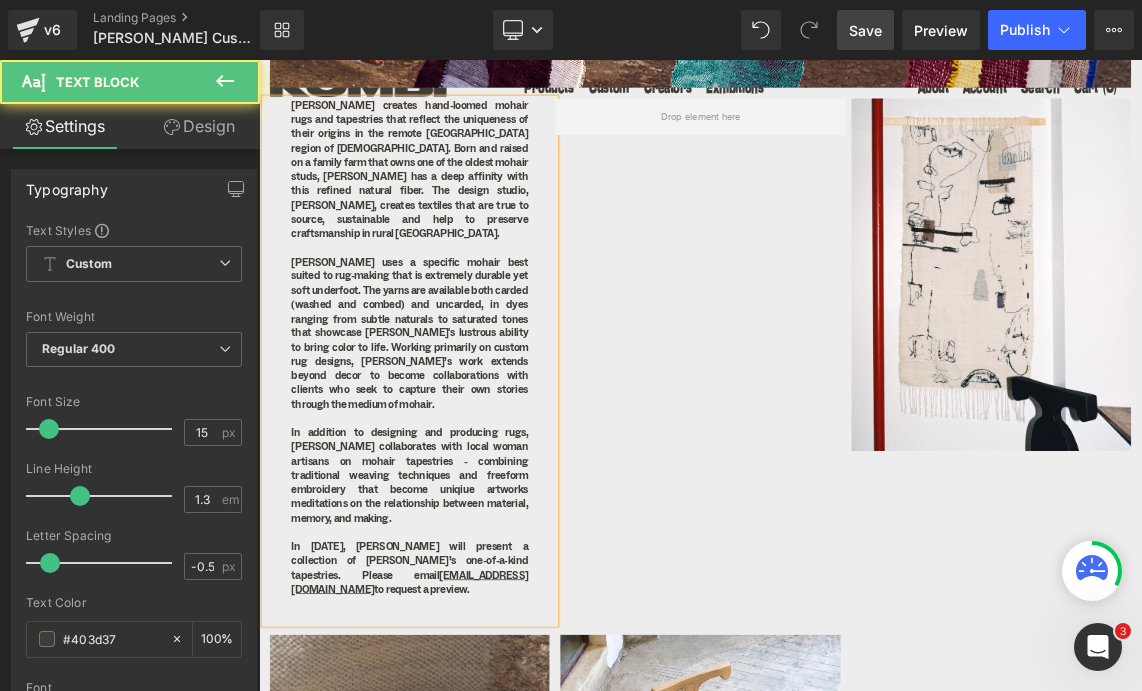 click on "In addition to designing and producing rugs, van Hasselt collaborates with local woman artisans on mohair tapestries - combining traditional weaving techniques and freeform embroidery that become uniqiue artworks meditations on the relationship between material, memory, and making." at bounding box center [466, 630] 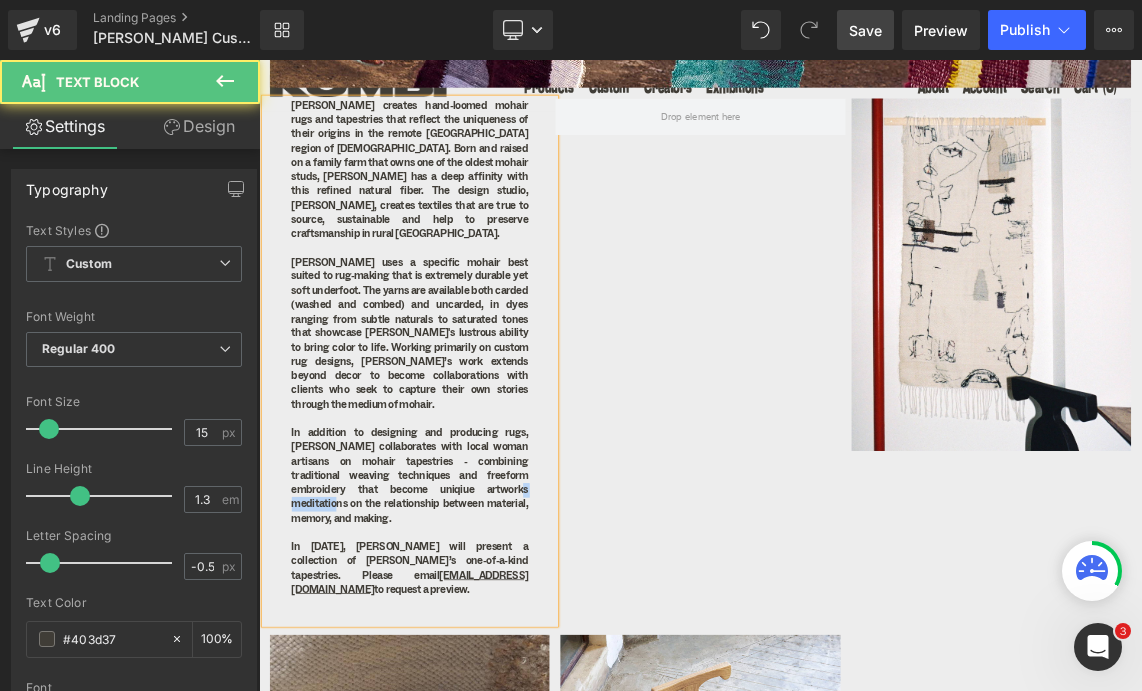 click on "In addition to designing and producing rugs, van Hasselt collaborates with local woman artisans on mohair tapestries - combining traditional weaving techniques and freeform embroidery that become uniqiue artworks meditations on the relationship between material, memory, and making." at bounding box center [466, 630] 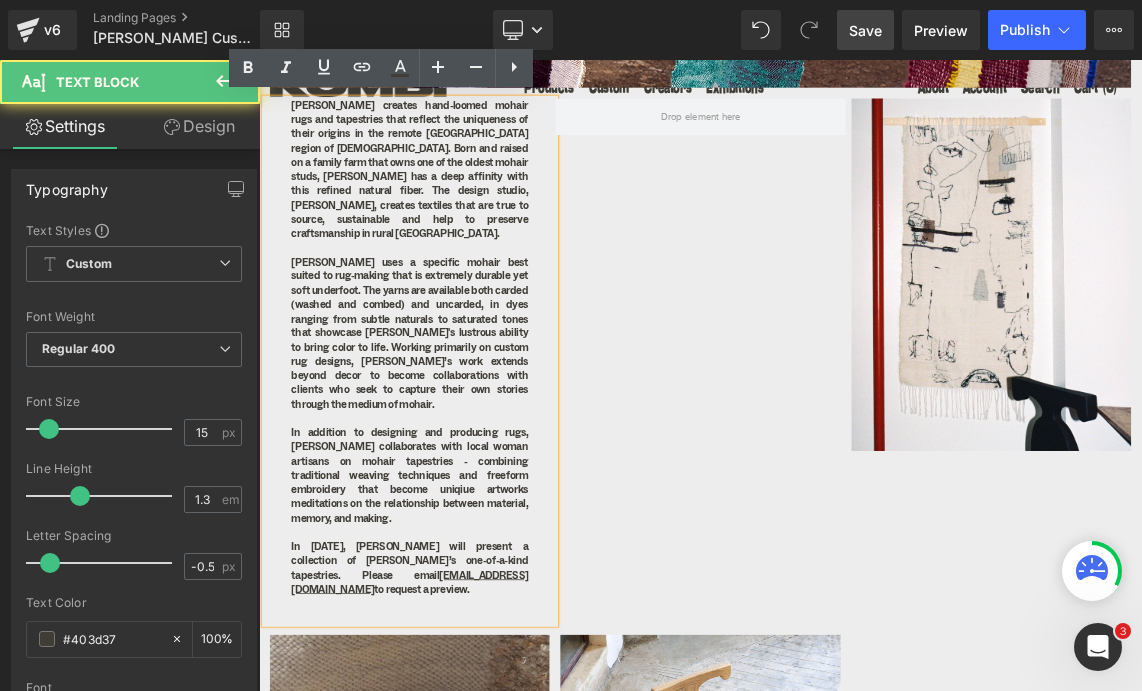 click on "In addition to designing and producing rugs, van Hasselt collaborates with local woman artisans on mohair tapestries - combining traditional weaving techniques and freeform embroidery that become uniqiue artworks meditations on the relationship between material, memory, and making." at bounding box center [466, 630] 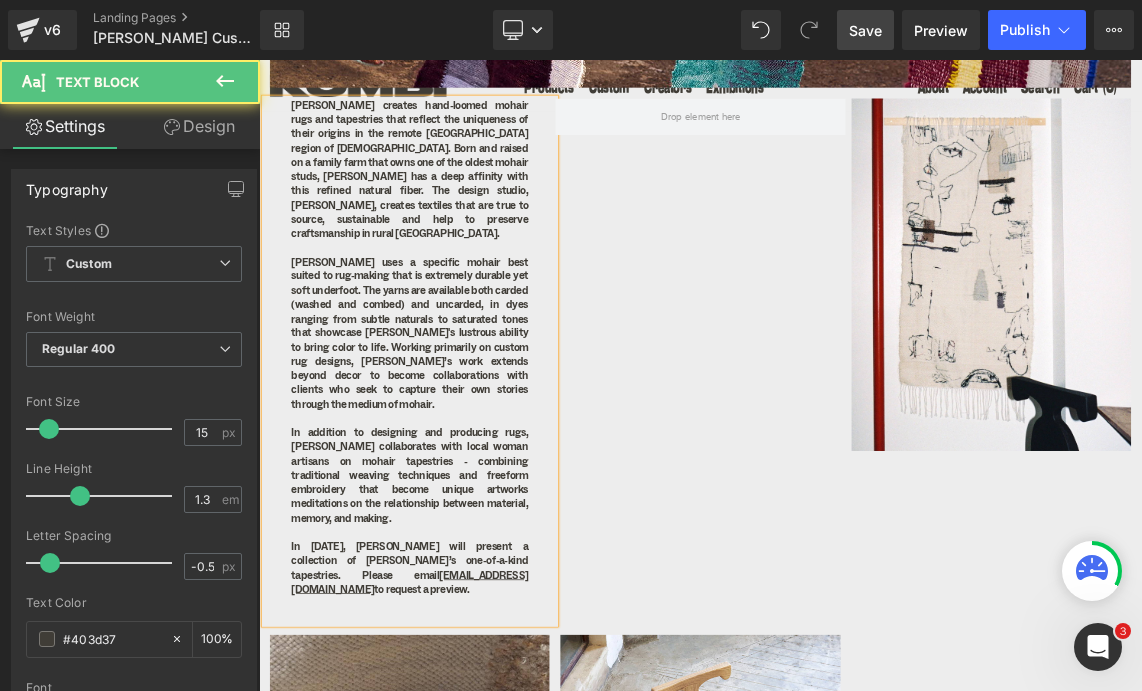 click on "In addition to designing and producing rugs, van Hasselt collaborates with local woman artisans on mohair tapestries - combining traditional weaving techniques and freeform embroidery that become unique artworks meditations on the relationship between material, memory, and making." at bounding box center [466, 630] 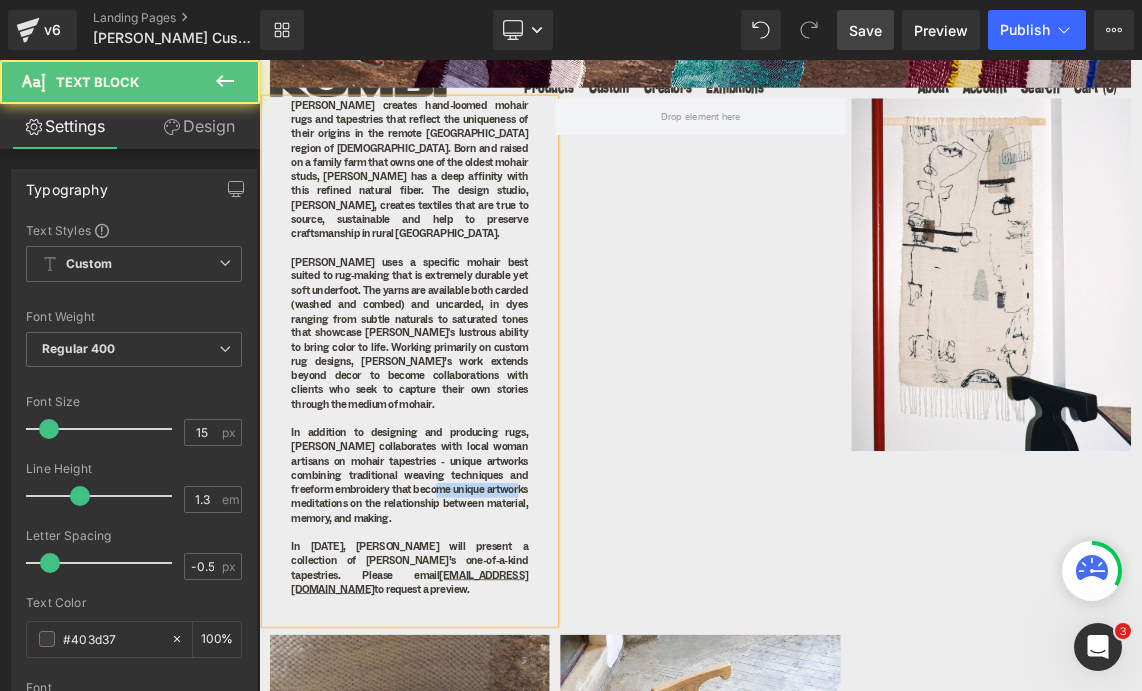 drag, startPoint x: 638, startPoint y: 629, endPoint x: 499, endPoint y: 625, distance: 139.05754 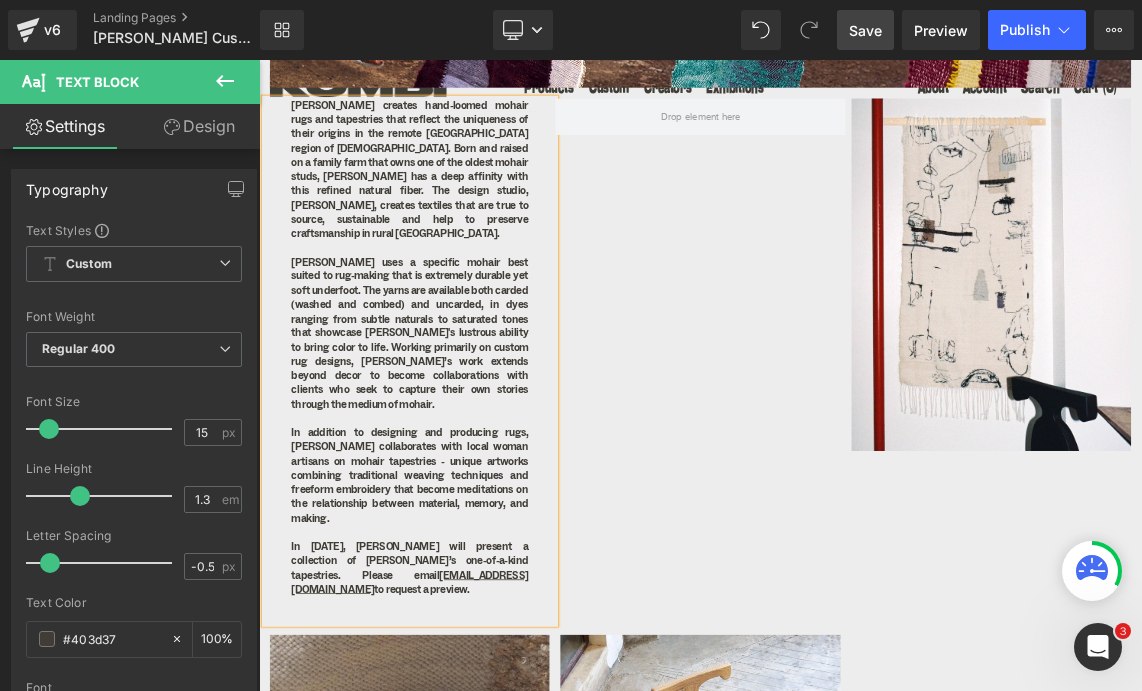 click on "In August ‘25, Kombi will present a collection of Van Hasselt’s one-of-a-kind tapestries. Please email  sales@kombi.nyc  to request a preview." at bounding box center [466, 757] 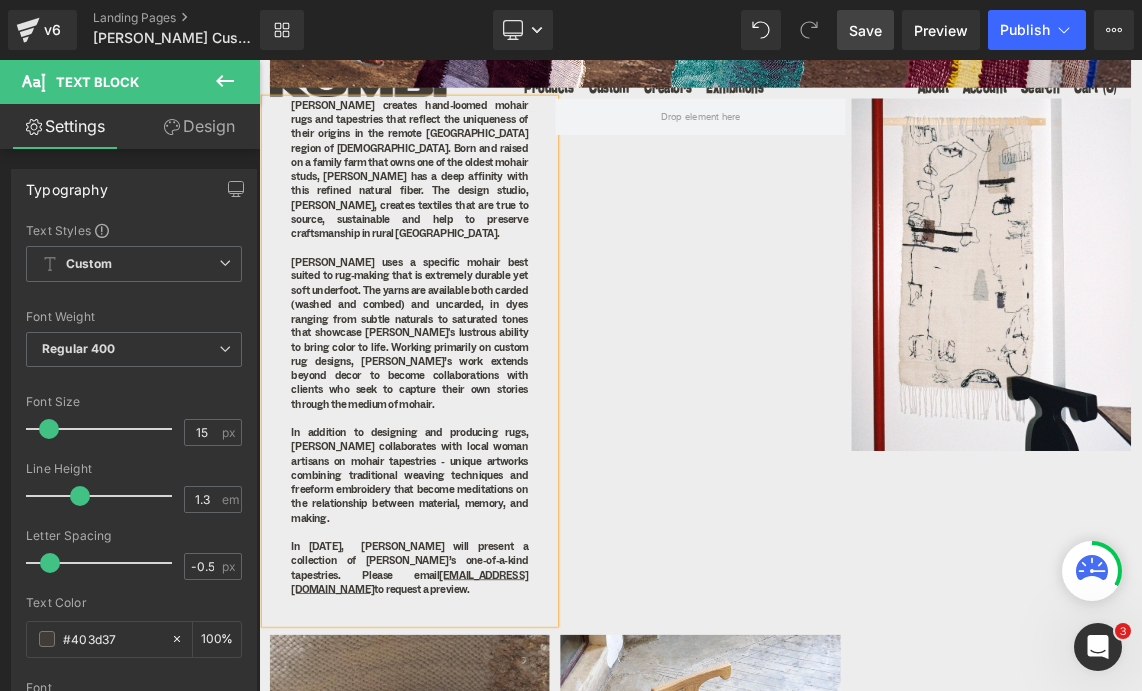 click on "In August ‘25,  Kombi will present a collection of Van Hasselt’s one-of-a-kind tapestries. Please email  sales@kombi.nyc  to request a preview." at bounding box center (466, 757) 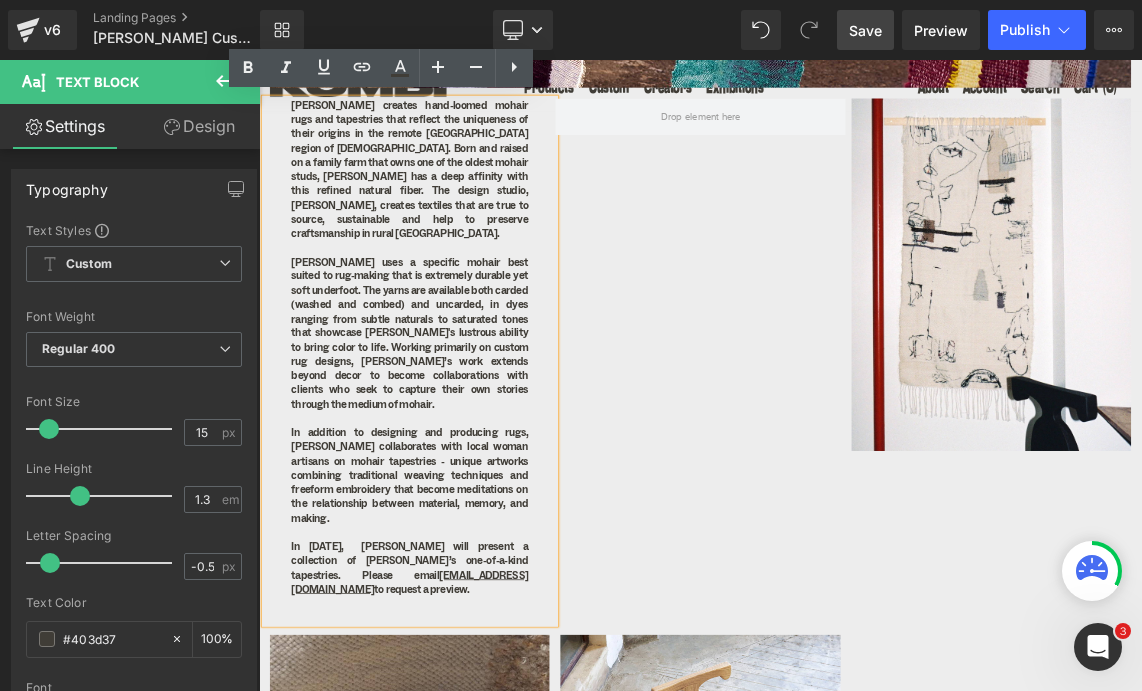 click on "In August ‘25,  Kombi will present a collection of Van Hasselt’s one-of-a-kind tapestries. Please email  sales@kombi.nyc  to request a preview." at bounding box center (466, 757) 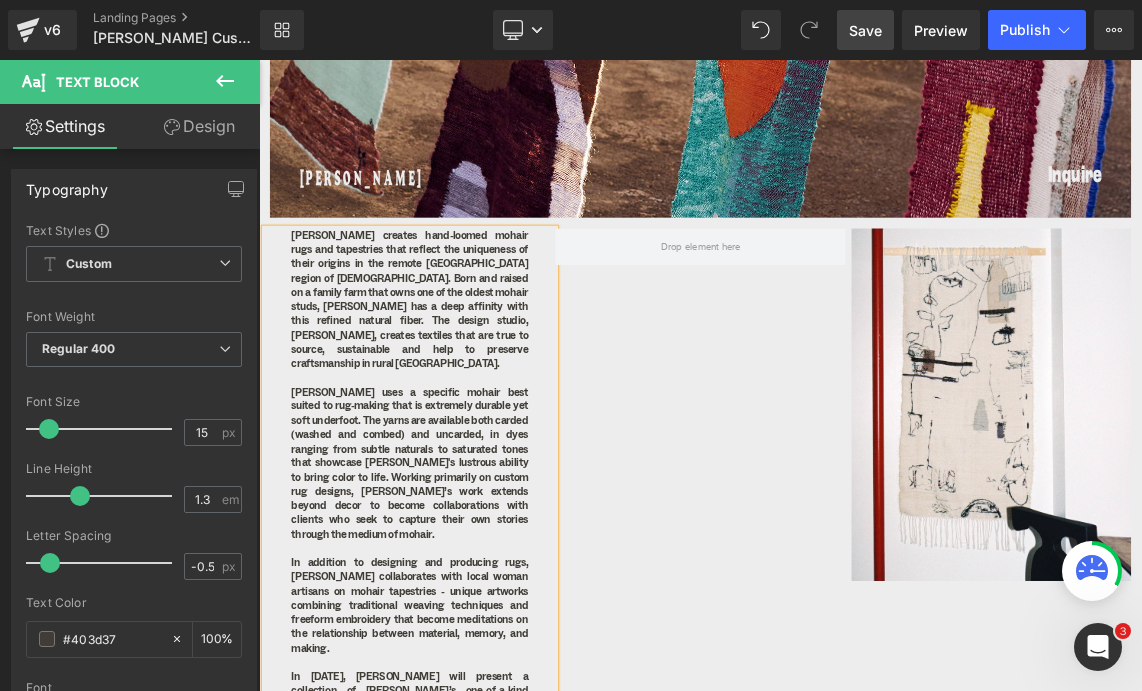 scroll, scrollTop: 629, scrollLeft: 0, axis: vertical 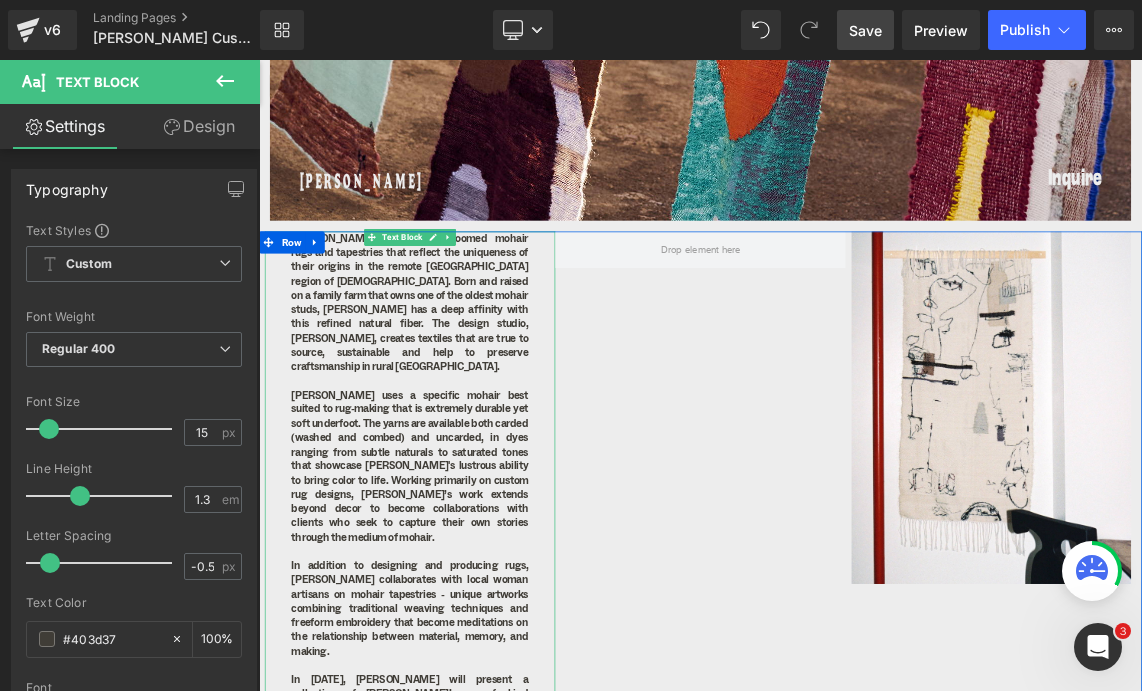 click on "Van Hasselt uses a specific mohair best suited to rug-making that is extremely durable yet soft underfoot. The yarns are available both carded (washed and combed) and uncarded, in dyes ranging from subtle naturals to saturated tones that showcase mohair's lustrous ability to bring color to life. Working primarily on custom rug designs, Van Hasselt’s work extends beyond decor to become collaborations with clients who seek to capture their own stories through the medium of mohair." at bounding box center [466, 617] 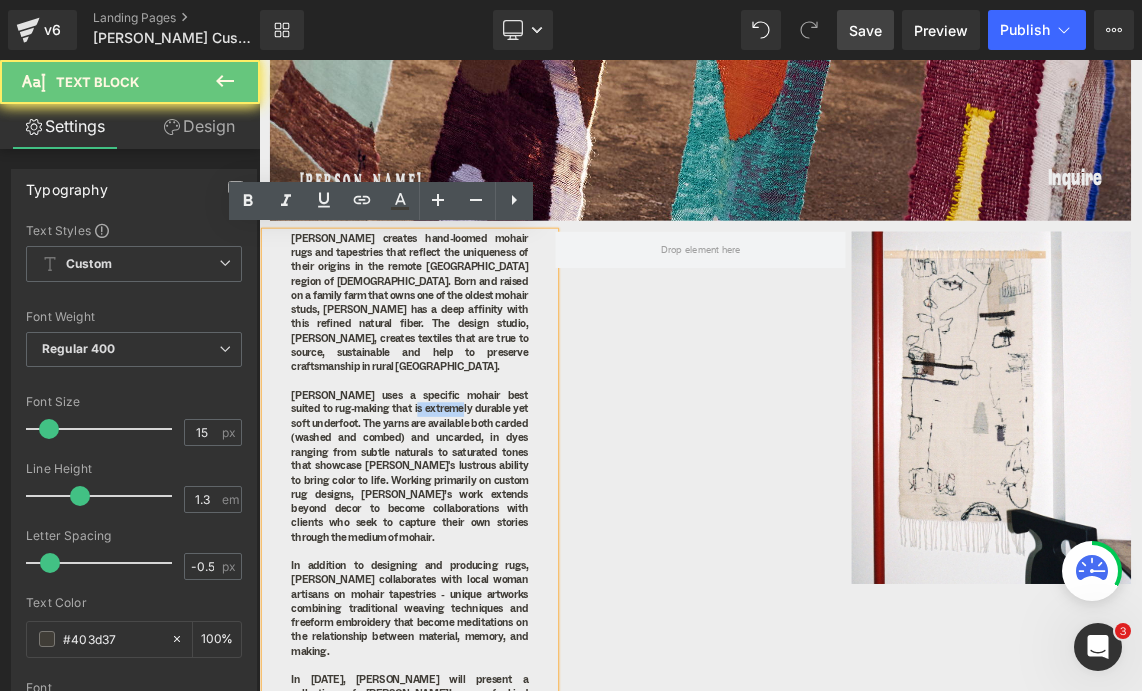 click on "Van Hasselt uses a specific mohair best suited to rug-making that is extremely durable yet soft underfoot. The yarns are available both carded (washed and combed) and uncarded, in dyes ranging from subtle naturals to saturated tones that showcase mohair's lustrous ability to bring color to life. Working primarily on custom rug designs, Van Hasselt’s work extends beyond decor to become collaborations with clients who seek to capture their own stories through the medium of mohair." at bounding box center [466, 617] 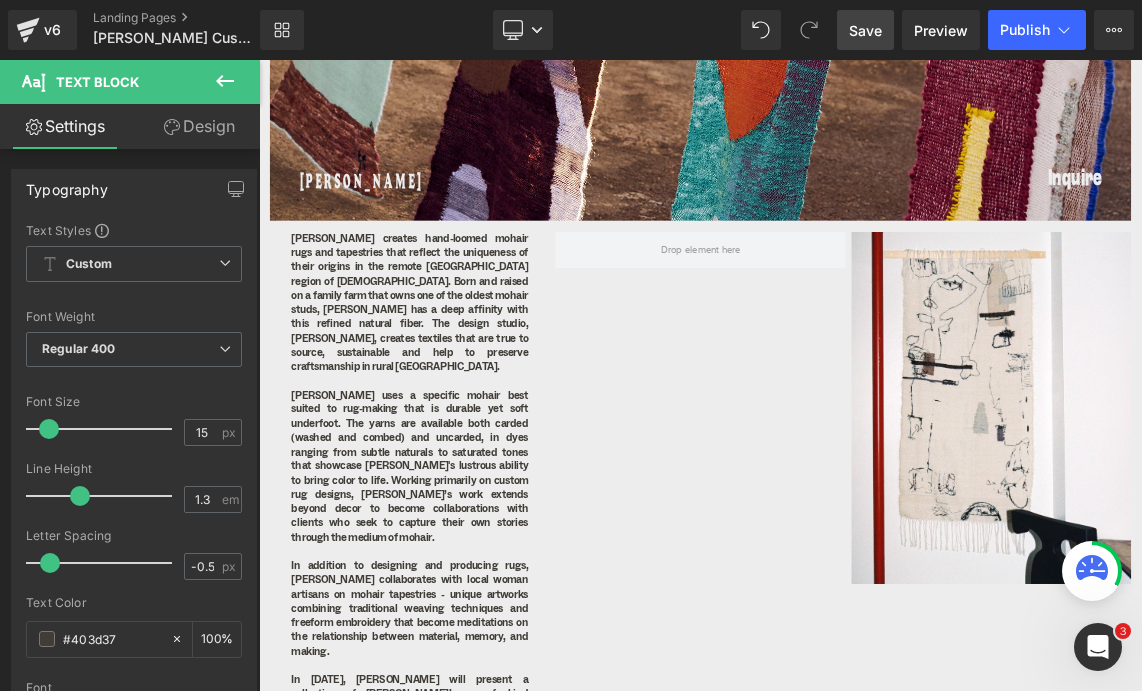 click on "Save" at bounding box center [865, 30] 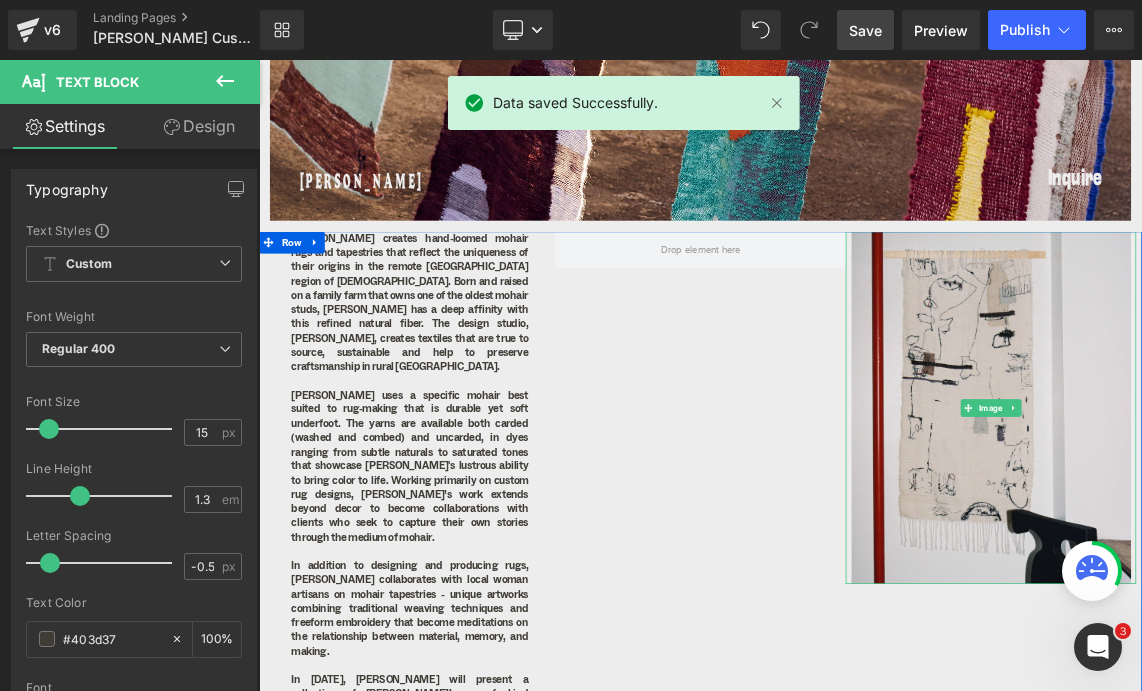 click at bounding box center [1262, 536] 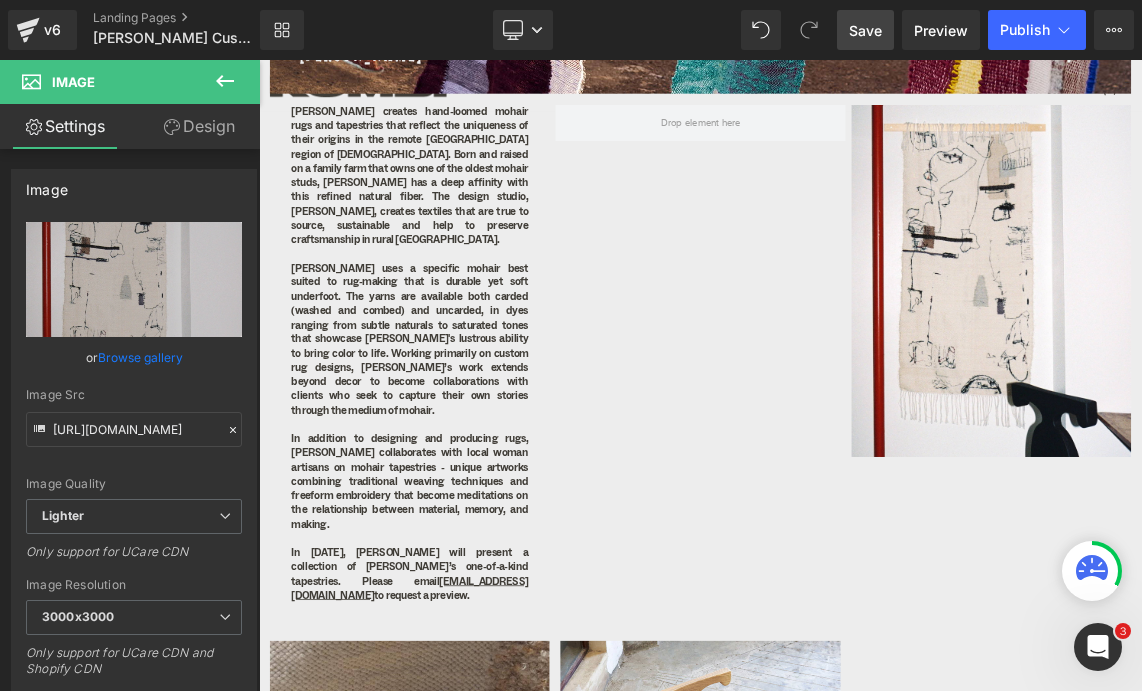 scroll, scrollTop: 889, scrollLeft: 0, axis: vertical 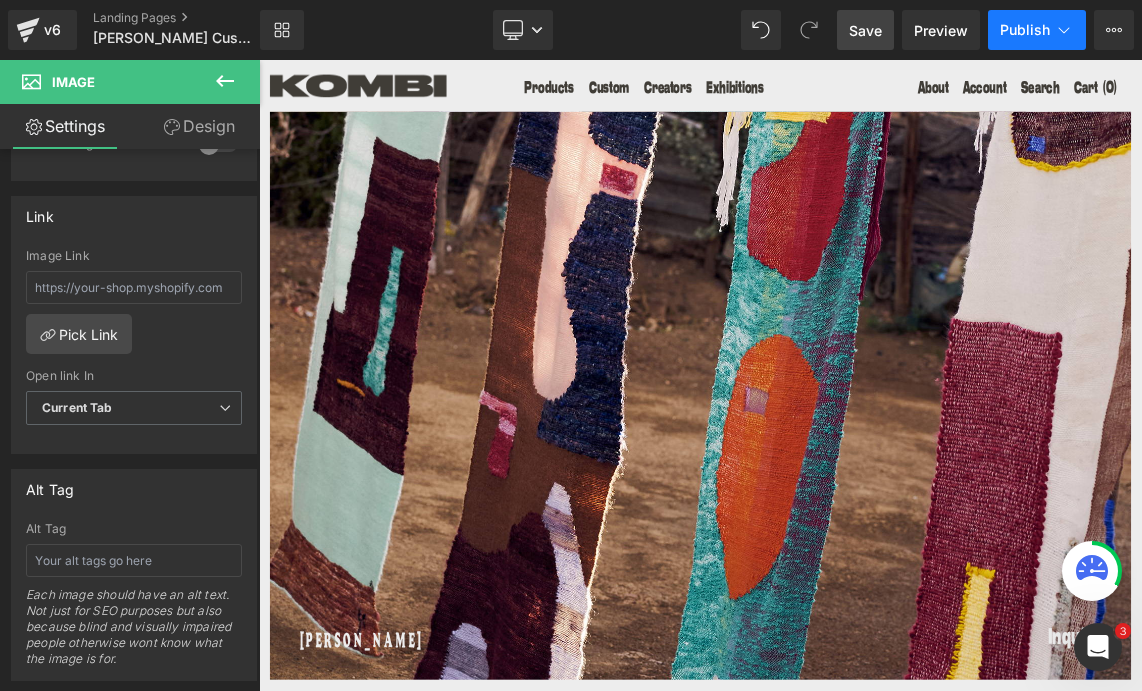 click on "Publish" at bounding box center [1025, 30] 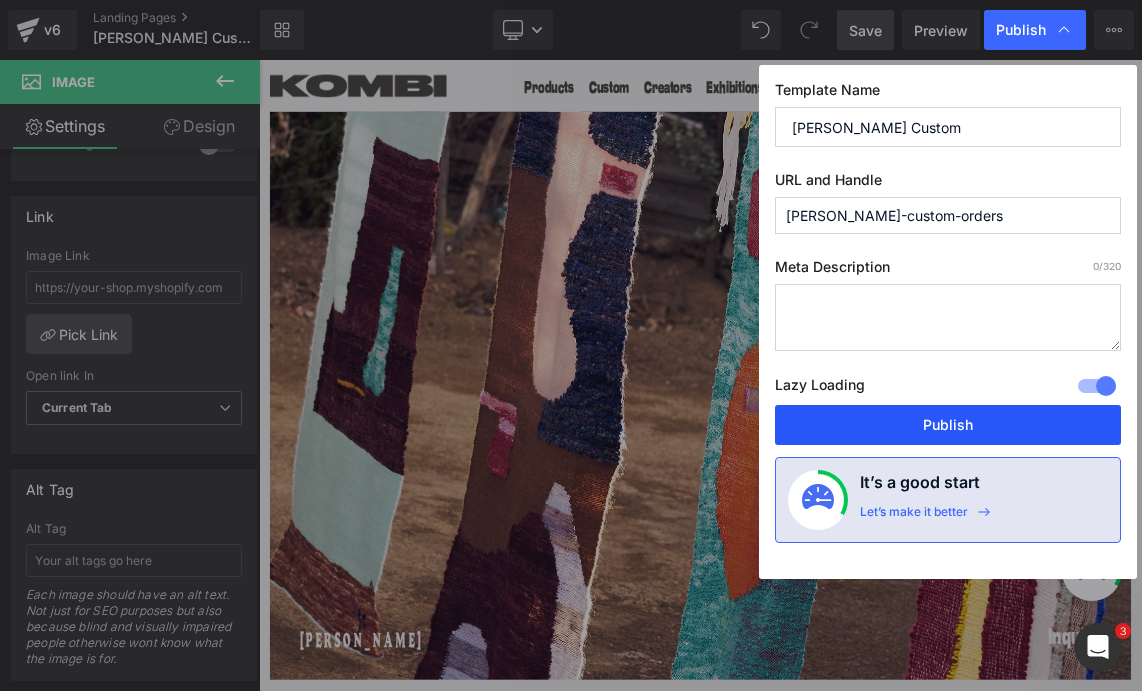 click on "Publish" at bounding box center (948, 425) 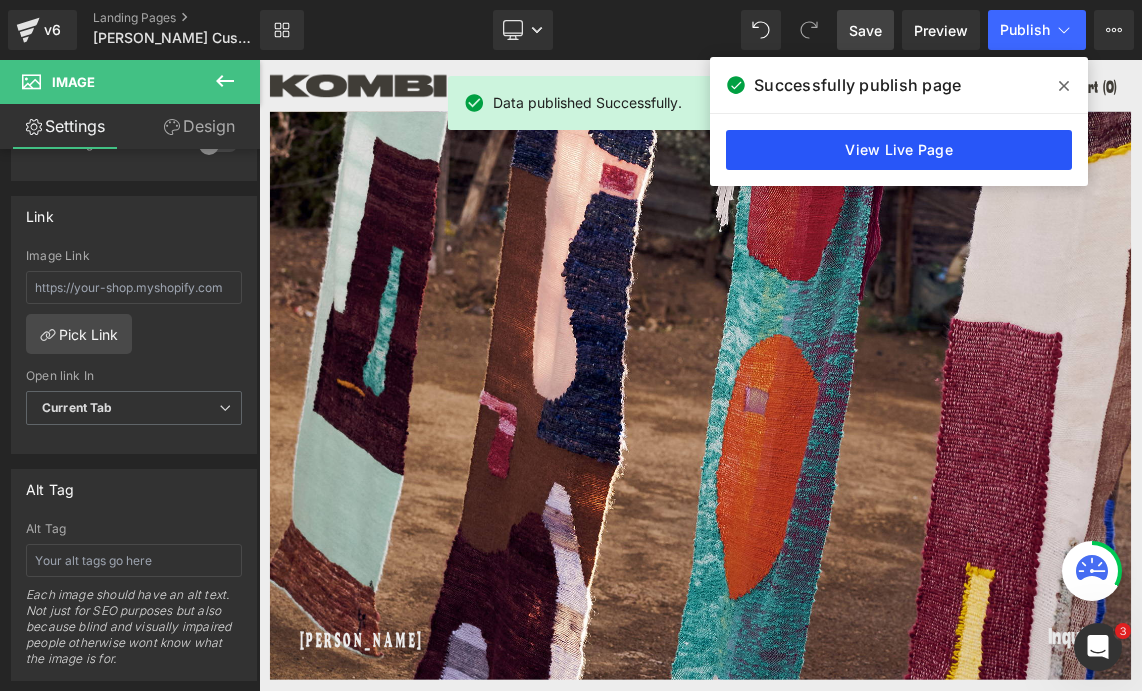 click on "View Live Page" at bounding box center (899, 150) 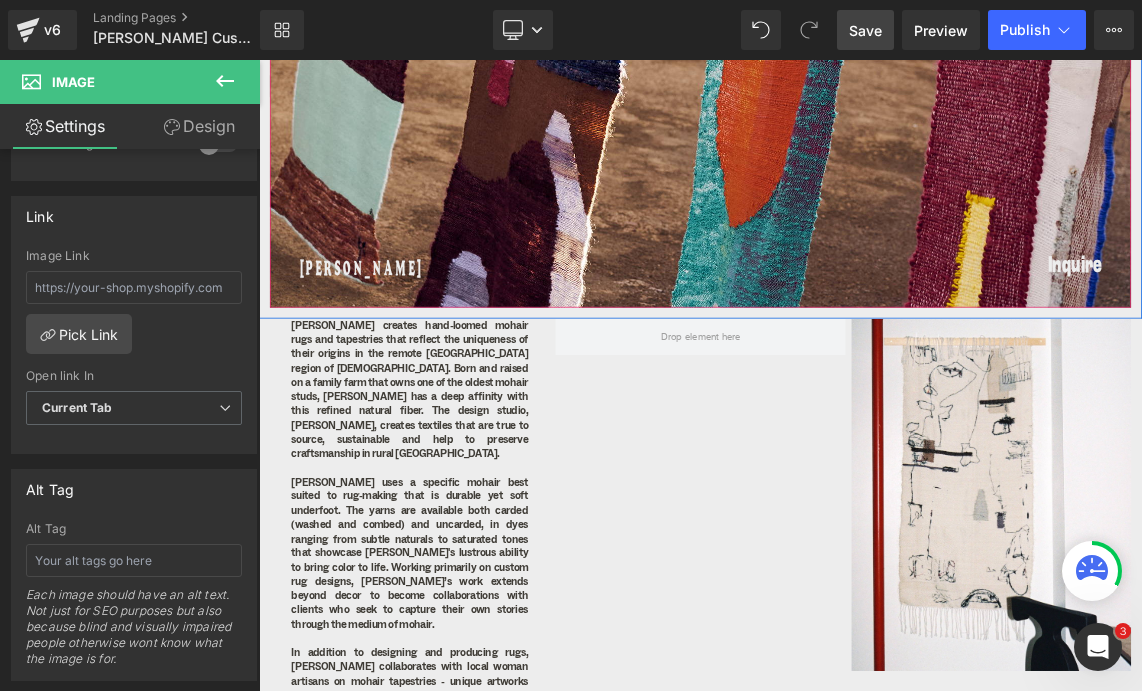 scroll, scrollTop: 898, scrollLeft: 0, axis: vertical 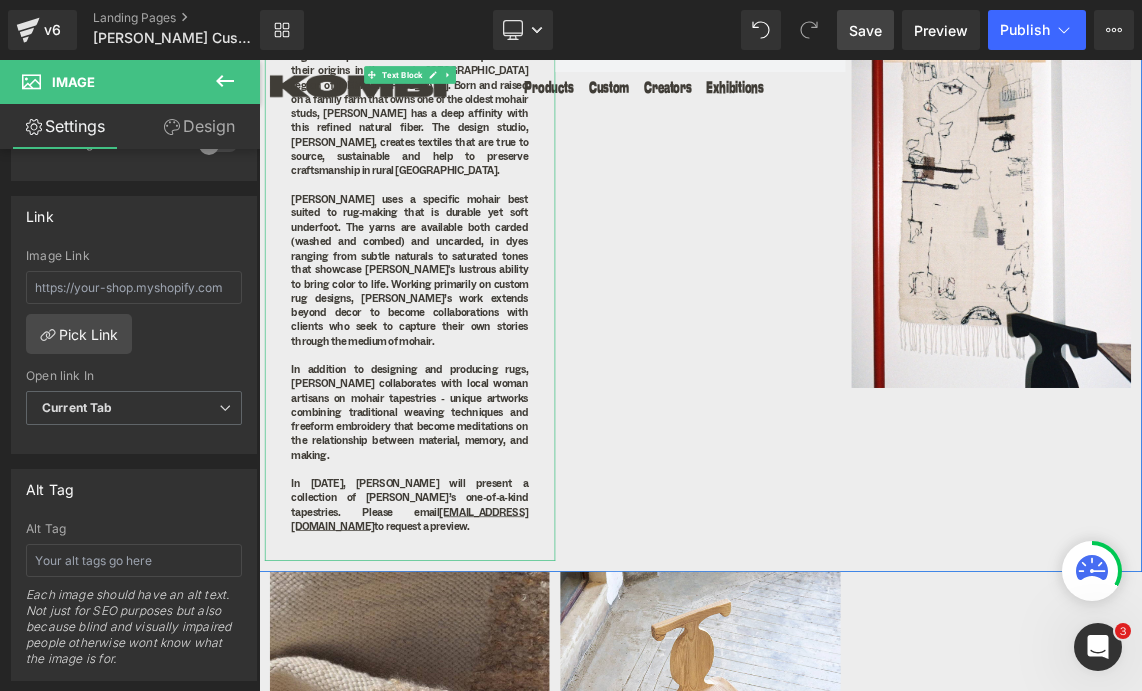 click on "In addition to designing and producing rugs, van Hasselt collaborates with local woman artisans on mohair tapestries - unique artworks combining traditional weaving techniques and freeform embroidery that become meditations on the relationship between material, memory, and making." at bounding box center [466, 543] 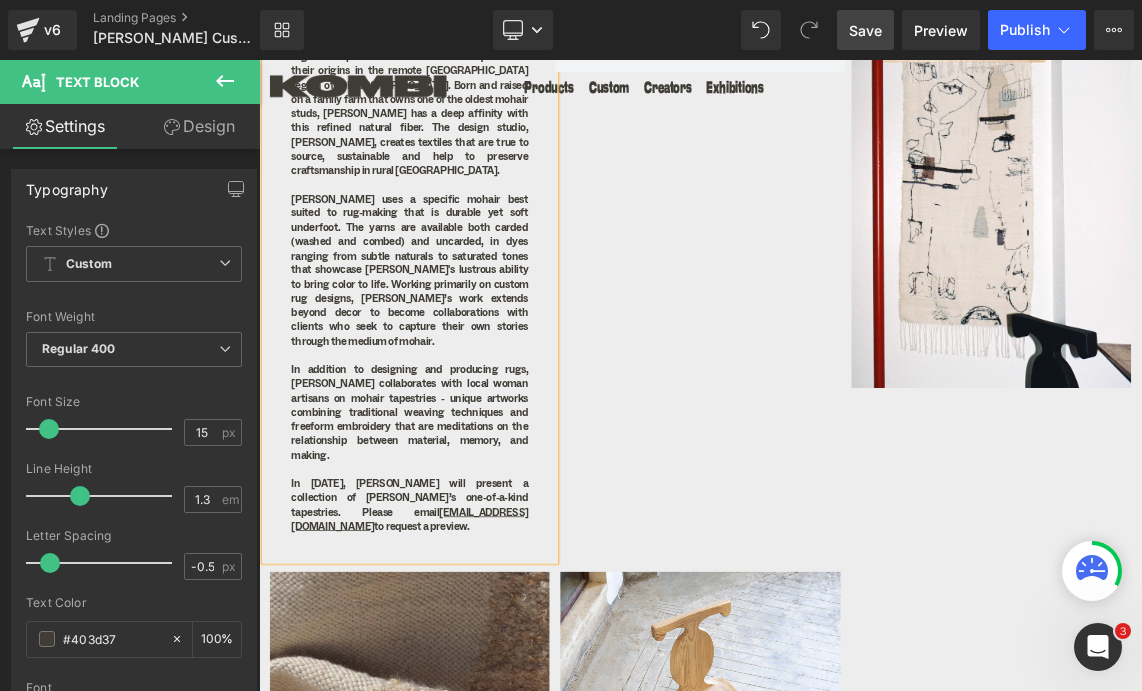 scroll, scrollTop: 1363, scrollLeft: 0, axis: vertical 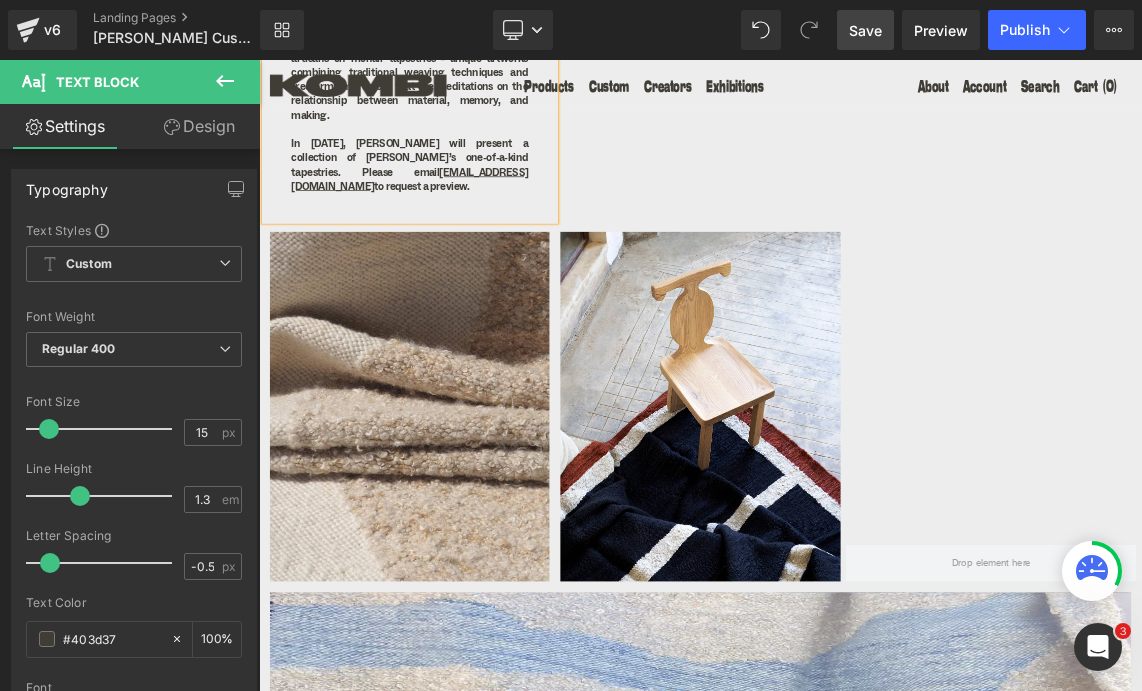 click on "Save" at bounding box center [865, 30] 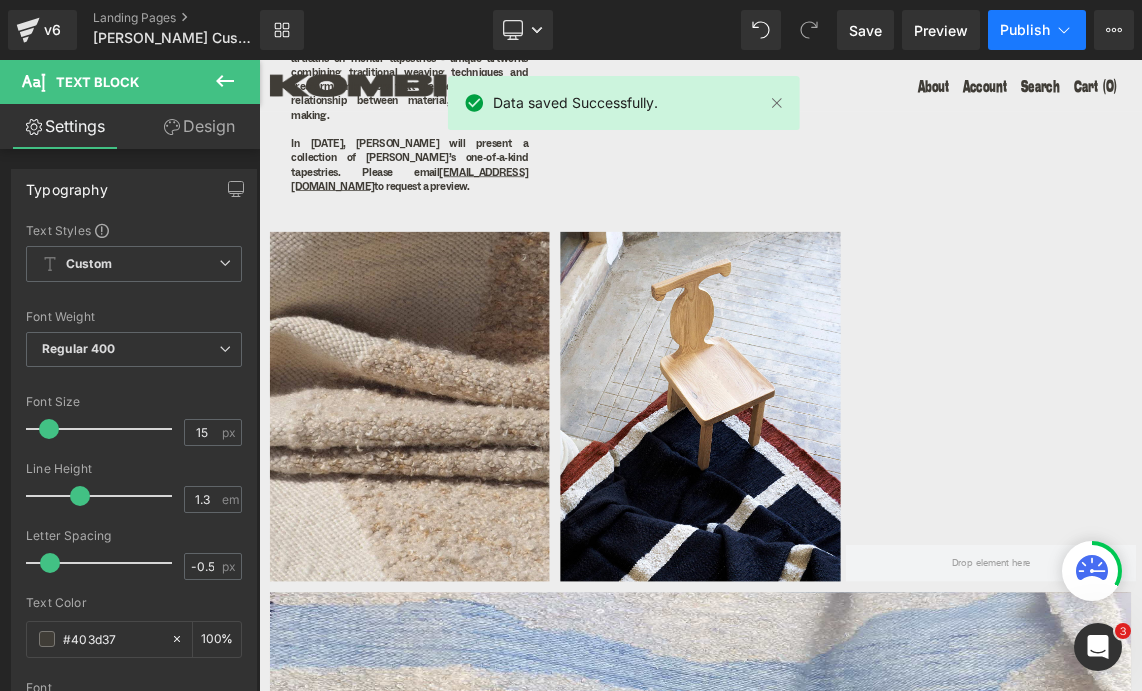 click on "Publish" at bounding box center (1025, 30) 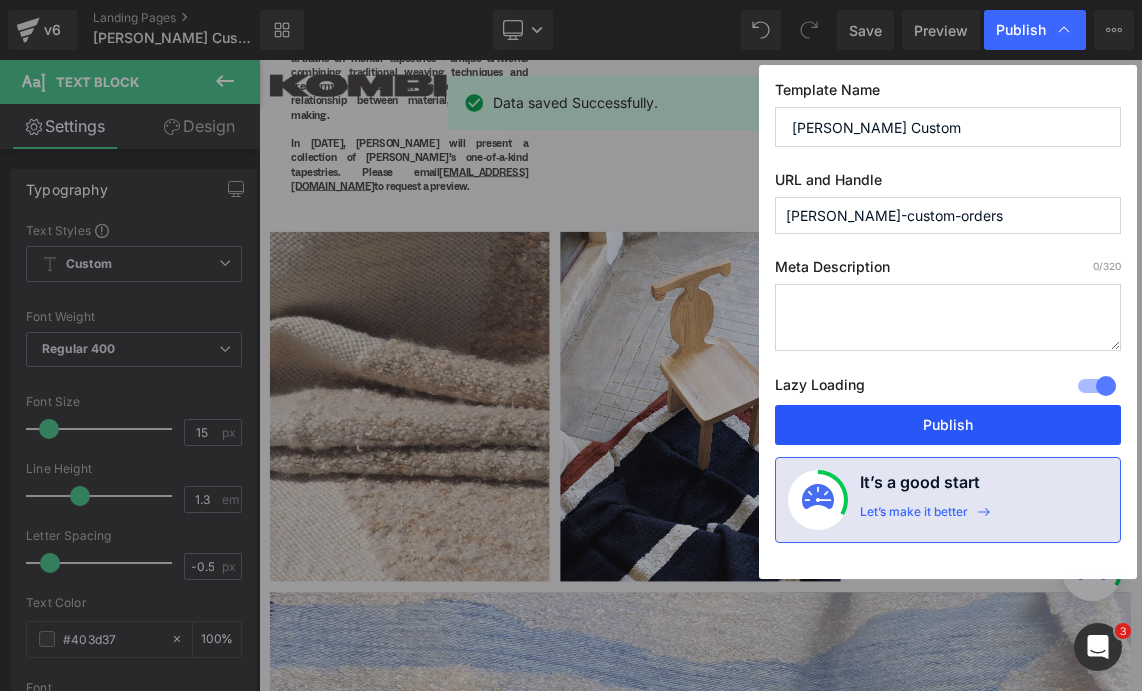 click on "Publish" at bounding box center [948, 425] 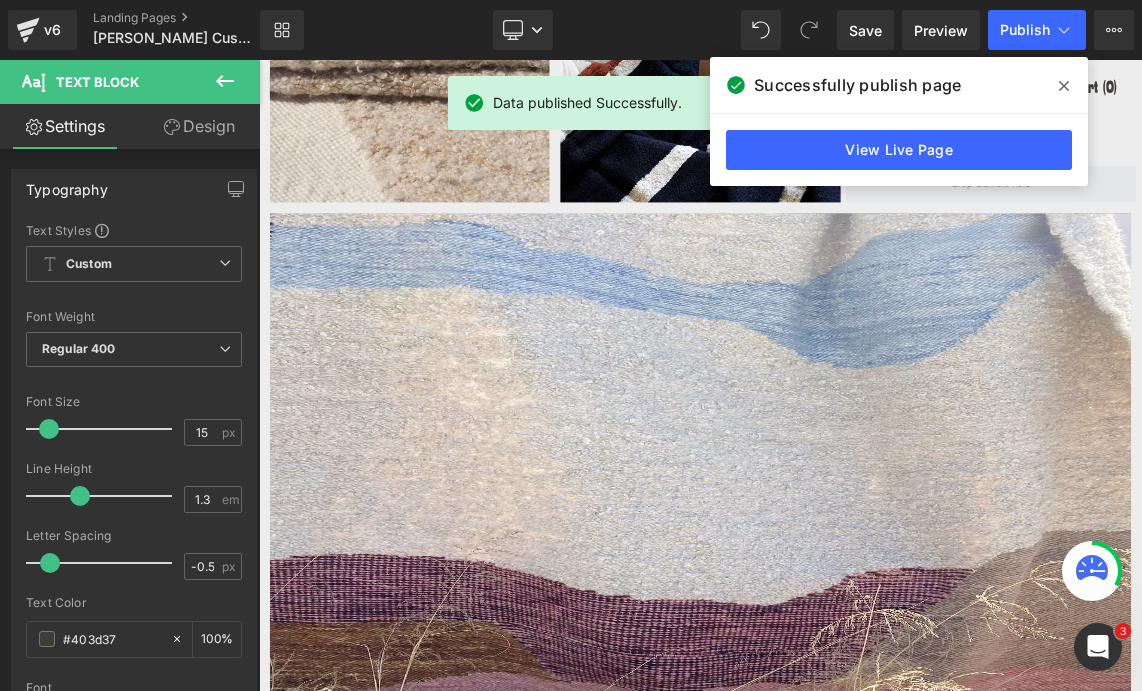 scroll, scrollTop: 1913, scrollLeft: 0, axis: vertical 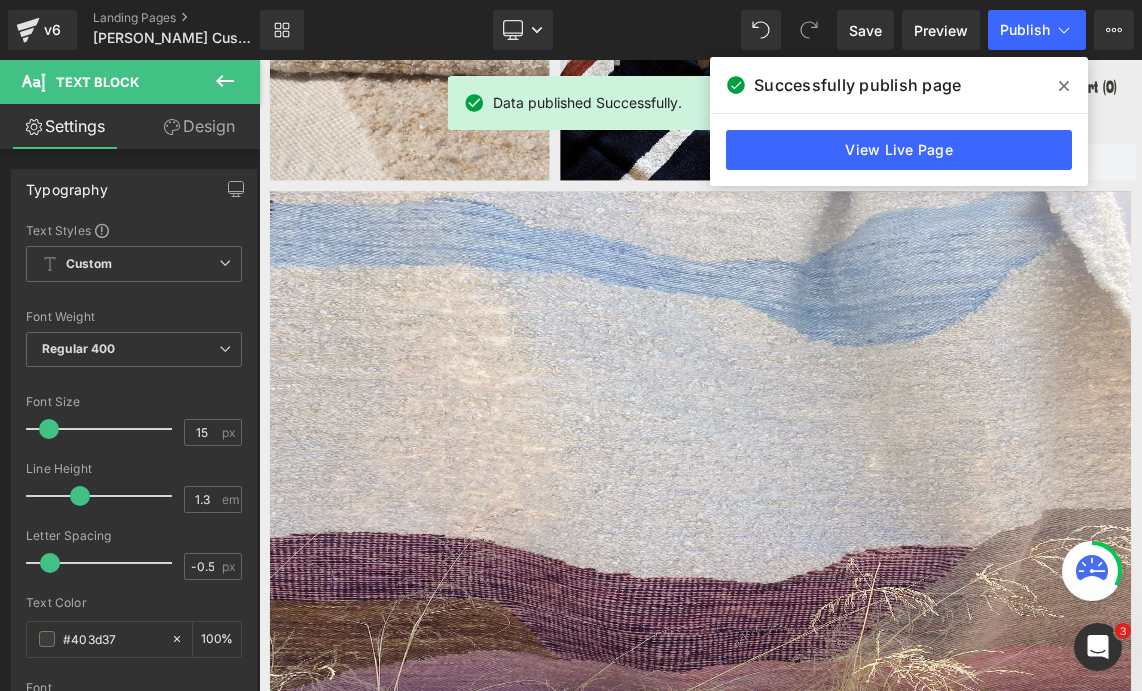 click at bounding box center (864, 629) 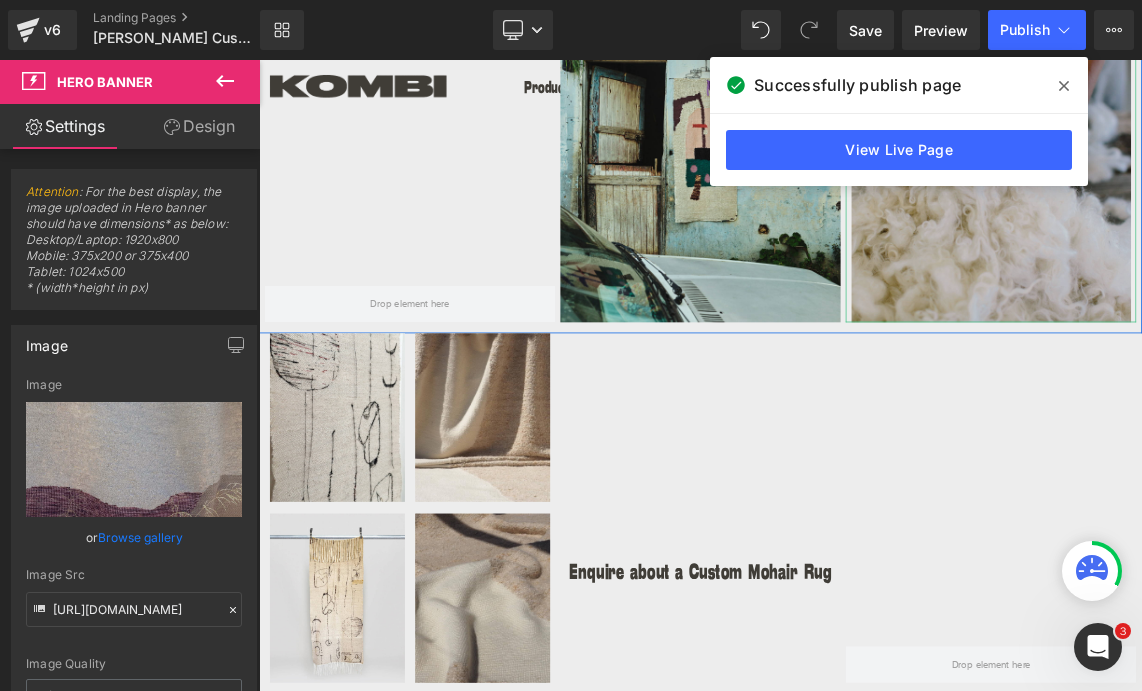 scroll, scrollTop: 3427, scrollLeft: 0, axis: vertical 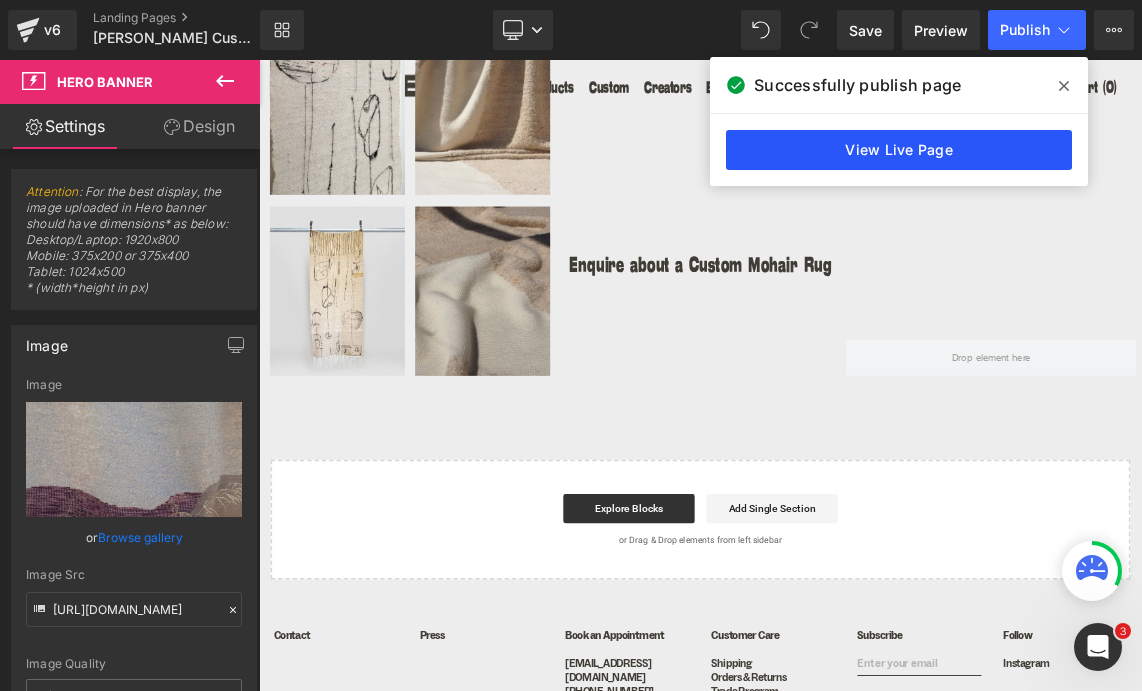 click on "View Live Page" at bounding box center (899, 150) 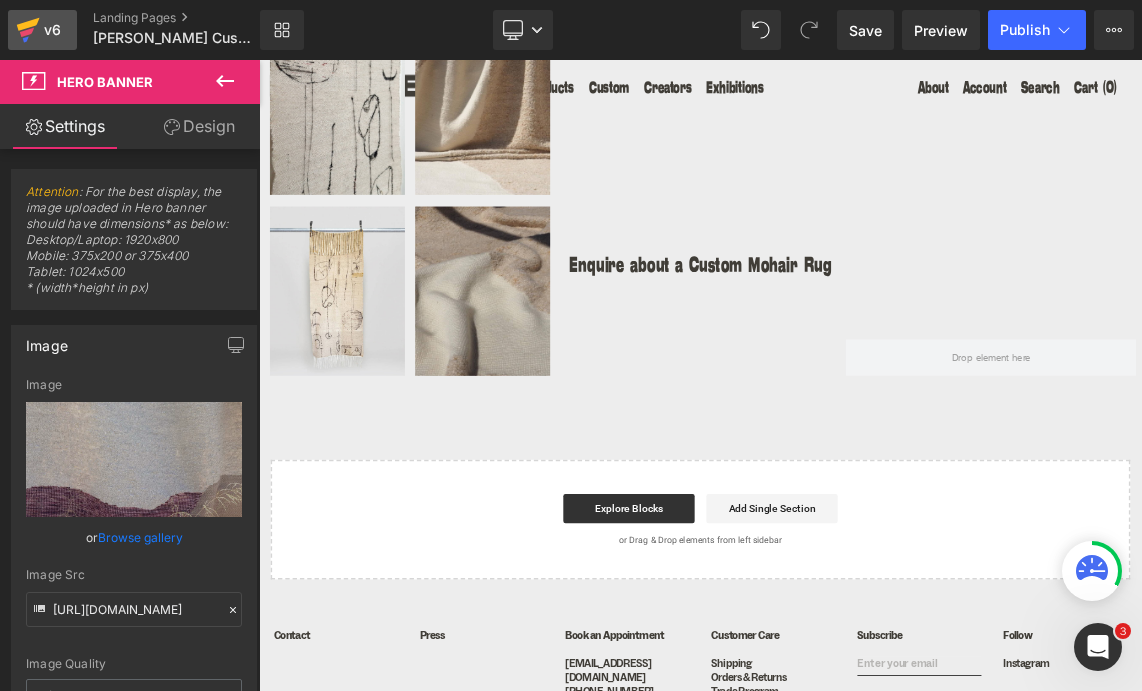 click 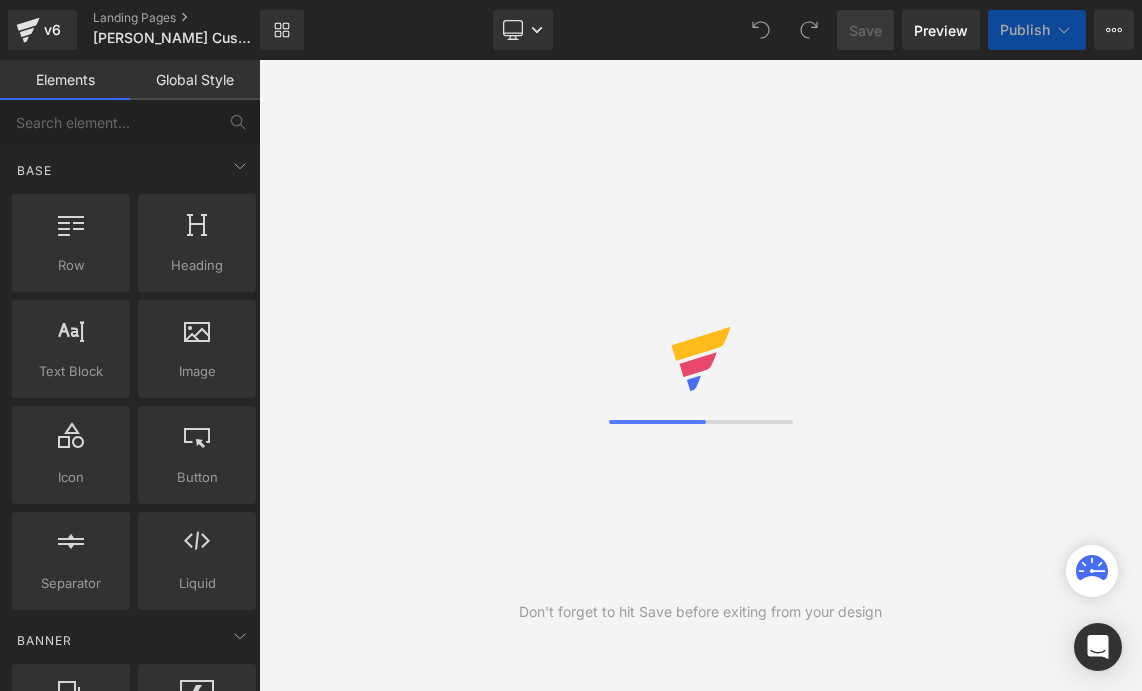 scroll, scrollTop: 0, scrollLeft: 0, axis: both 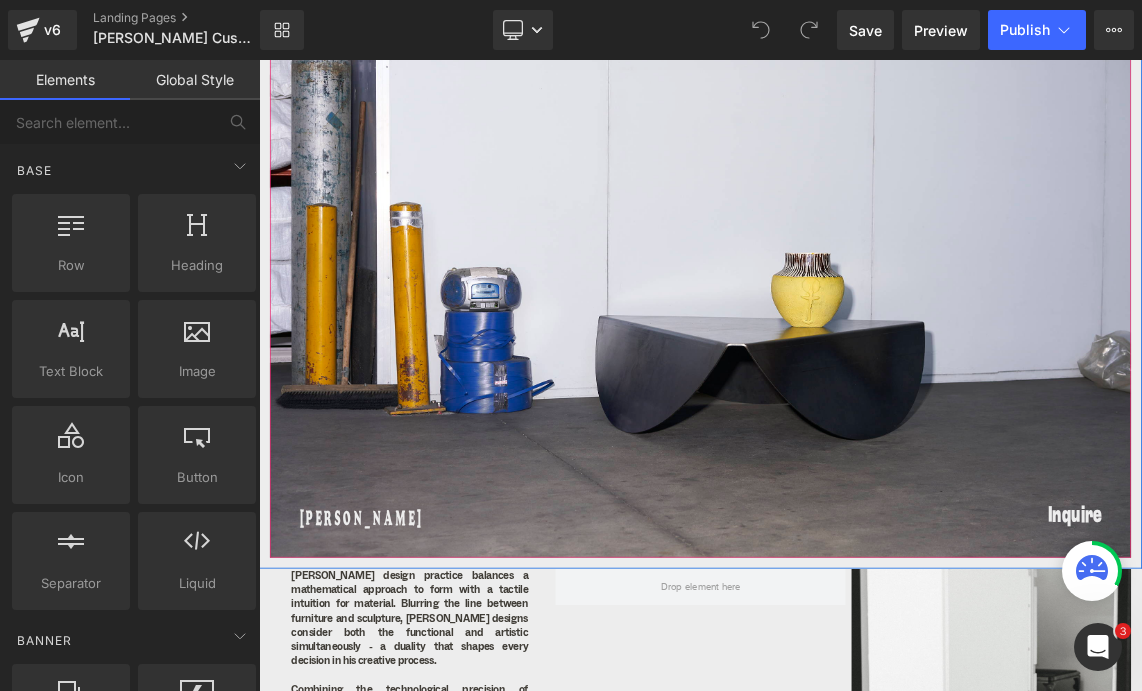 click on "Xandre Kriel Heading         Inquire Button         Row" at bounding box center [864, 353] 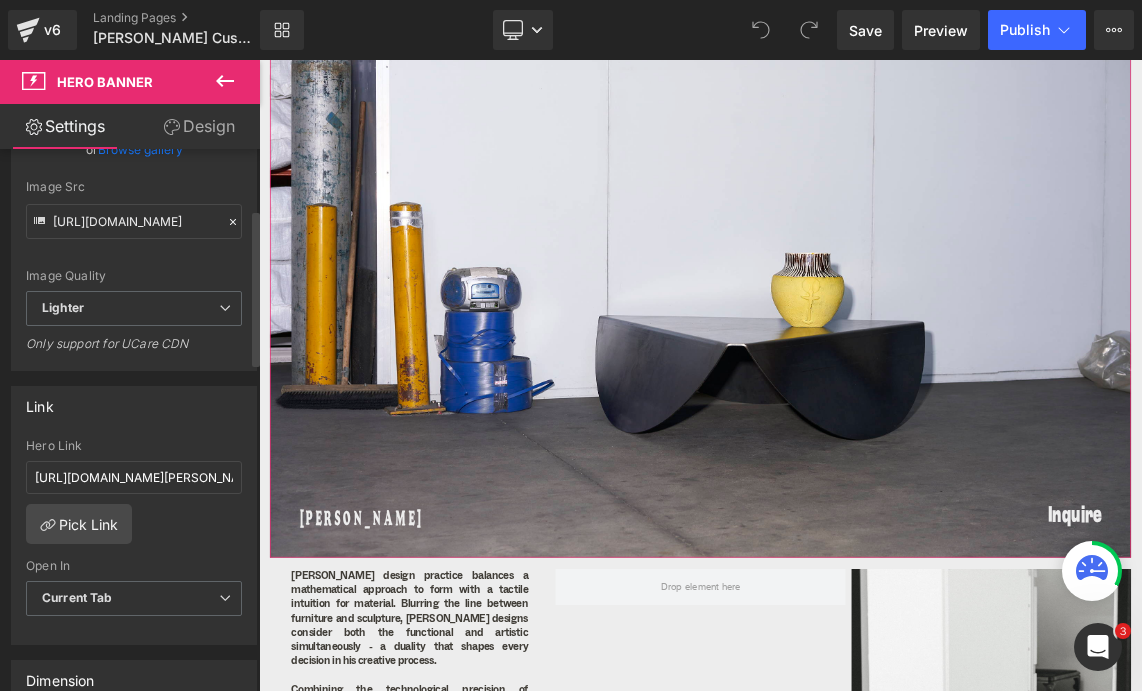 scroll, scrollTop: 557, scrollLeft: 0, axis: vertical 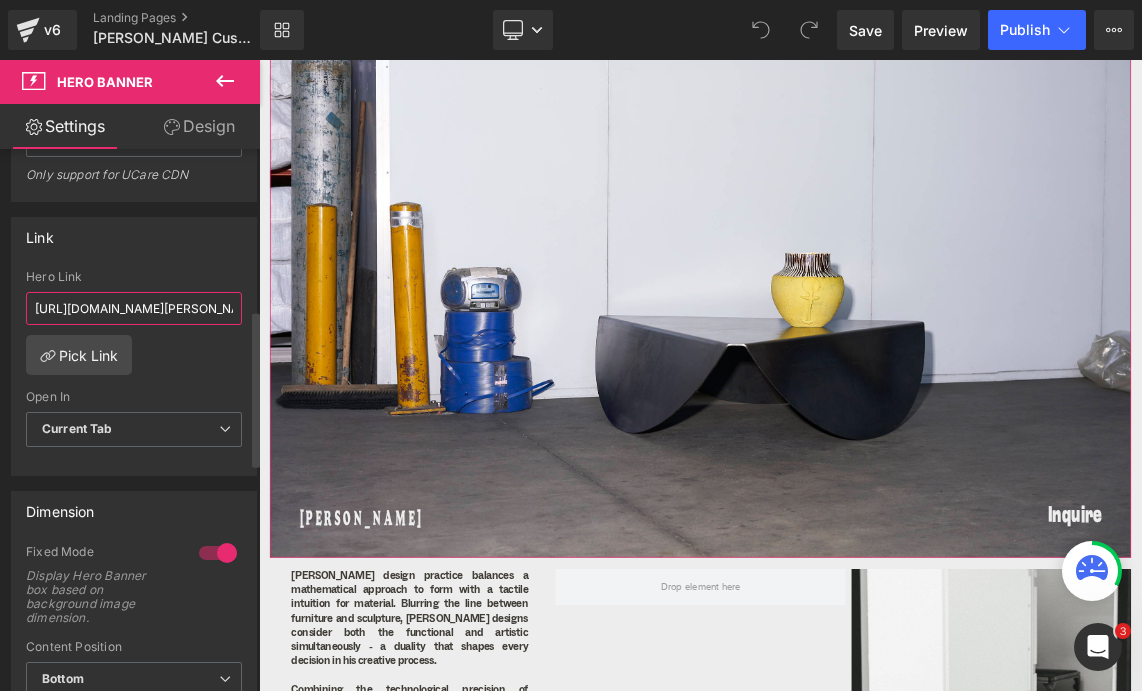 click on "https://kombi.nyc/collections/xandre-kriel" at bounding box center (134, 308) 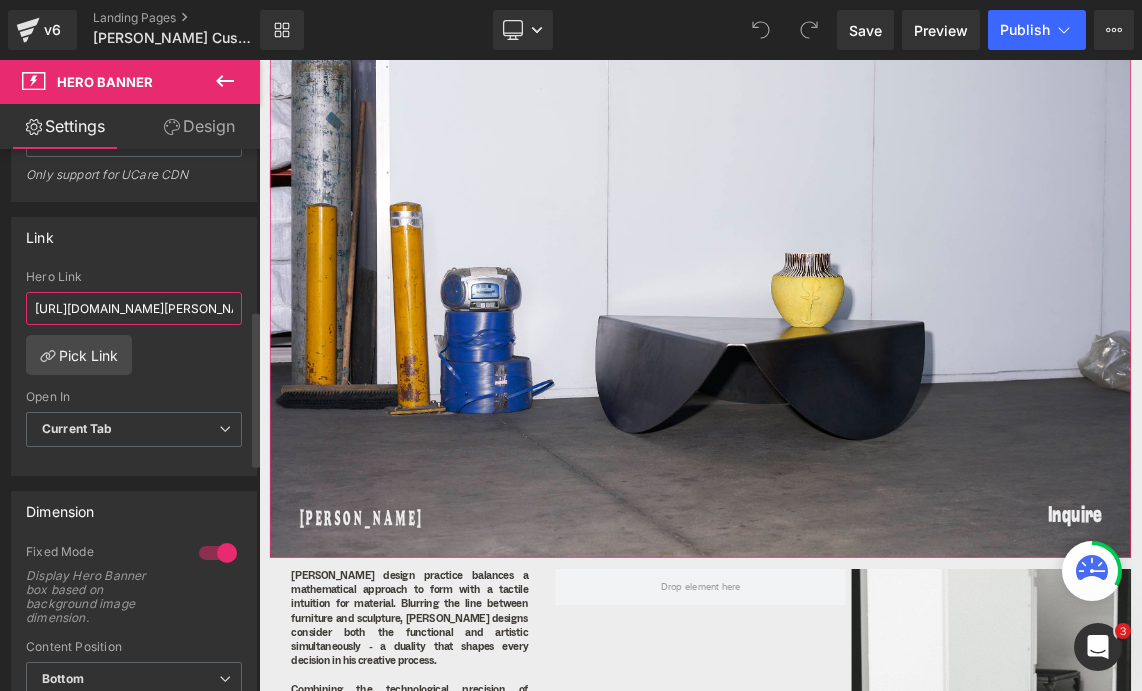 click on "https://kombi.nyc/collections/xandre-kriel" at bounding box center (134, 308) 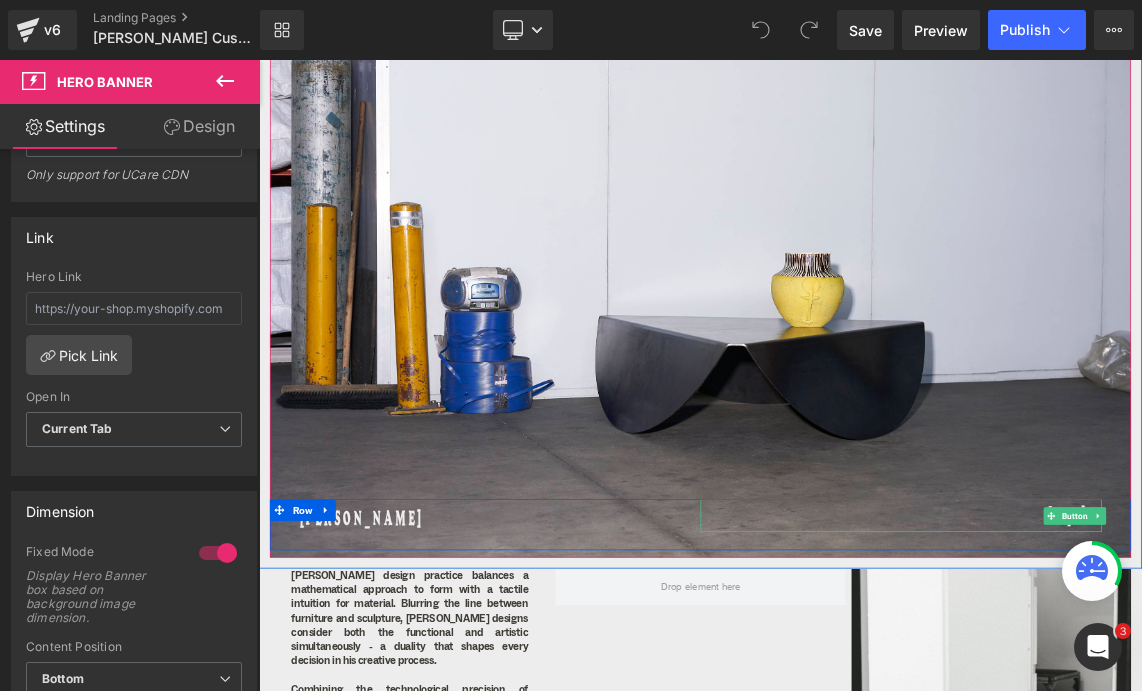 click on "Inquire" at bounding box center [1139, 684] 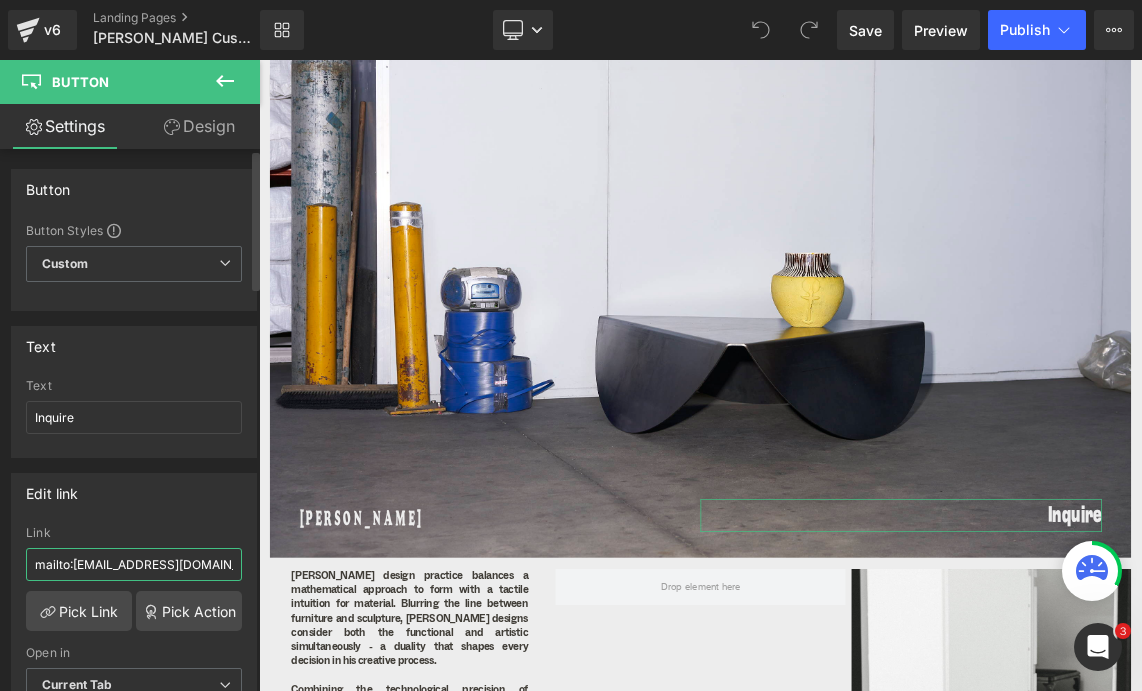 drag, startPoint x: 98, startPoint y: 563, endPoint x: 76, endPoint y: 563, distance: 22 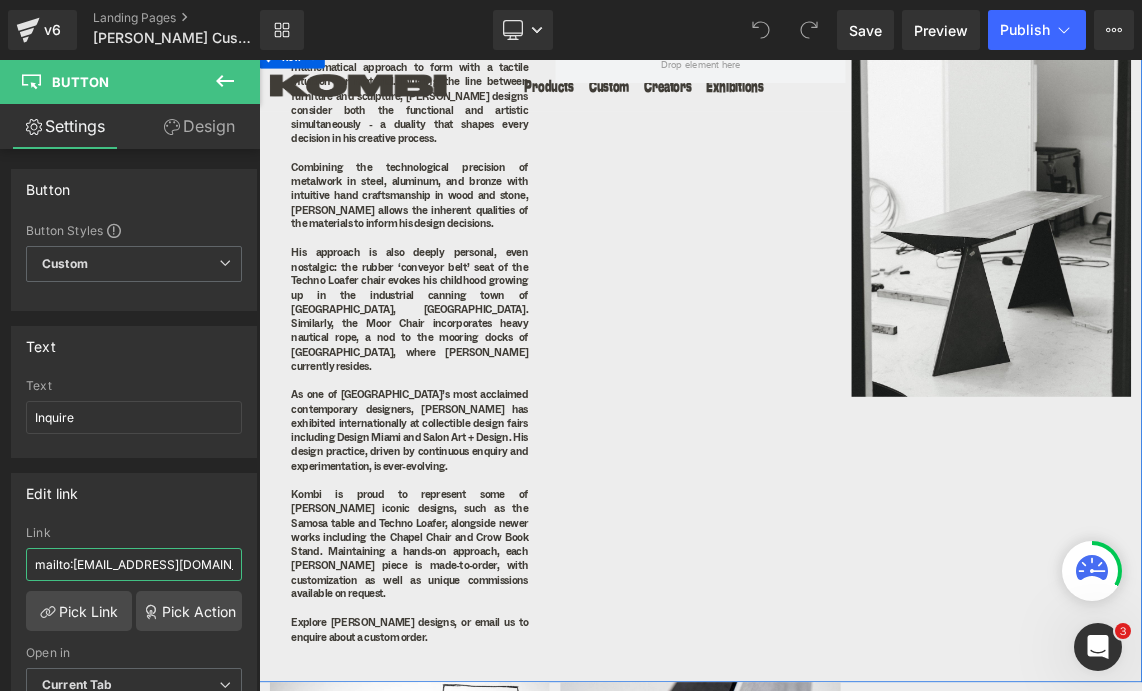 scroll, scrollTop: 887, scrollLeft: 0, axis: vertical 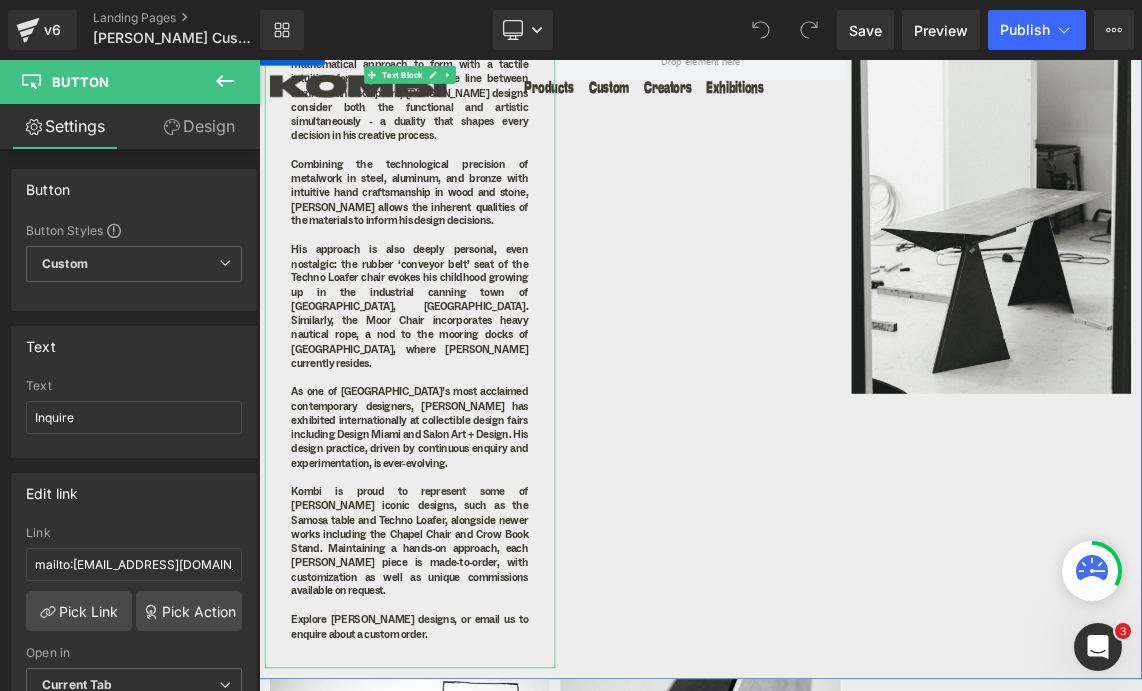 click on "As one of South Africa’s most acclaimed contemporary designers, Kriel has exhibited internationally at collectible design fairs including Design Miami and Salon Art + Design. His design practice, driven by continuous enquiry and experimentation, is ever-evolving." at bounding box center [466, 563] 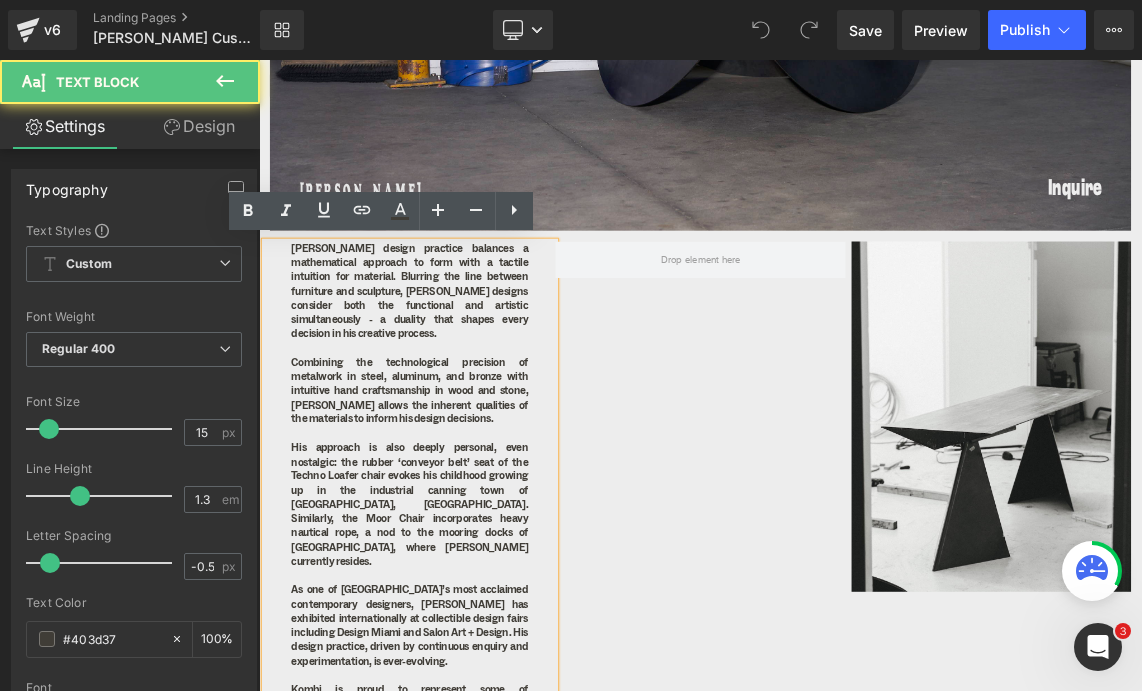 scroll, scrollTop: 608, scrollLeft: 0, axis: vertical 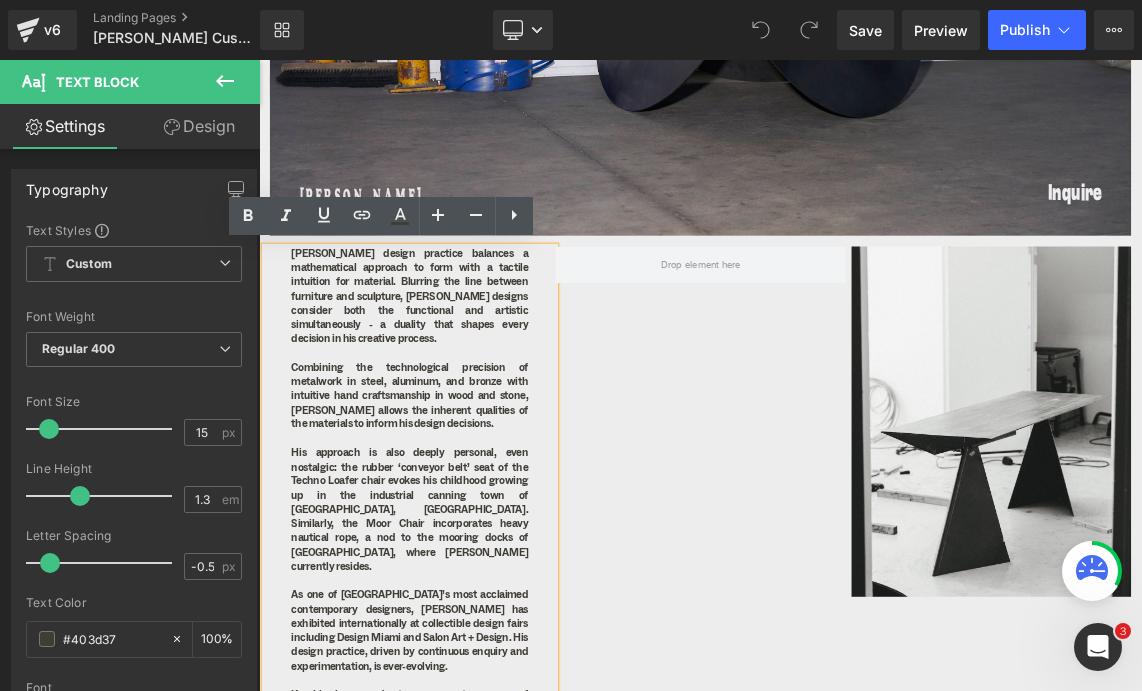 click on "Xandre Kriel’s design practice balances a mathematical approach to form with a tactile intuition for material. Blurring the line between furniture and sculpture, Kriel's designs consider both the functional and artistic simultaneously - a duality that shapes every decision in his creative process." at bounding box center [466, 384] 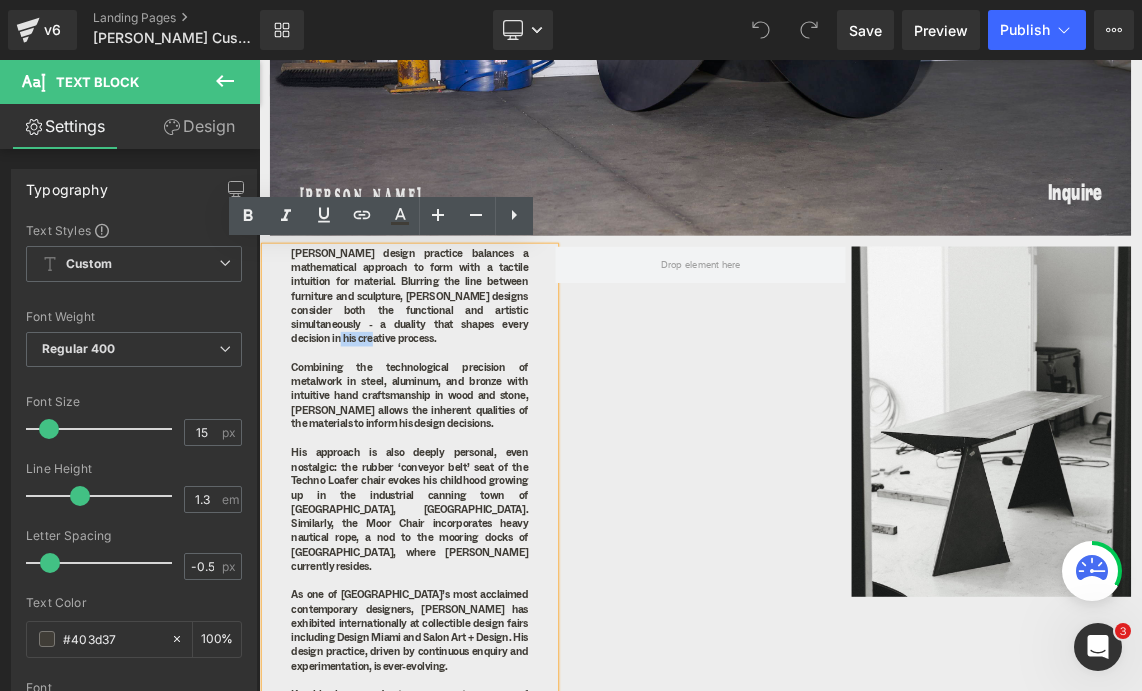 click on "Xandre Kriel’s design practice balances a mathematical approach to form with a tactile intuition for material. Blurring the line between furniture and sculpture, Kriel's designs consider both the functional and artistic simultaneously - a duality that shapes every decision in his creative process." at bounding box center (466, 384) 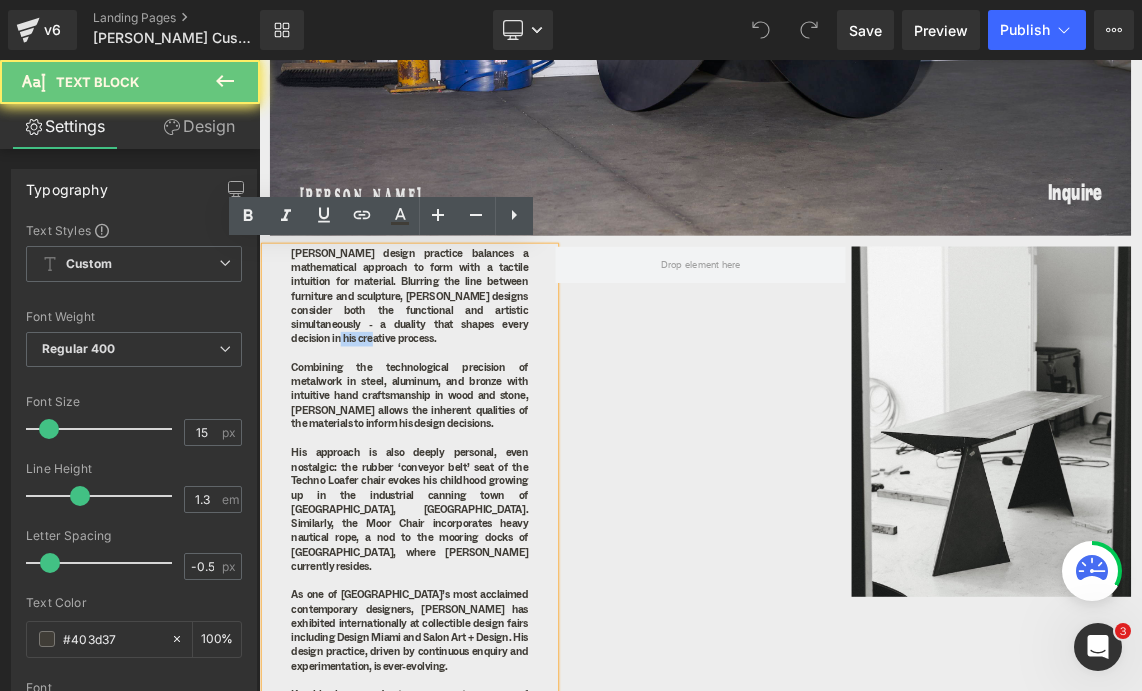 type 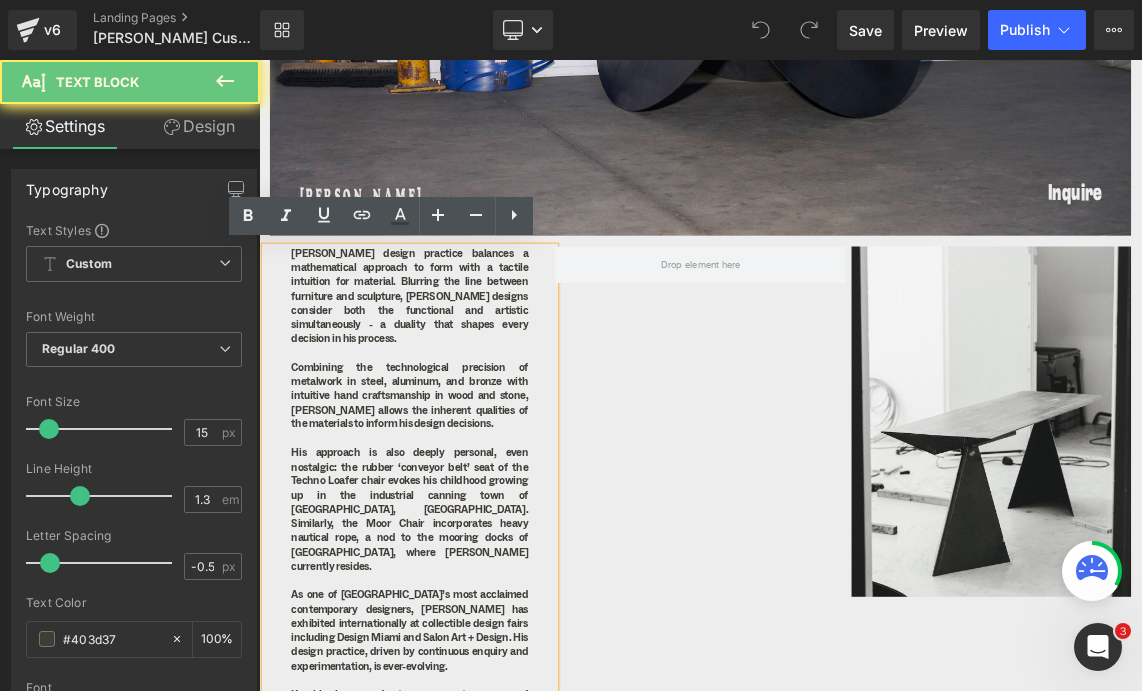 scroll, scrollTop: 627, scrollLeft: 0, axis: vertical 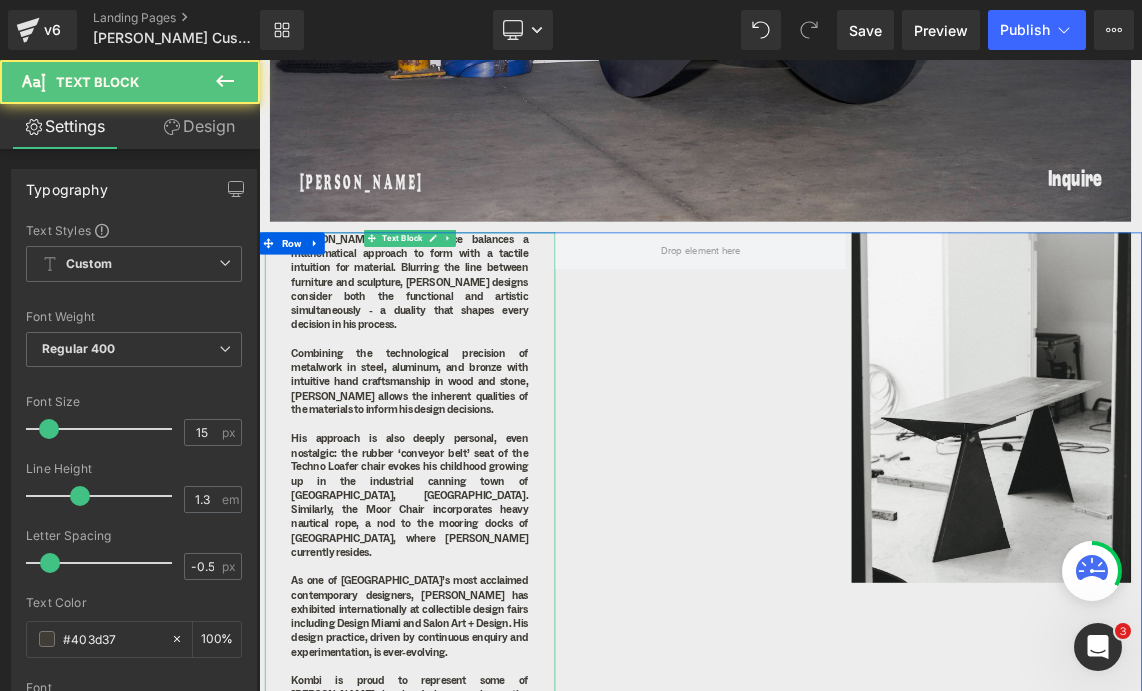 click on "His approach is also deeply personal, even nostalgic: the rubber ‘conveyor belt’ seat of the Techno Loafer chair evokes his childhood growing up in the industrial canning town of Ashton, South Africa. Similarly, the Moor Chair incorporates heavy nautical rope, a nod to the mooring docks of Cape Town, where Kriel currently resides." at bounding box center [466, 658] 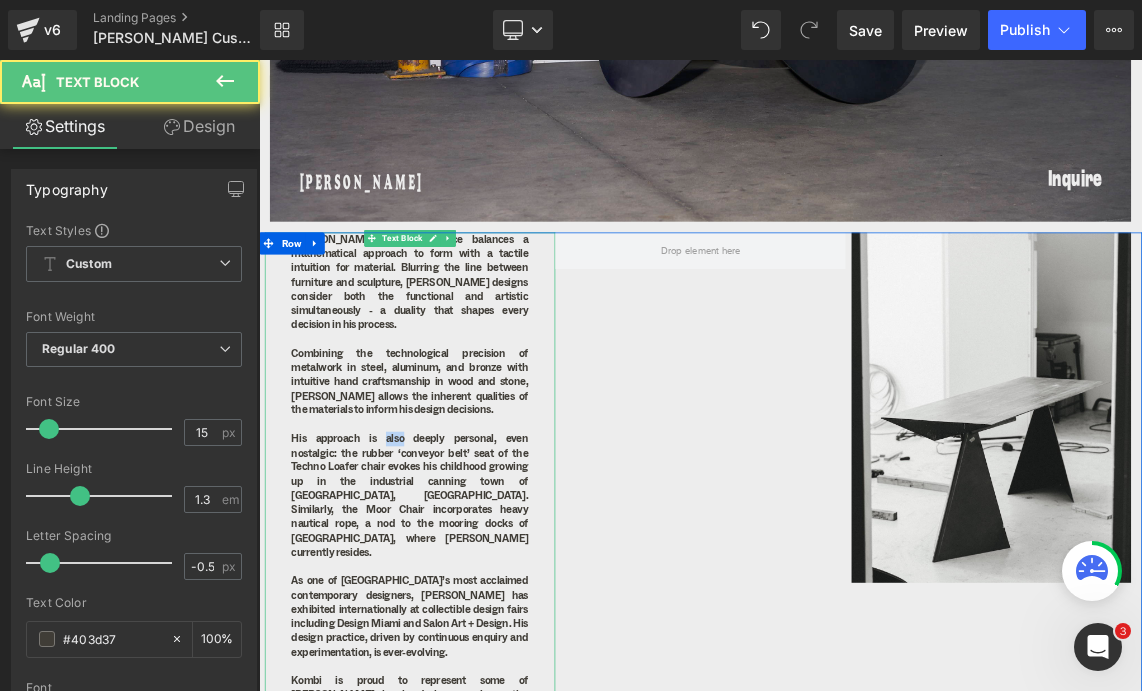 click on "His approach is also deeply personal, even nostalgic: the rubber ‘conveyor belt’ seat of the Techno Loafer chair evokes his childhood growing up in the industrial canning town of Ashton, South Africa. Similarly, the Moor Chair incorporates heavy nautical rope, a nod to the mooring docks of Cape Town, where Kriel currently resides." at bounding box center (466, 658) 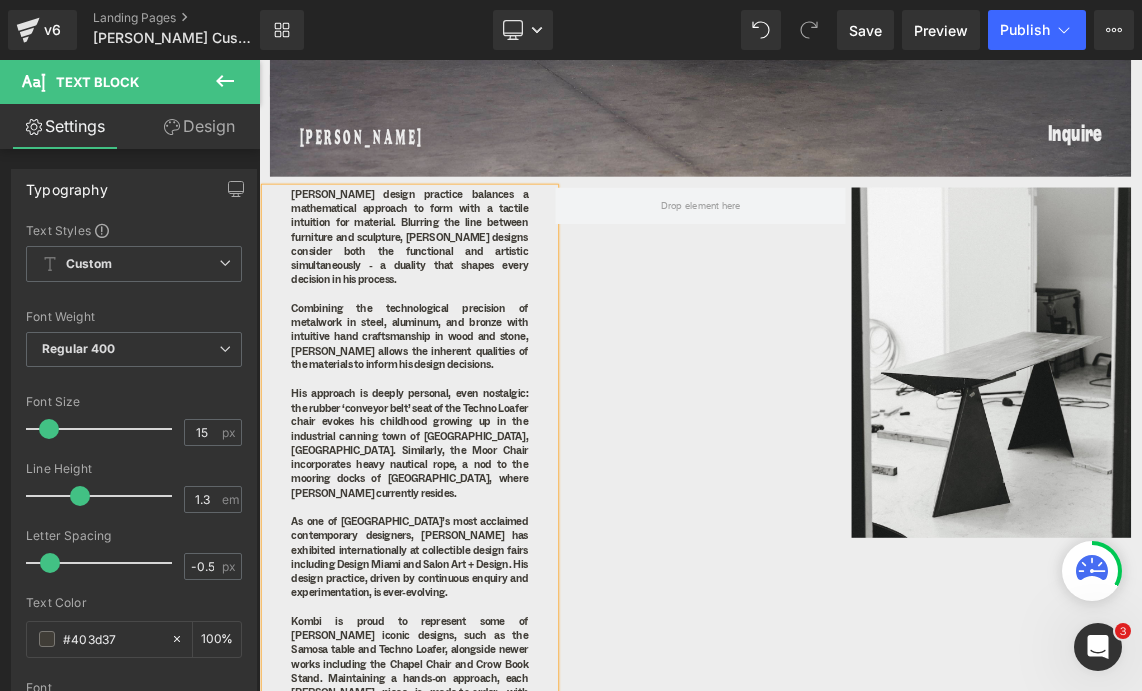 scroll, scrollTop: 691, scrollLeft: 0, axis: vertical 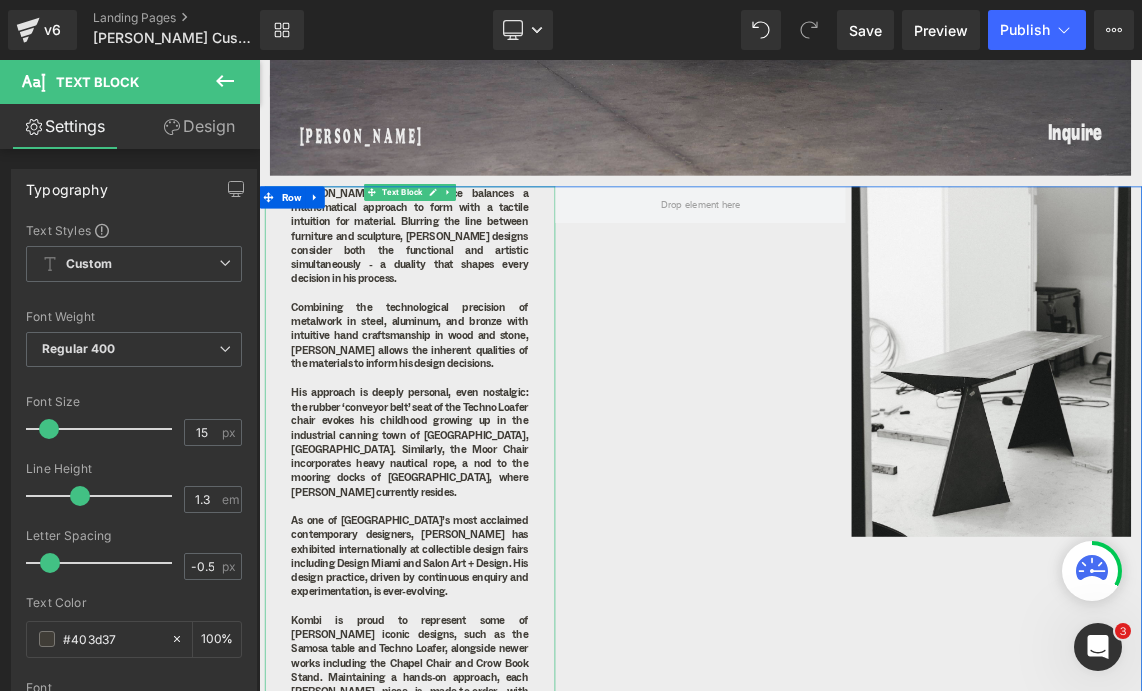 click on "His approach is deeply personal, even nostalgic: the rubber ‘conveyor belt’ seat of the Techno Loafer chair evokes his childhood growing up in the industrial canning town of Ashton, South Africa. Similarly, the Moor Chair incorporates heavy nautical rope, a nod to the mooring docks of Cape Town, where Kriel currently resides." at bounding box center (466, 584) 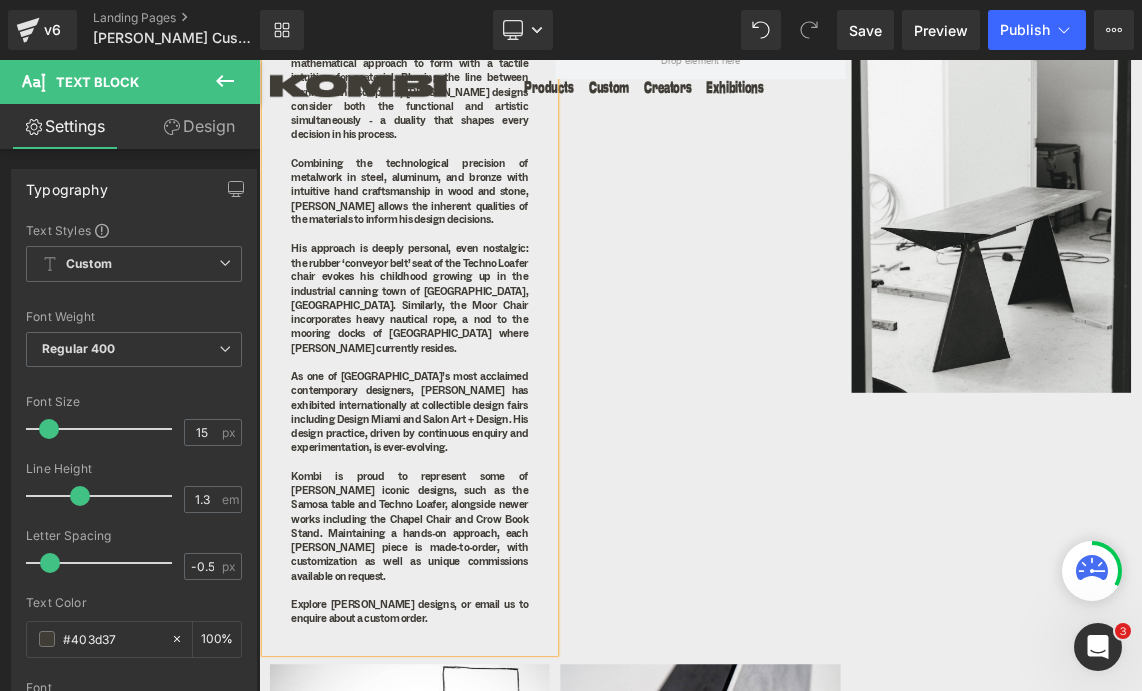 scroll, scrollTop: 893, scrollLeft: 0, axis: vertical 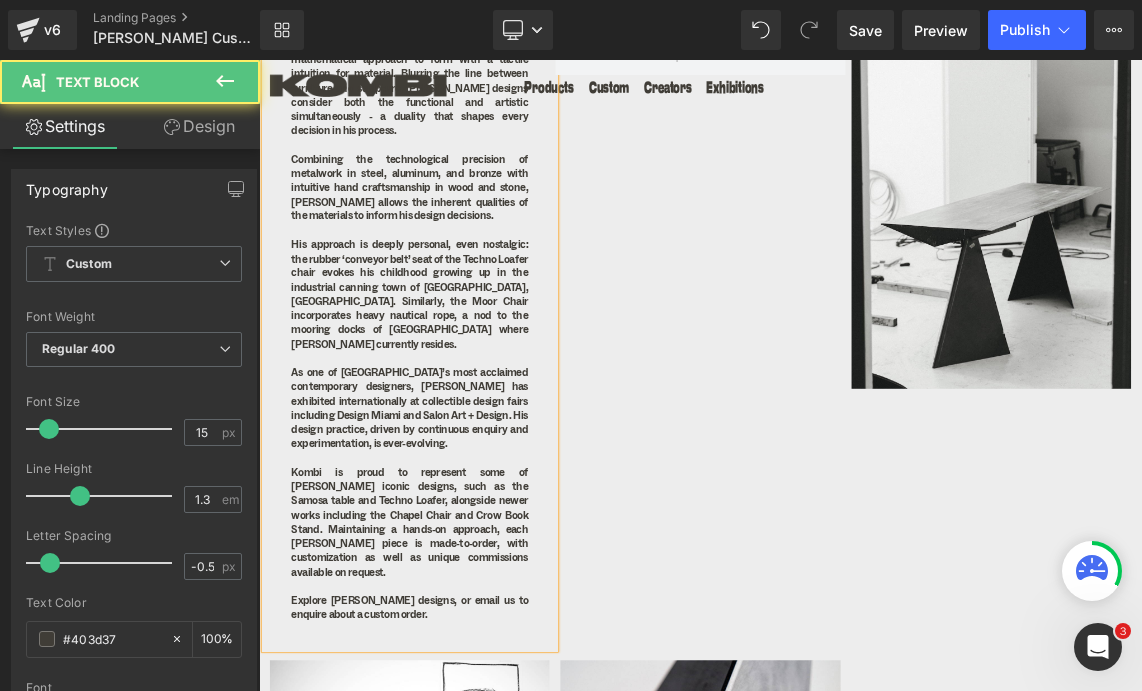 click on "Explore Xandre Kriel’s designs, or email us to enquire about a custom order." at bounding box center [466, 811] 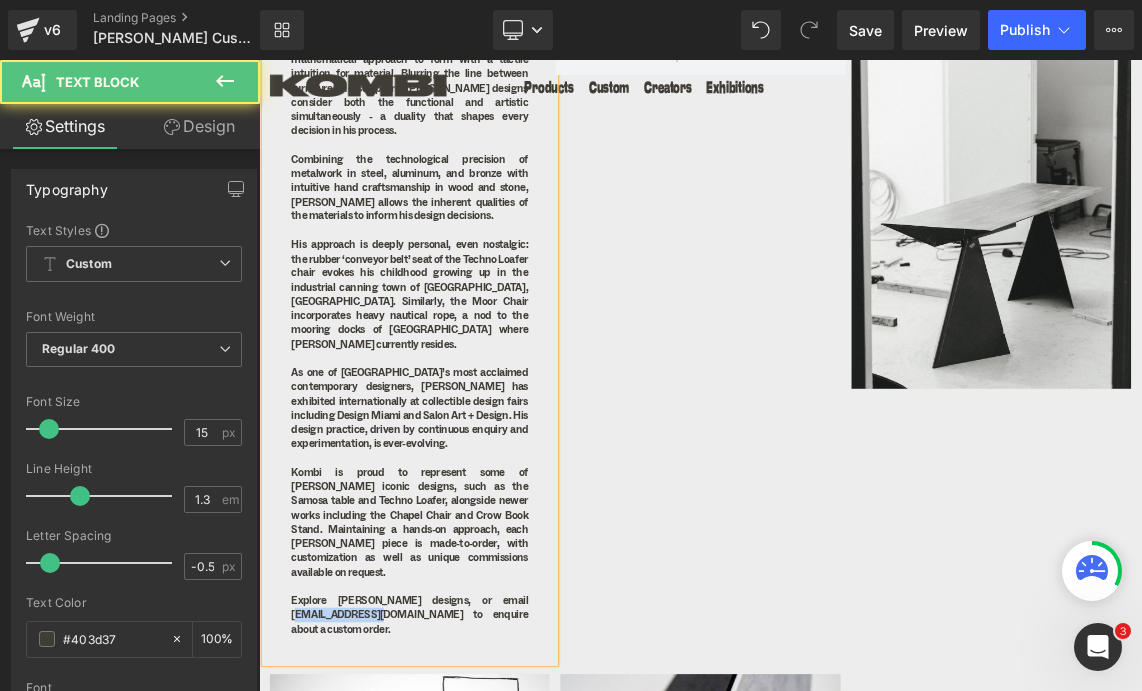 drag, startPoint x: 412, startPoint y: 781, endPoint x: 304, endPoint y: 780, distance: 108.00463 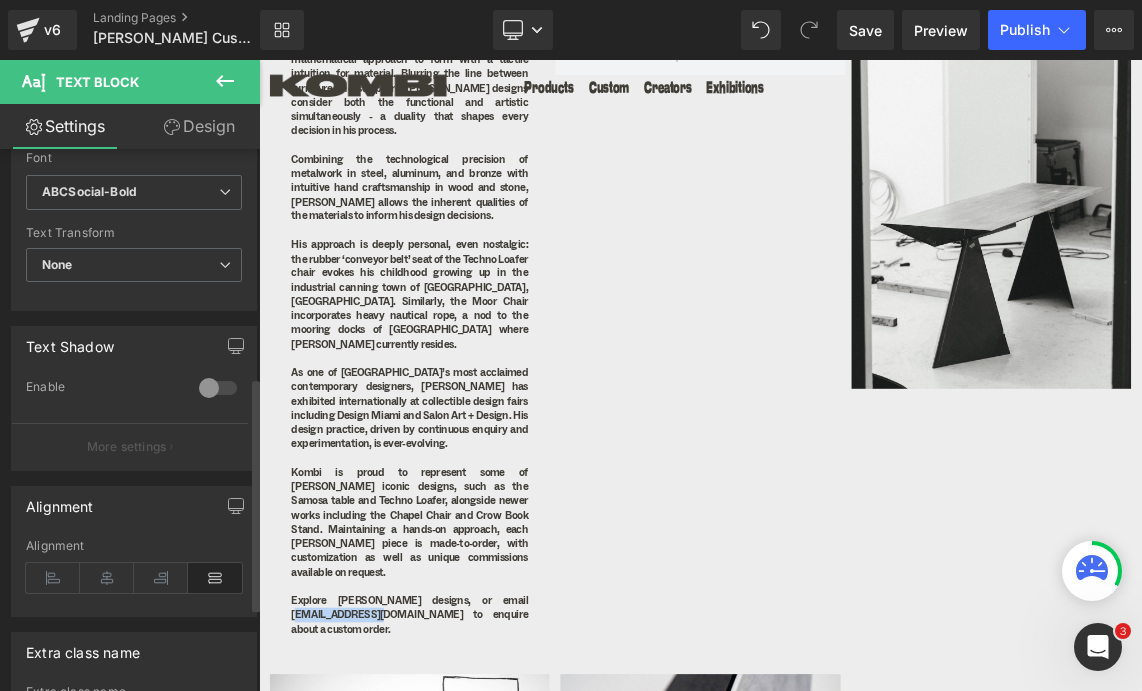 scroll, scrollTop: 531, scrollLeft: 0, axis: vertical 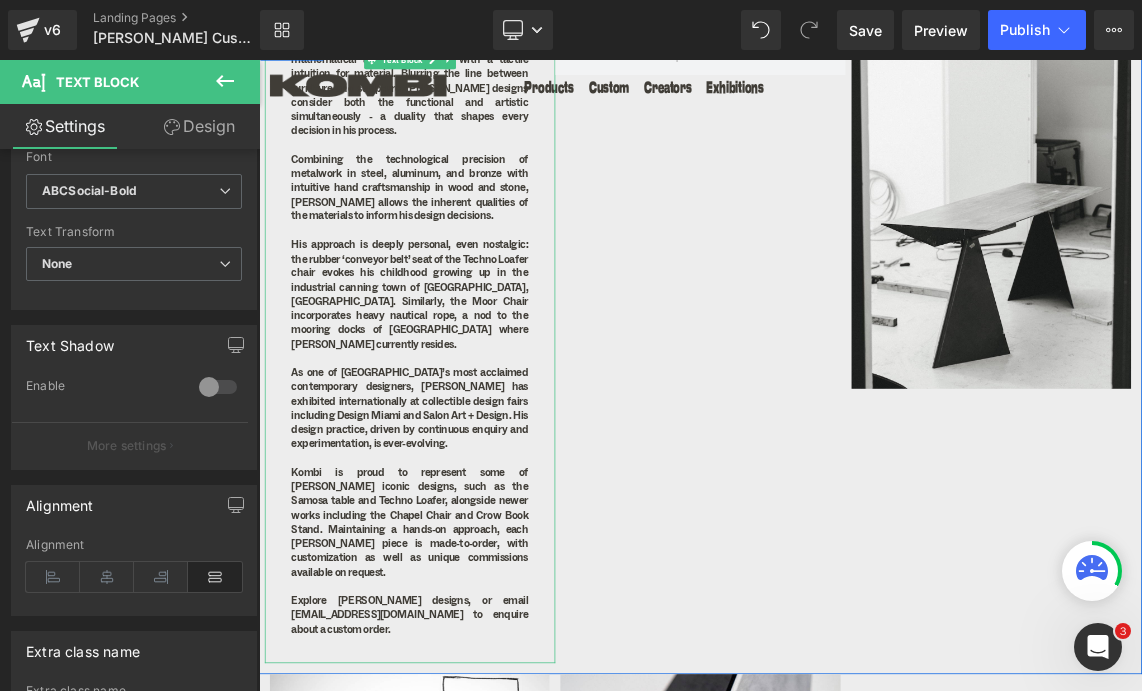 click on "Explore Xandre Kriel’s designs, or email sales@kombi.nyc to enquire about a custom order." at bounding box center (466, 821) 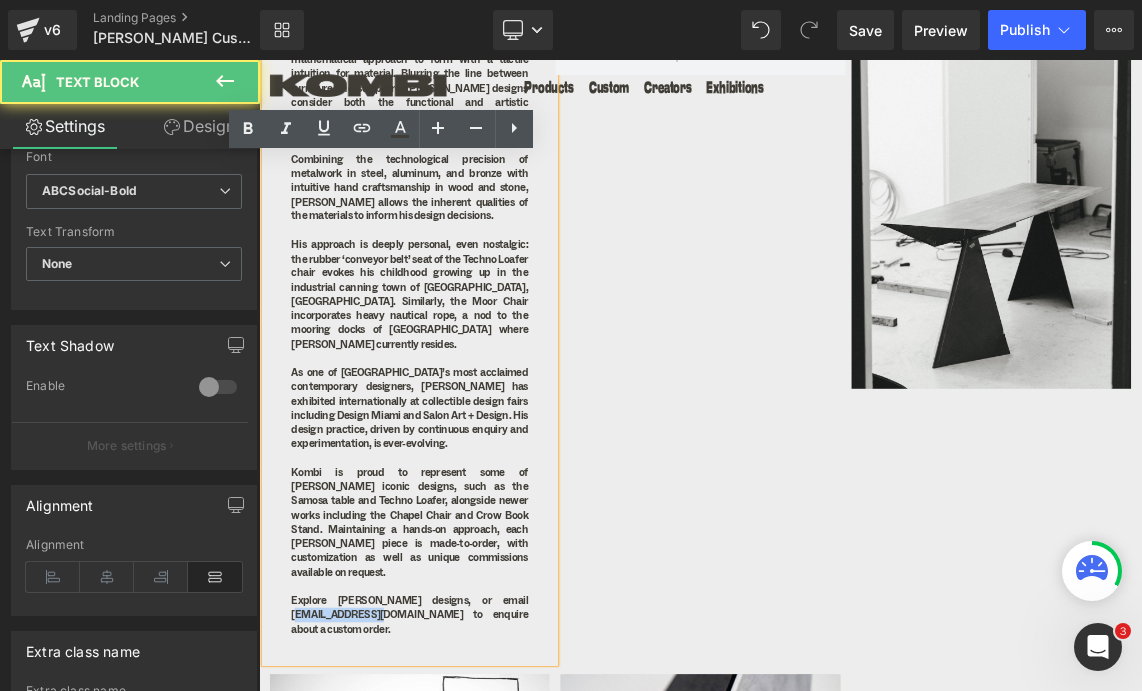 drag, startPoint x: 413, startPoint y: 779, endPoint x: 298, endPoint y: 779, distance: 115 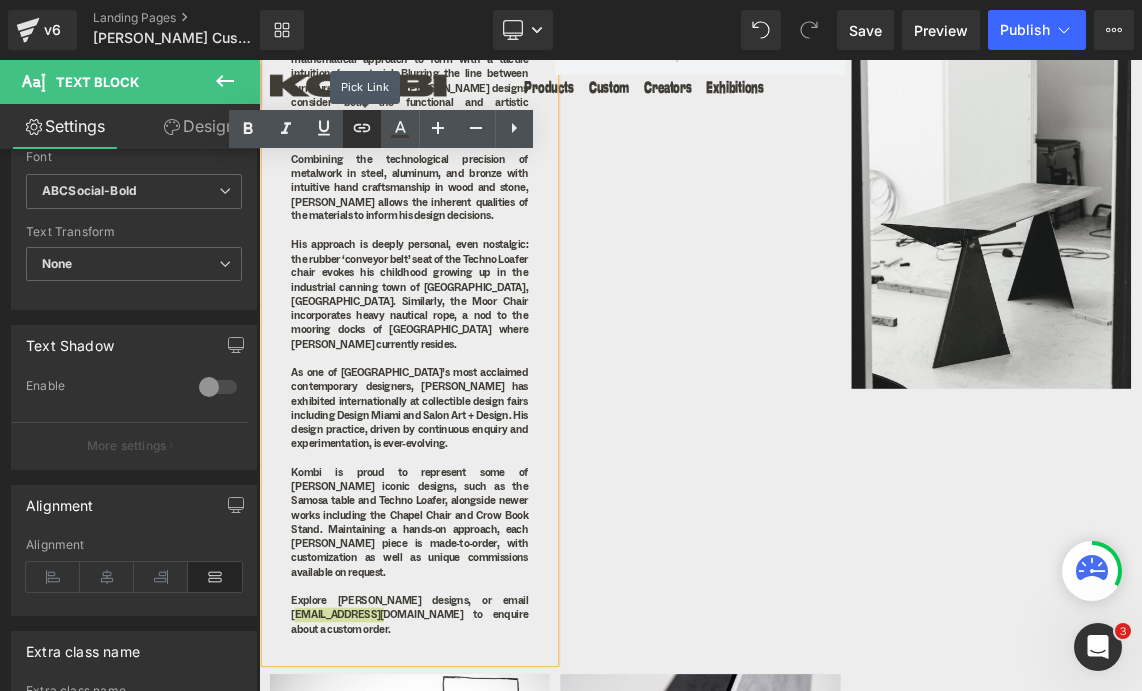 click 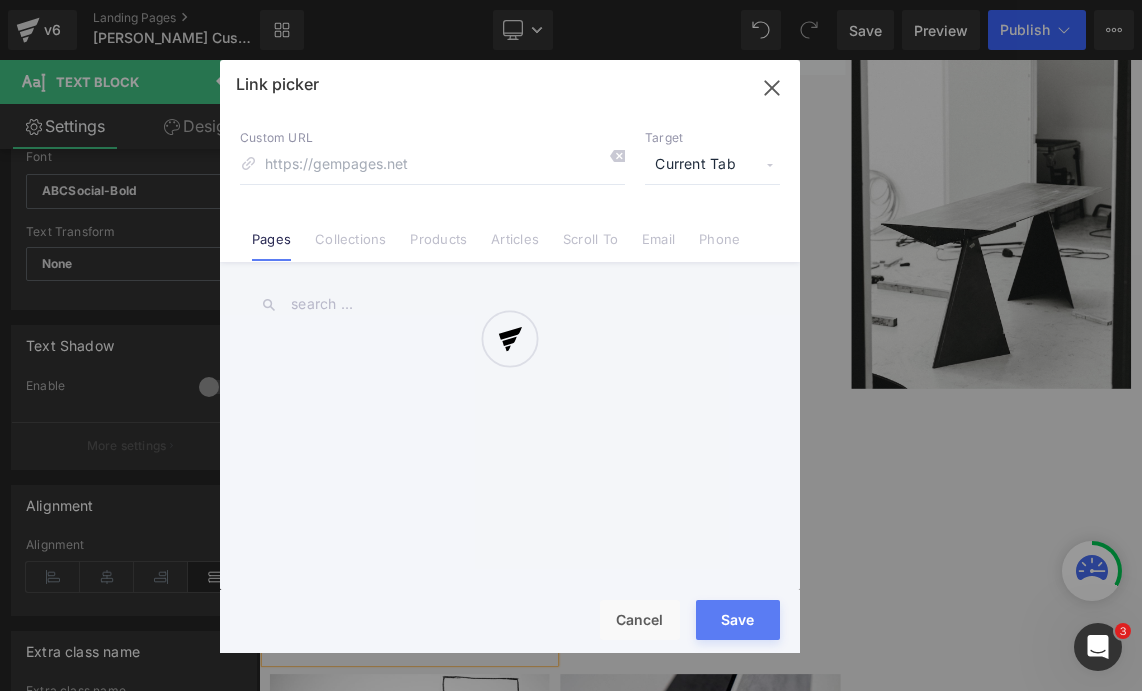 click on "You are previewing how the   will restyle your page. You can not edit Elements in Preset Preview Mode.  v6 Landing Pages Xandre Kriel Custom Orders Library Desktop Desktop Laptop Tablet Mobile Save Preview Publish Scheduled View Live Page View with current Template Save Template to Library Schedule Publish Publish Settings Shortcuts  Your page can’t be published   You've reached the maximum number of published pages on your plan  (0/0).  You need to upgrade your plan or unpublish all your pages to get 1 publish slot.   Unpublish pages   Upgrade plan  Elements Global Style Base Row  rows, columns, layouts, div Heading  headings, titles, h1,h2,h3,h4,h5,h6 Text Block  texts, paragraphs, contents, blocks Image  images, photos, alts, uploads Icon  icons, symbols Button  button, call to action, cta Separator  separators, dividers, horizontal lines Liquid  liquid, custom code, html, javascript, css, reviews, apps, applications, embeded, iframe Banner Parallax  Hero Banner  Stack Tabs  Carousel  Pricing  List app" at bounding box center (571, 0) 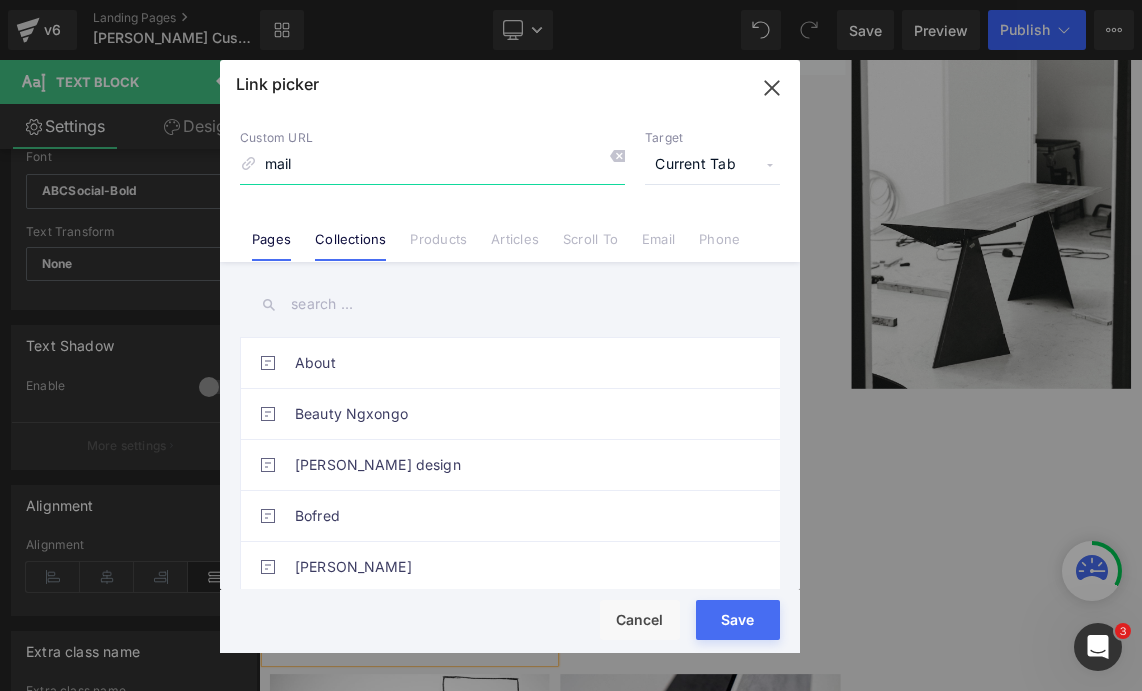 type on "mailto:sales@kombi.nyc" 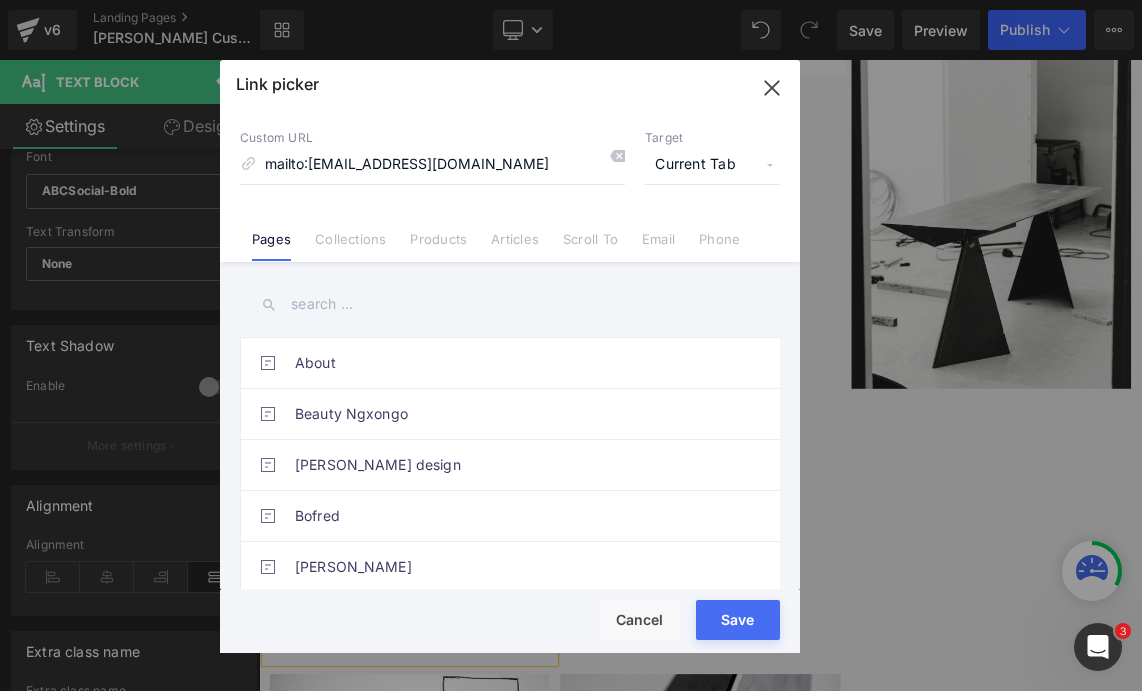click on "Current Tab" at bounding box center [712, 165] 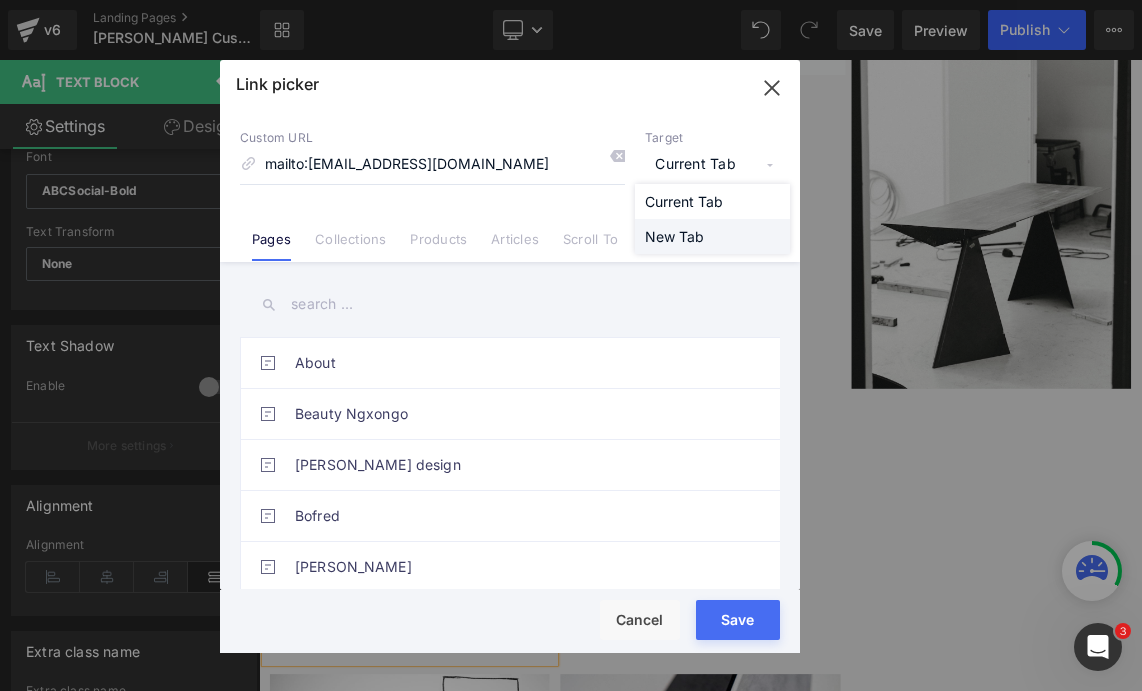 click on "New Tab" at bounding box center (712, 236) 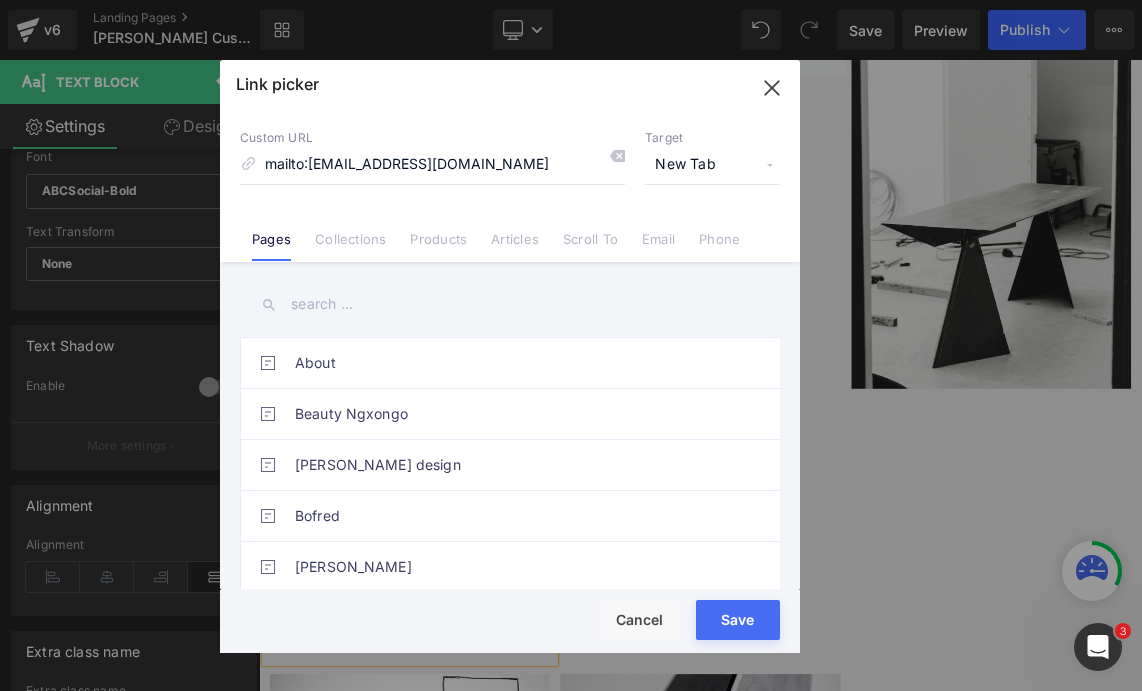drag, startPoint x: 744, startPoint y: 618, endPoint x: 665, endPoint y: 765, distance: 166.8832 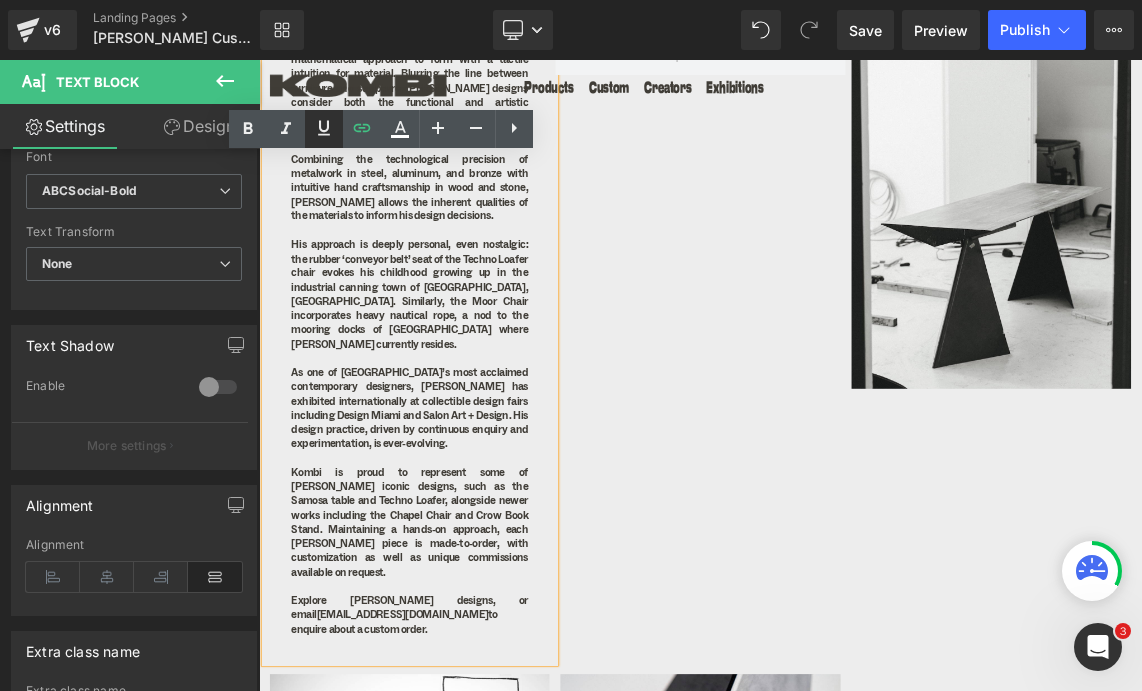 drag, startPoint x: 319, startPoint y: 128, endPoint x: 89, endPoint y: 151, distance: 231.14714 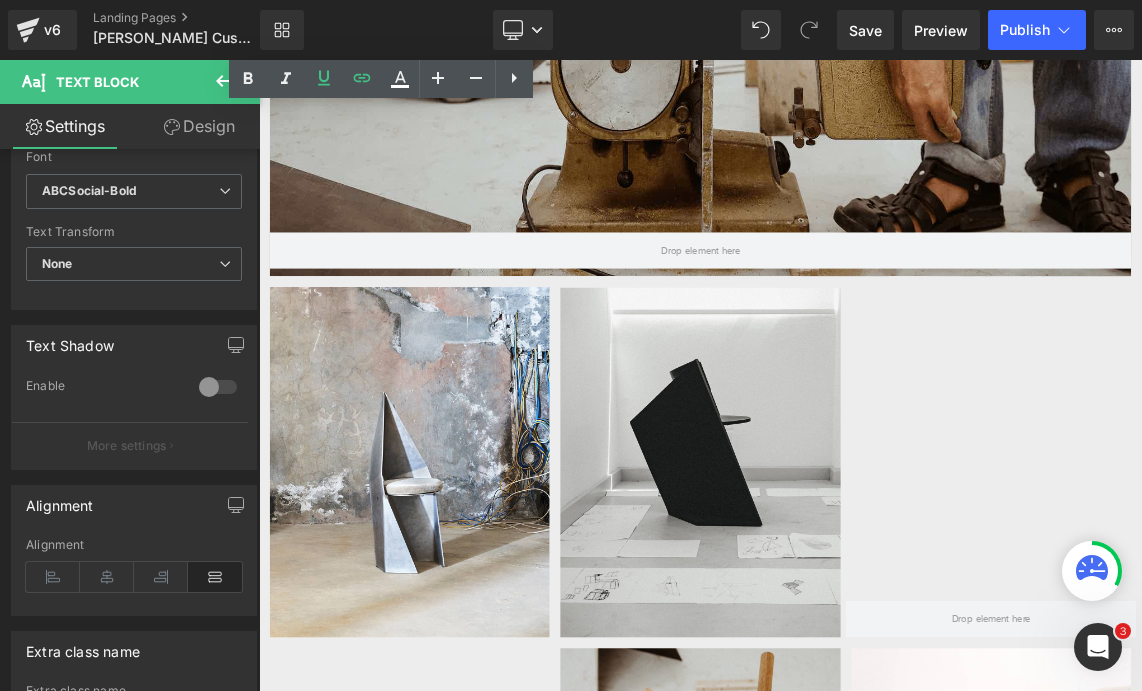 scroll, scrollTop: 3333, scrollLeft: 0, axis: vertical 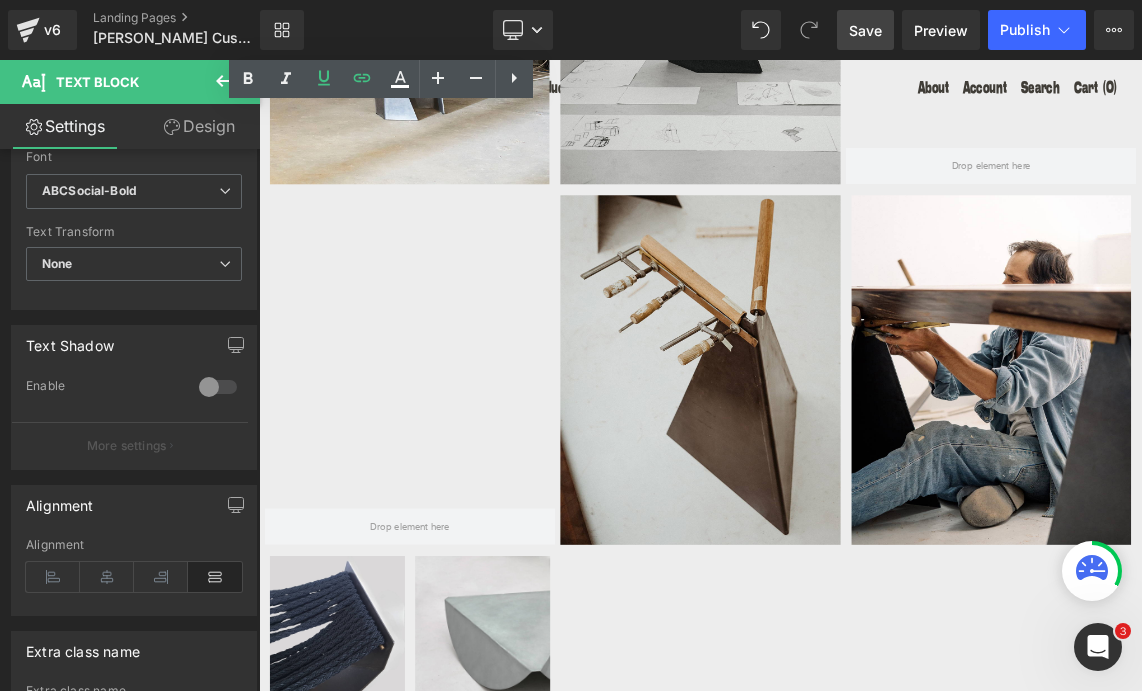 click on "Save" at bounding box center (865, 30) 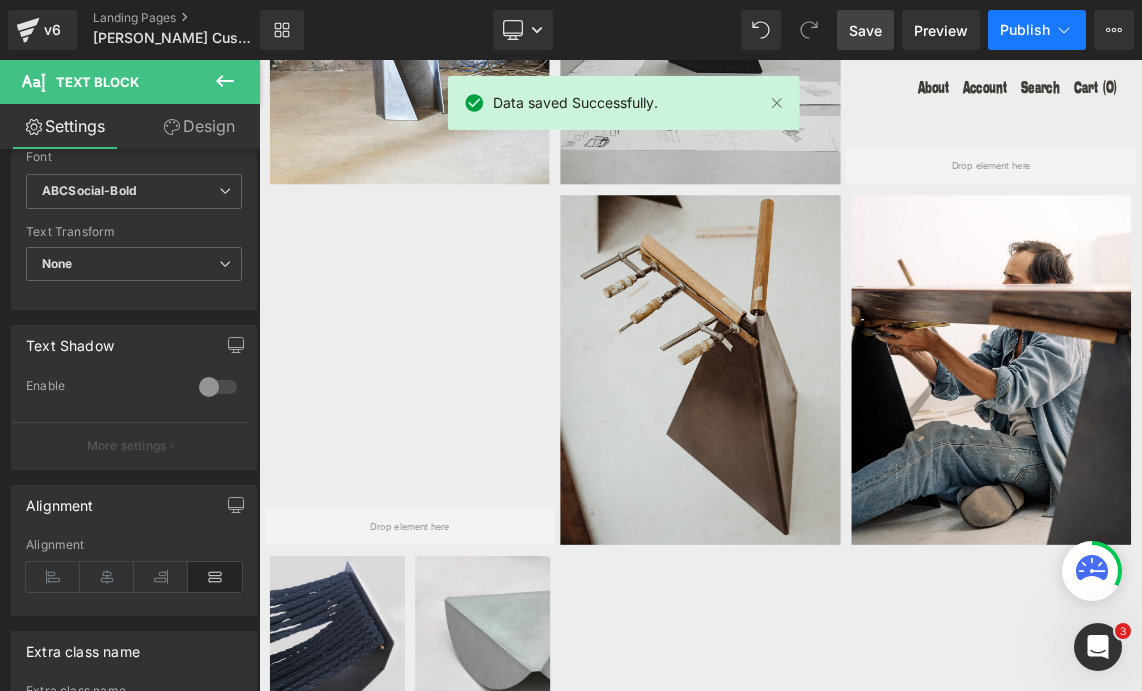 click on "Publish" at bounding box center (1025, 30) 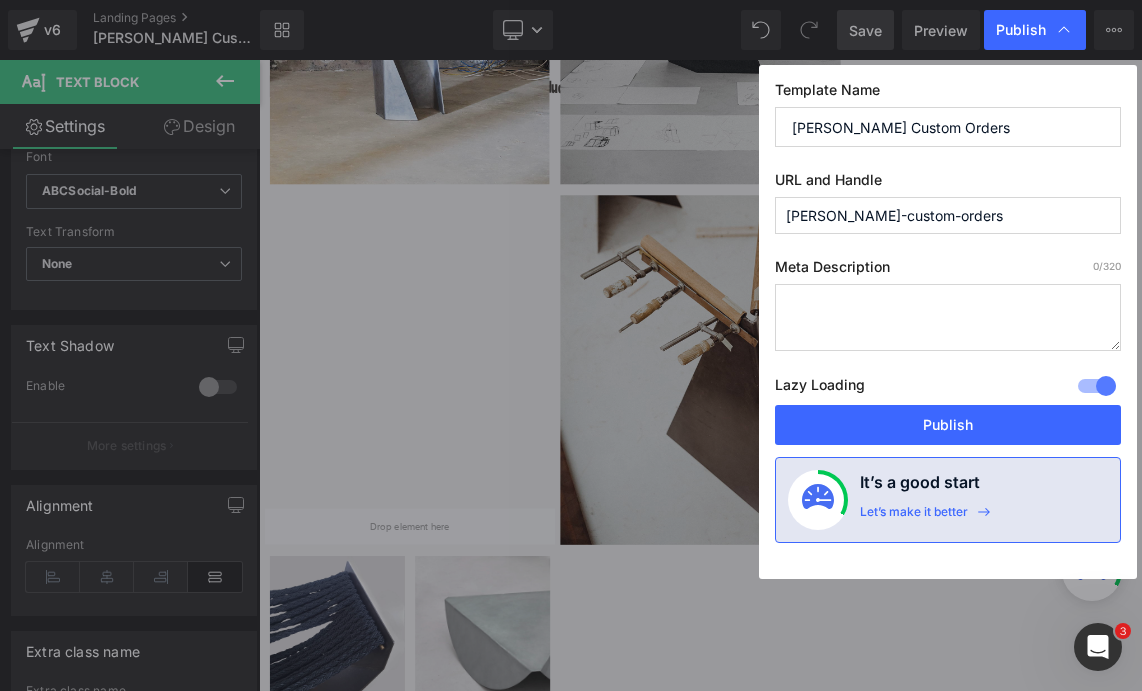 drag, startPoint x: 921, startPoint y: 218, endPoint x: 991, endPoint y: 211, distance: 70.34913 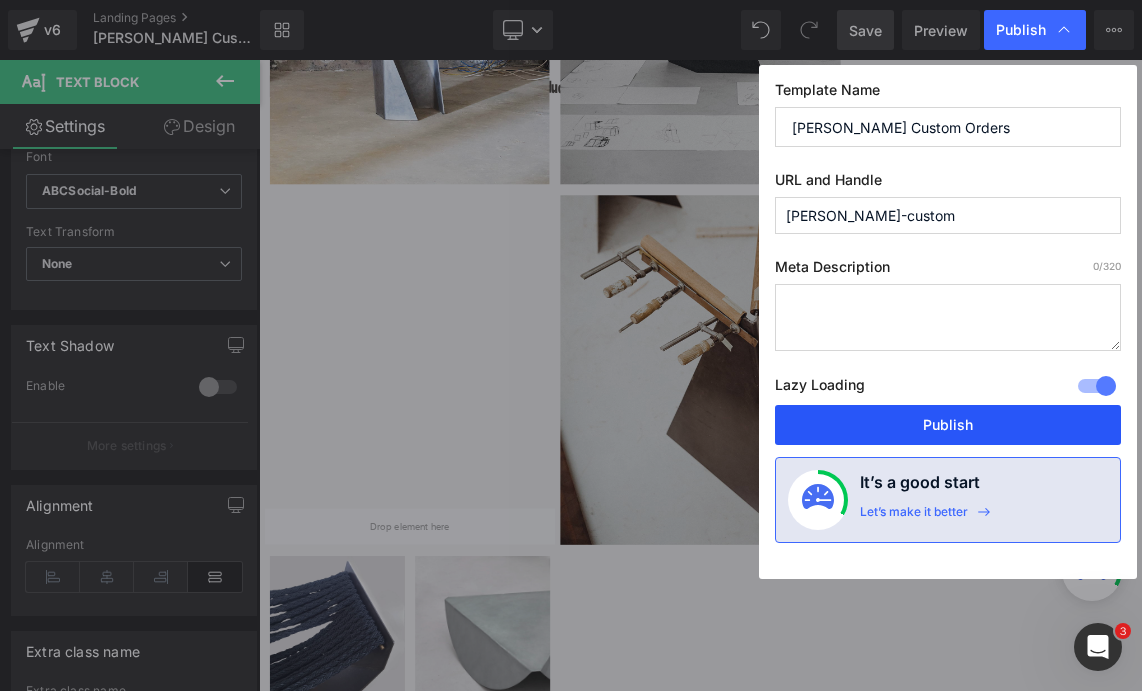 type on "xandre-kriel-custom" 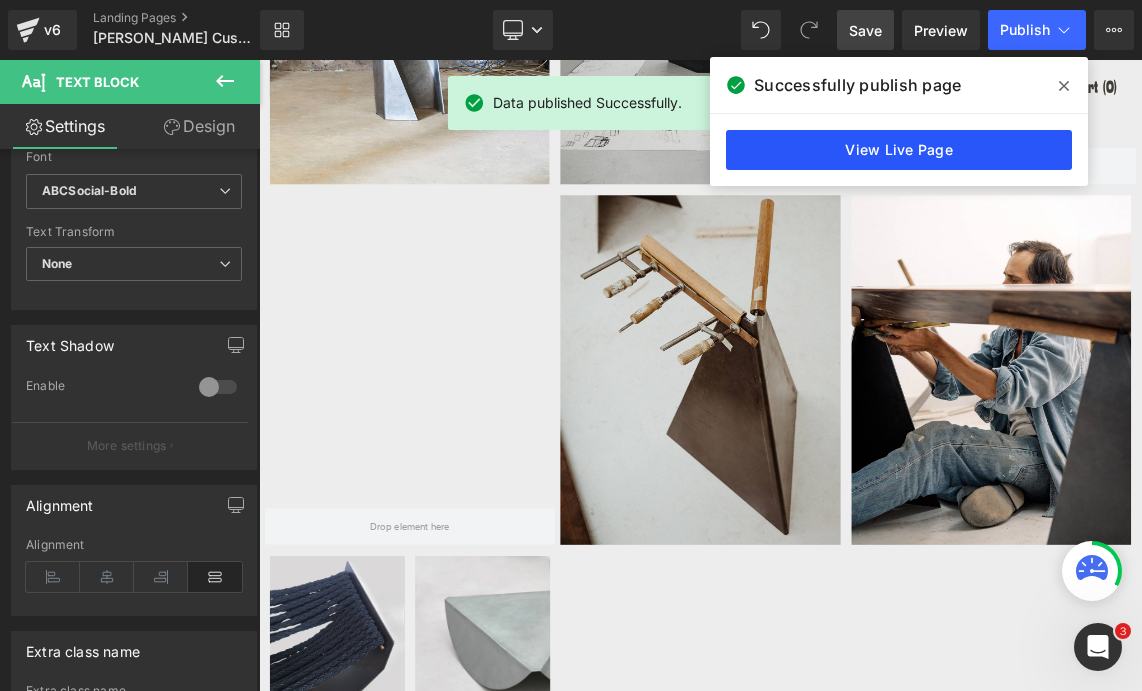 click on "View Live Page" at bounding box center (899, 150) 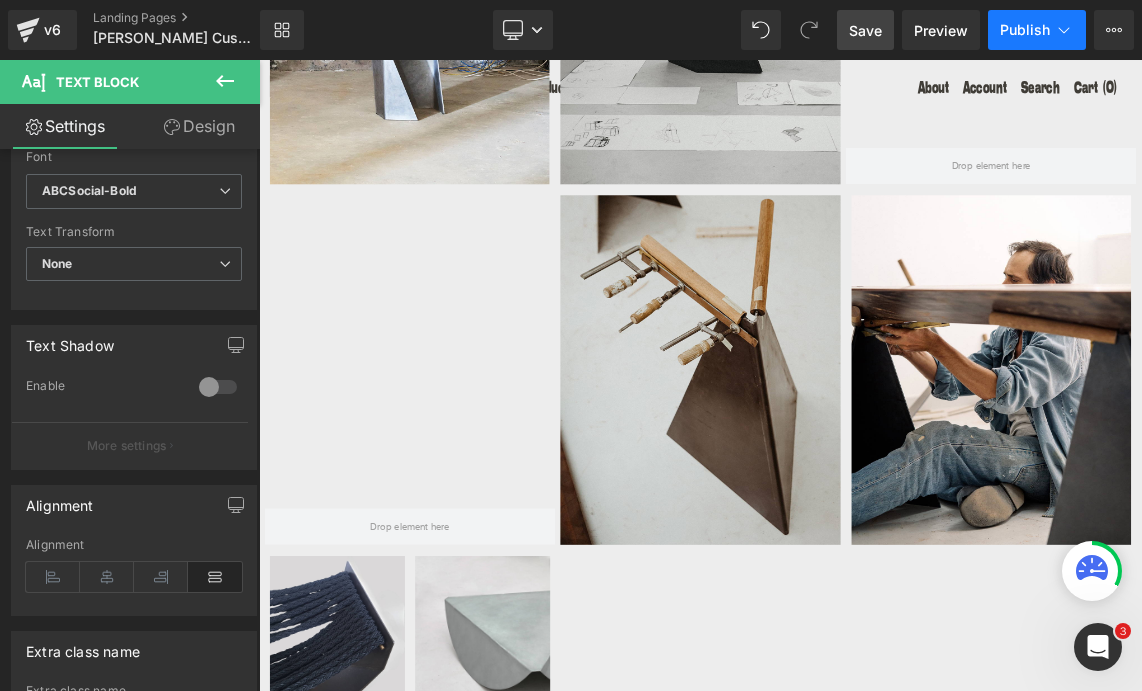 click on "Publish" at bounding box center (1025, 30) 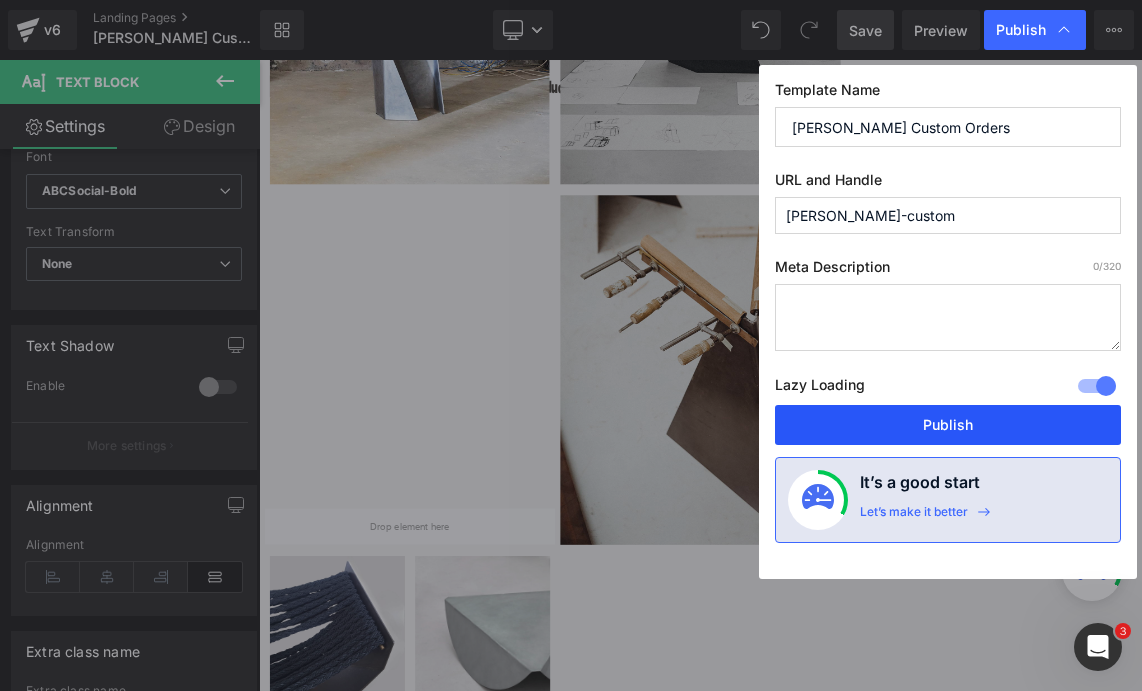 click on "Publish" at bounding box center (948, 425) 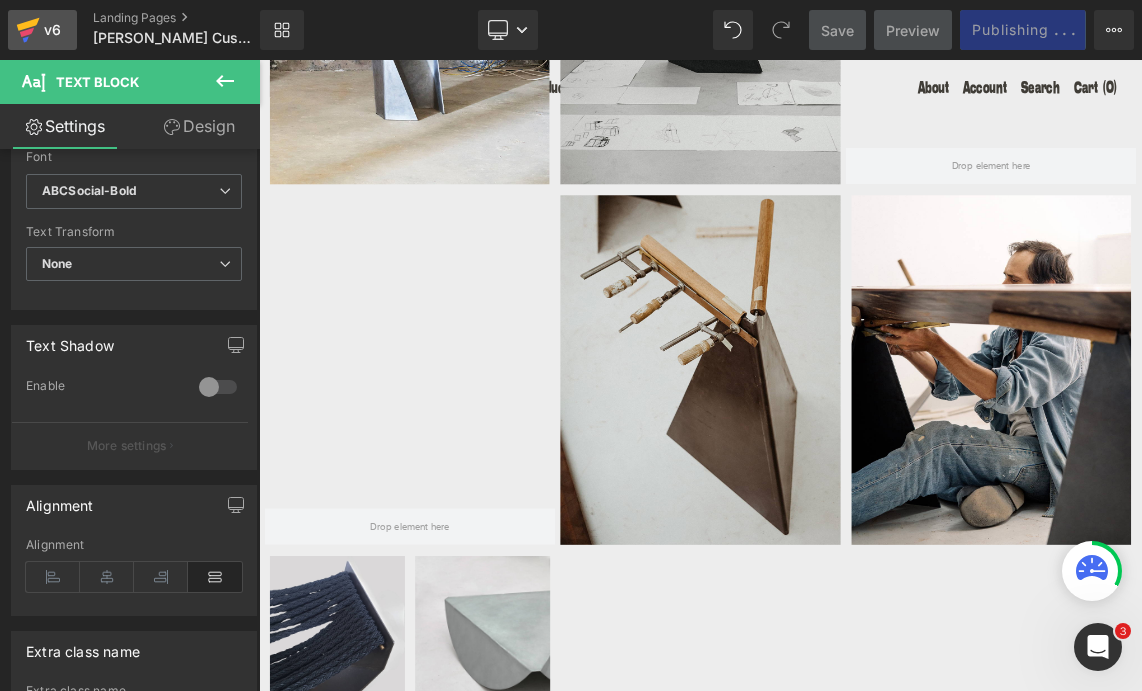 click 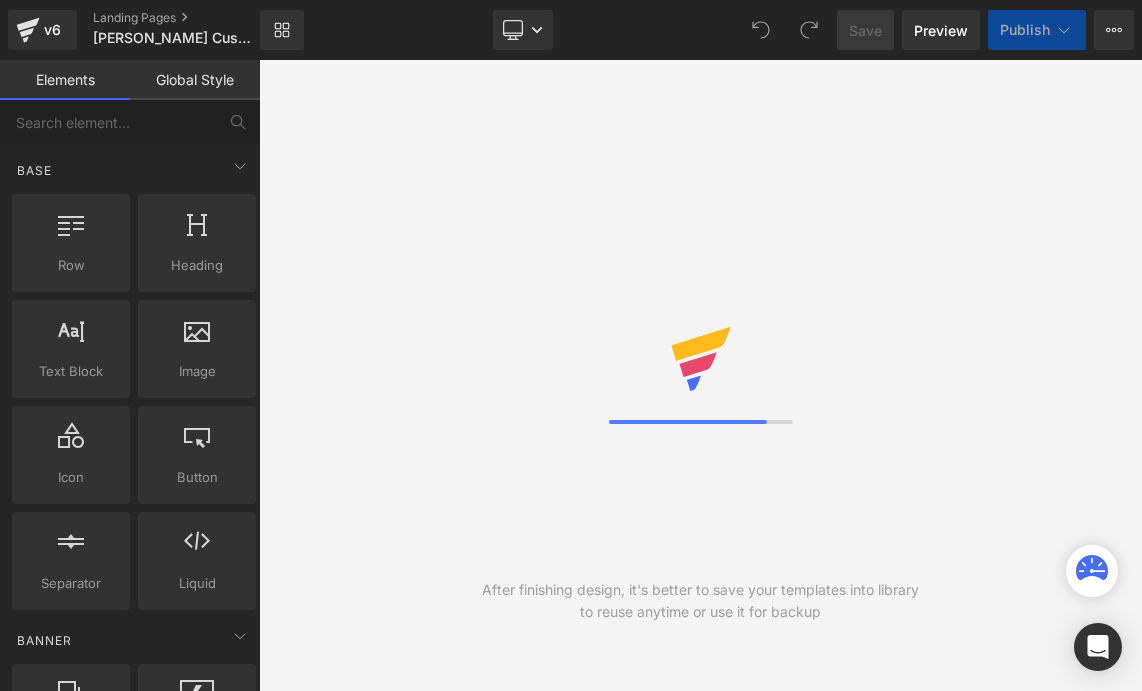 scroll, scrollTop: 0, scrollLeft: 0, axis: both 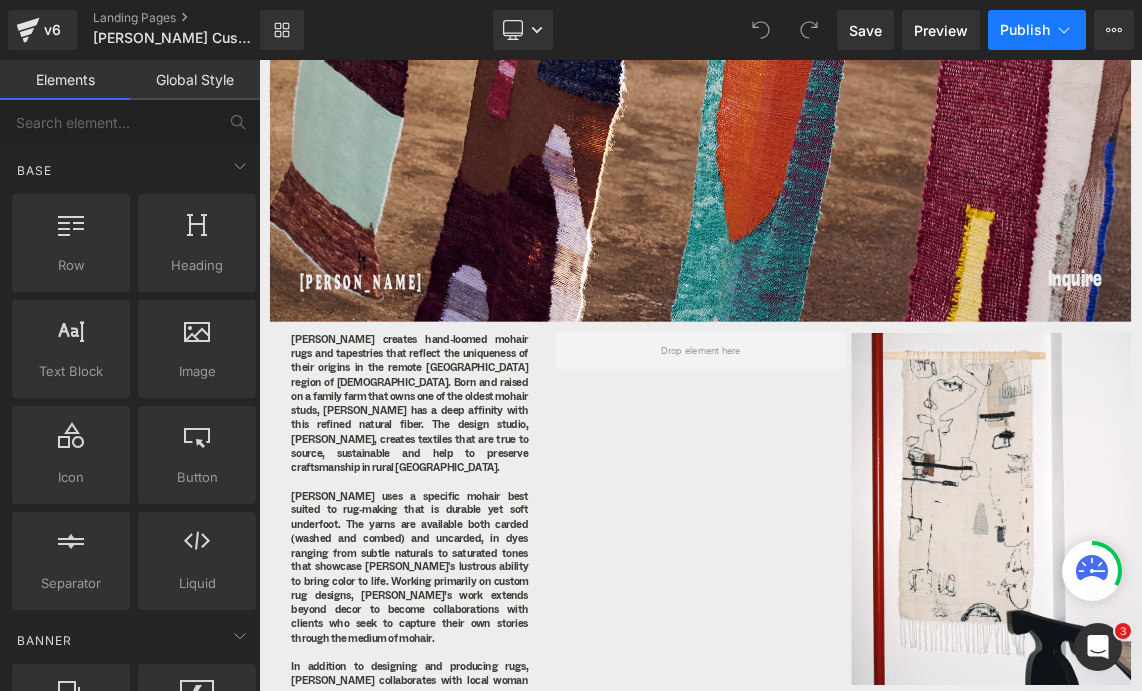 click on "Publish" at bounding box center [1025, 30] 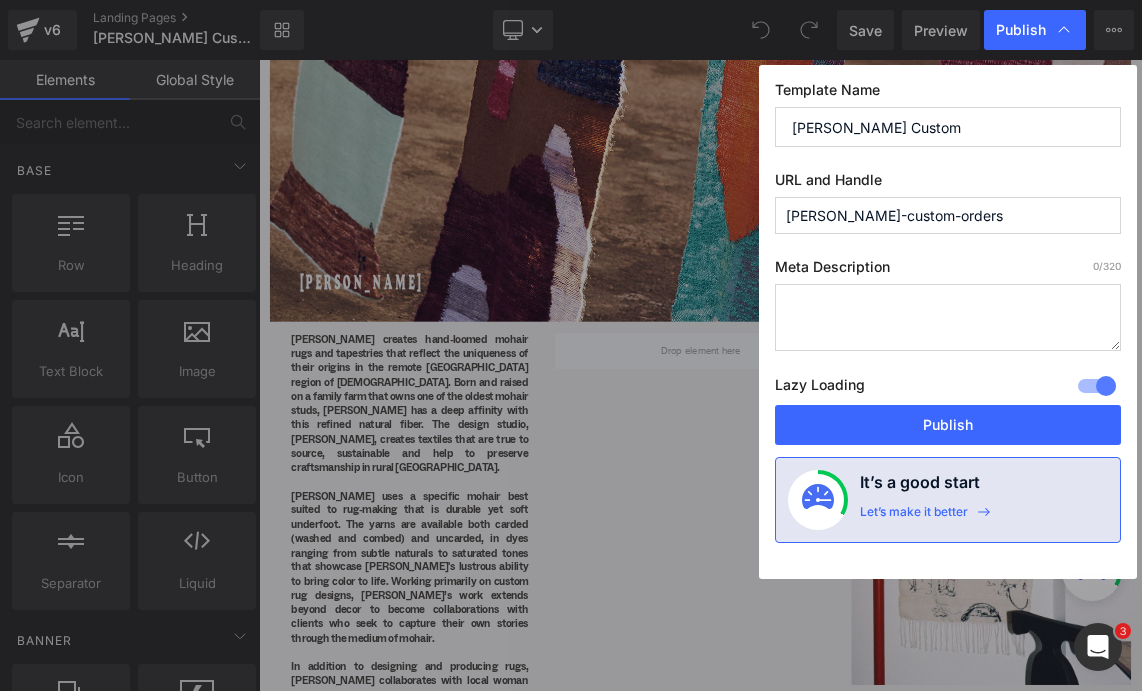 drag, startPoint x: 915, startPoint y: 216, endPoint x: 990, endPoint y: 211, distance: 75.16648 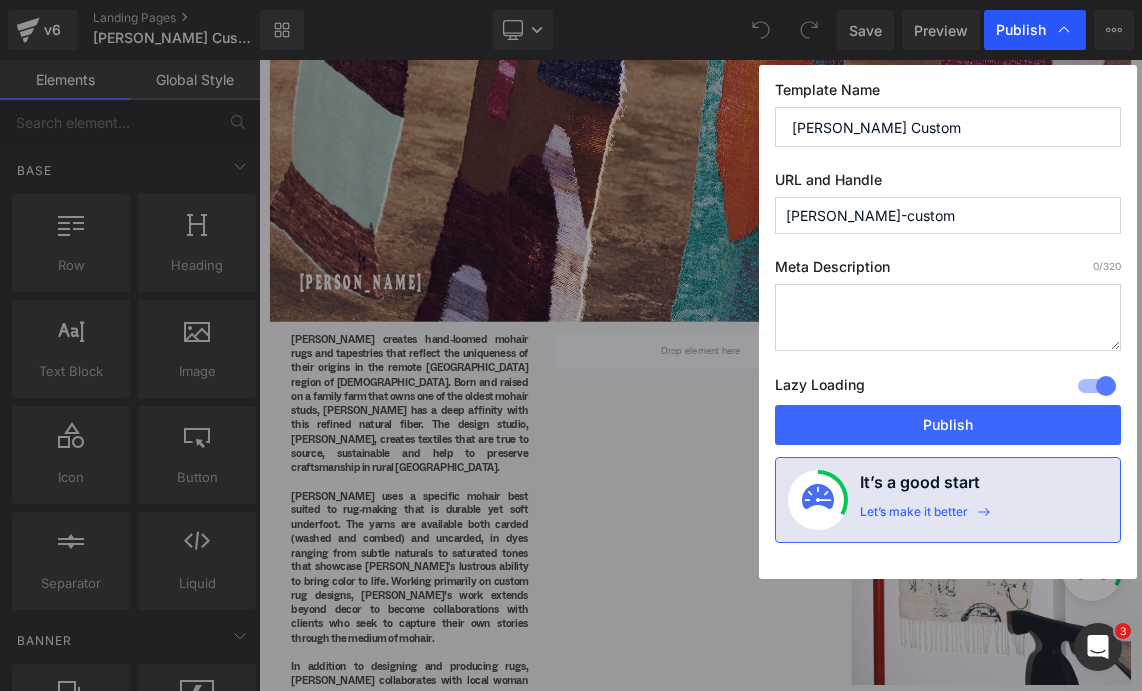 type on "[PERSON_NAME]-custom" 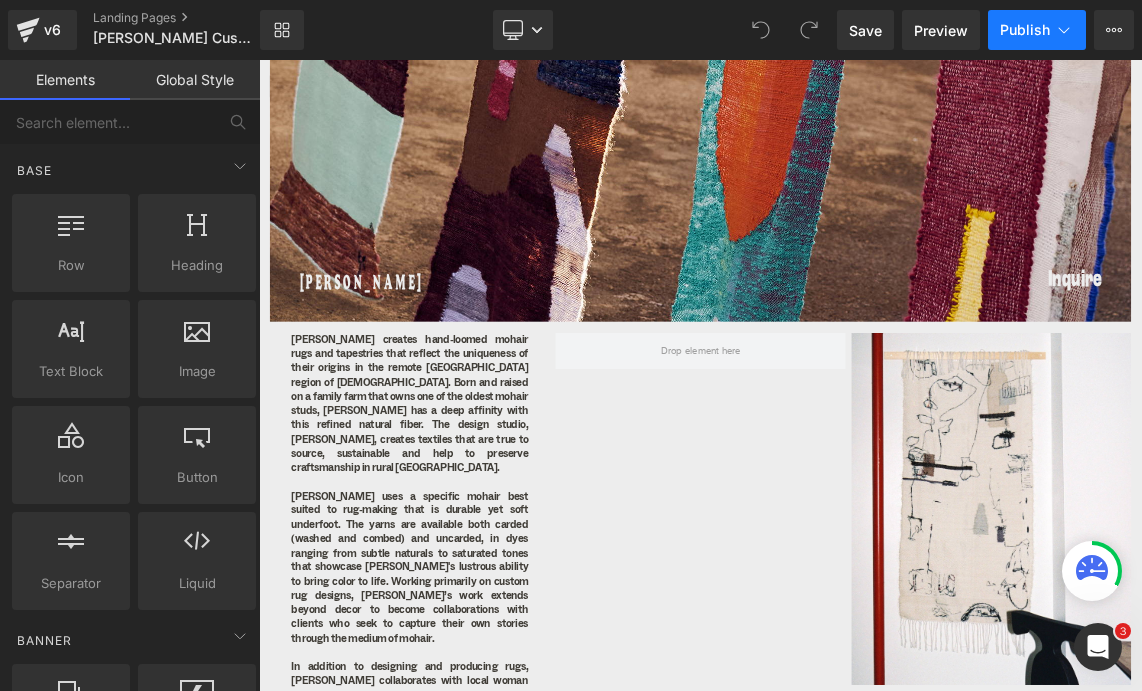 click on "Publish" at bounding box center [1025, 30] 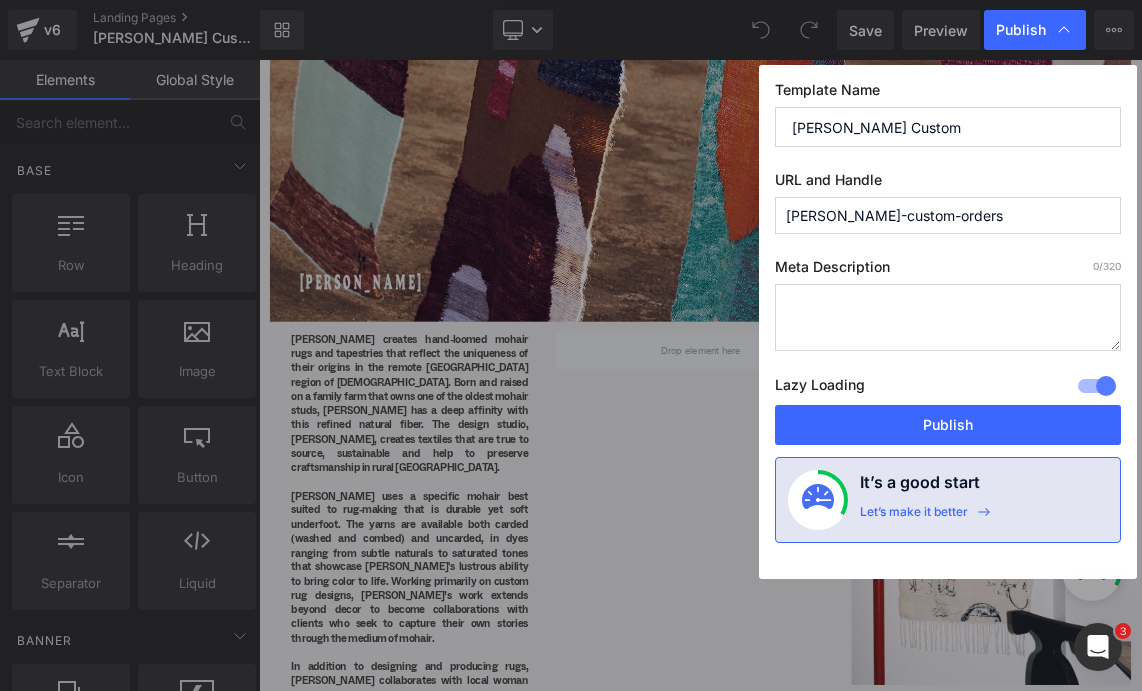 click on "[PERSON_NAME]-custom-orders" at bounding box center (948, 215) 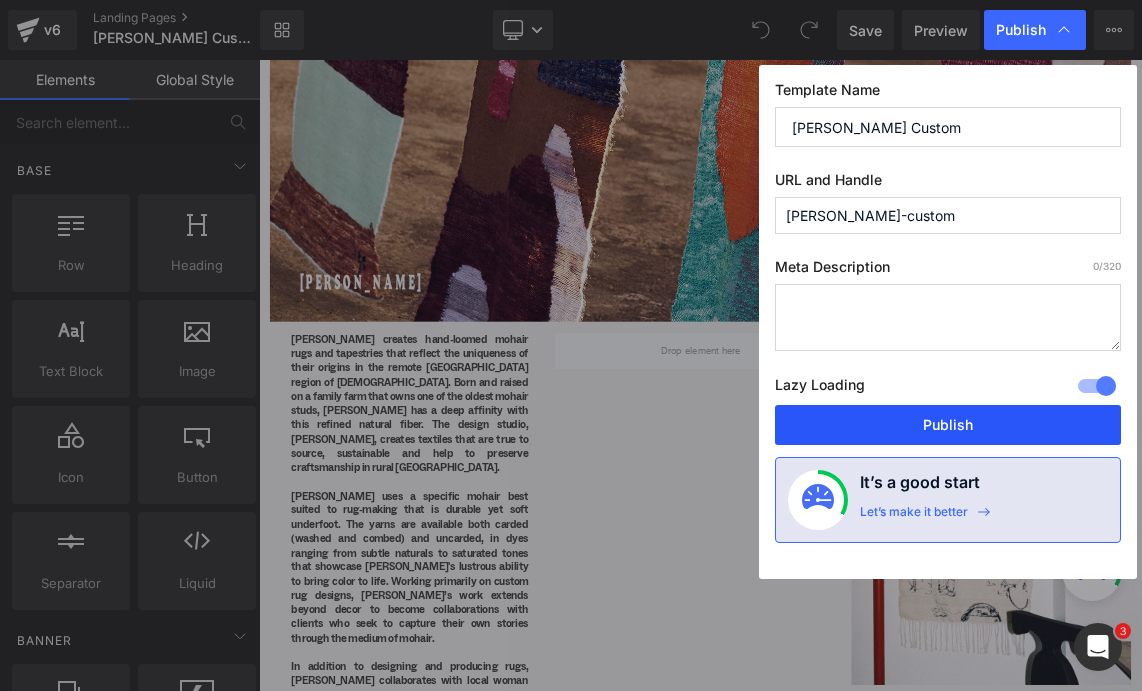 type on "[PERSON_NAME]-custom" 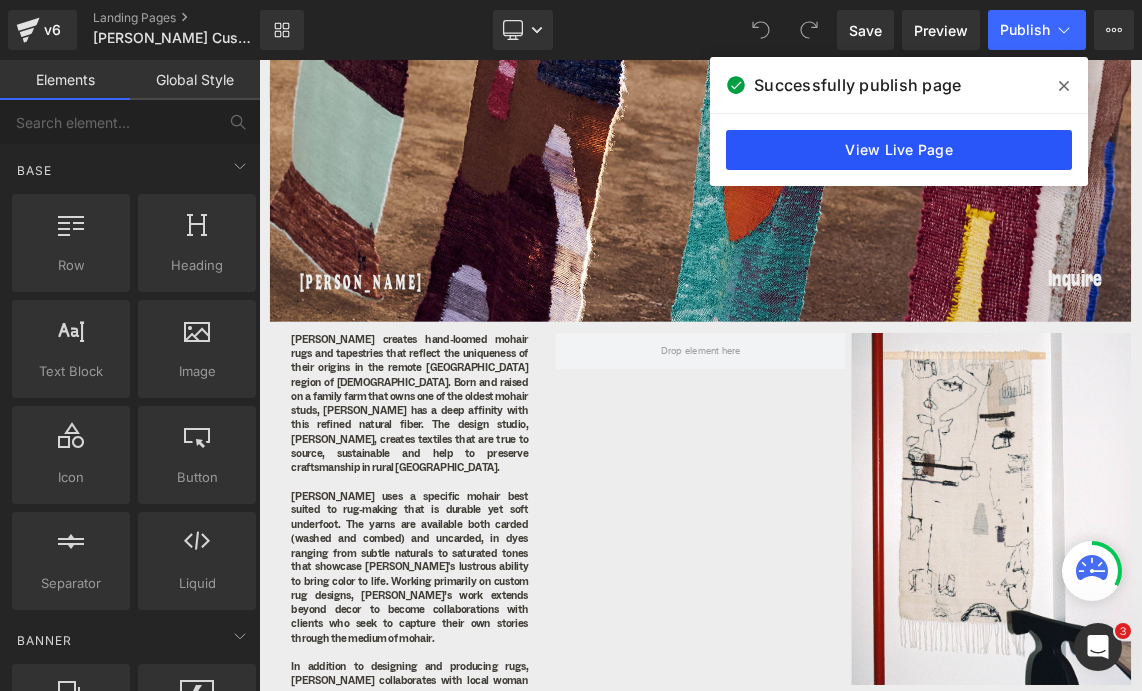 click on "View Live Page" at bounding box center [899, 150] 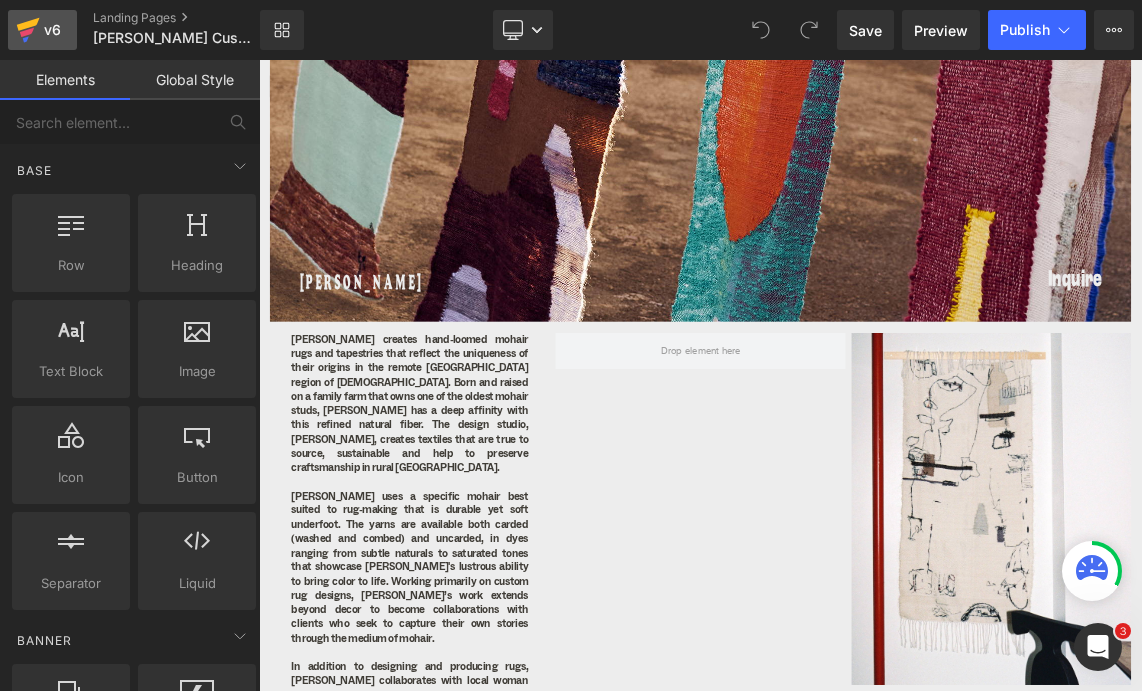 click on "v6" at bounding box center (52, 30) 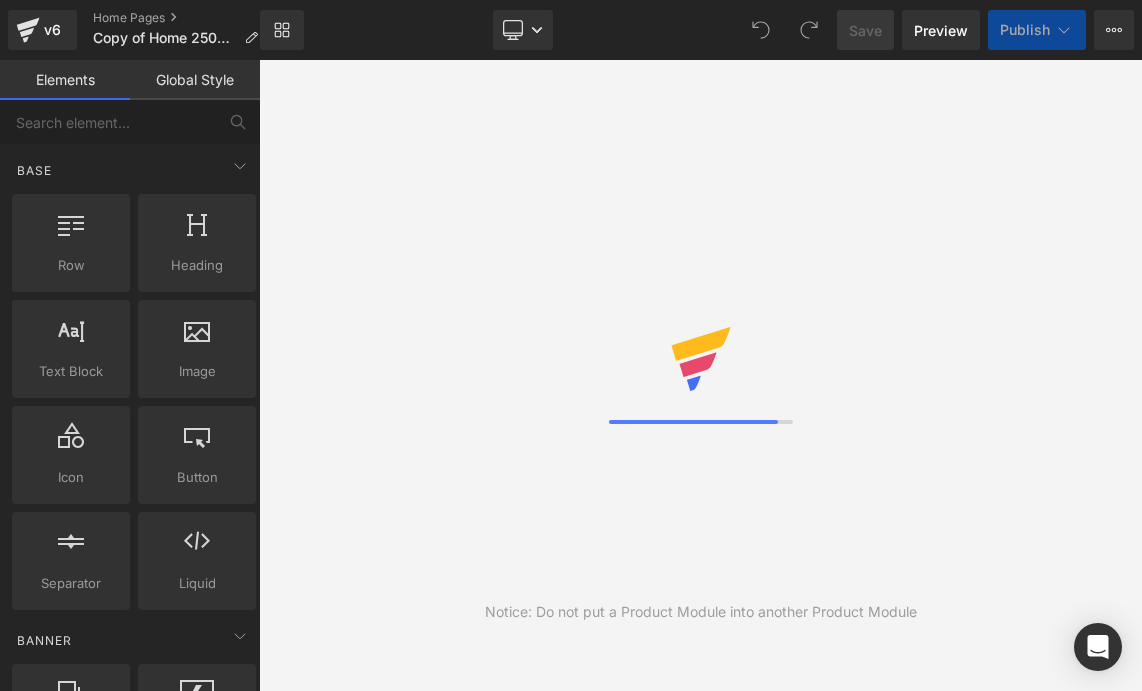 scroll, scrollTop: 0, scrollLeft: 0, axis: both 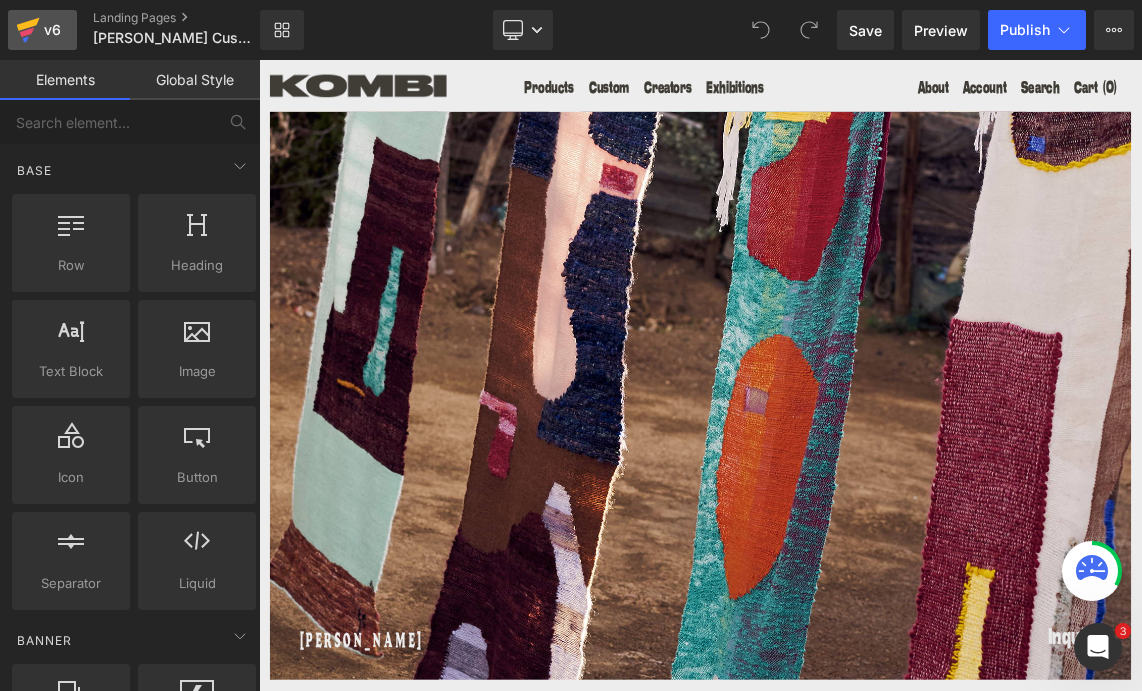 click 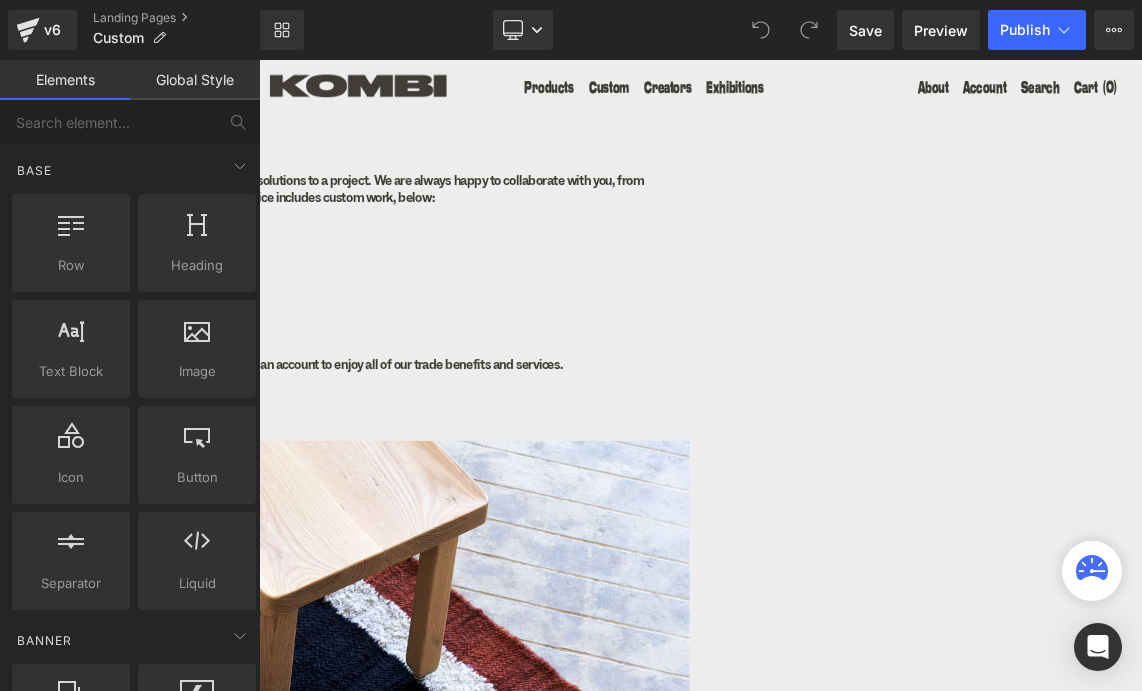 scroll, scrollTop: 0, scrollLeft: 0, axis: both 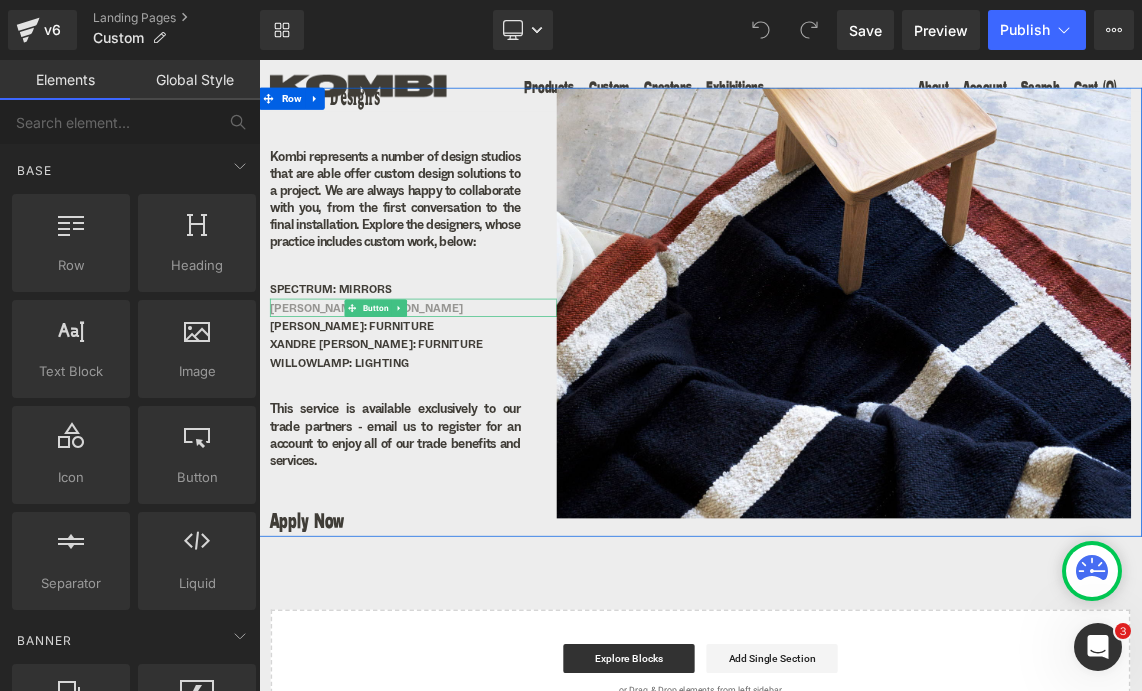 click on "[PERSON_NAME]: [PERSON_NAME]" at bounding box center [406, 400] 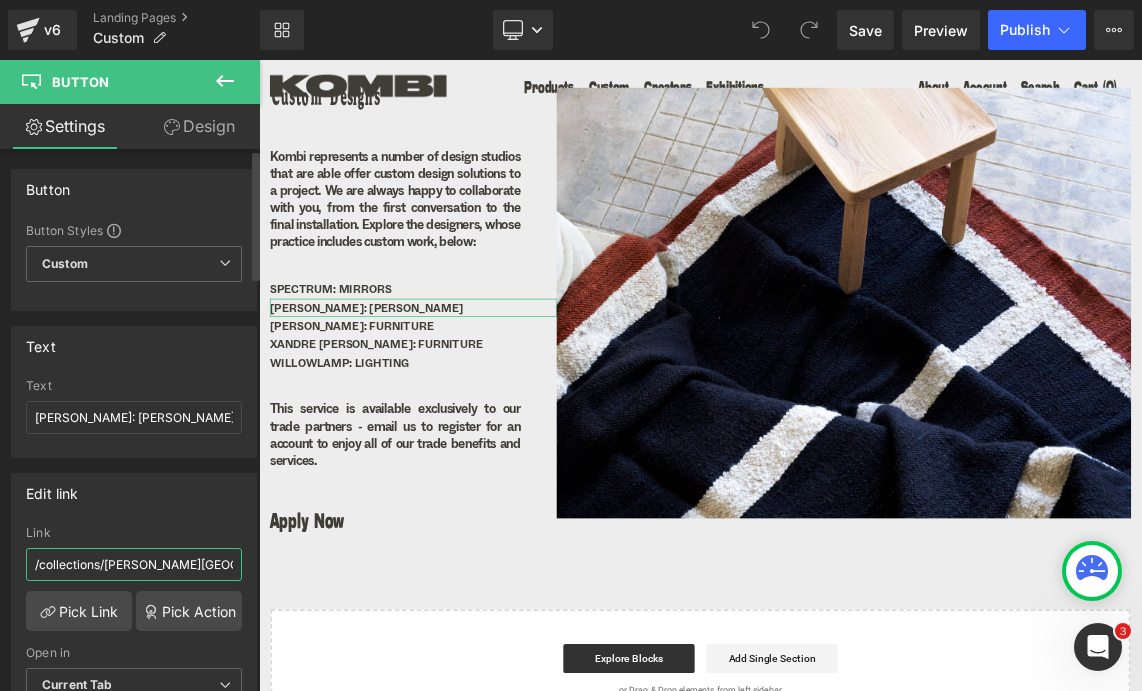 click on "/collections/frances-van-hasselt" at bounding box center [134, 564] 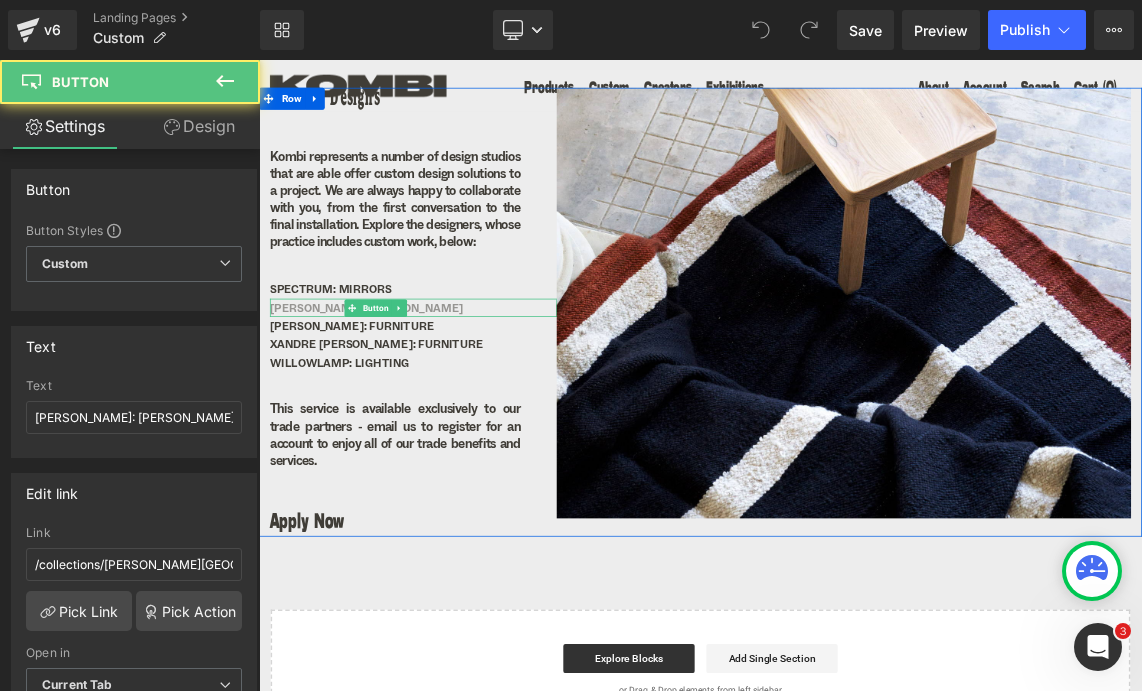 click on "[PERSON_NAME]: [PERSON_NAME]" at bounding box center (406, 400) 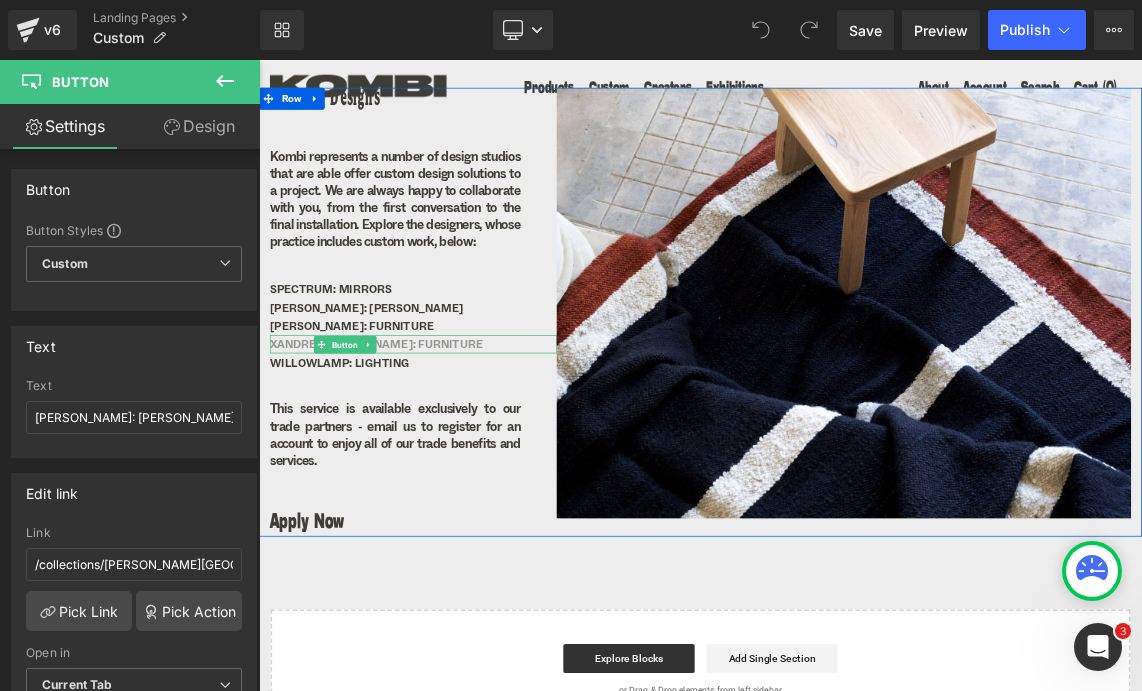 click on "XANDRE [PERSON_NAME]: FURNITURE" at bounding box center (420, 450) 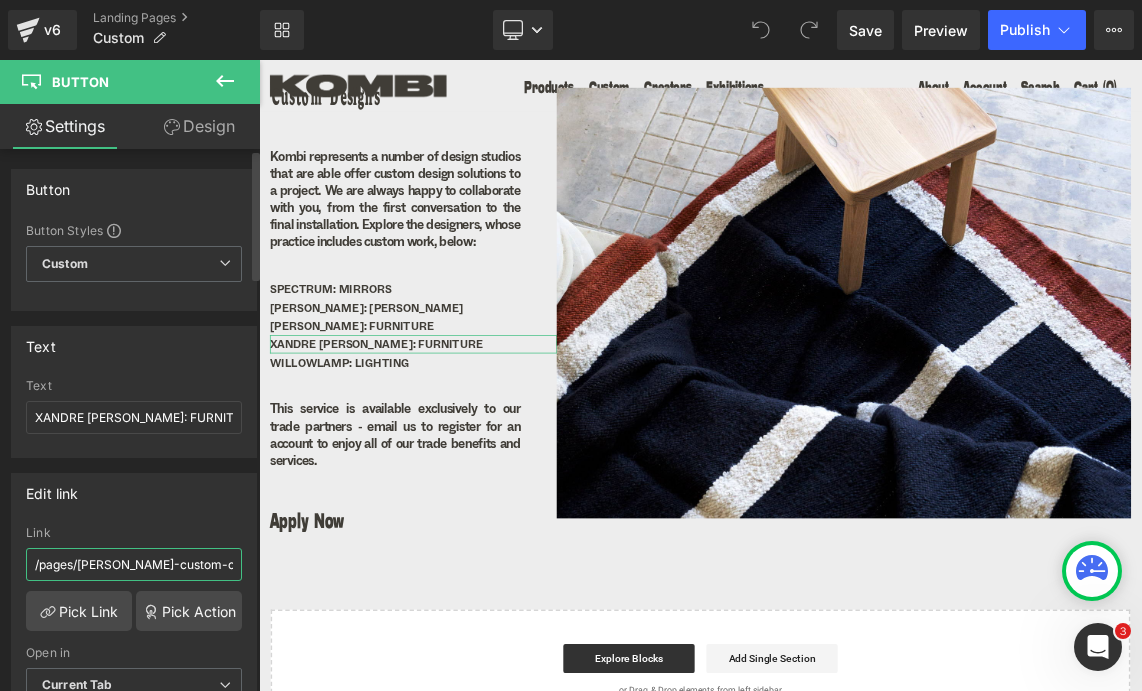 click on "/pages/xandre-kriel-custom-orders" at bounding box center (134, 564) 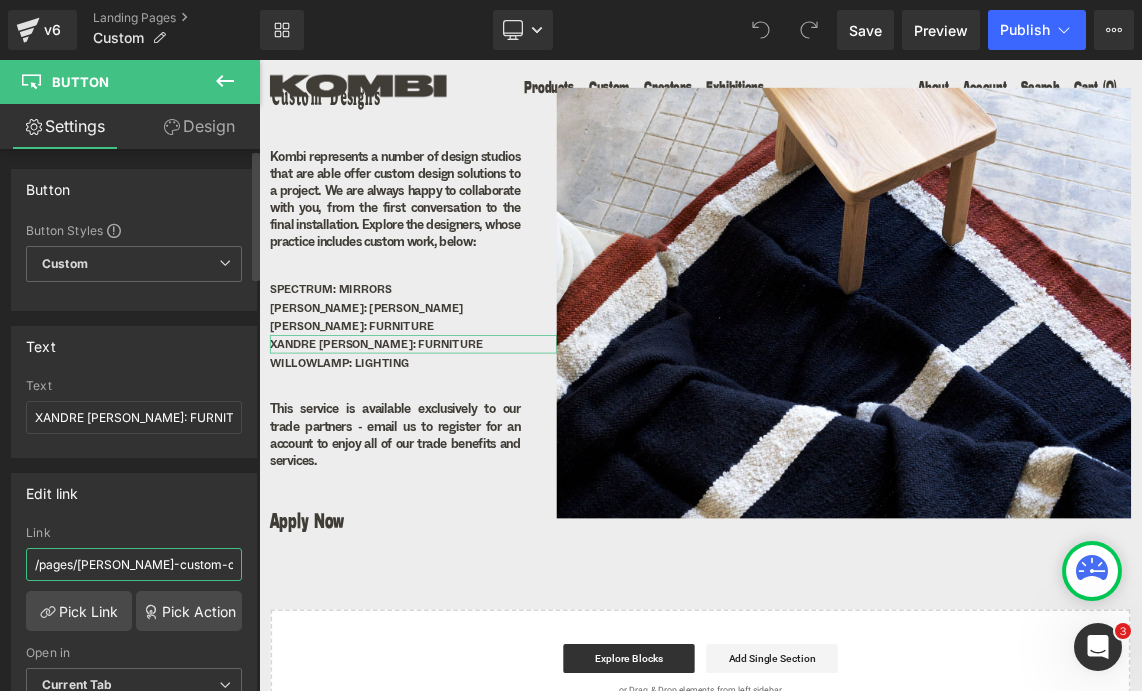 scroll, scrollTop: 0, scrollLeft: 11, axis: horizontal 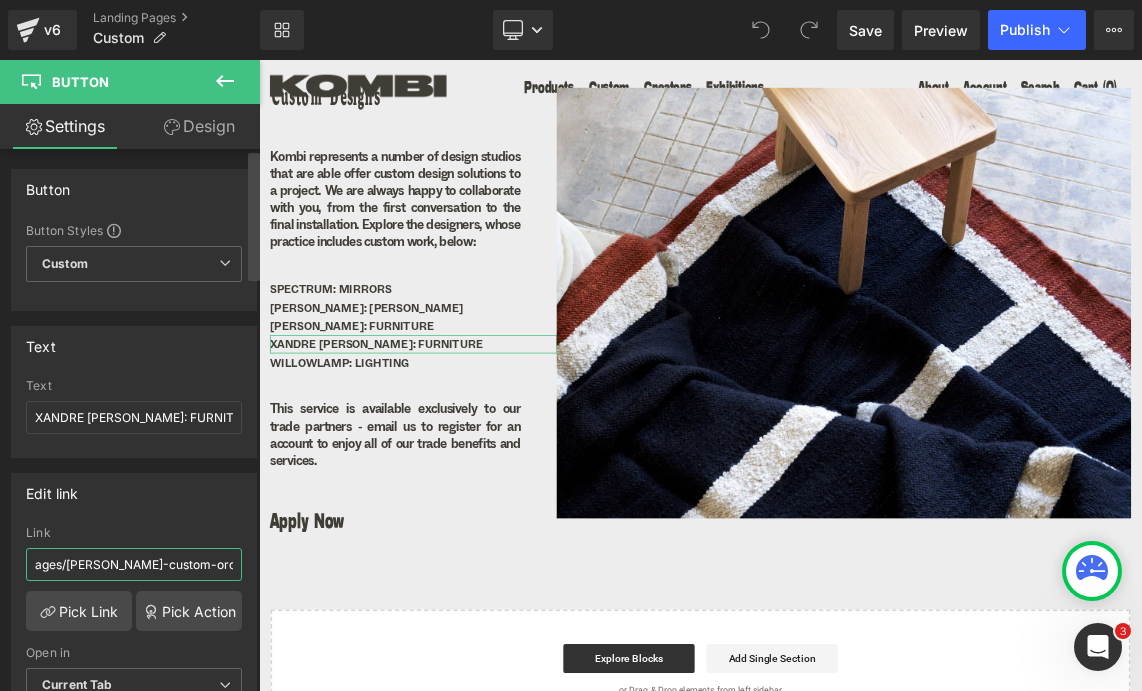 drag, startPoint x: 195, startPoint y: 559, endPoint x: 257, endPoint y: 557, distance: 62.03225 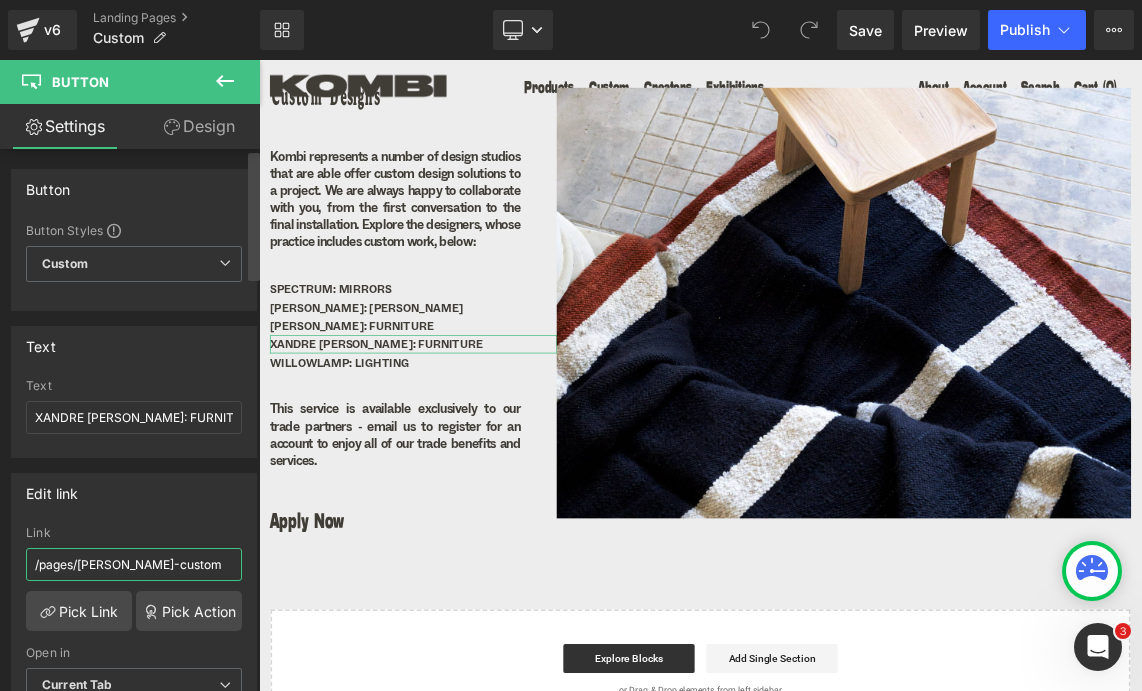 scroll, scrollTop: 0, scrollLeft: 0, axis: both 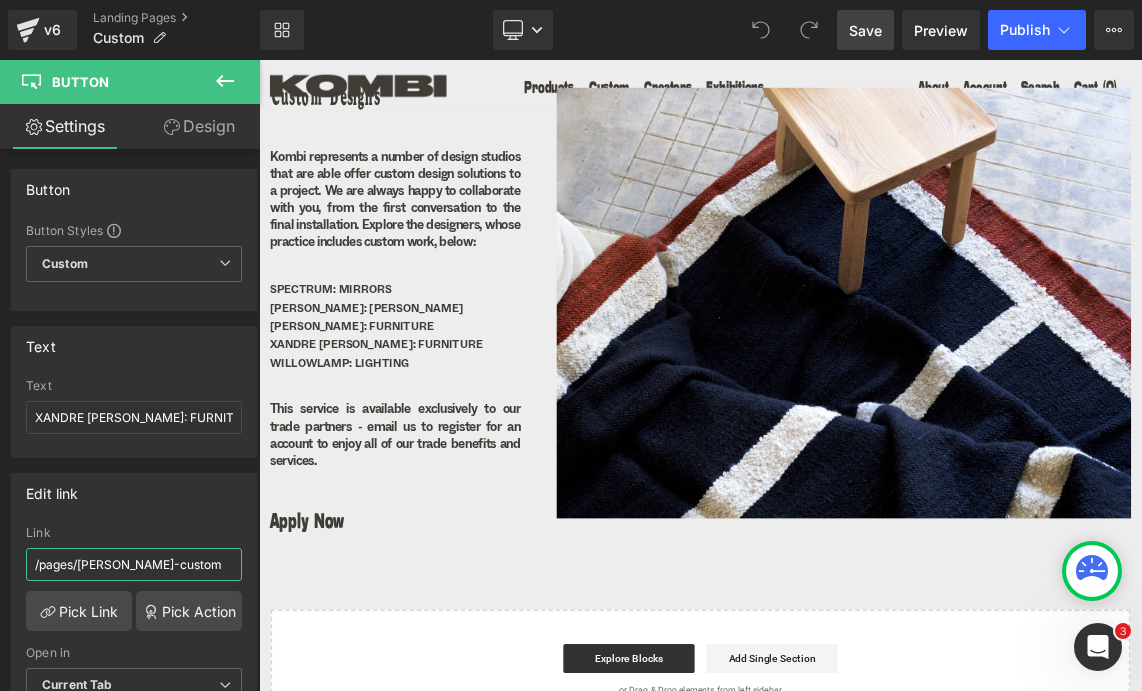 type on "/pages/xandre-kriel-custom" 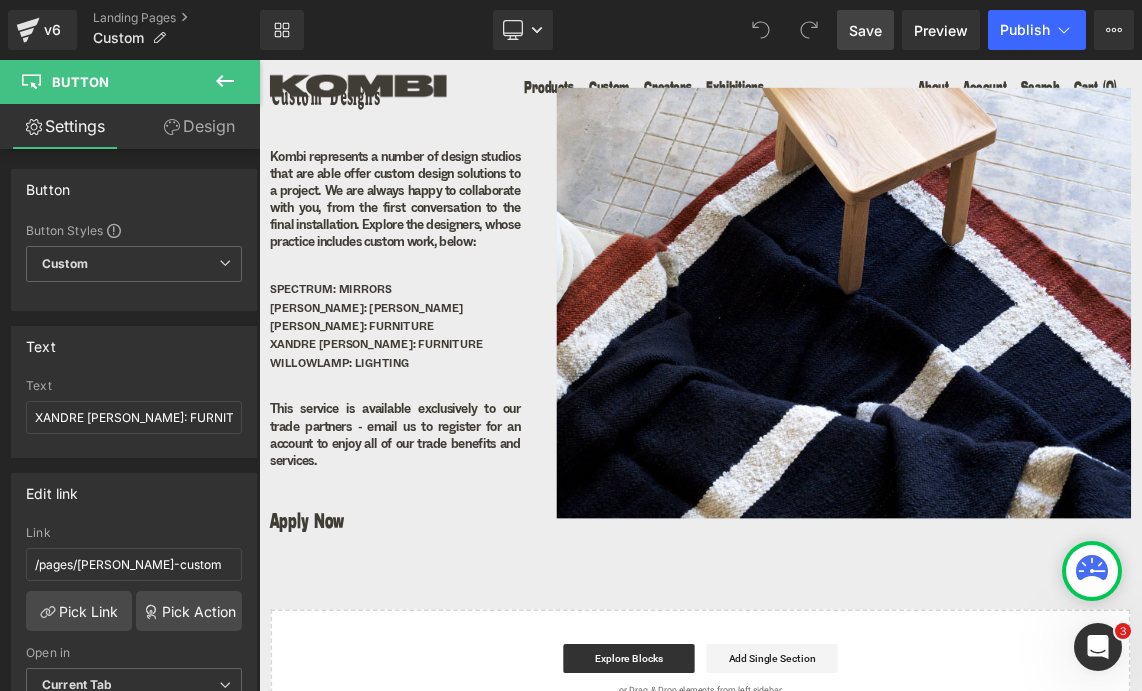 click on "Save" at bounding box center [865, 30] 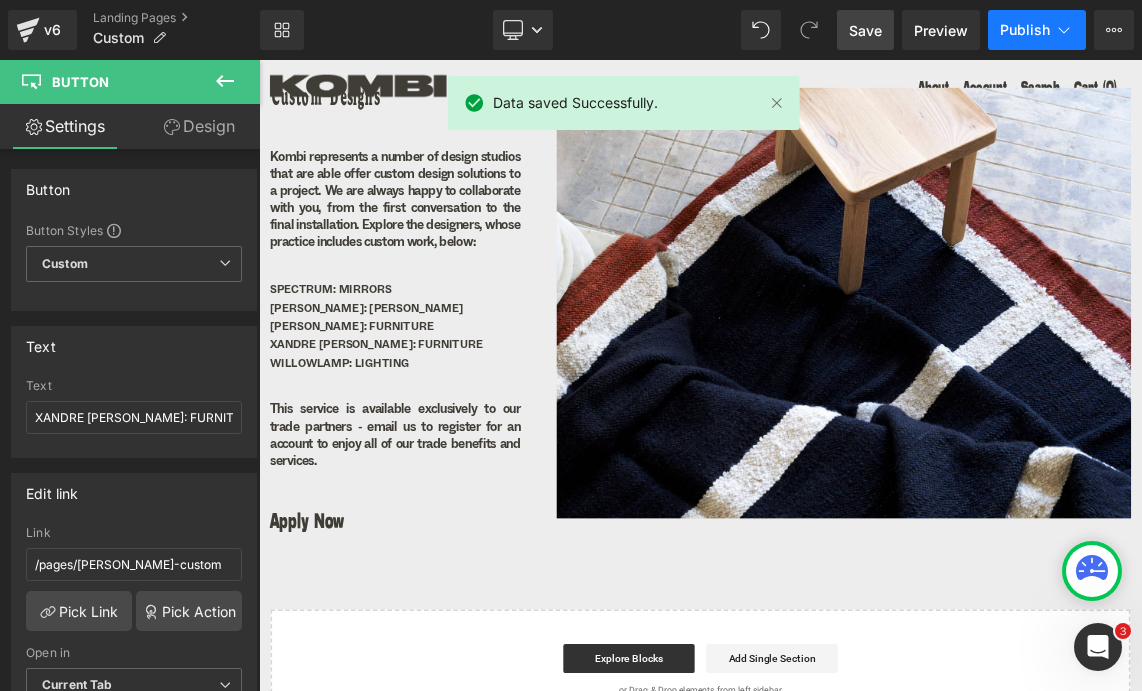 click on "Publish" at bounding box center (1025, 30) 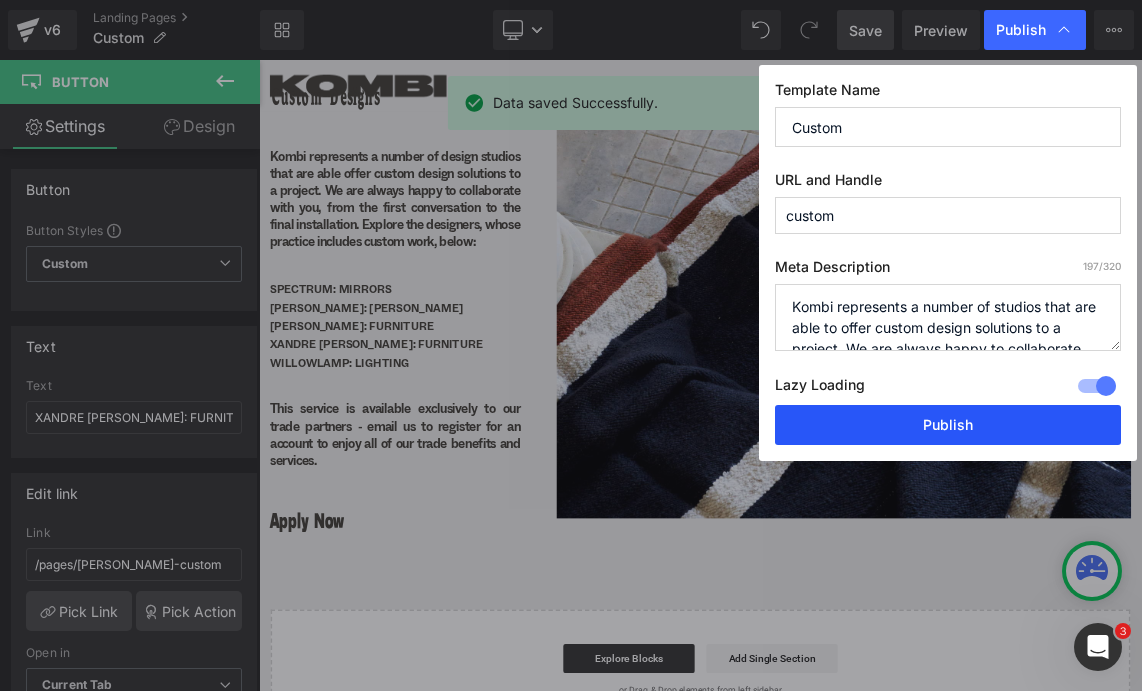 click on "Publish" at bounding box center (948, 425) 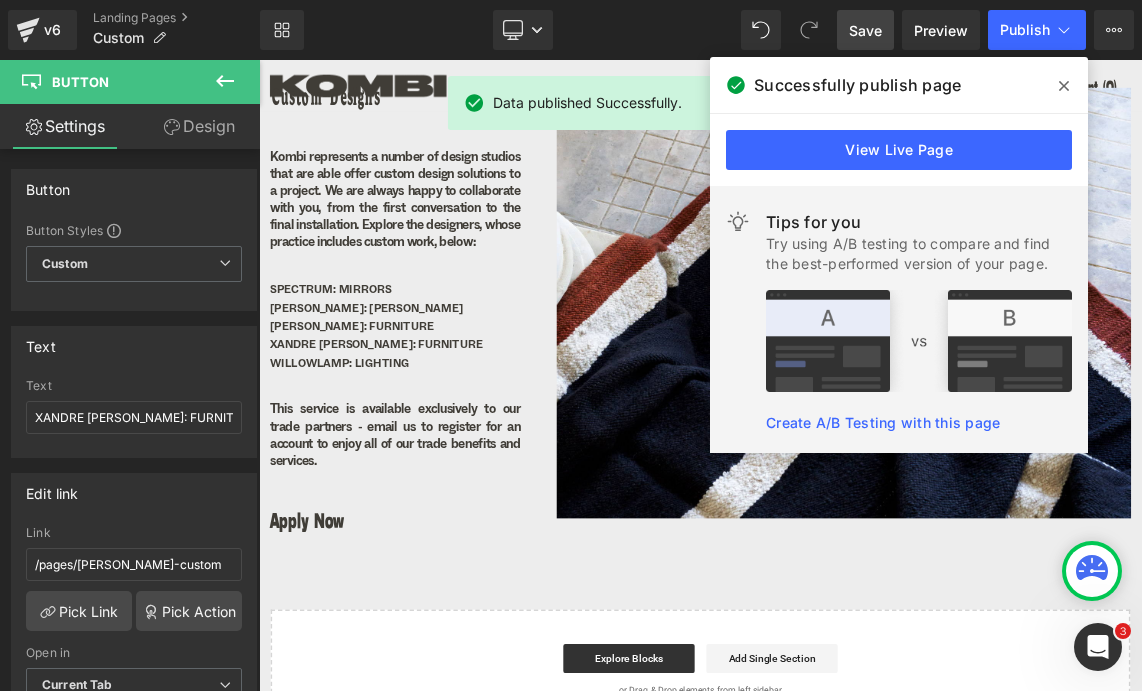 click 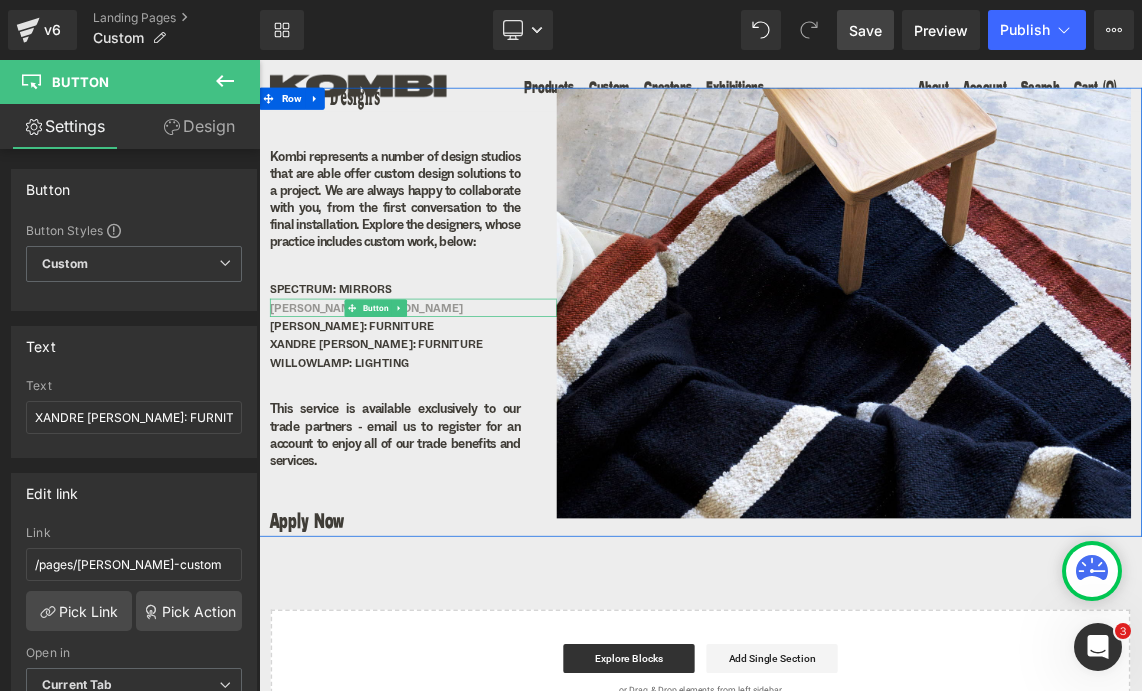 click on "[PERSON_NAME]: [PERSON_NAME]" at bounding box center [406, 400] 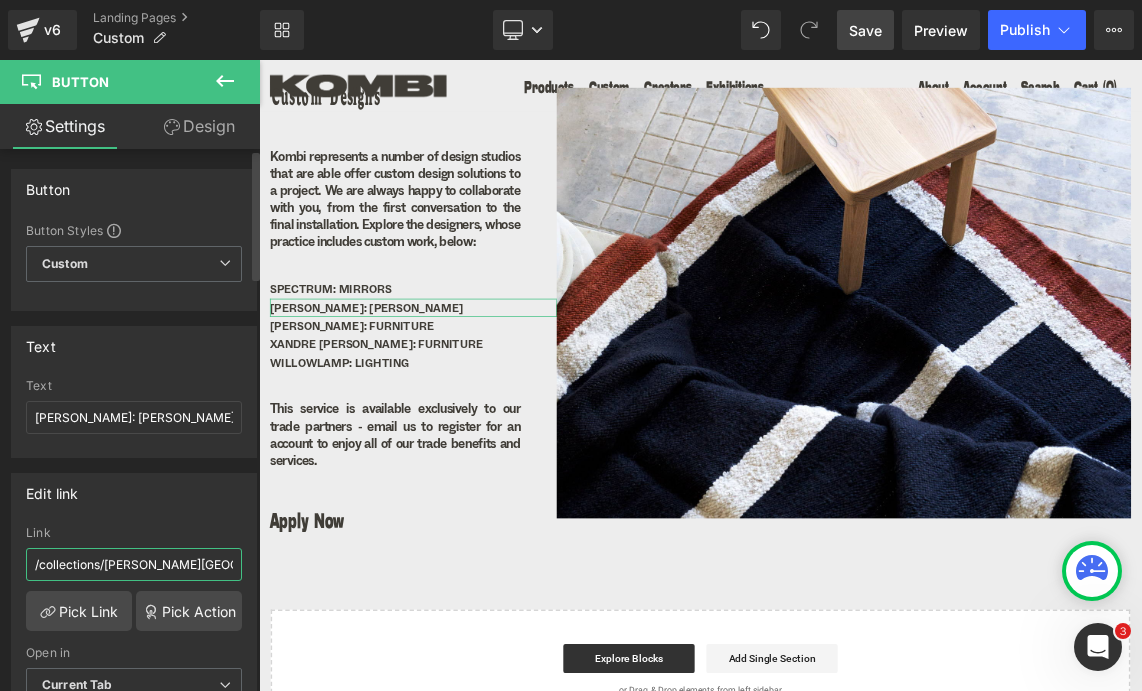 click on "/collections/frances-van-hasselt" at bounding box center (134, 564) 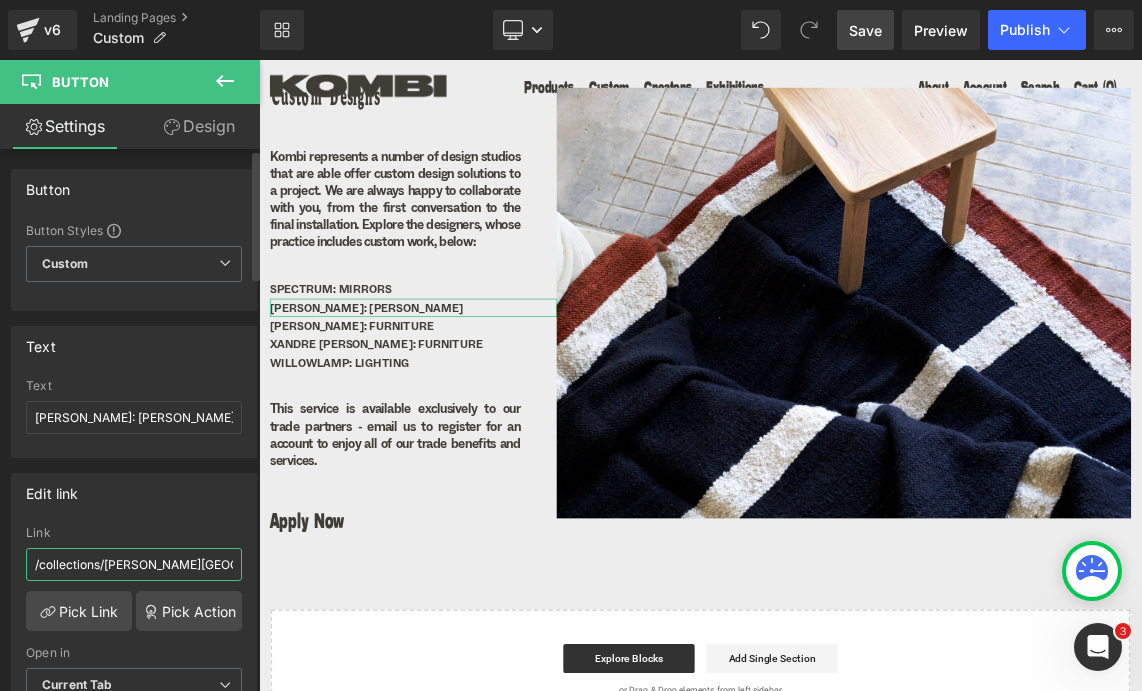 drag, startPoint x: 100, startPoint y: 564, endPoint x: 42, endPoint y: 564, distance: 58 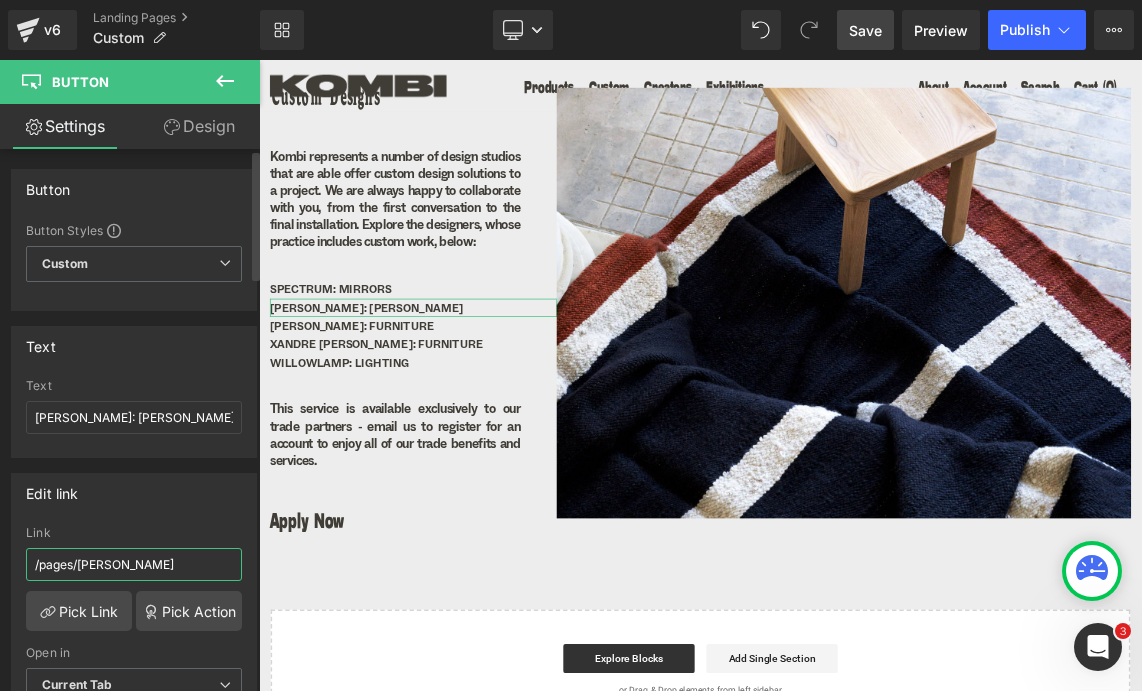 click on "/pages/frances-van-hasselt" at bounding box center (134, 564) 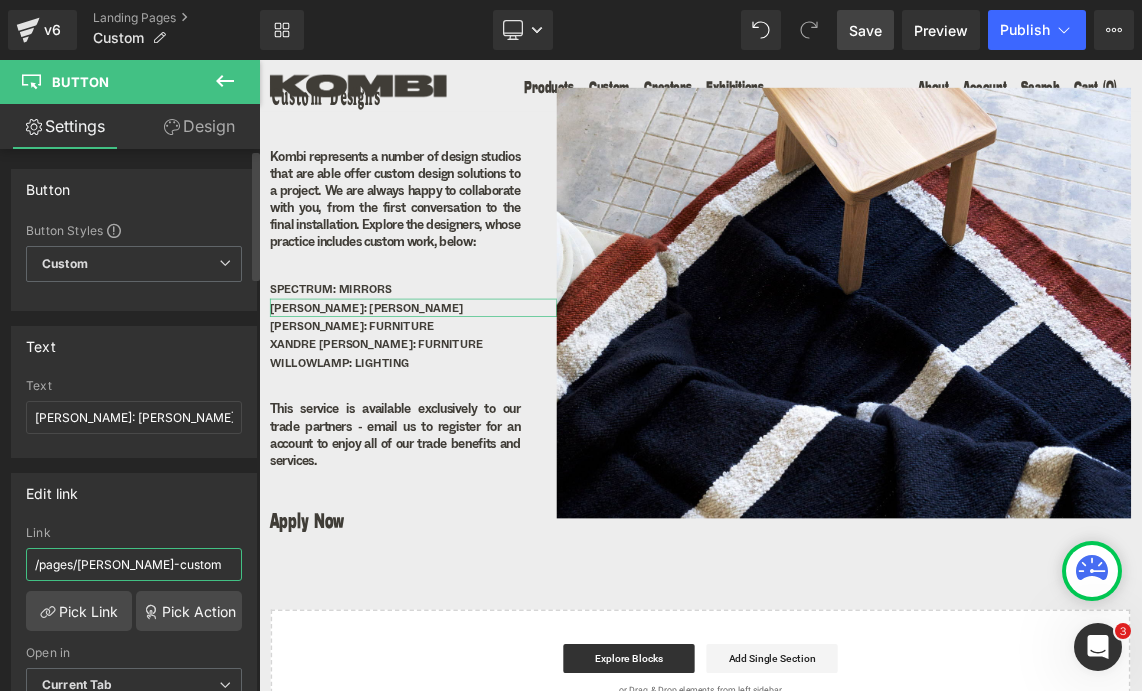 scroll, scrollTop: 0, scrollLeft: 15, axis: horizontal 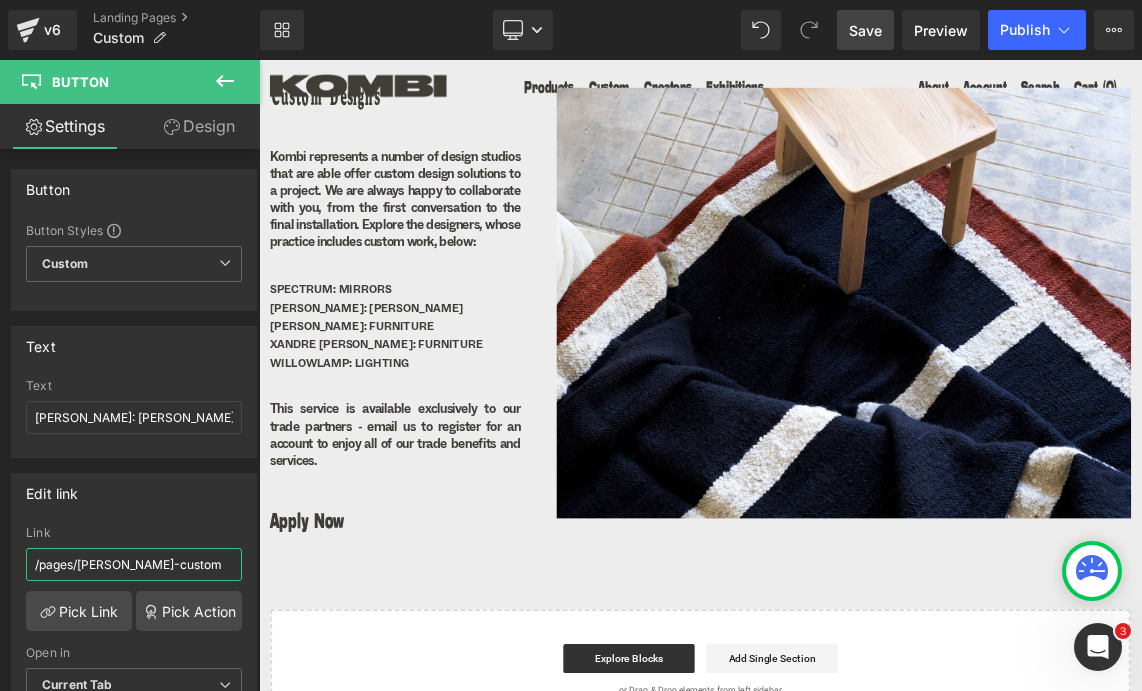type on "/pages/[PERSON_NAME]-custom" 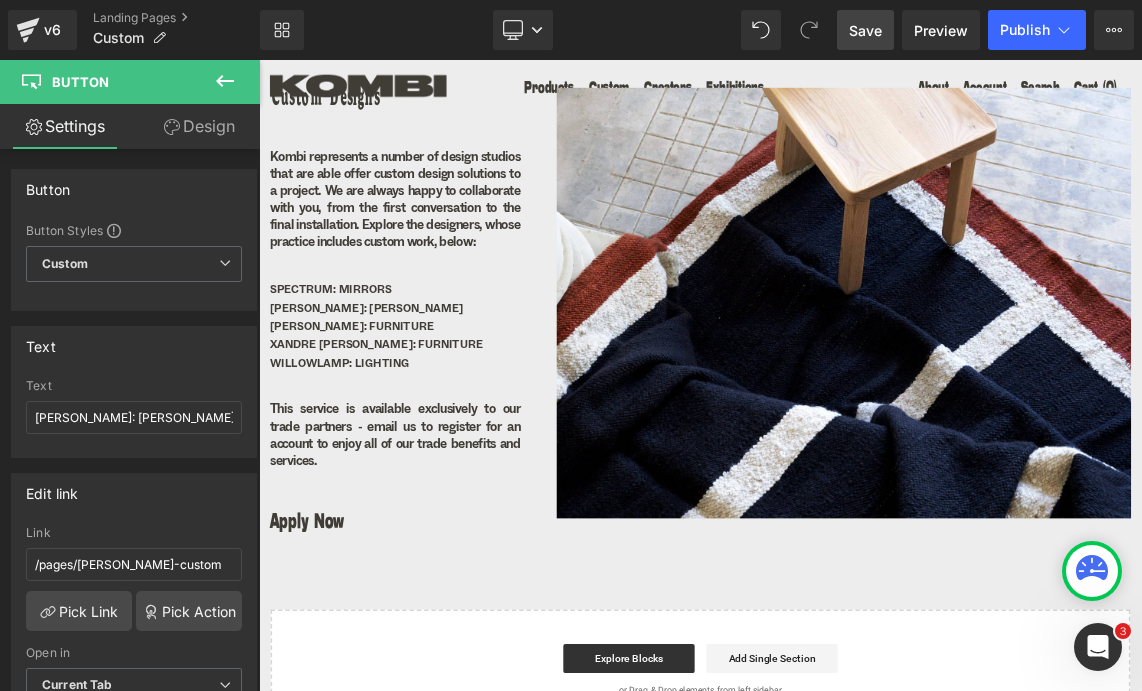 click on "Save" at bounding box center [865, 30] 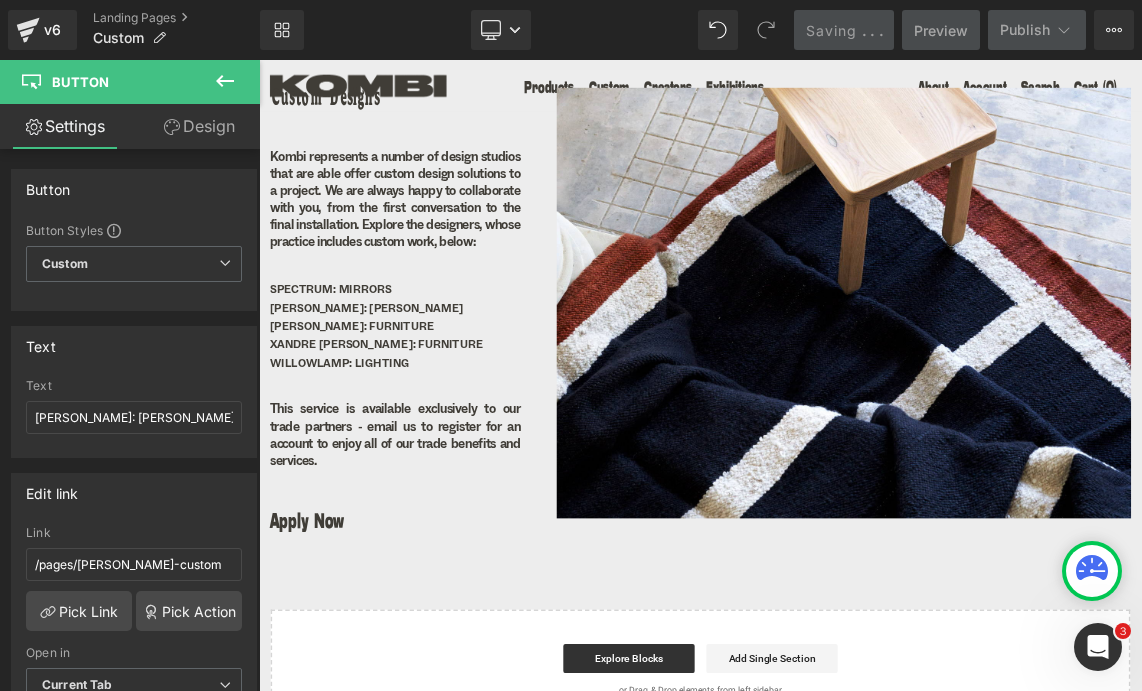 scroll, scrollTop: 0, scrollLeft: 0, axis: both 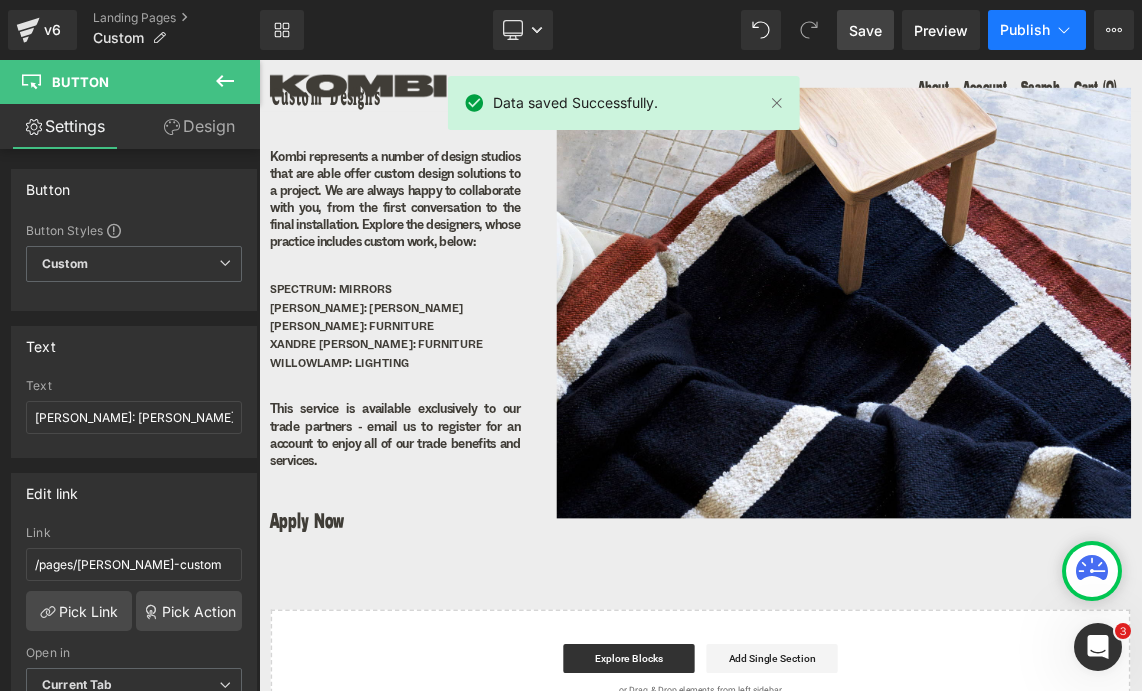 click on "Publish" at bounding box center [1025, 30] 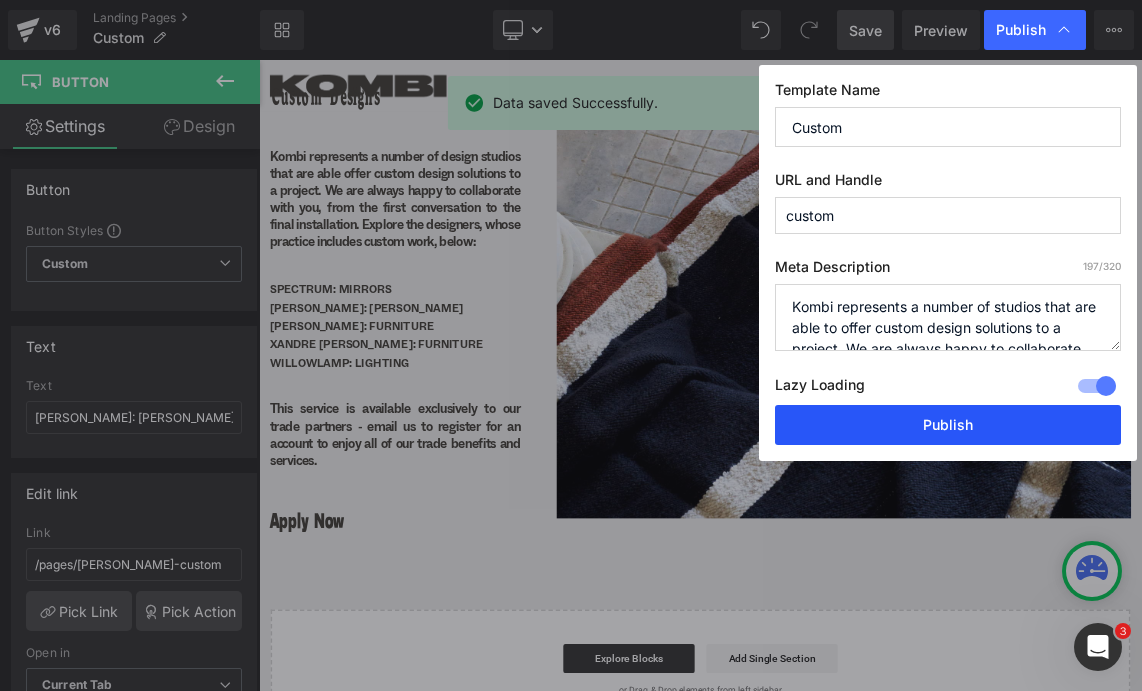 click on "Publish" at bounding box center [948, 425] 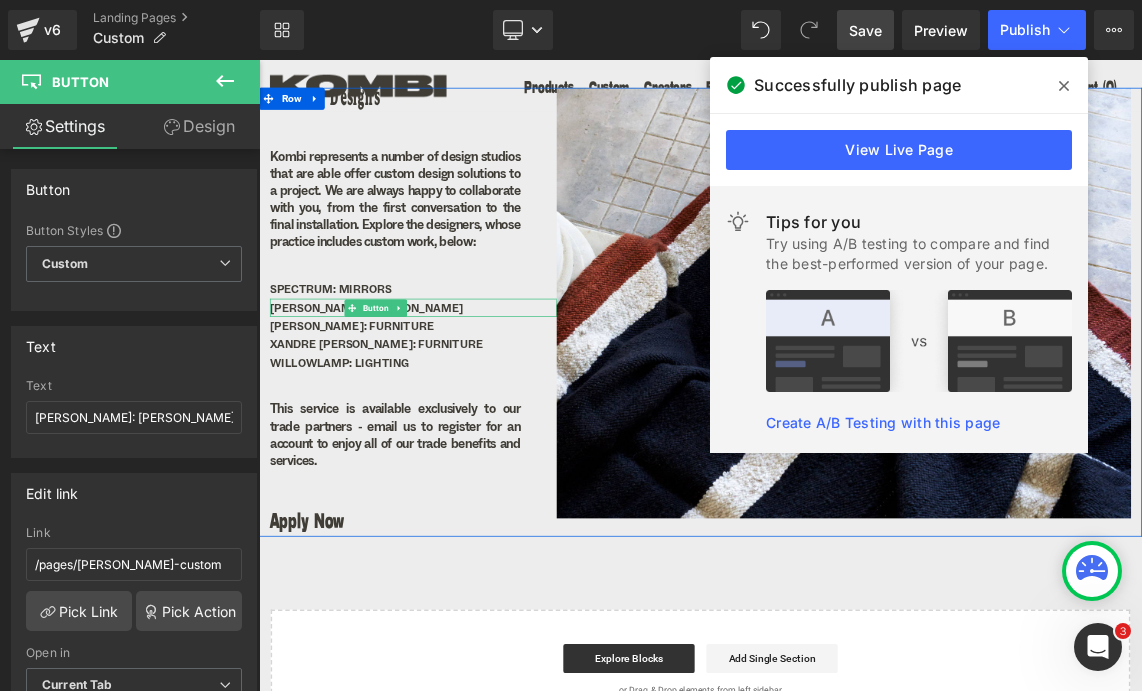 click on "[PERSON_NAME]: [PERSON_NAME]" at bounding box center (470, 399) 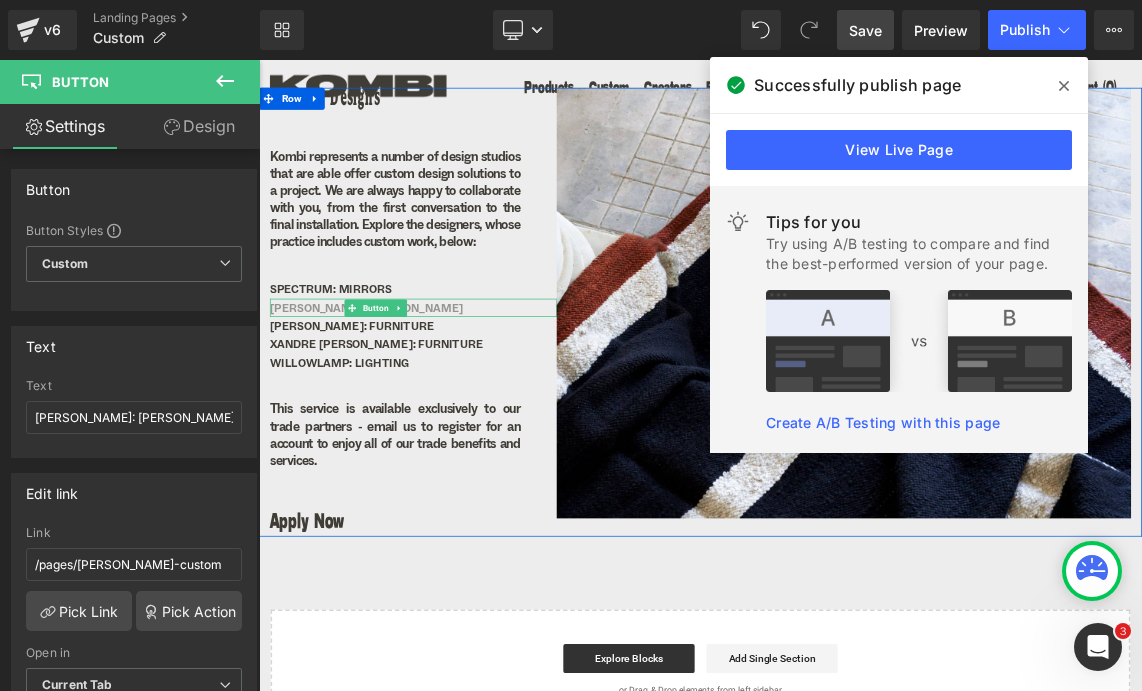 click on "FRANCES VAN HASSELT: MOHAIR RUGS" at bounding box center [406, 400] 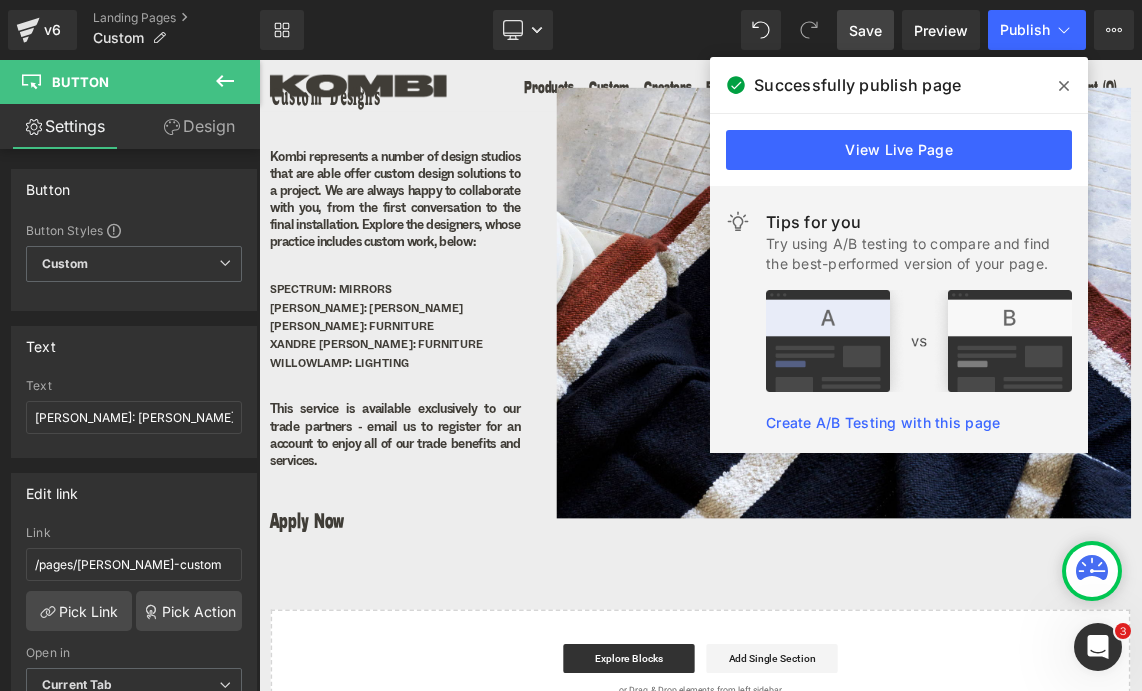 click 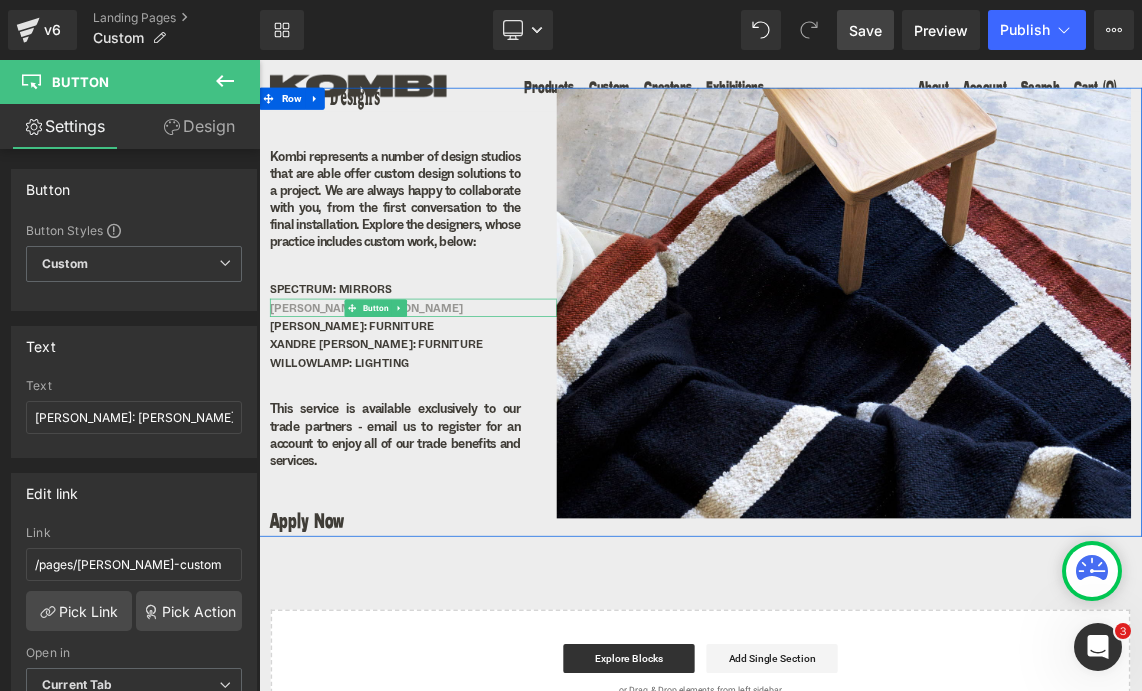 click on "FRANCES VAN HASSELT: MOHAIR RUGS" at bounding box center [406, 400] 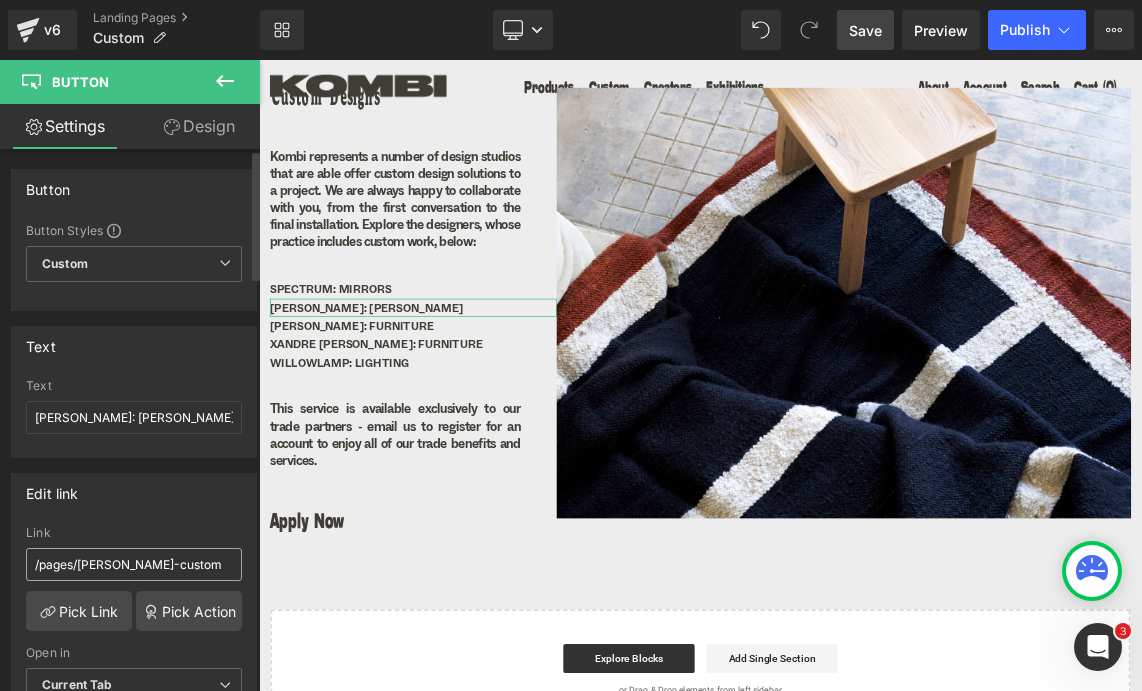 click on "/pages/frances-van-hasselt-custom" at bounding box center (134, 564) 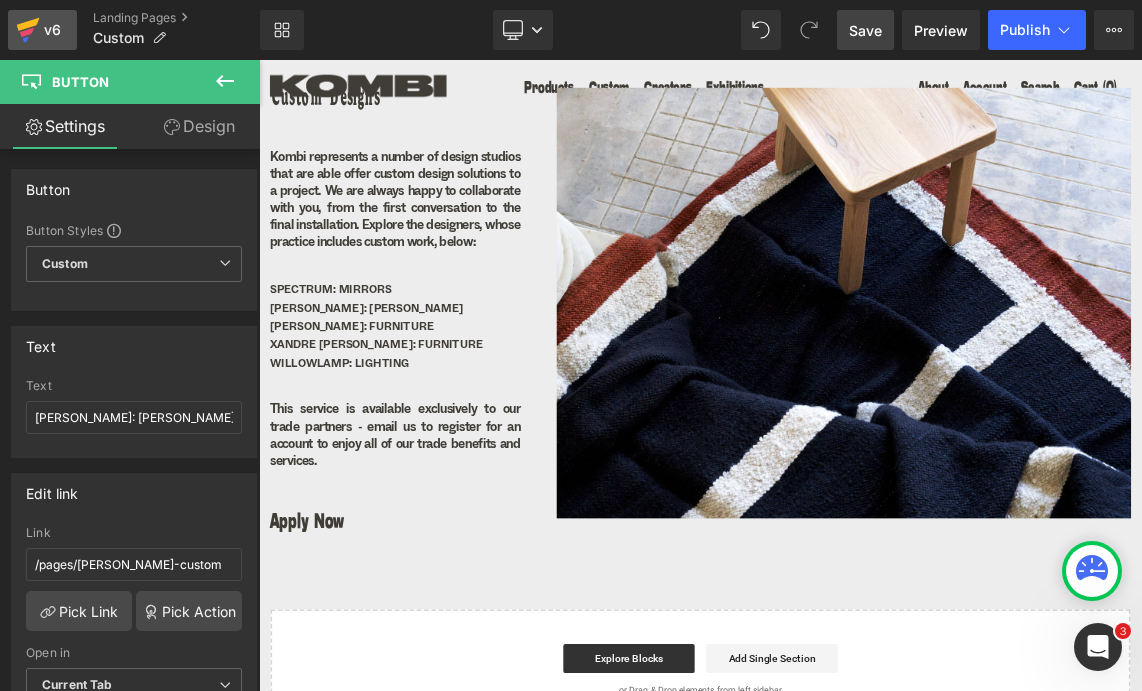 click 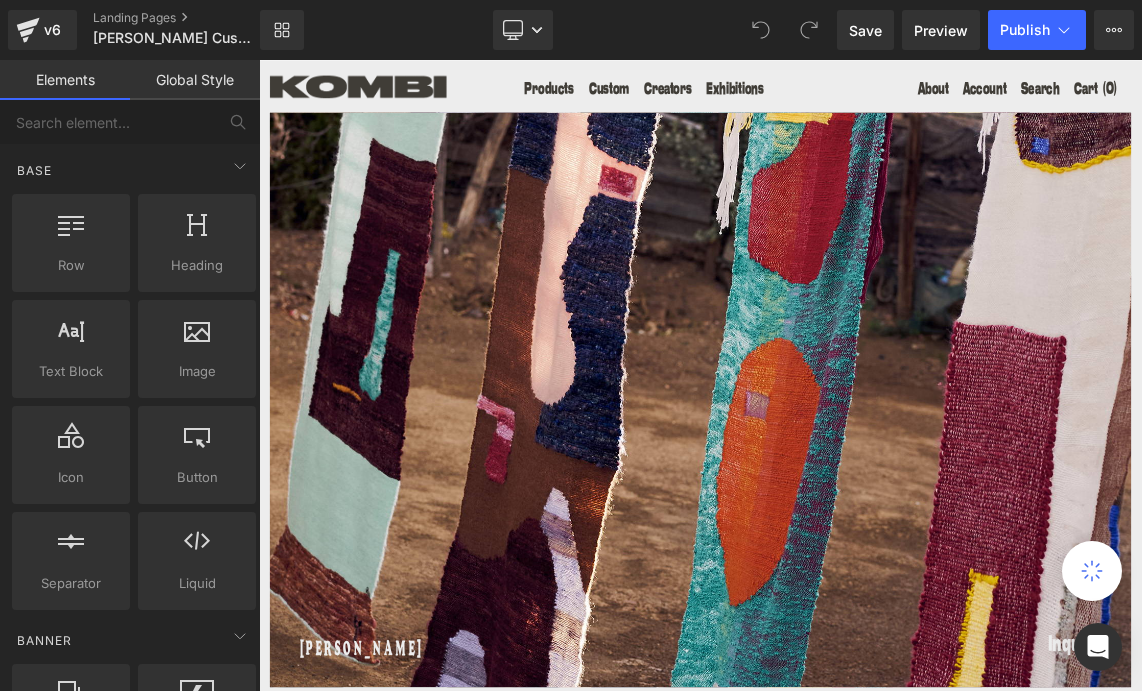 scroll, scrollTop: 0, scrollLeft: 0, axis: both 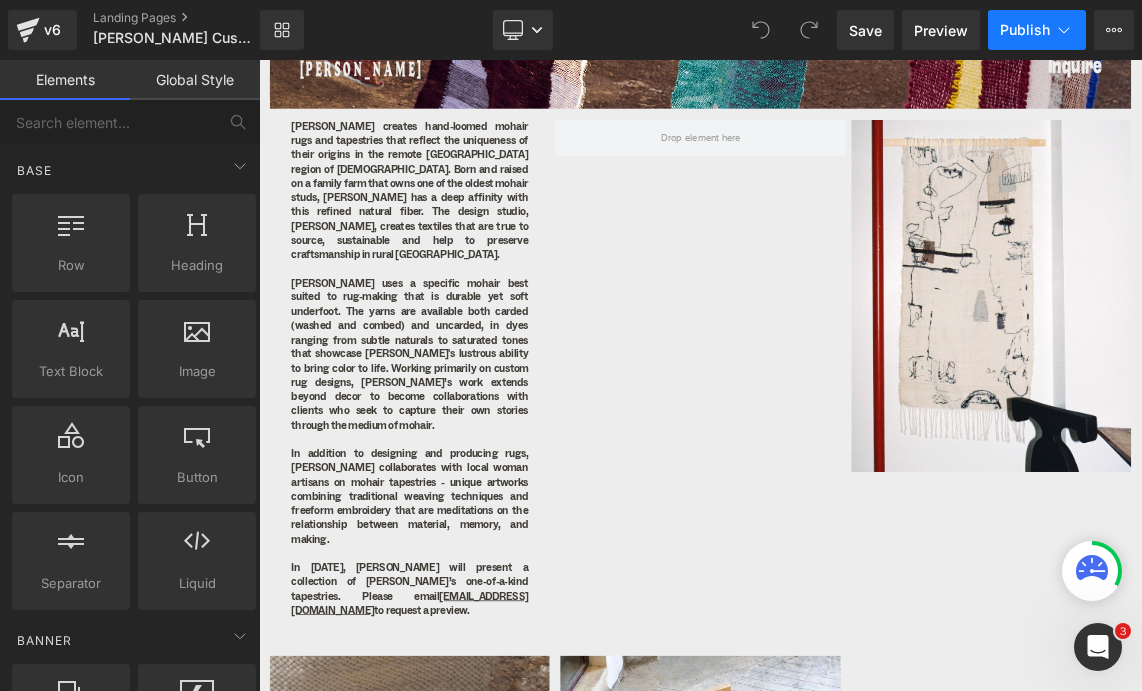 click on "Publish" at bounding box center (1025, 30) 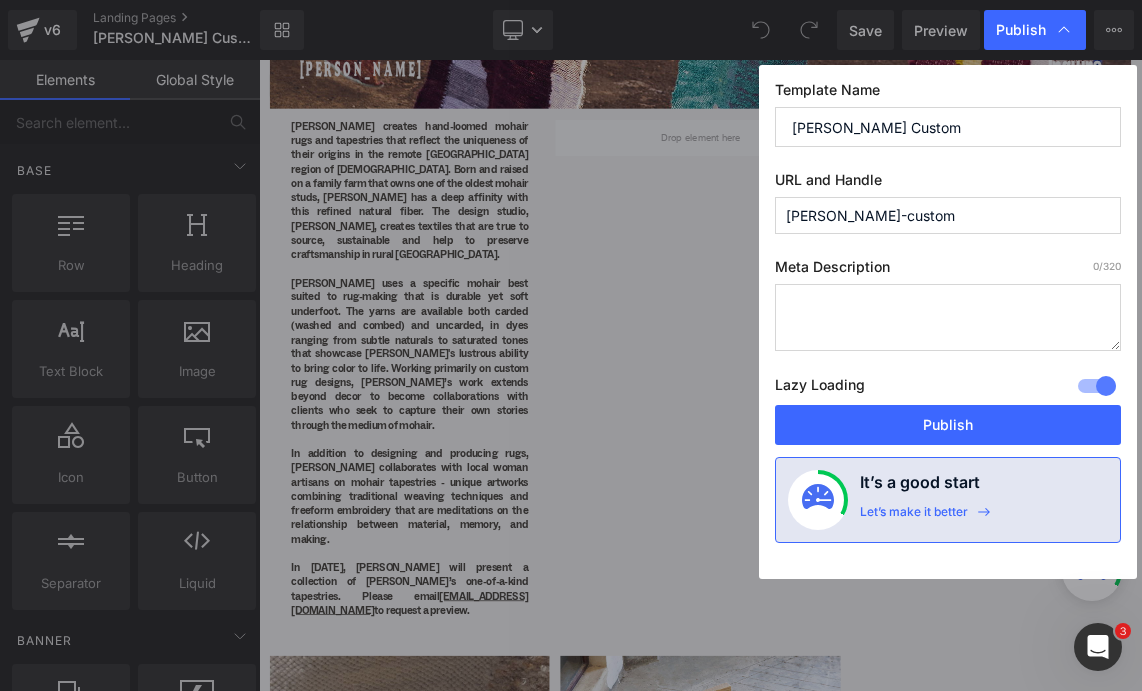 drag, startPoint x: 785, startPoint y: 214, endPoint x: 974, endPoint y: 204, distance: 189.26436 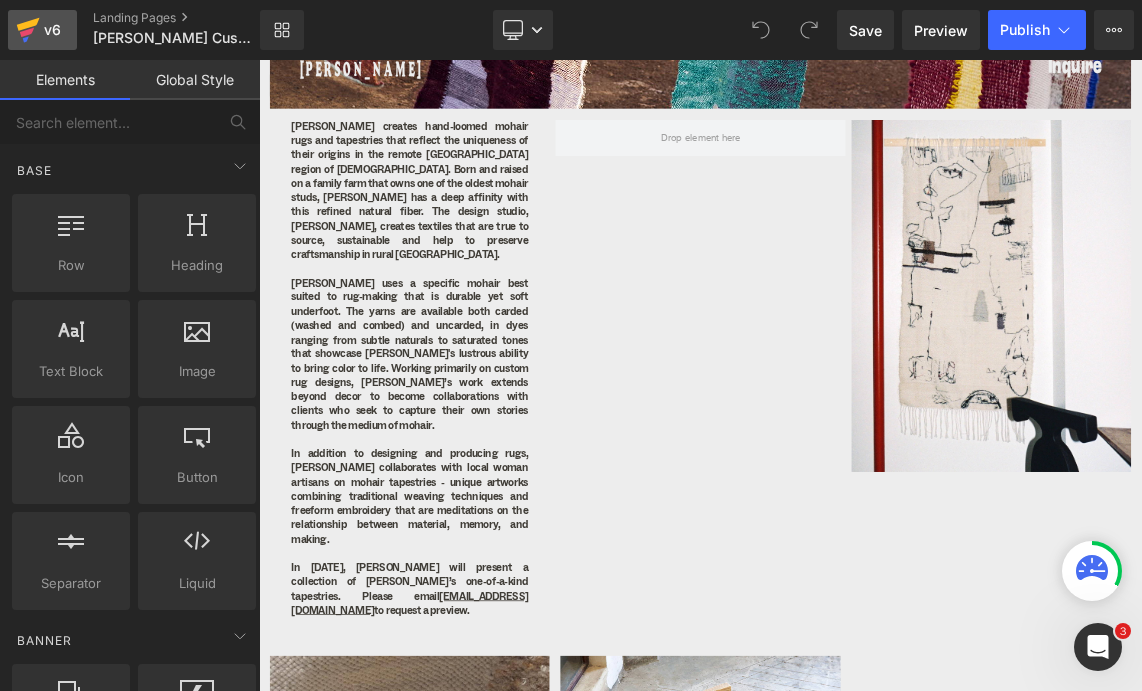 click 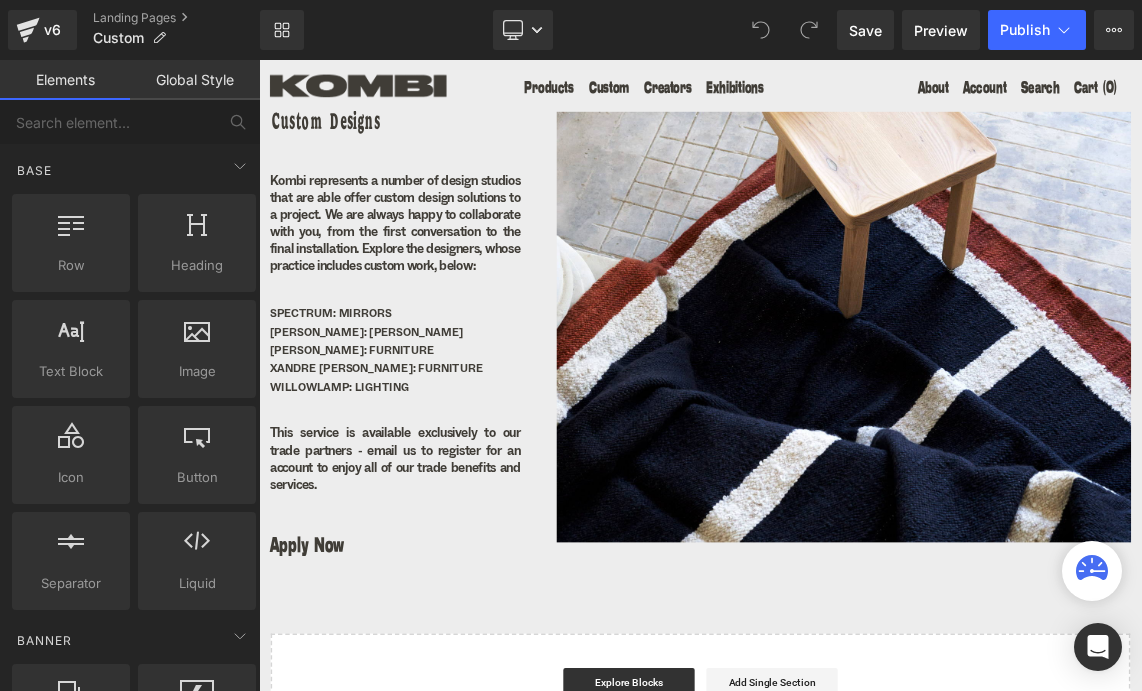 scroll, scrollTop: 0, scrollLeft: 0, axis: both 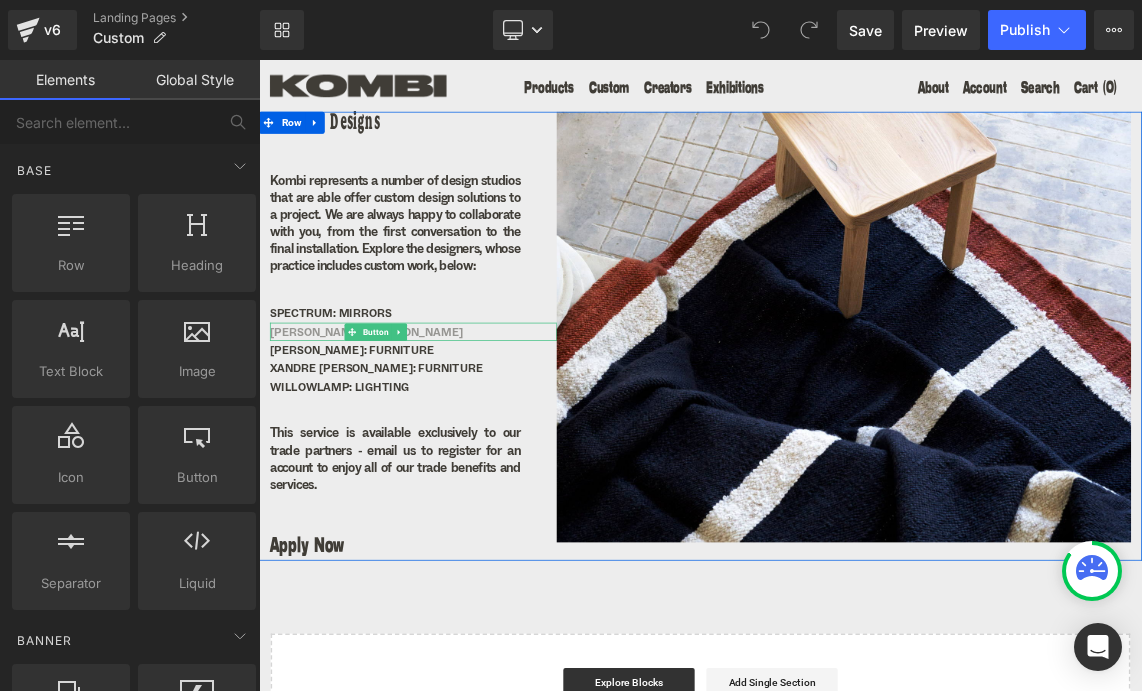 click at bounding box center [386, 433] 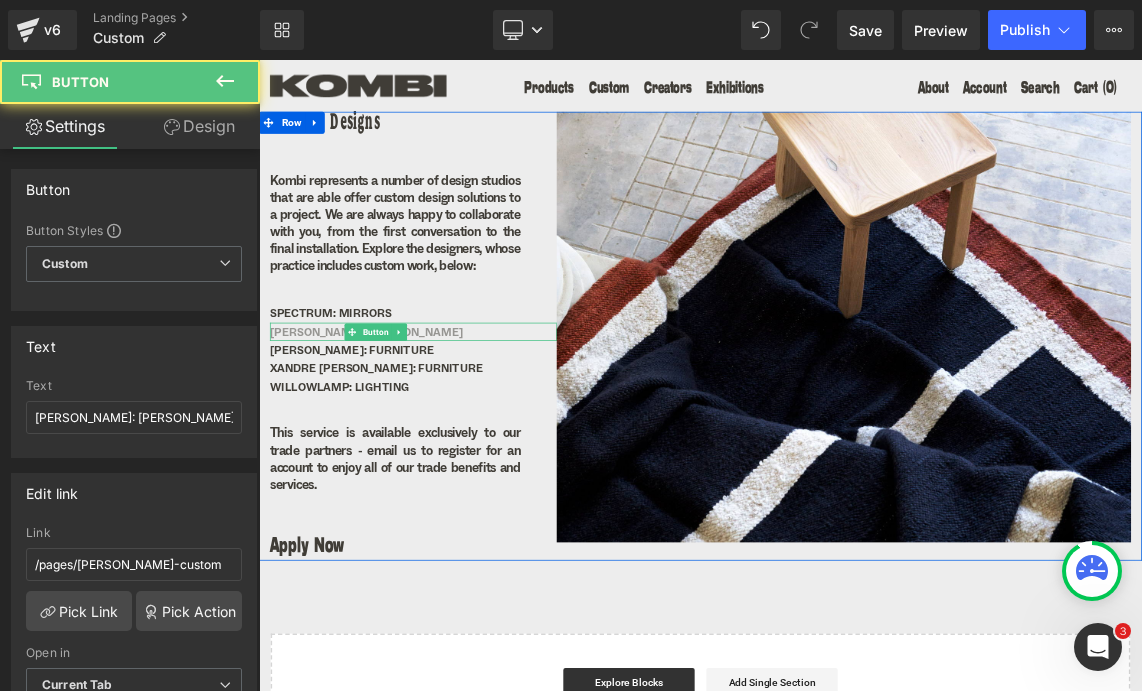 scroll, scrollTop: 0, scrollLeft: 0, axis: both 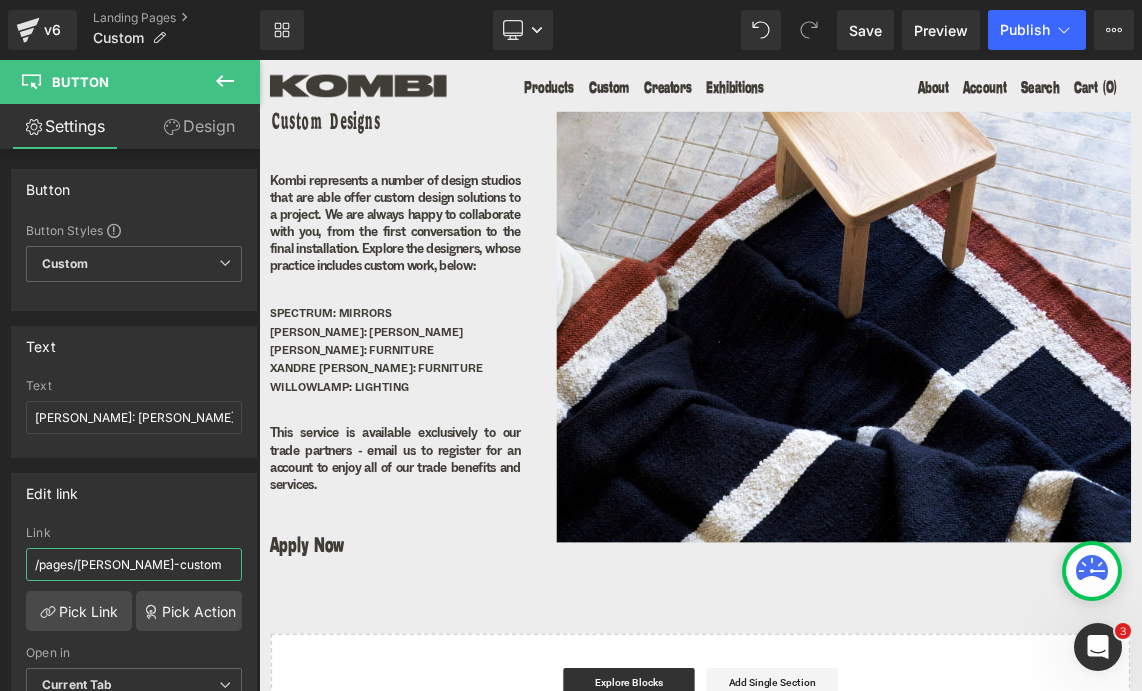 drag, startPoint x: 336, startPoint y: 623, endPoint x: 357, endPoint y: 724, distance: 103.16007 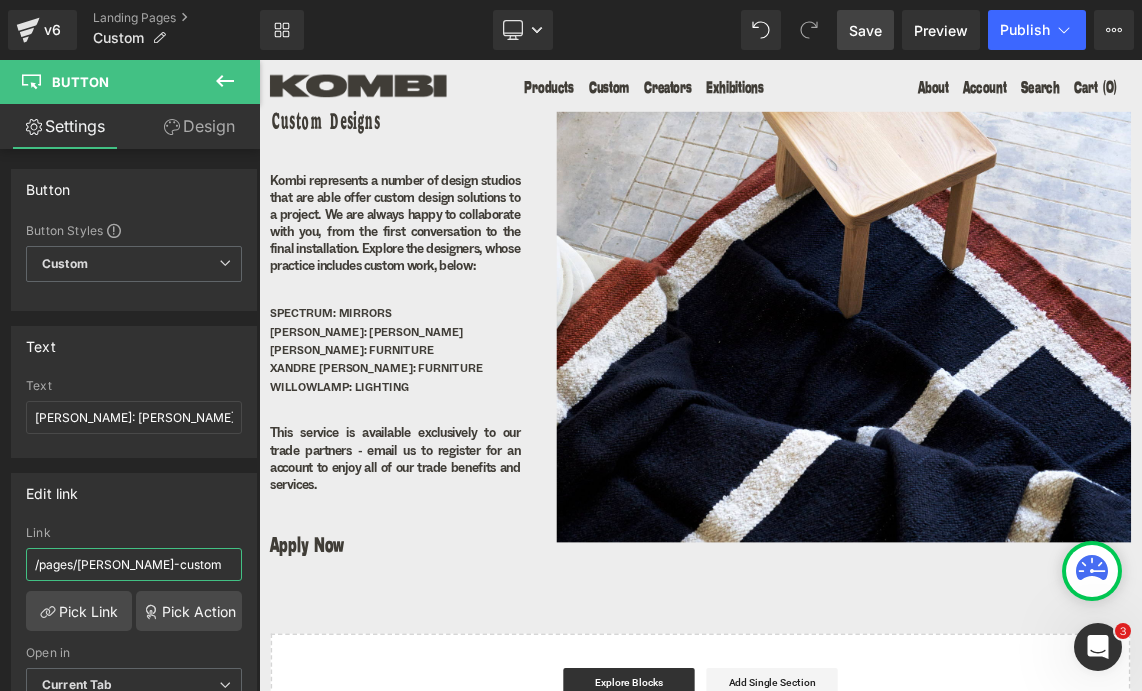 type on "/pages/[PERSON_NAME]-custom" 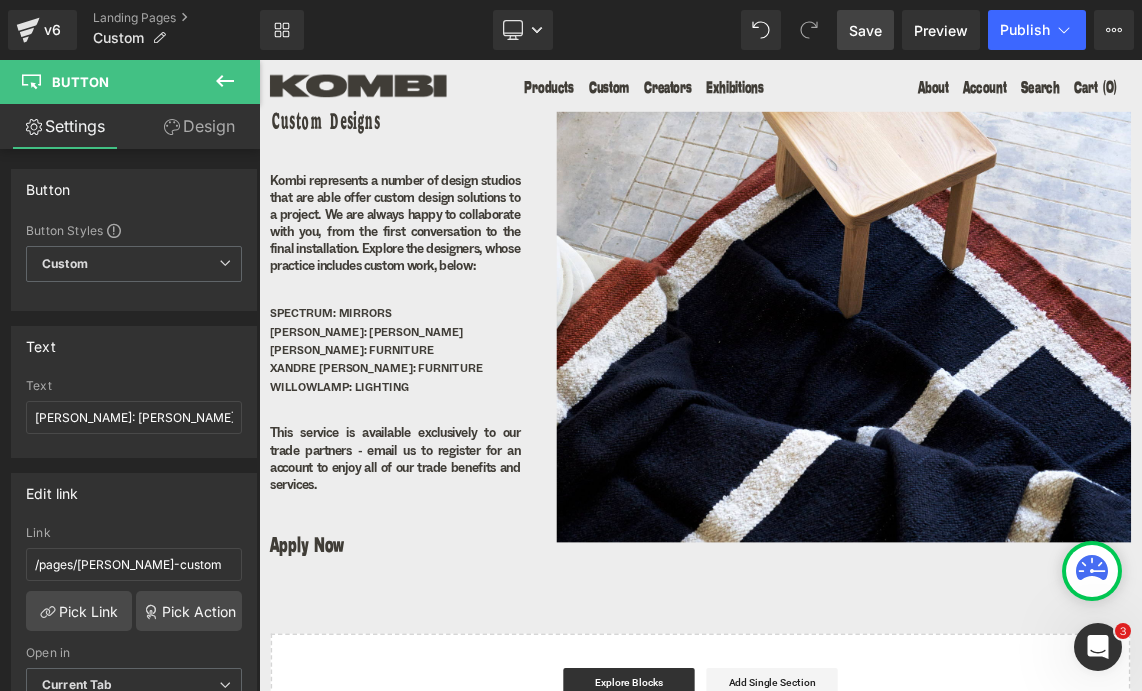 click on "Save" at bounding box center [865, 30] 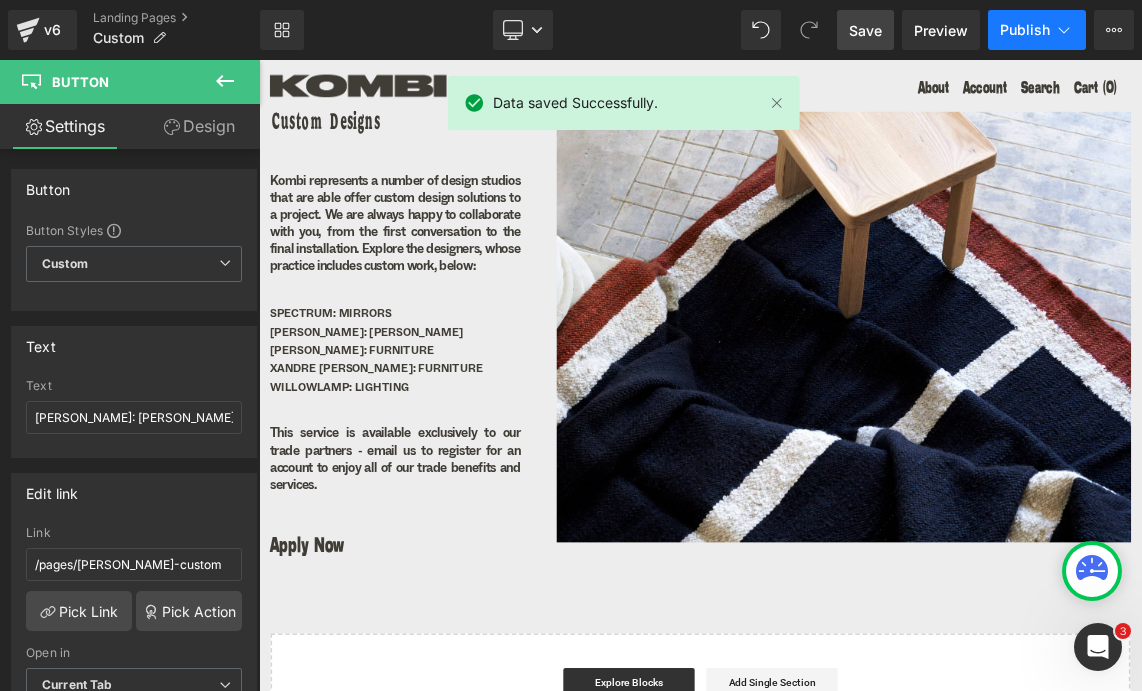 click on "Publish" at bounding box center (1037, 30) 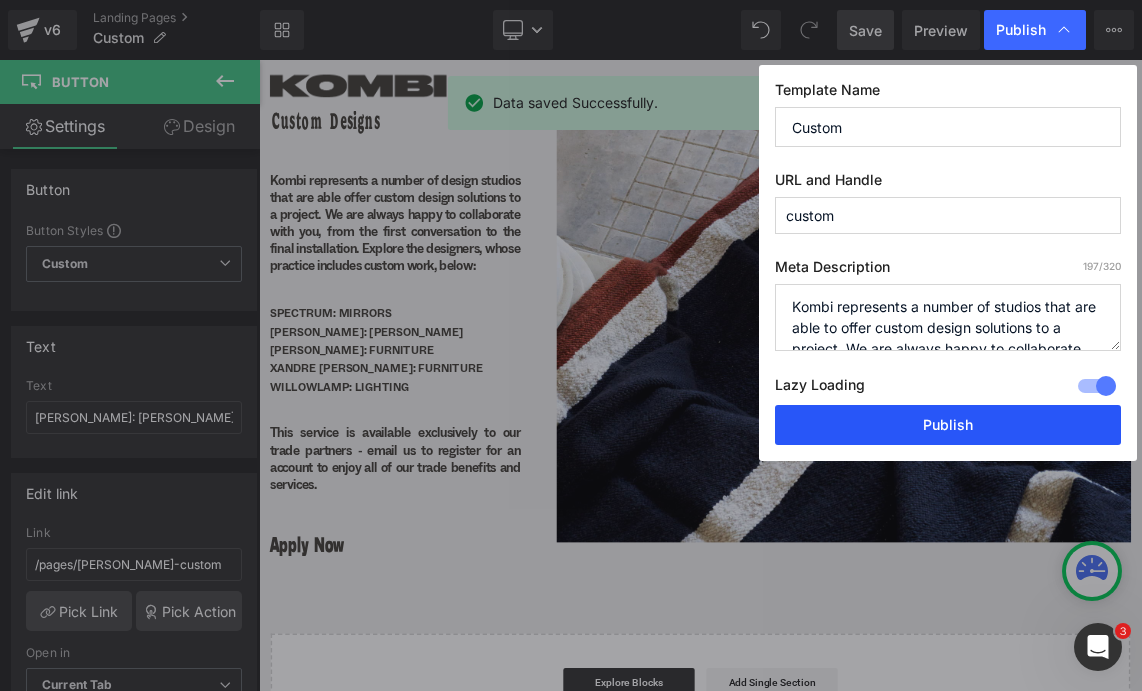 drag, startPoint x: 959, startPoint y: 426, endPoint x: 959, endPoint y: 502, distance: 76 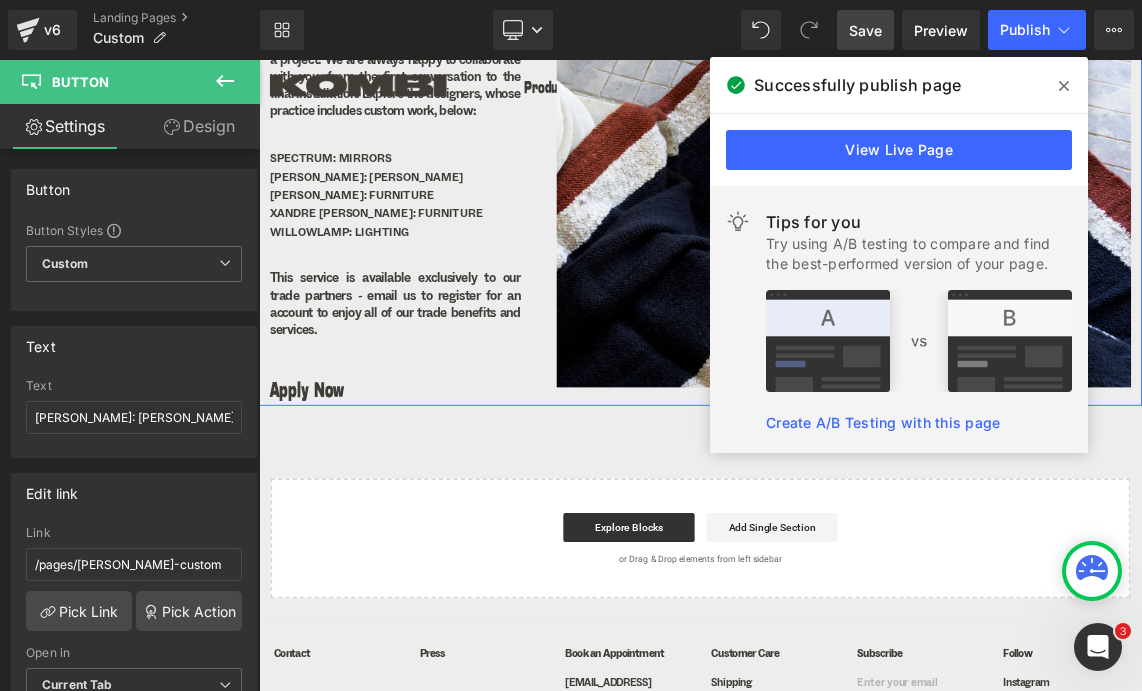 scroll, scrollTop: 292, scrollLeft: 0, axis: vertical 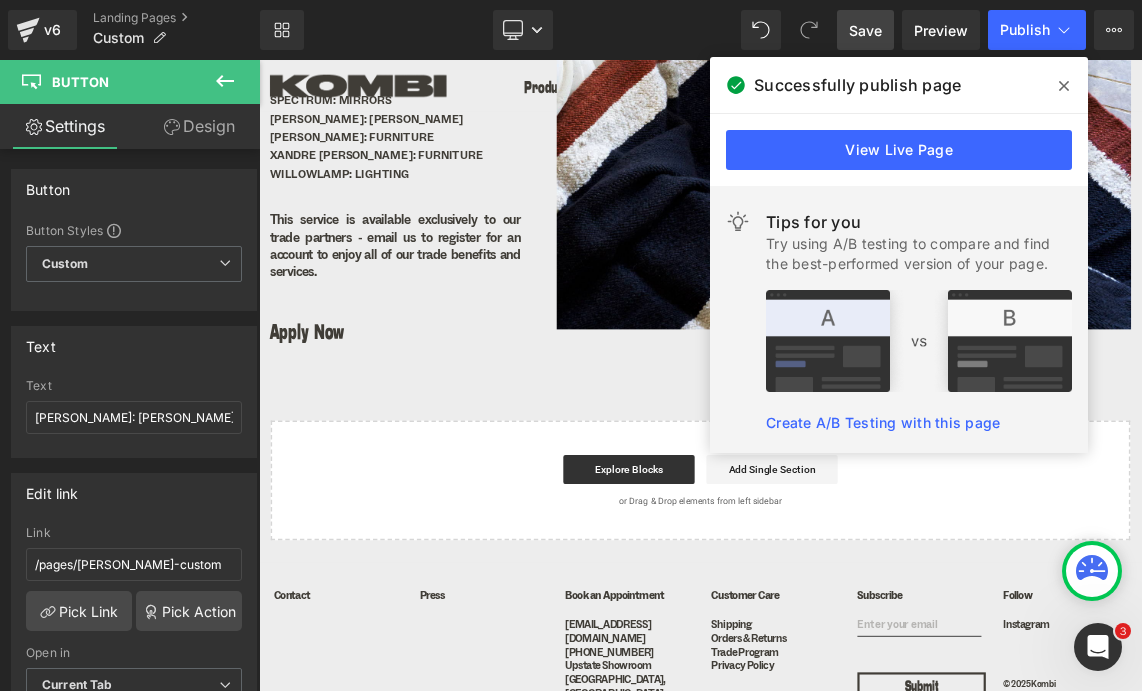 click 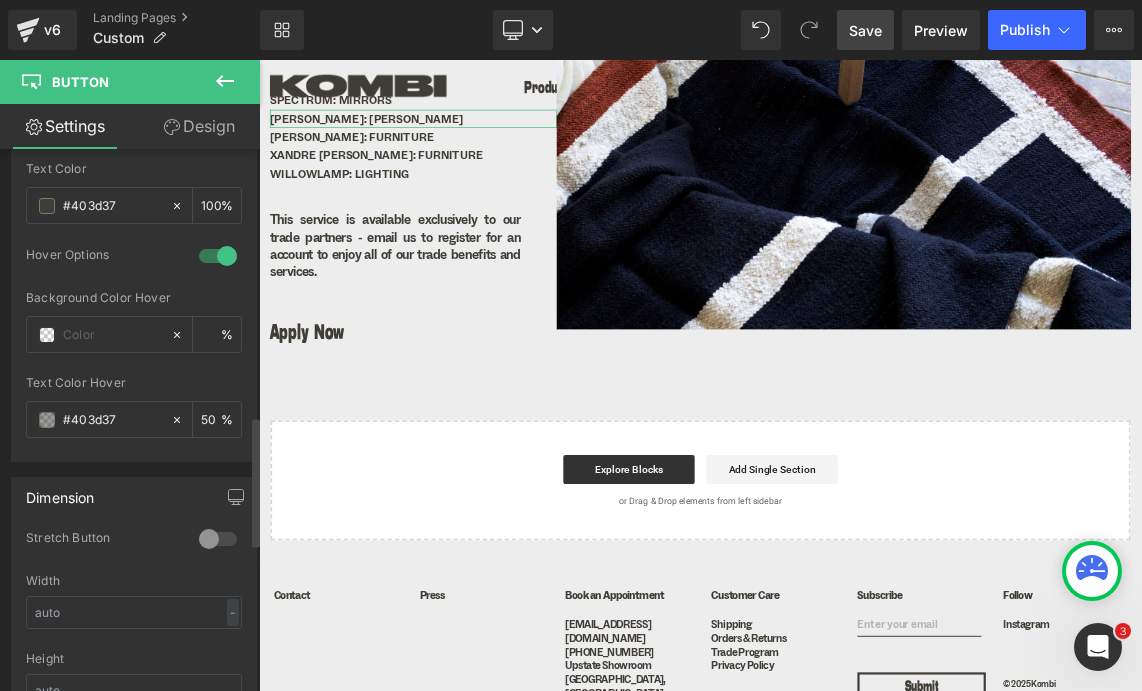 scroll, scrollTop: 1733, scrollLeft: 0, axis: vertical 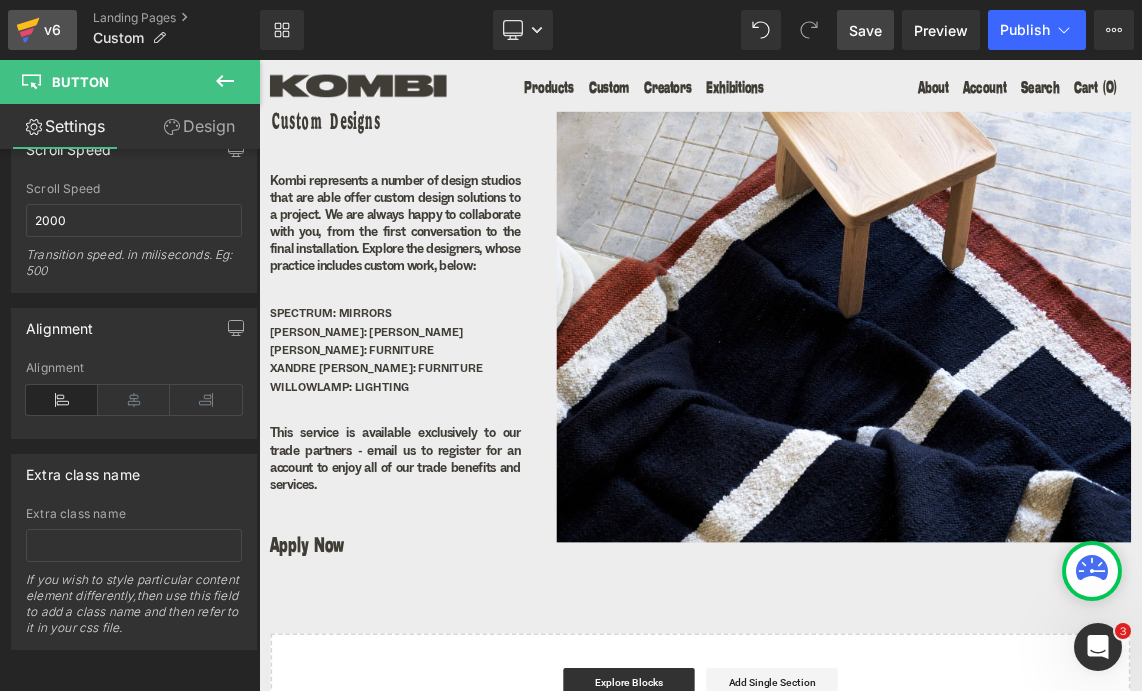 click 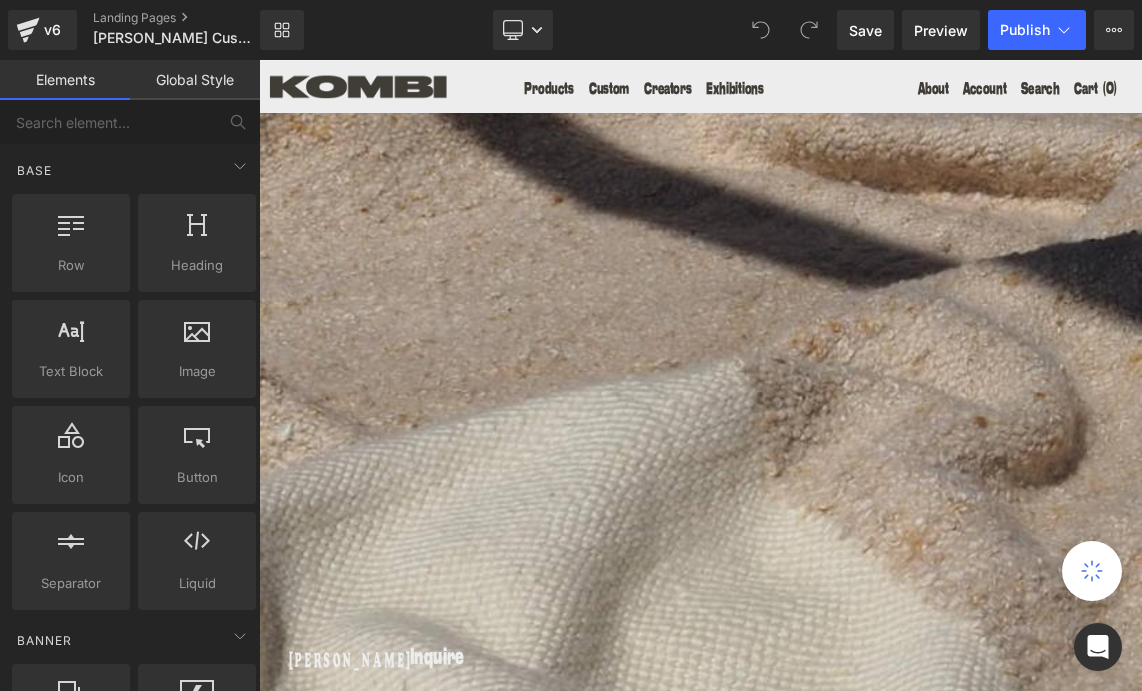 scroll, scrollTop: 0, scrollLeft: 0, axis: both 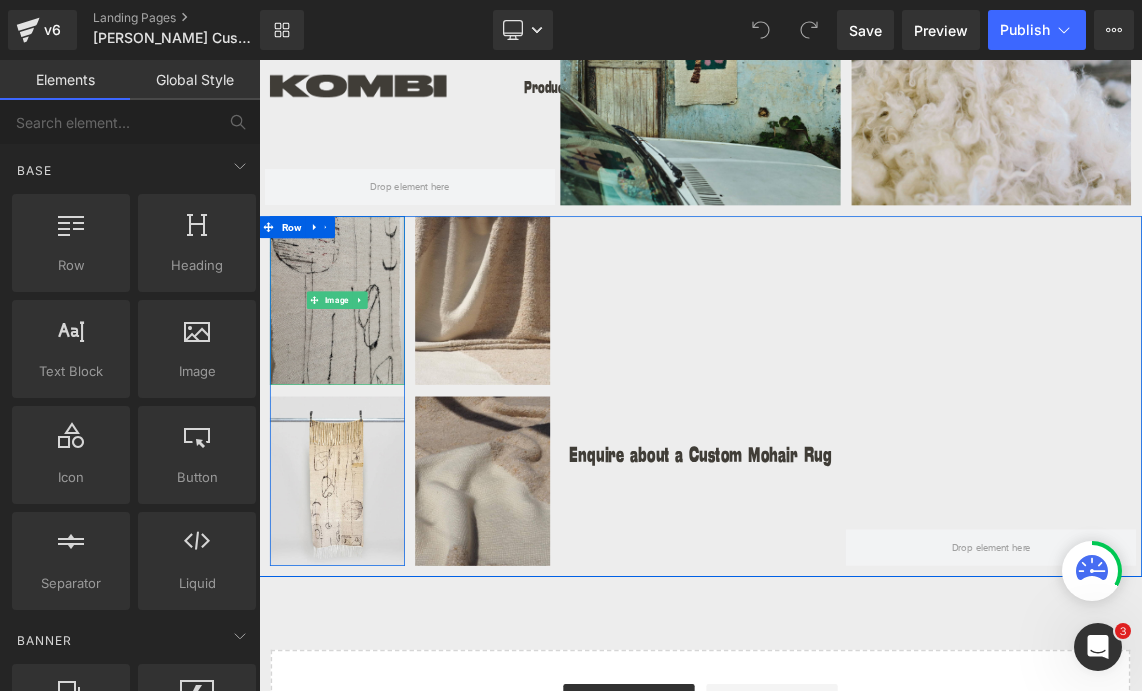 click at bounding box center (366, 389) 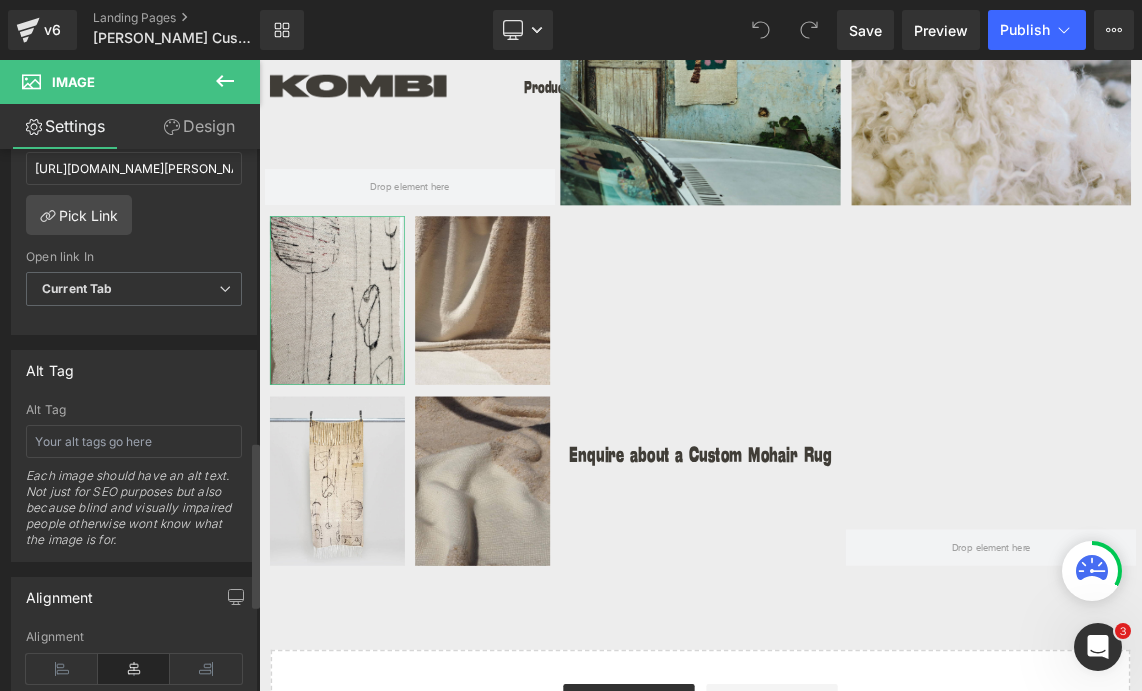 scroll, scrollTop: 1233, scrollLeft: 0, axis: vertical 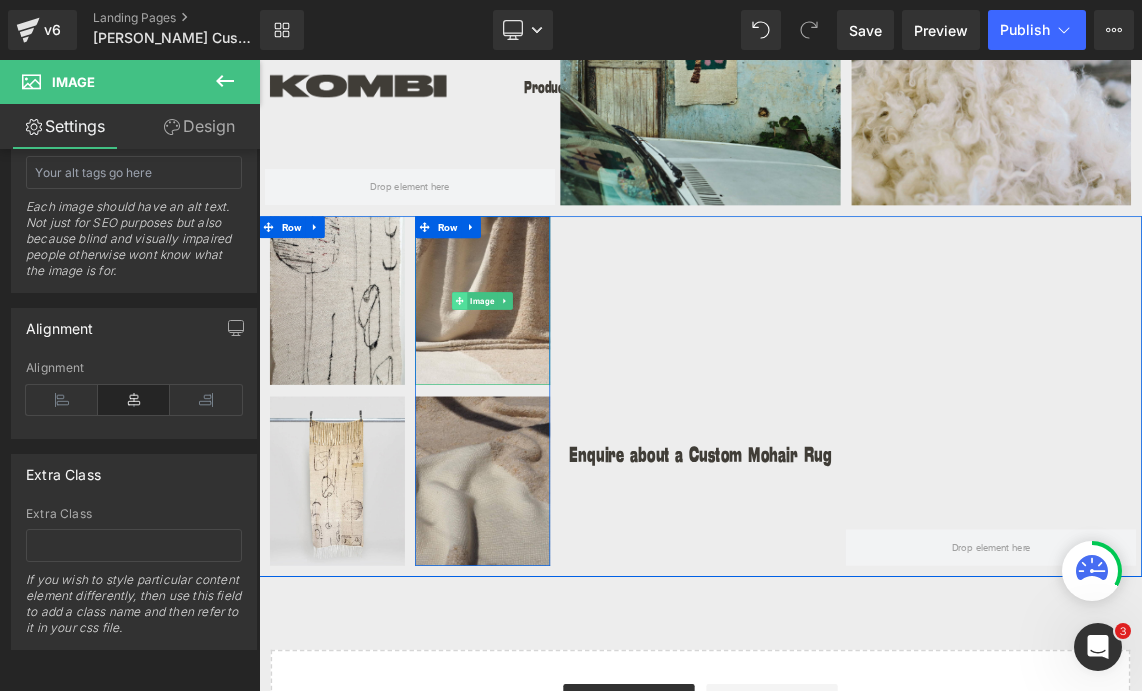 click 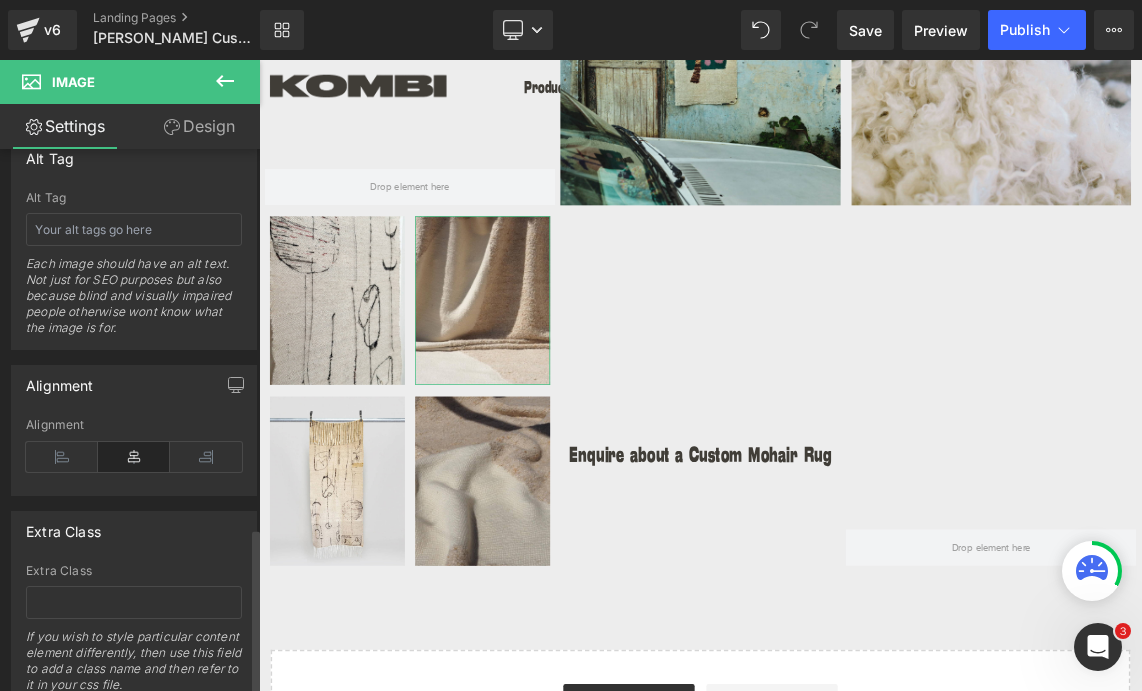 scroll, scrollTop: 1233, scrollLeft: 0, axis: vertical 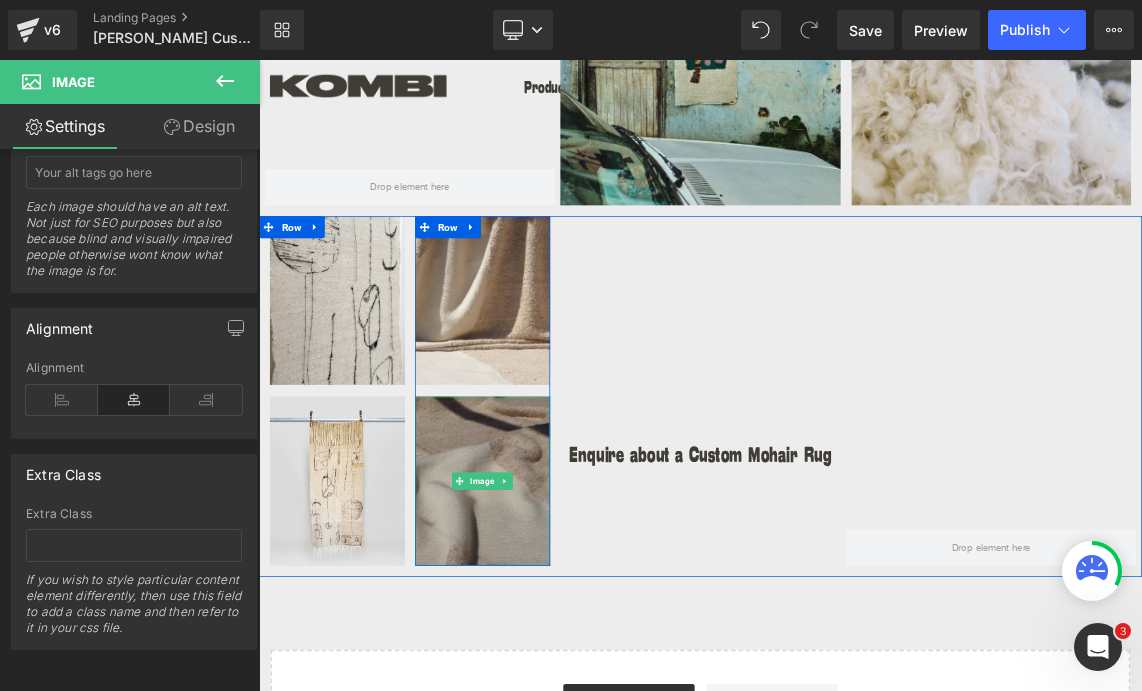 click at bounding box center (565, 636) 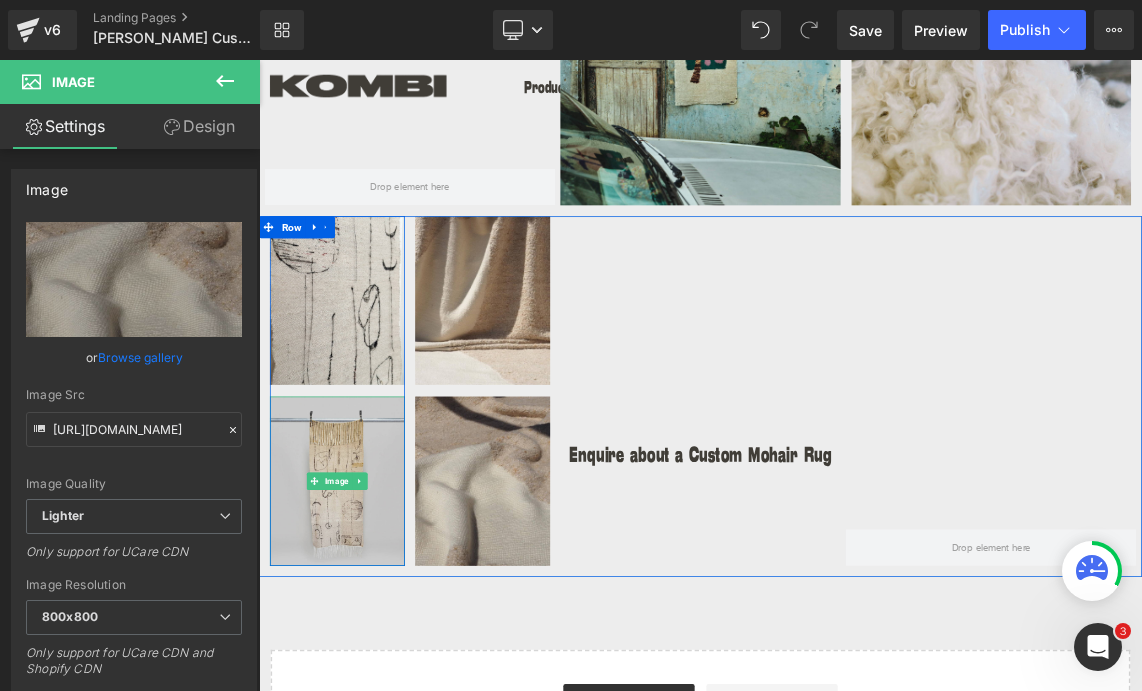 click at bounding box center (366, 637) 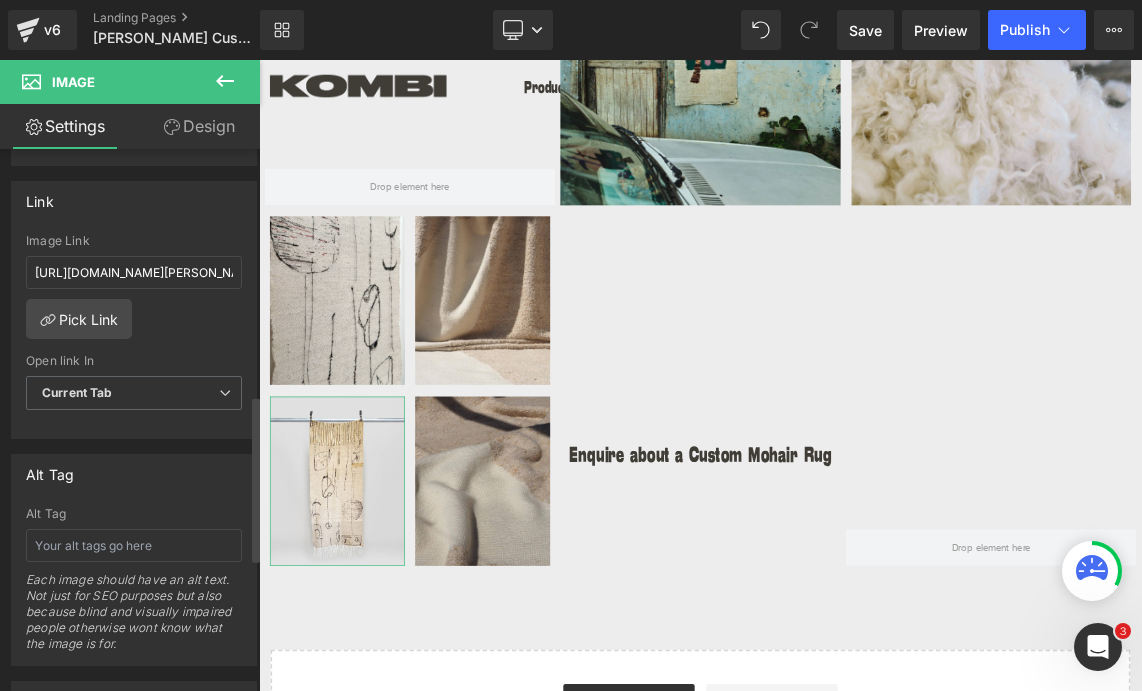scroll, scrollTop: 851, scrollLeft: 0, axis: vertical 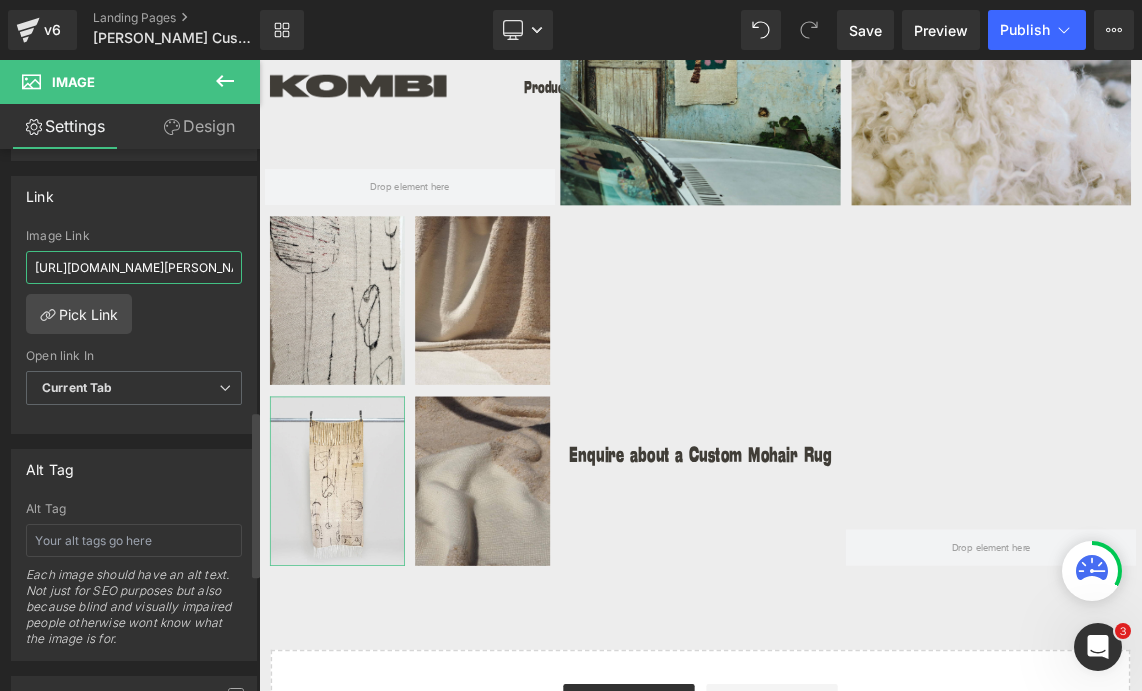 click on "https://kombi.nyc/collections/frances-van-hasselt" at bounding box center (134, 267) 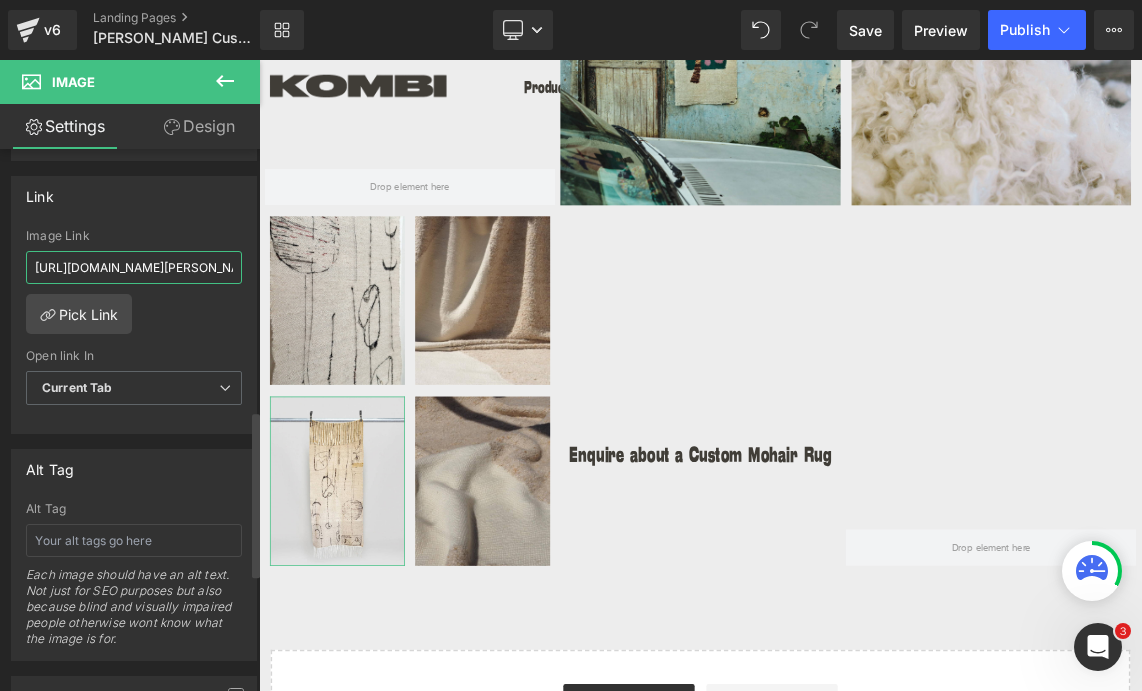 click on "https://kombi.nyc/collections/frances-van-hasselt" at bounding box center (134, 267) 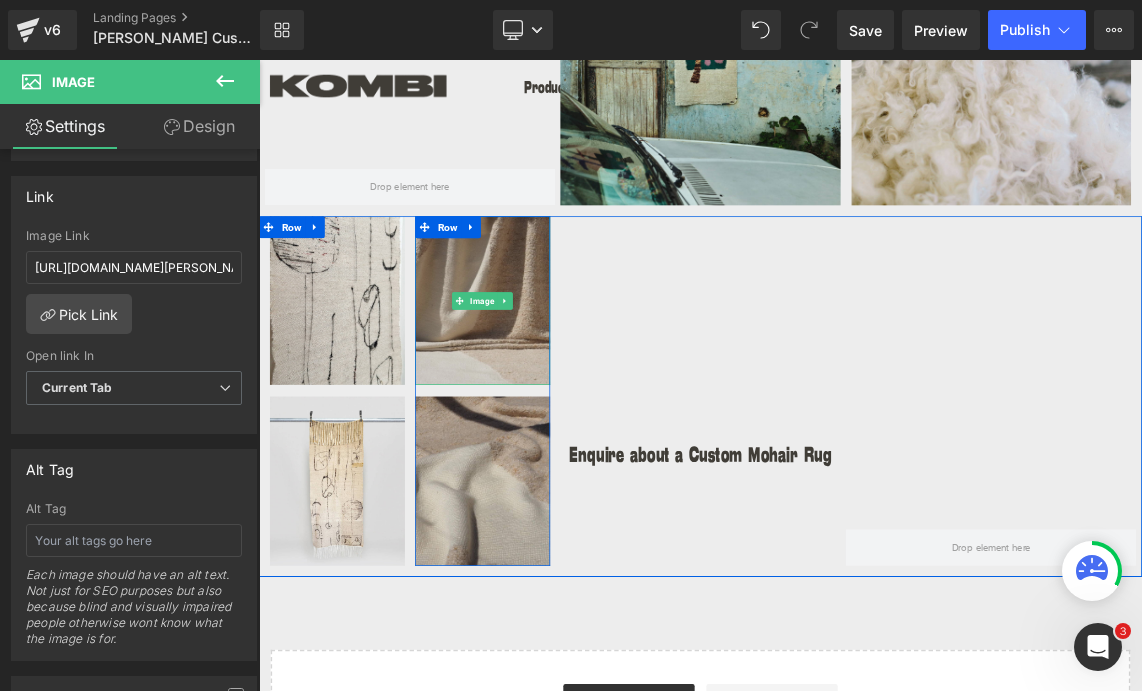 click at bounding box center [565, 389] 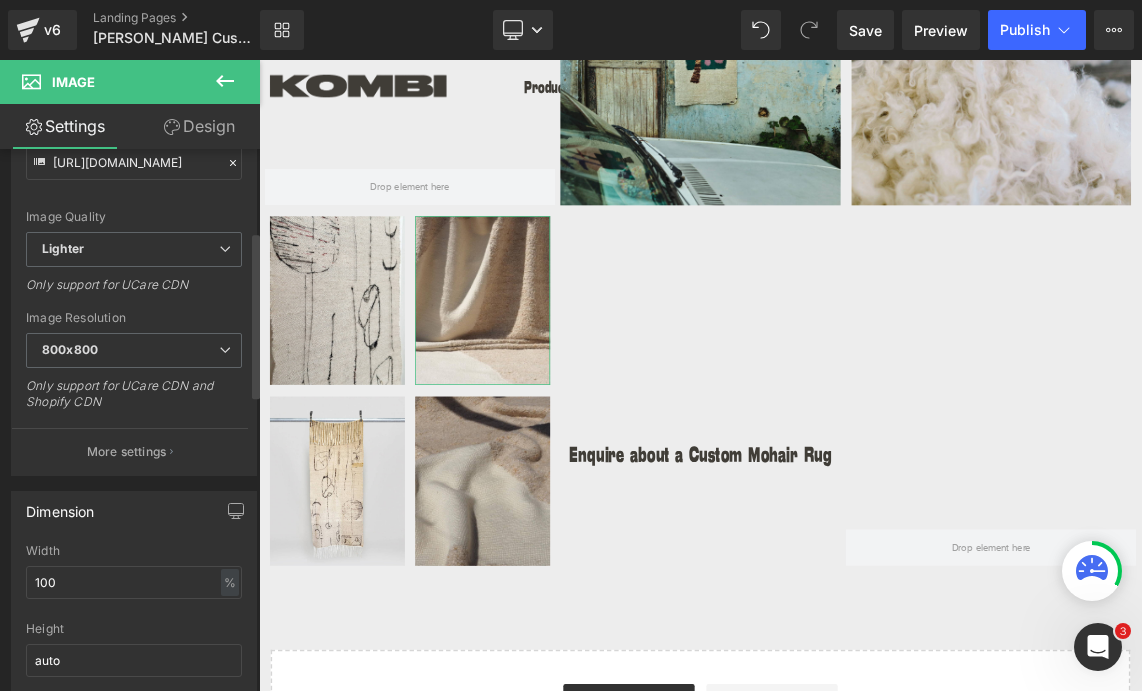 scroll, scrollTop: 268, scrollLeft: 0, axis: vertical 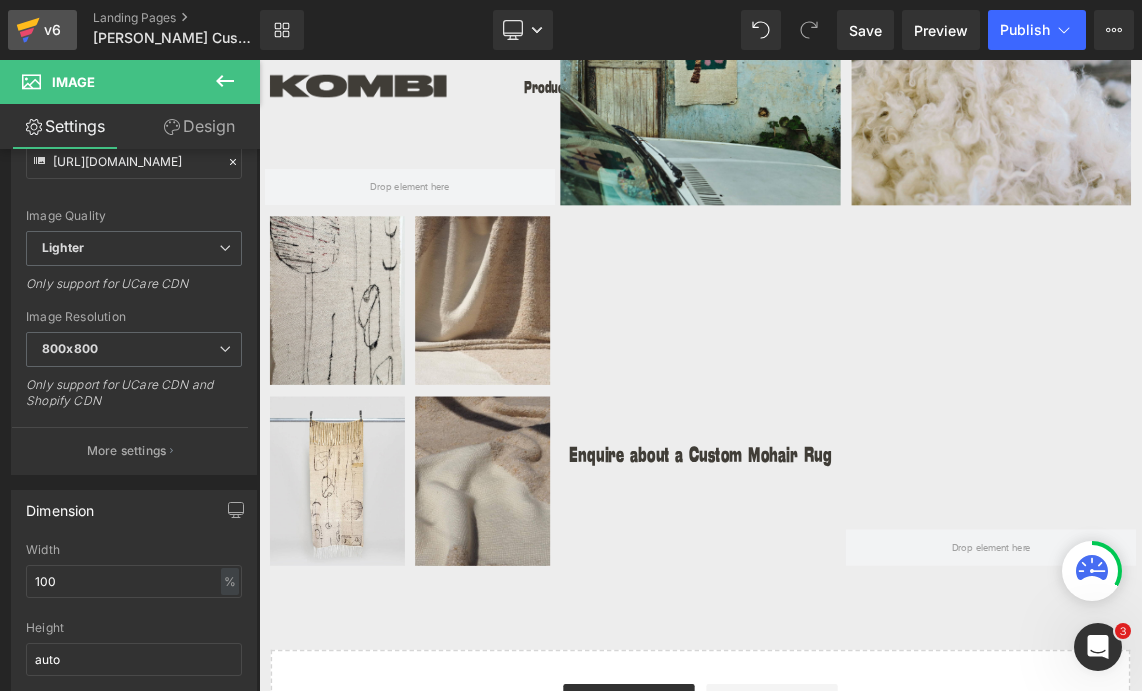click 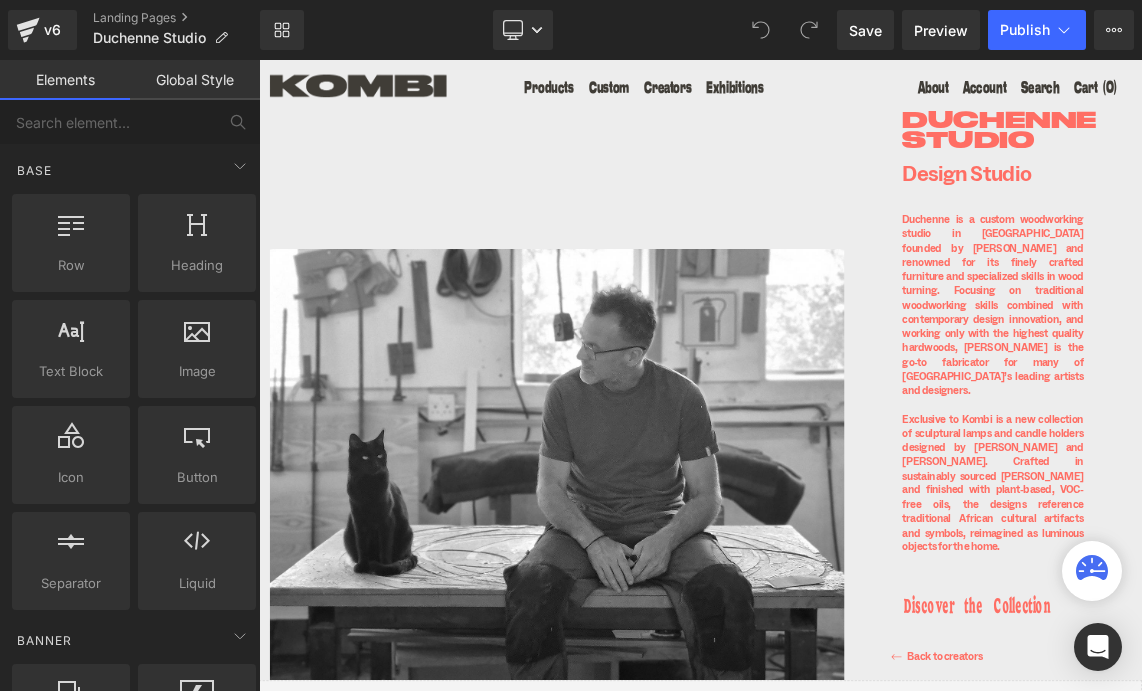 scroll, scrollTop: 0, scrollLeft: 0, axis: both 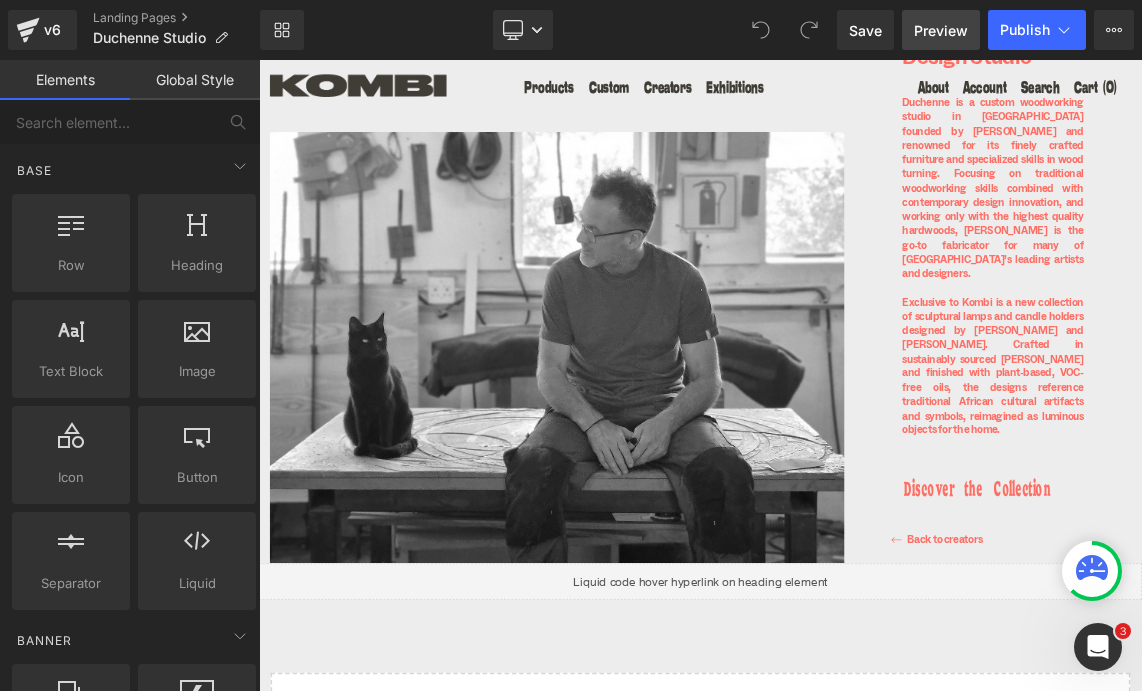 click on "Preview" at bounding box center [941, 30] 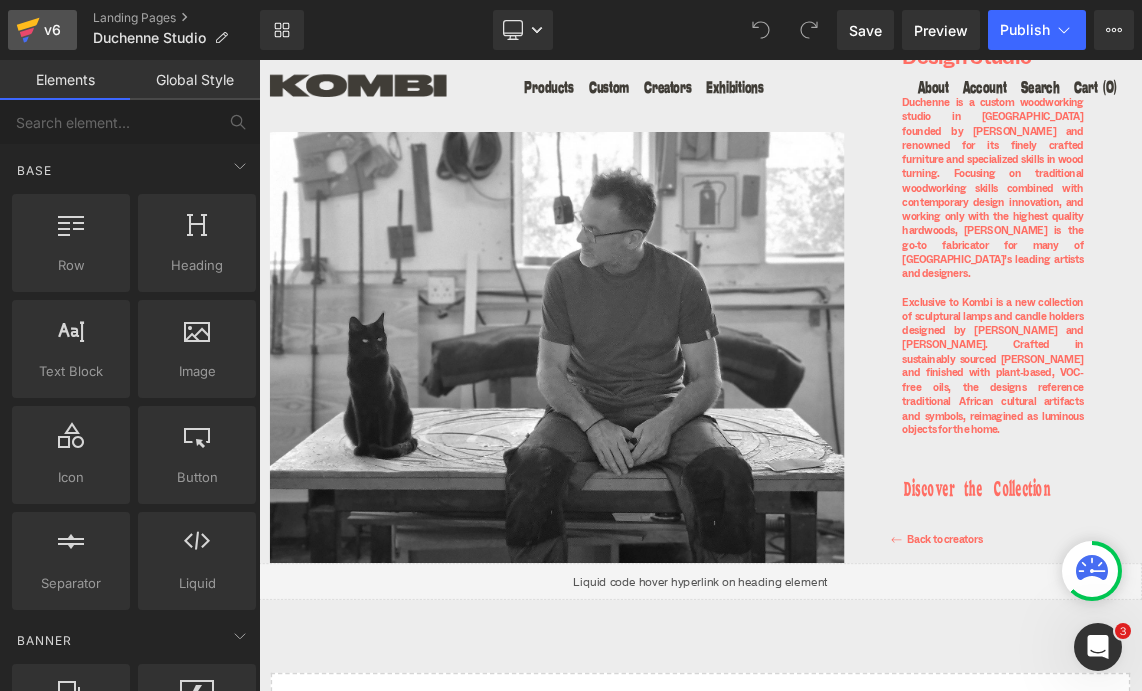 click on "v6" at bounding box center [52, 30] 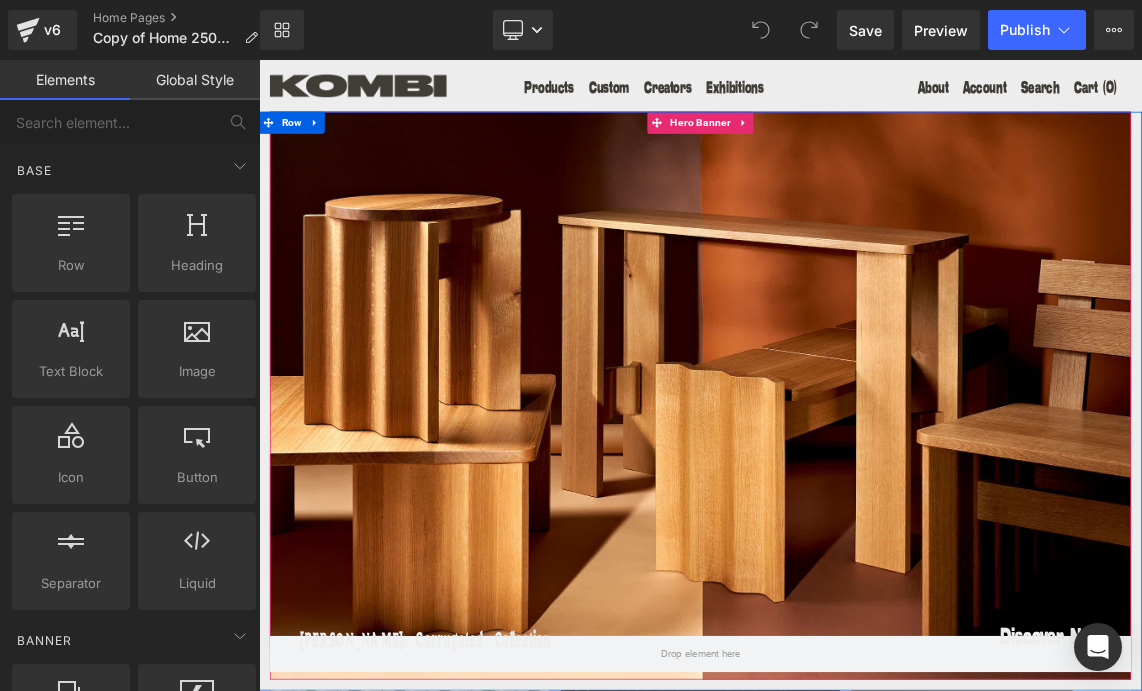 scroll, scrollTop: 0, scrollLeft: 0, axis: both 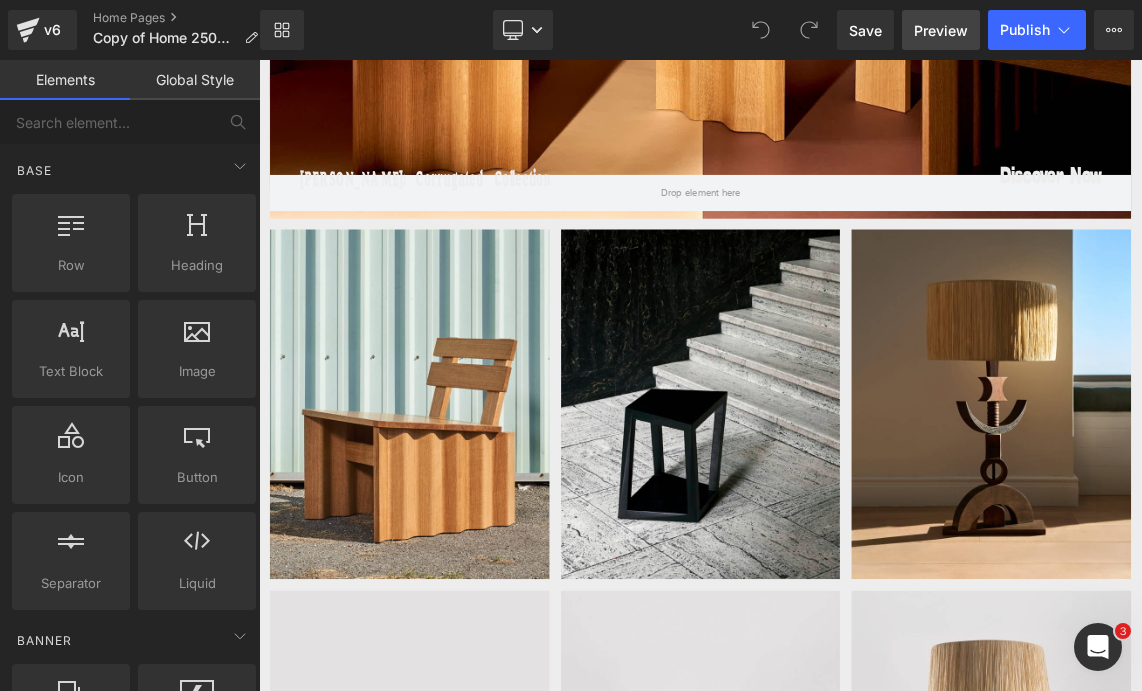click on "Preview" at bounding box center (941, 30) 